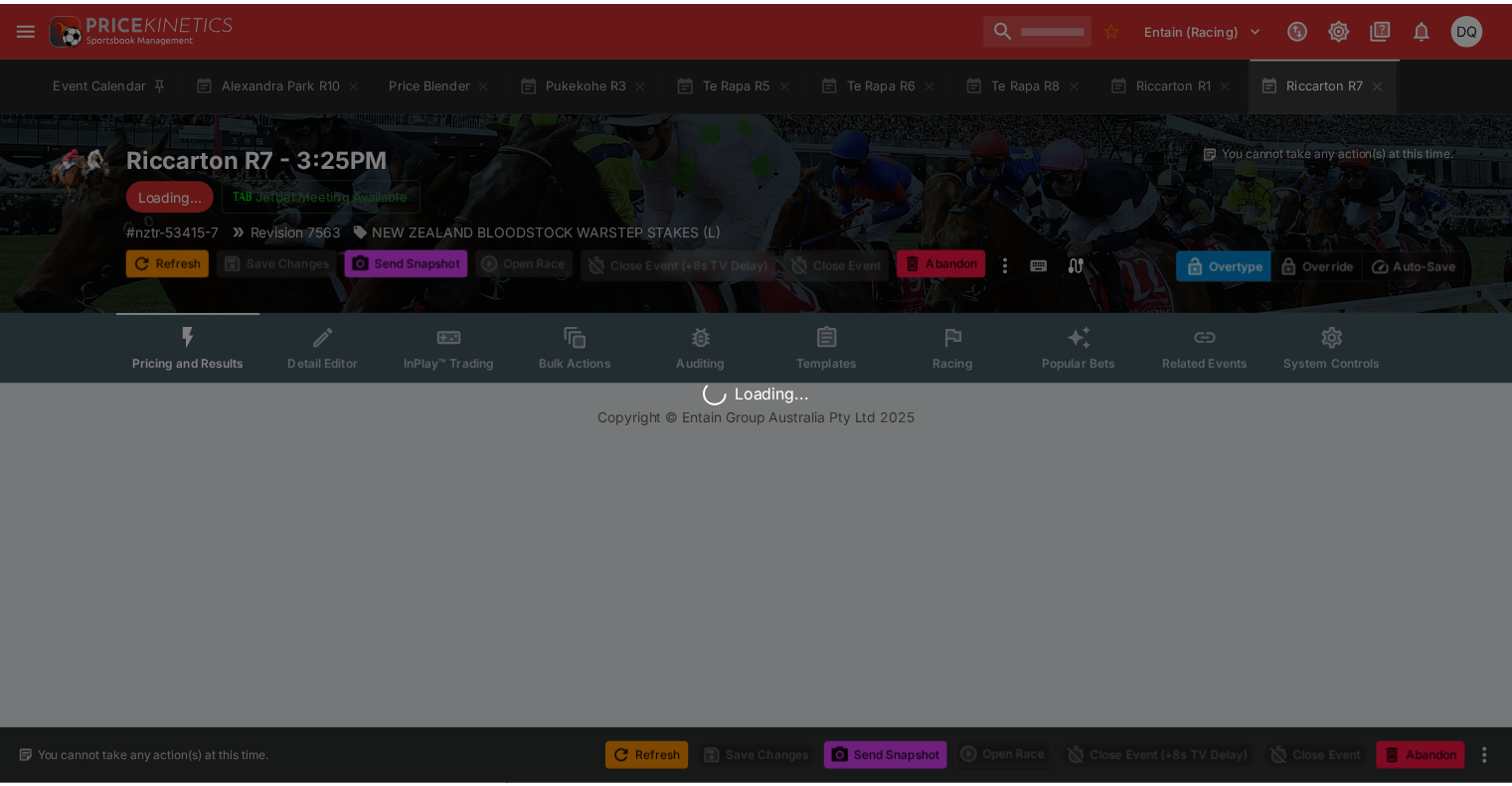 scroll, scrollTop: 0, scrollLeft: 0, axis: both 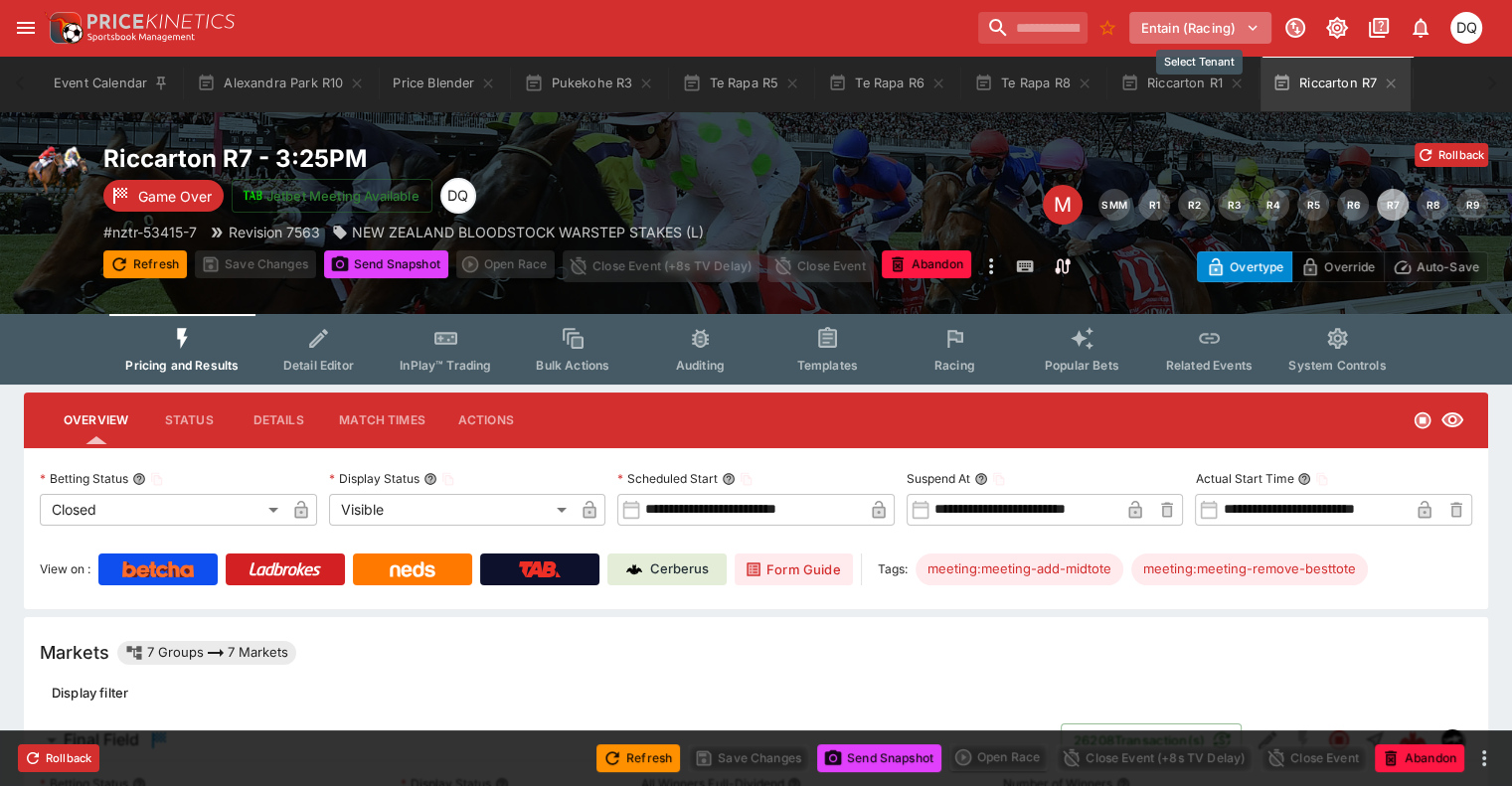 click on "Entain (Racing)" at bounding box center (1200, 28) 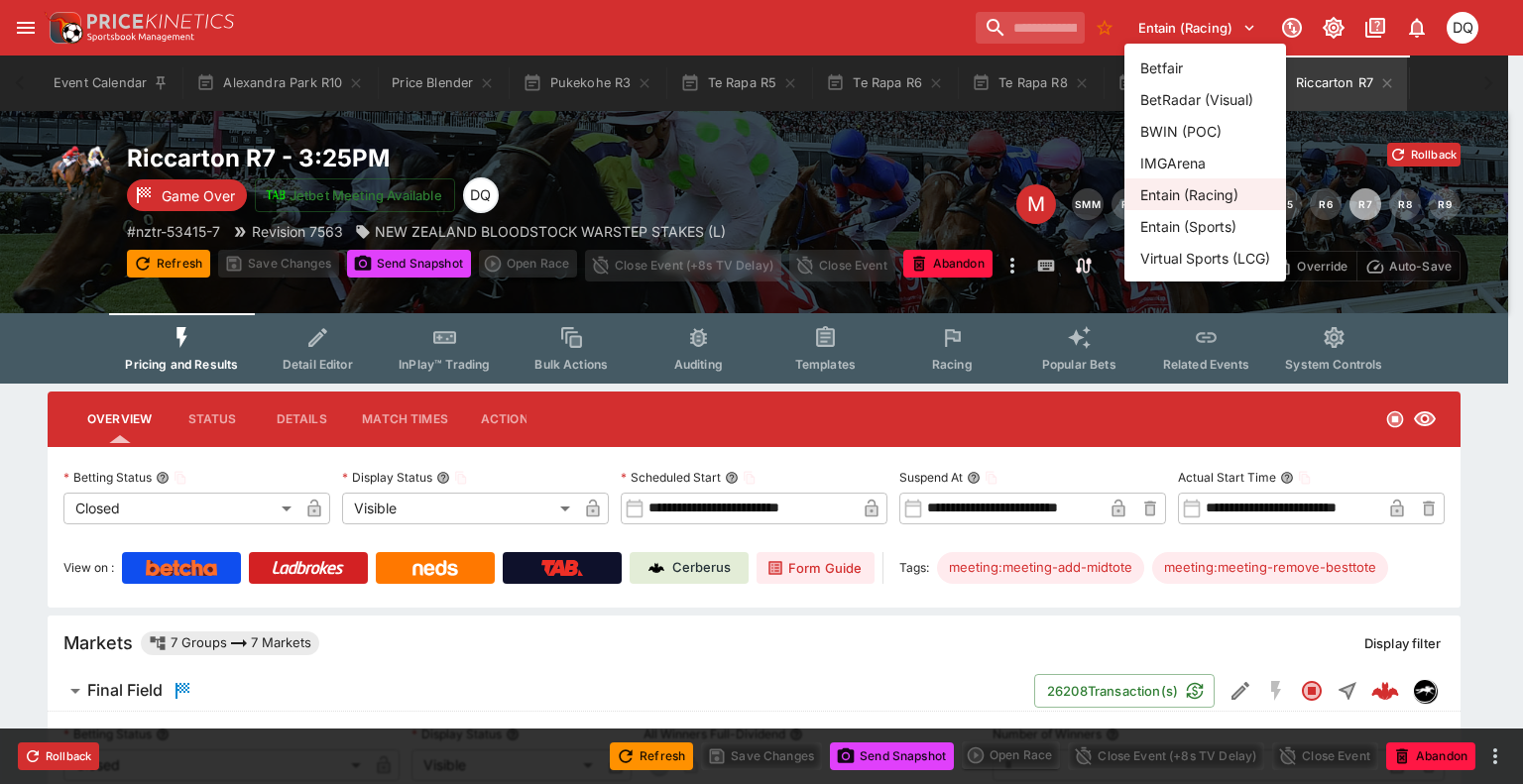 click at bounding box center (762, 392) 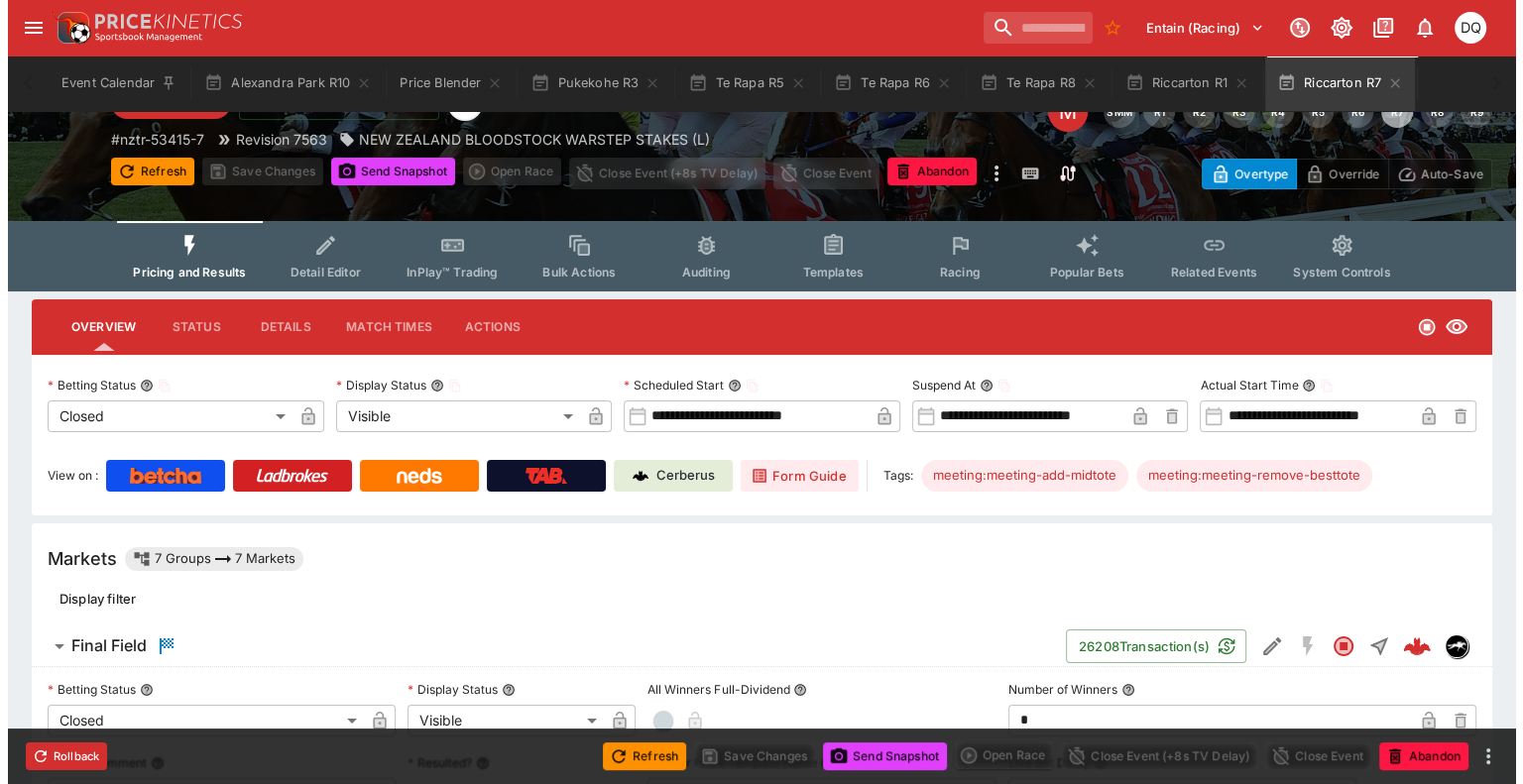 scroll, scrollTop: 0, scrollLeft: 0, axis: both 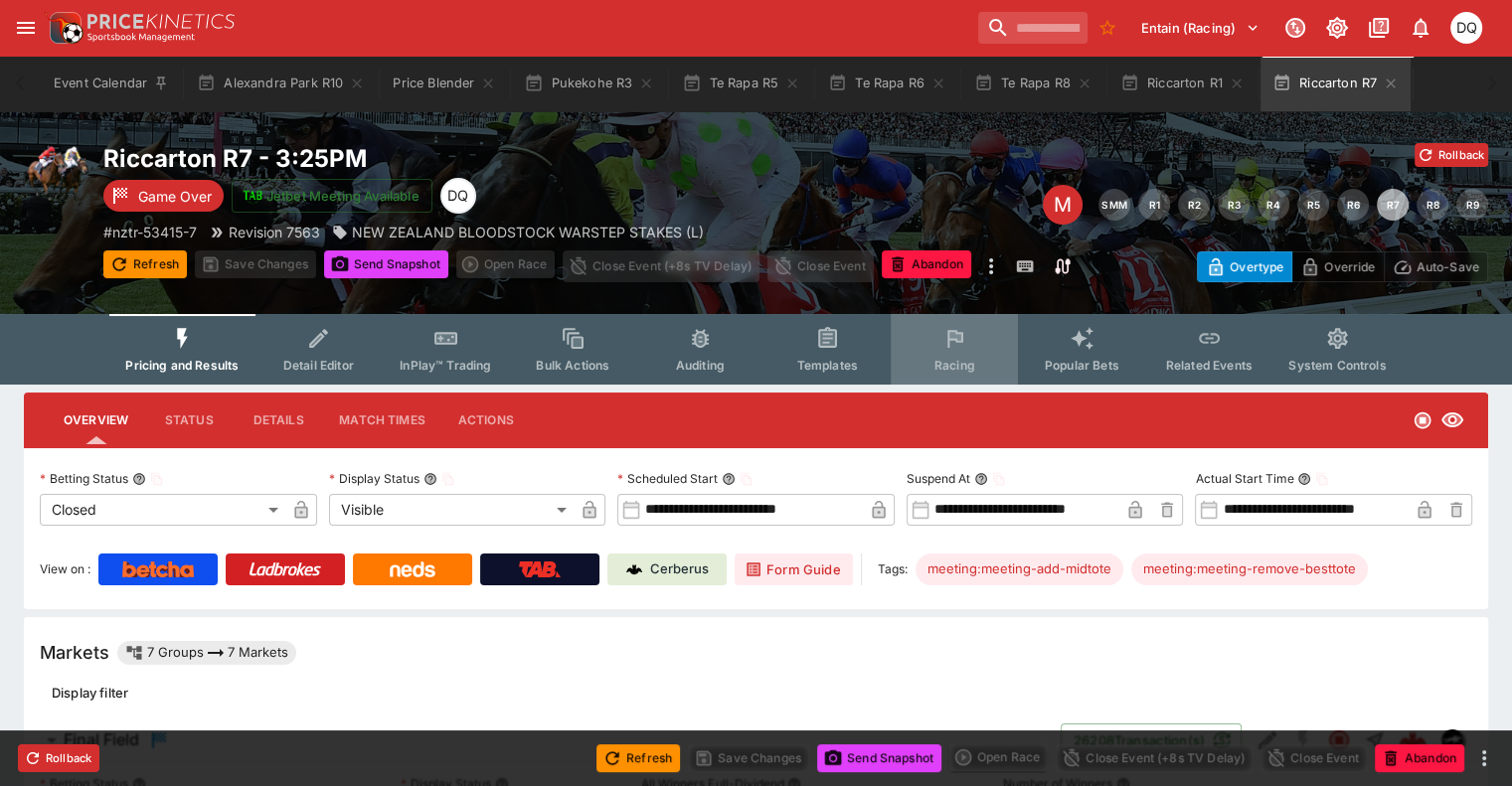 click on "Racing" at bounding box center (954, 365) 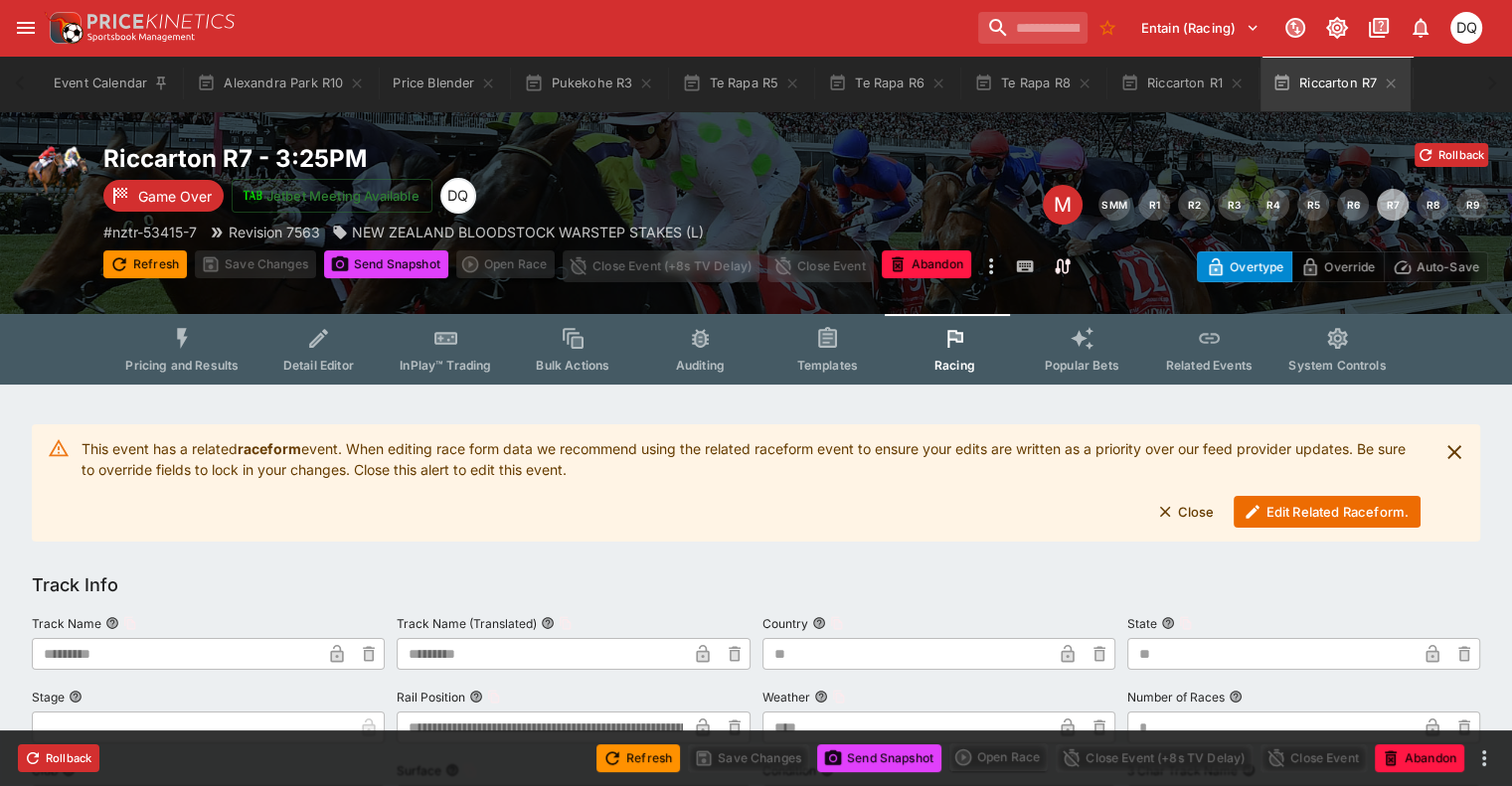 click on "[PLACE] [RACE_NUM] - [TIME] [GAME_NAME] [JETBET_MEETING] [AVAILABLE] [DQ] # [NZTR_ID] [REVISION] [REVISION_NUM] [PRODUCT_NAME] [RACE_NAME] ([GRADE]) [REFRESH] [SAVE_CHANGES] [SEND_SNAPSHOT] [OPEN_RACE] [CLOSE_EVENT] ([TV_DELAY]) [CLOSE_EVENT] [ABANDON] [REFRESH] [SAVE_CHANGES] [SEND_SNAPSHOT] [OPEN_RACE] [CLOSE_EVENT] ([TV_DELAY]) [CLOSE_EVENT] [ABANDON]" at bounding box center [507, 213] 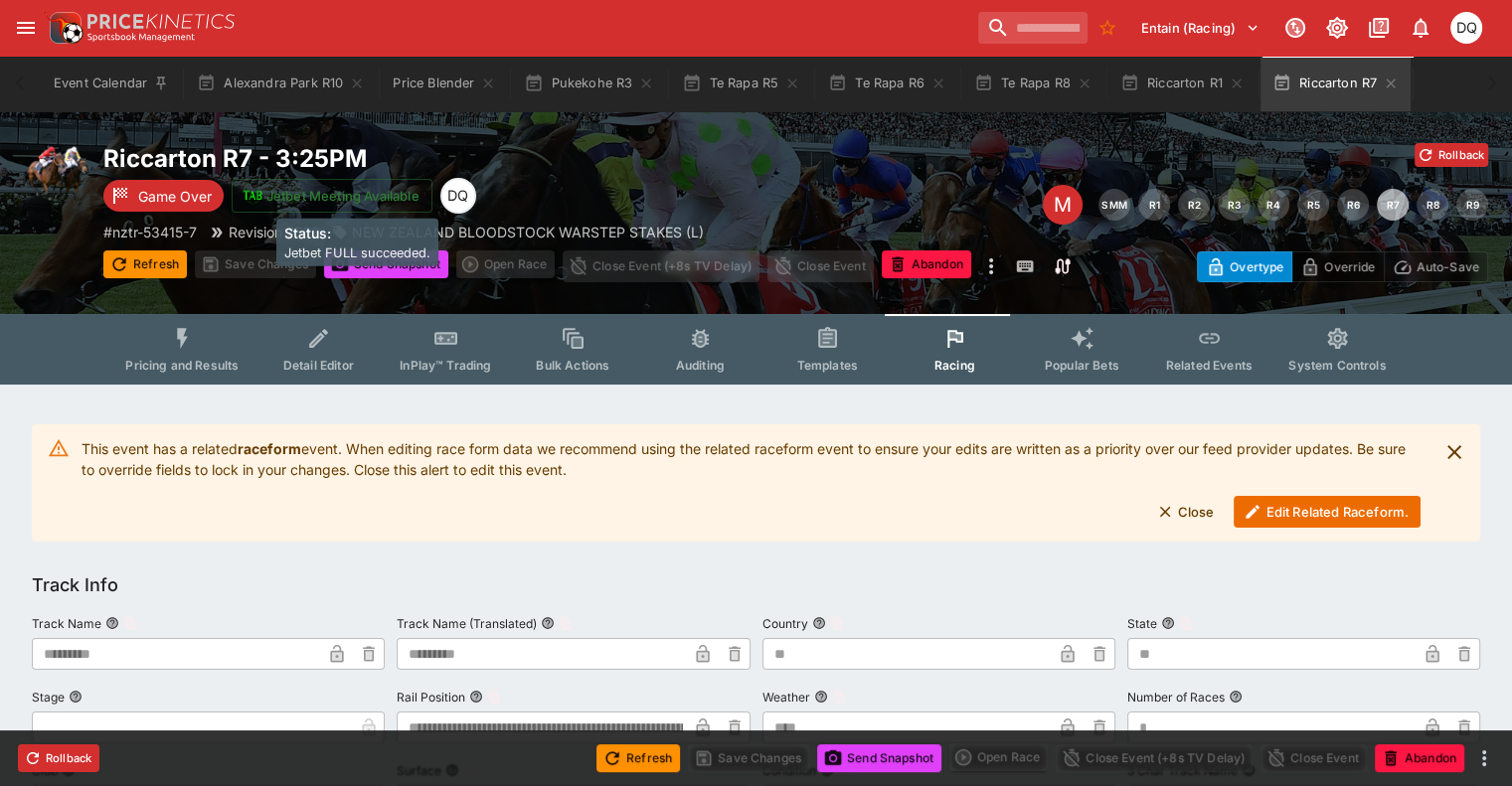 click on "Jetbet Meeting Available" at bounding box center (332, 196) 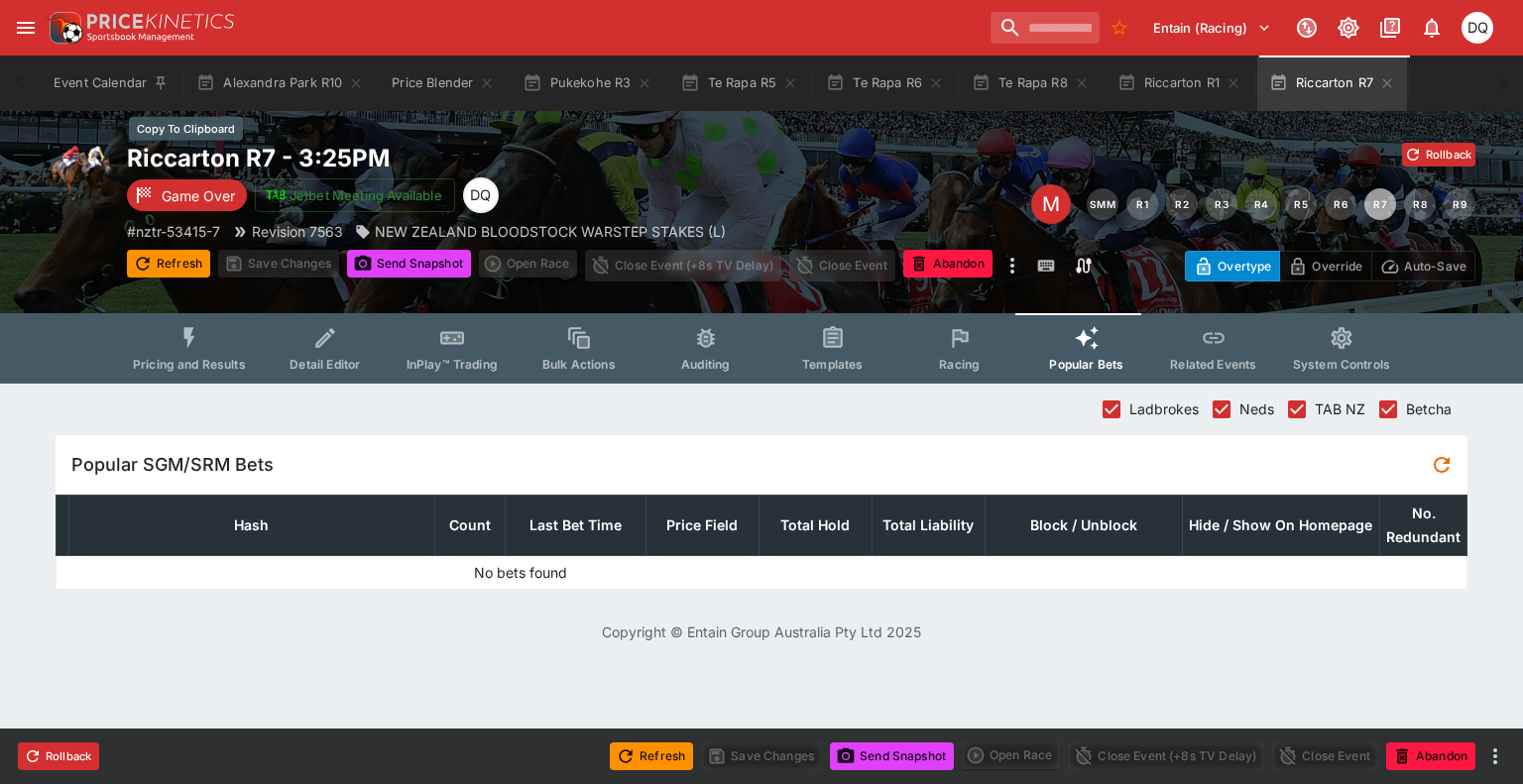click on "Riccarton R7 - 3:25PM" at bounding box center (464, 158) 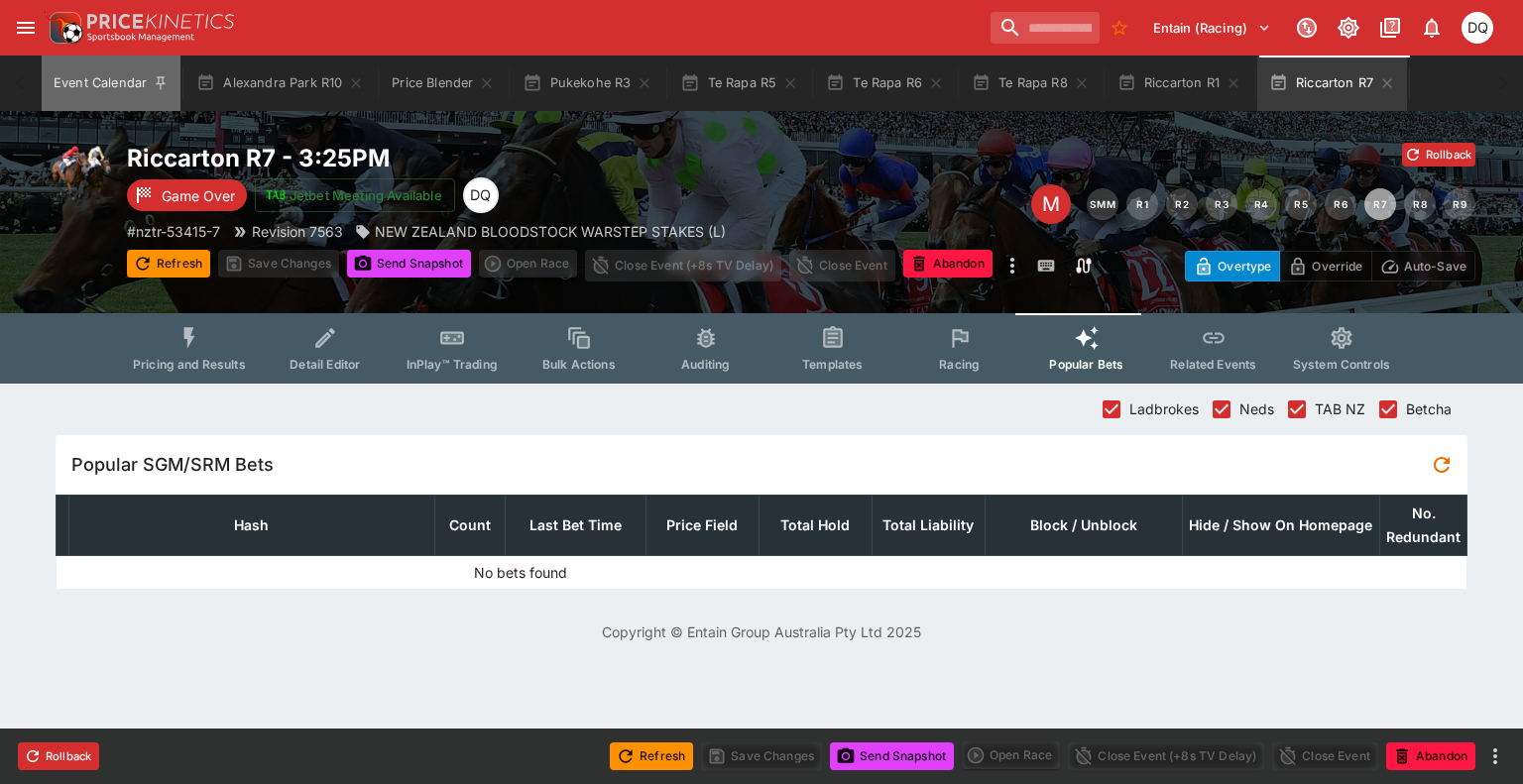 click on "Event Calendar" at bounding box center [111, 83] 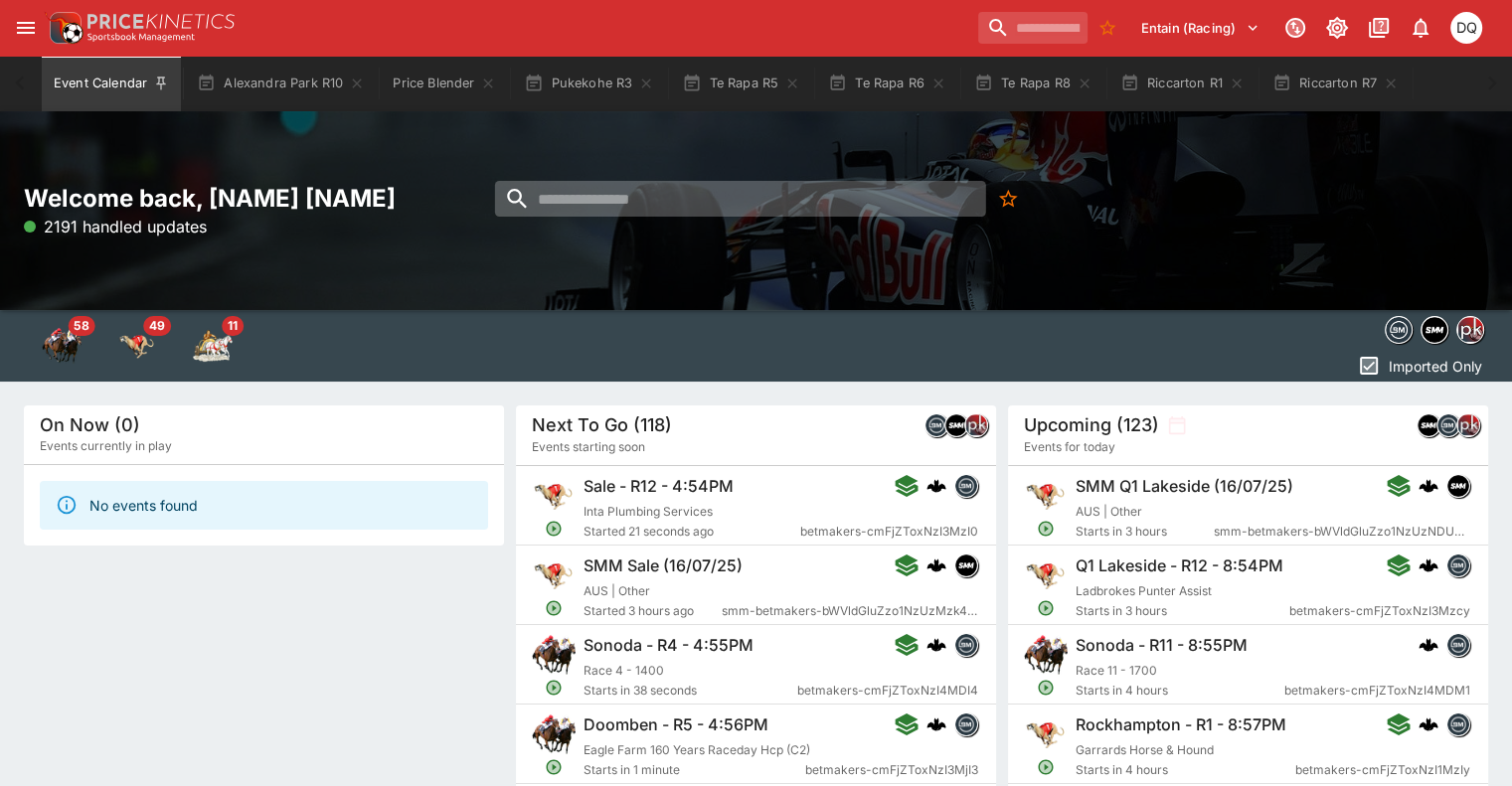 click at bounding box center [741, 199] 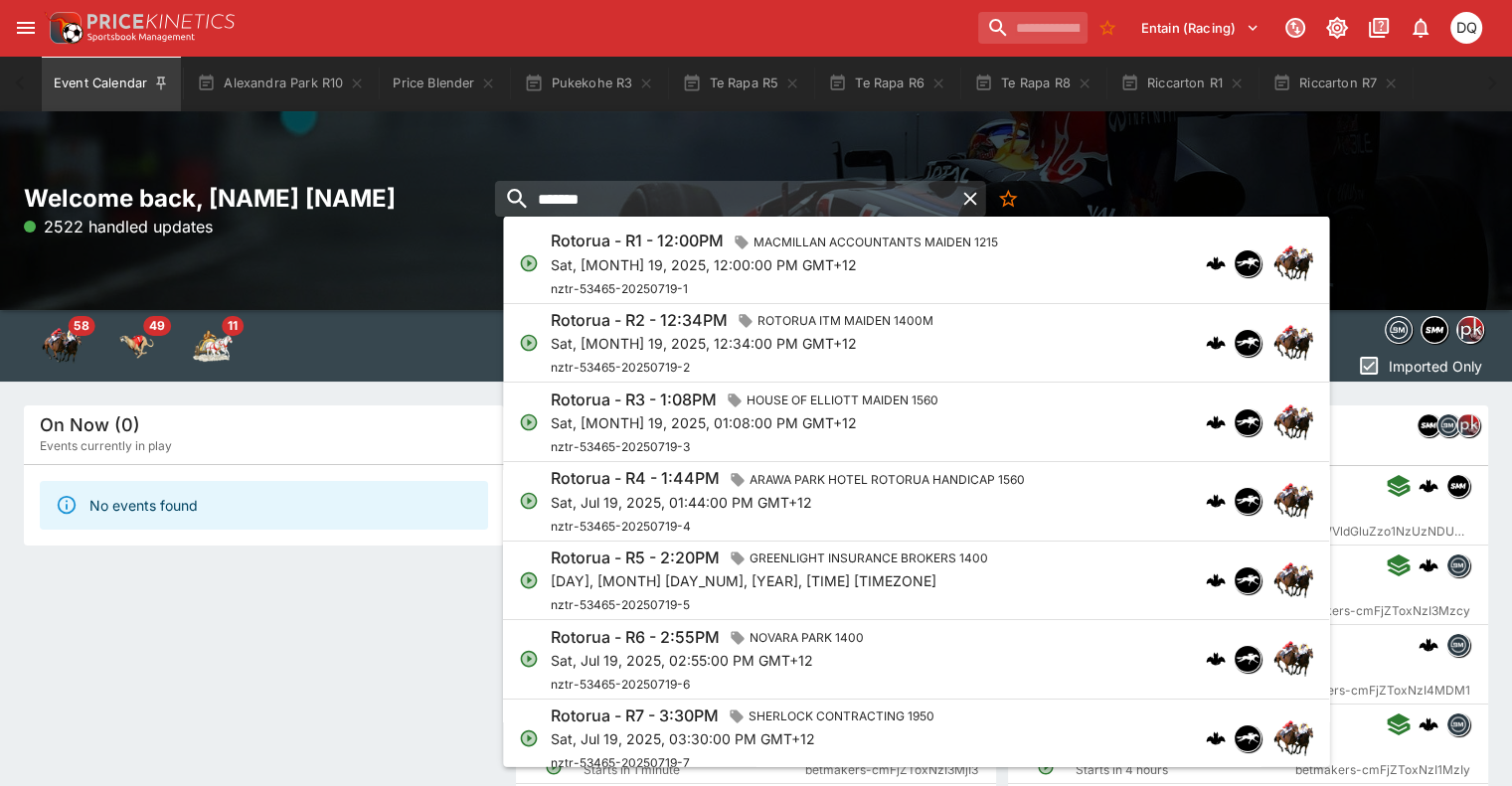 type on "*******" 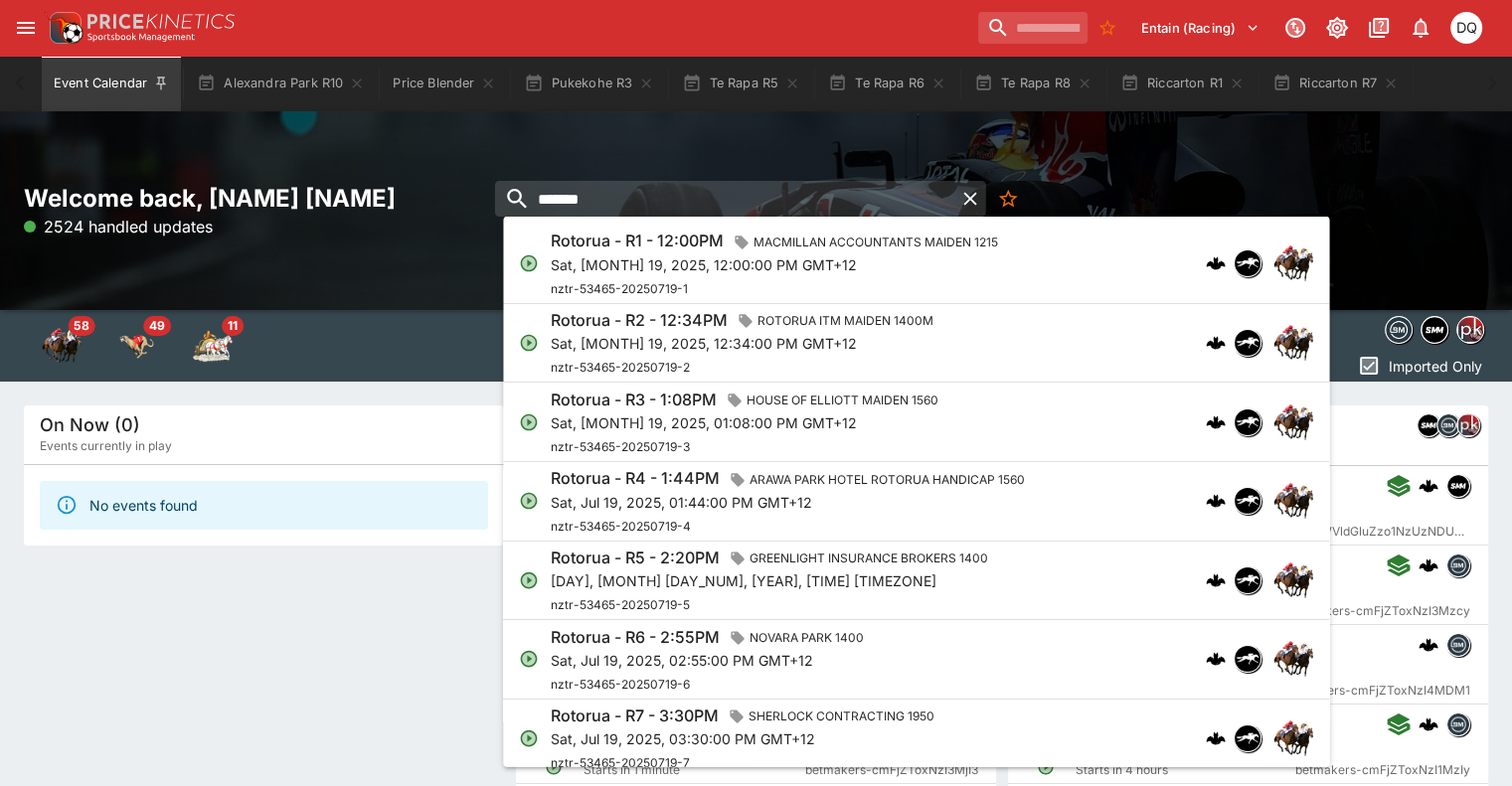 click on "Sat, [MONTH] 19, 2025, 12:00:00 PM GMT+12" at bounding box center [778, 263] 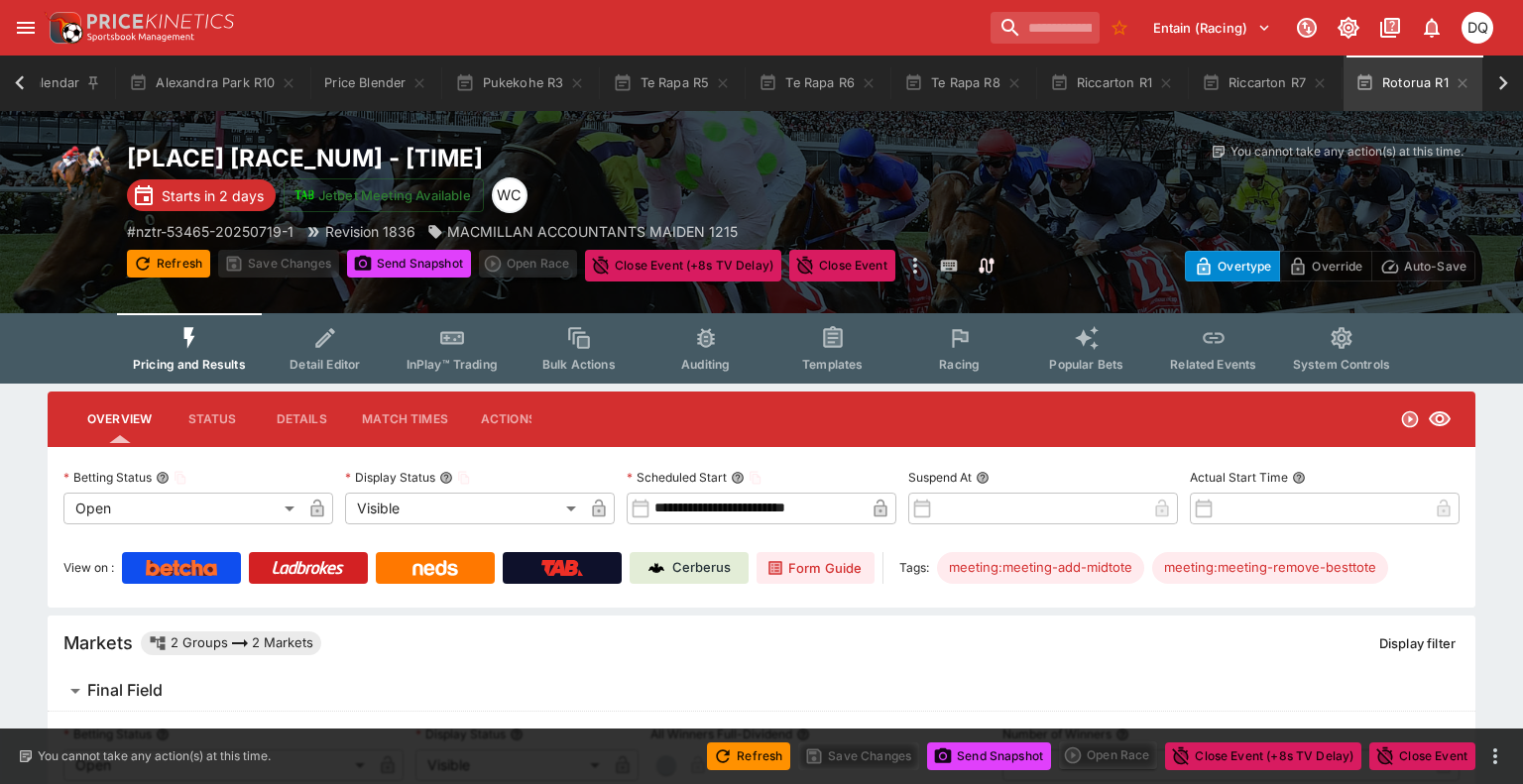type on "**********" 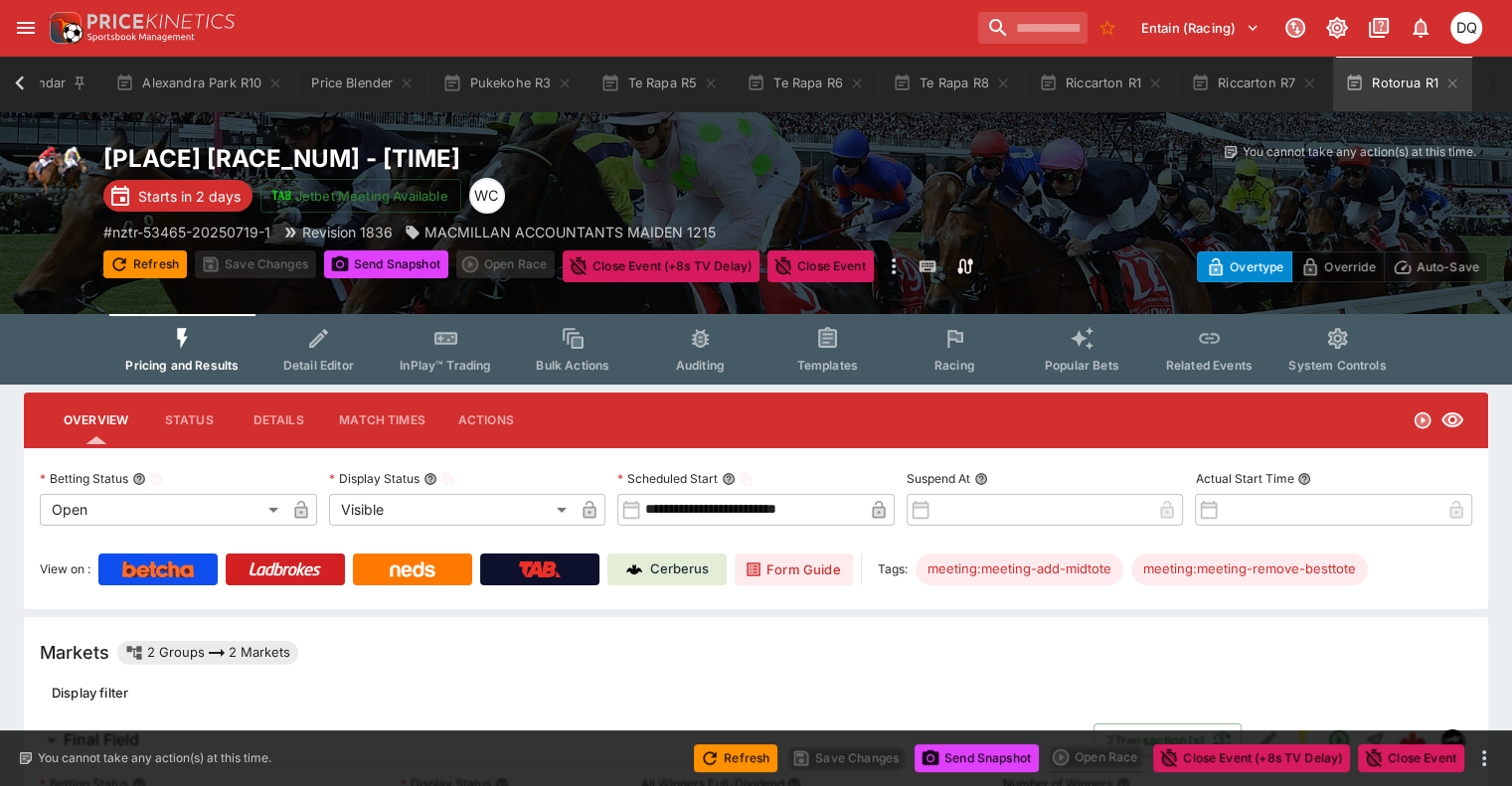 scroll, scrollTop: 0, scrollLeft: 84, axis: horizontal 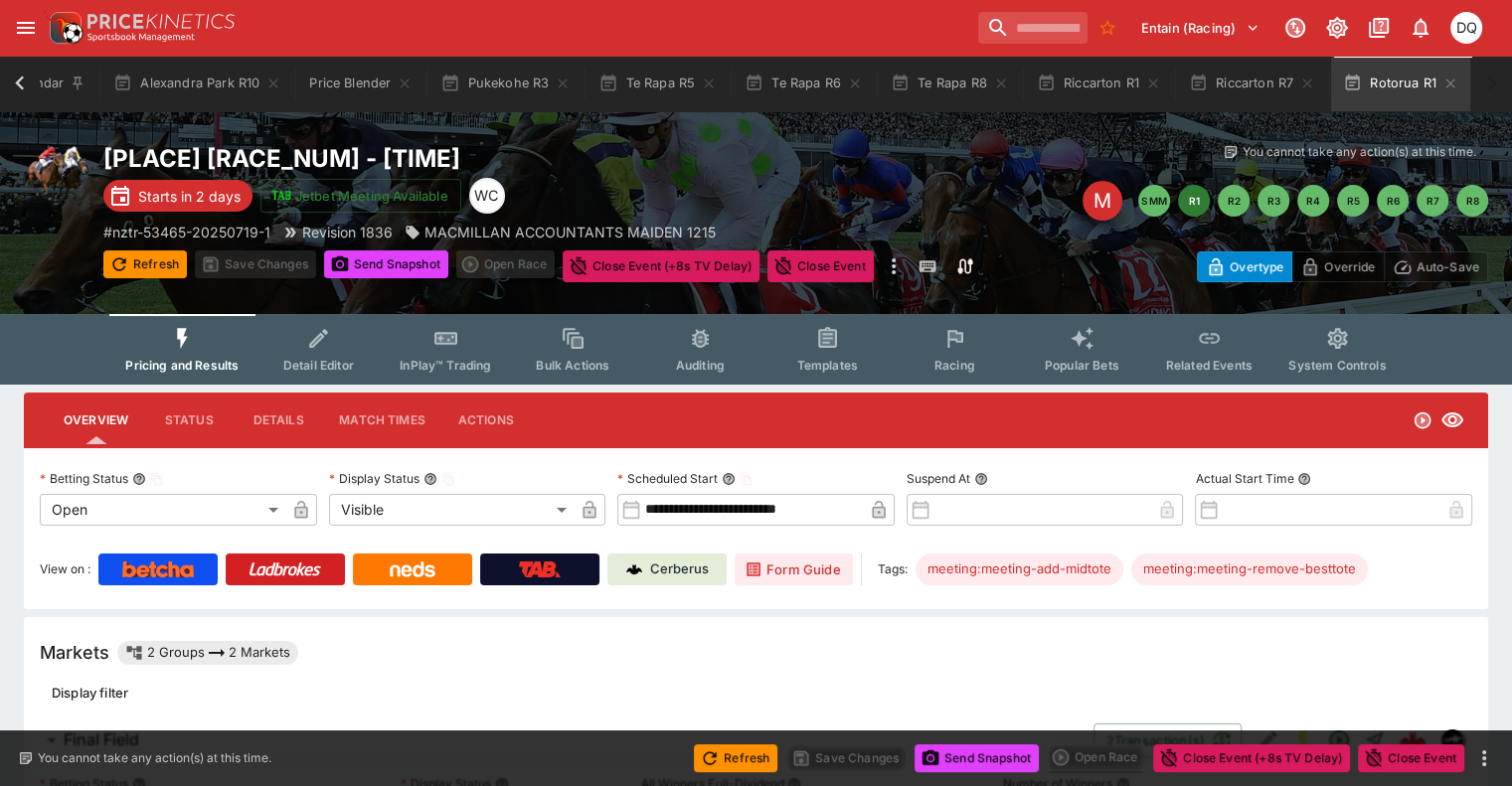 drag, startPoint x: 1511, startPoint y: 251, endPoint x: 1526, endPoint y: 297, distance: 48.38388 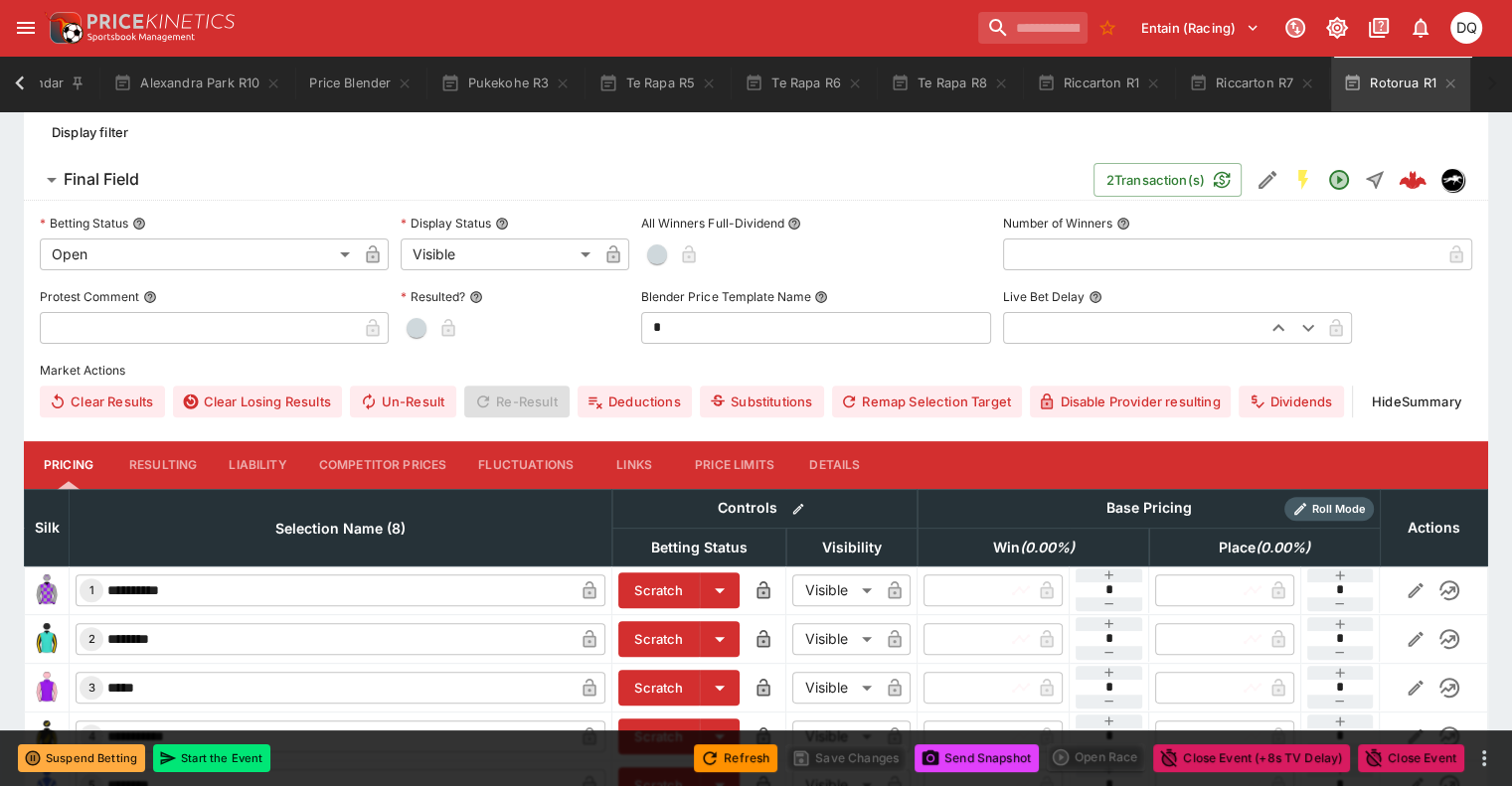 scroll, scrollTop: 701, scrollLeft: 0, axis: vertical 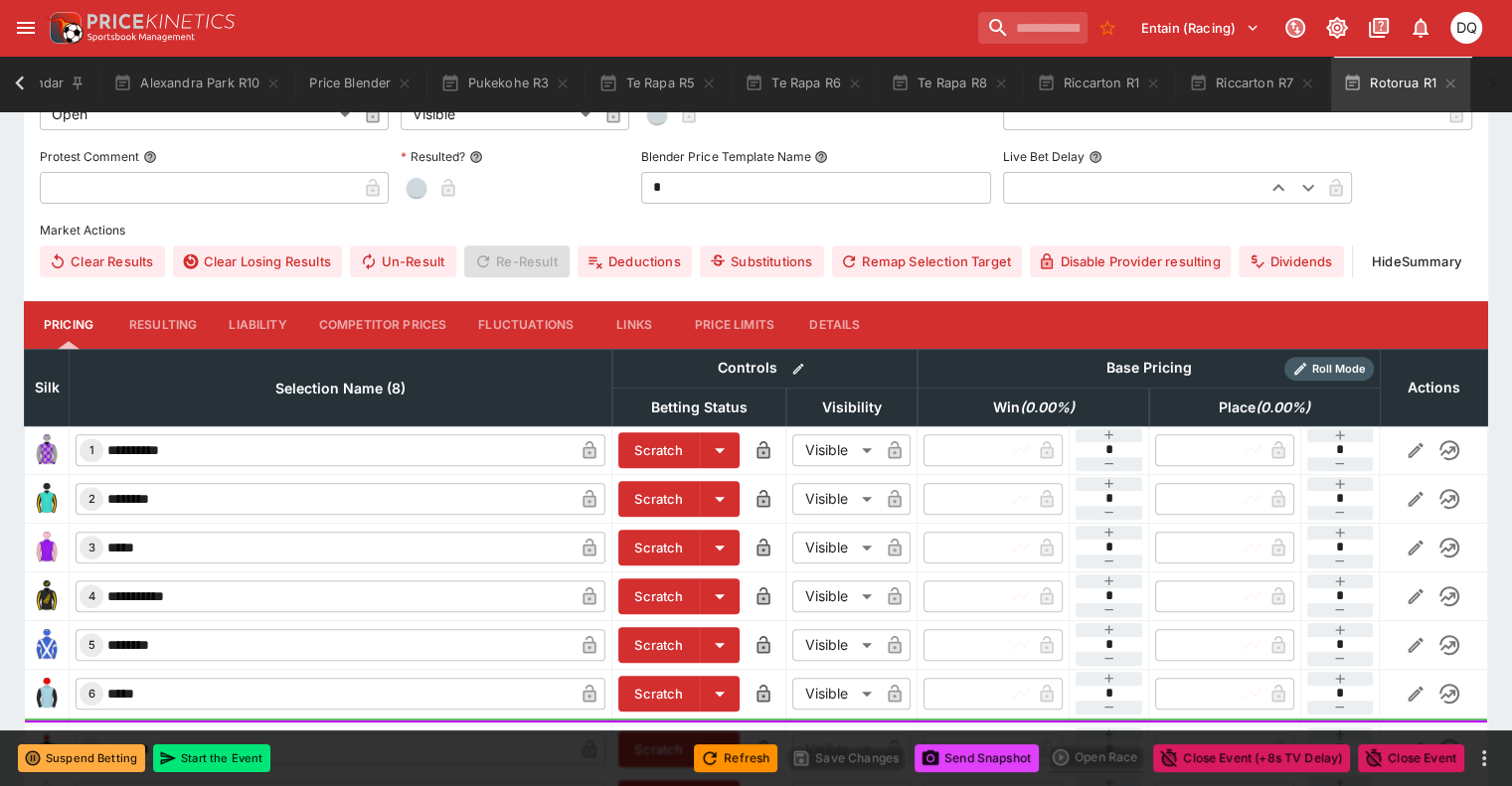 click on "Competitor Prices" at bounding box center [383, 325] 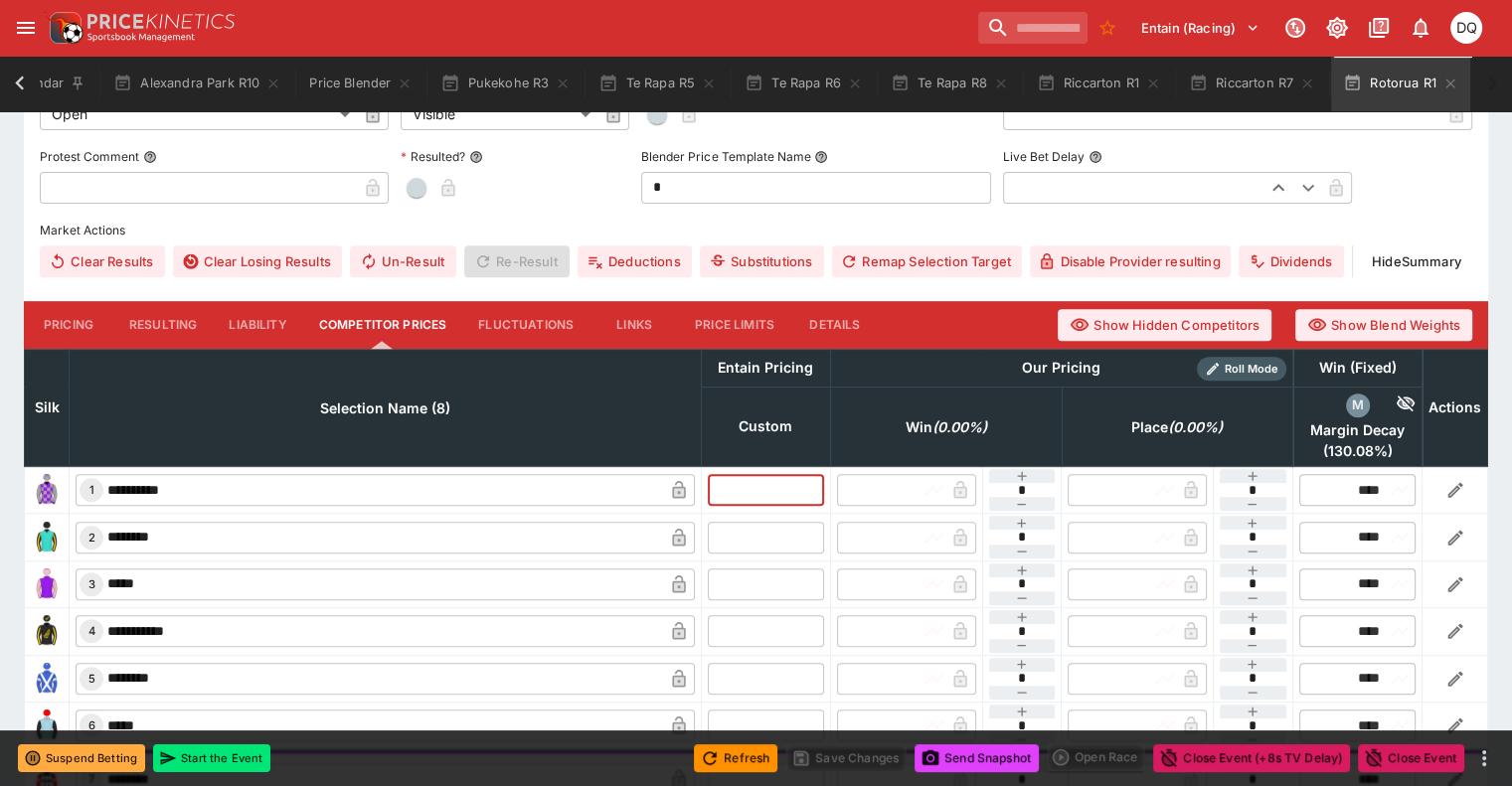 click at bounding box center [765, 490] 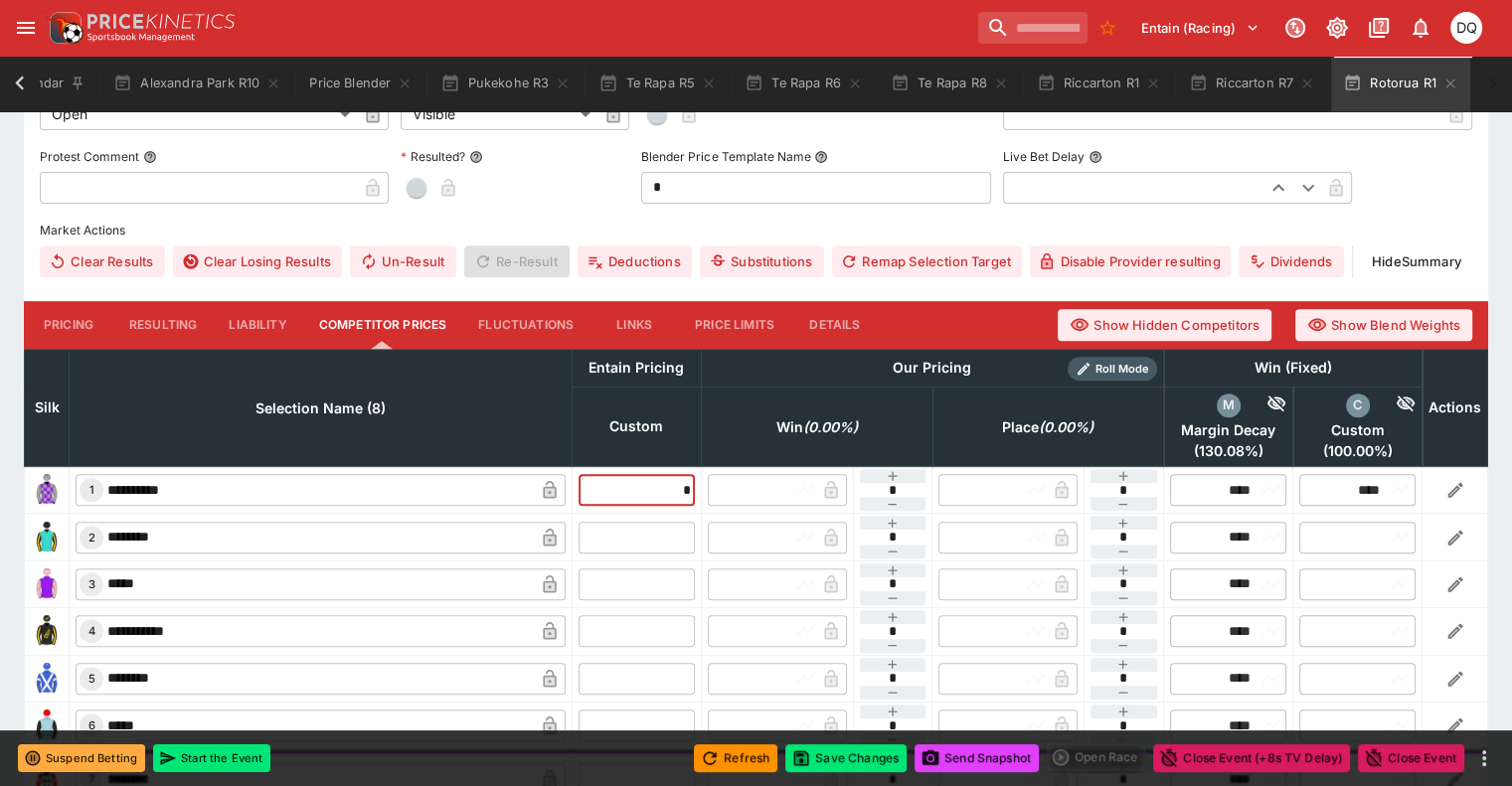 type on "**" 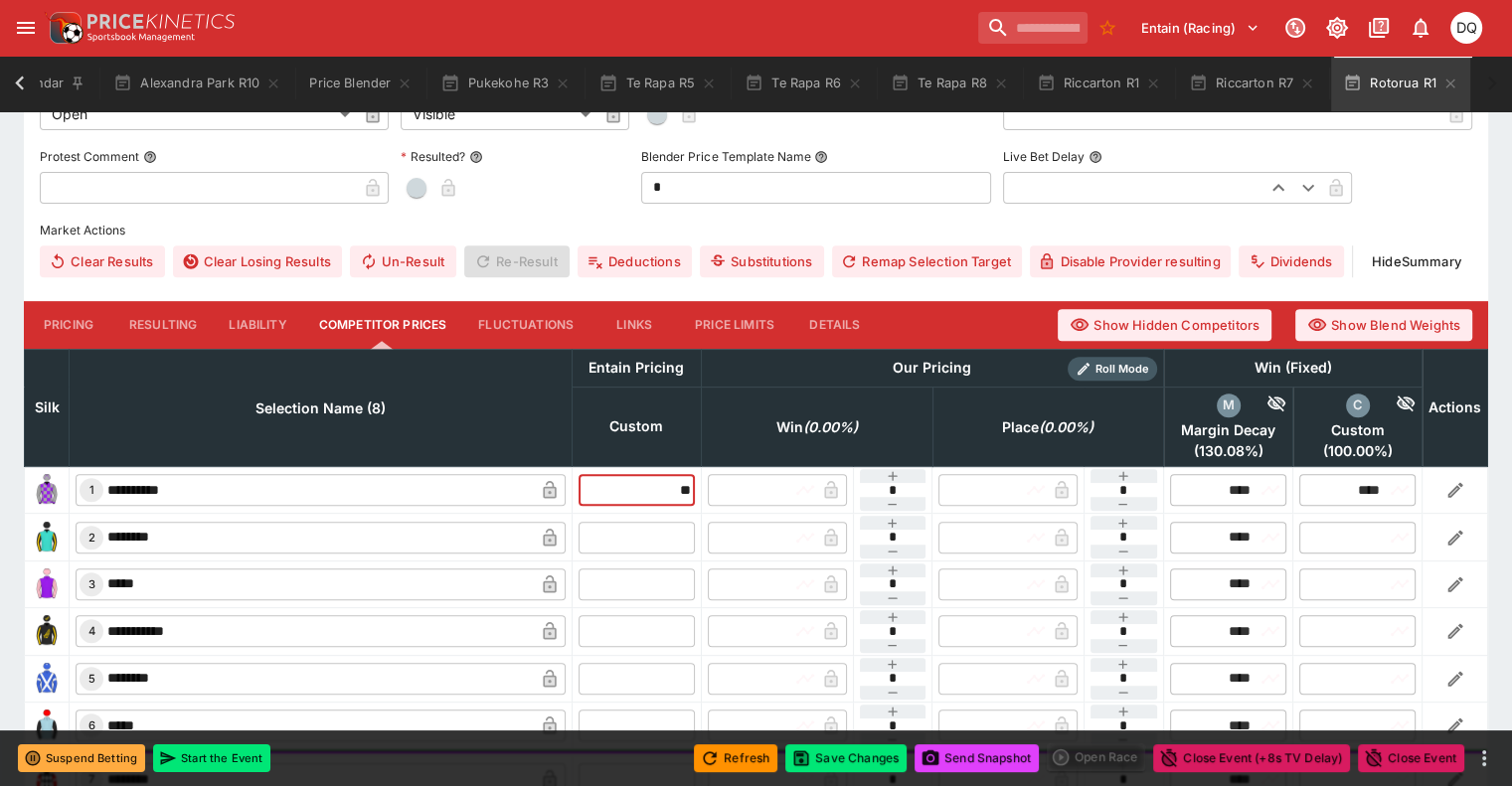 type on "*****" 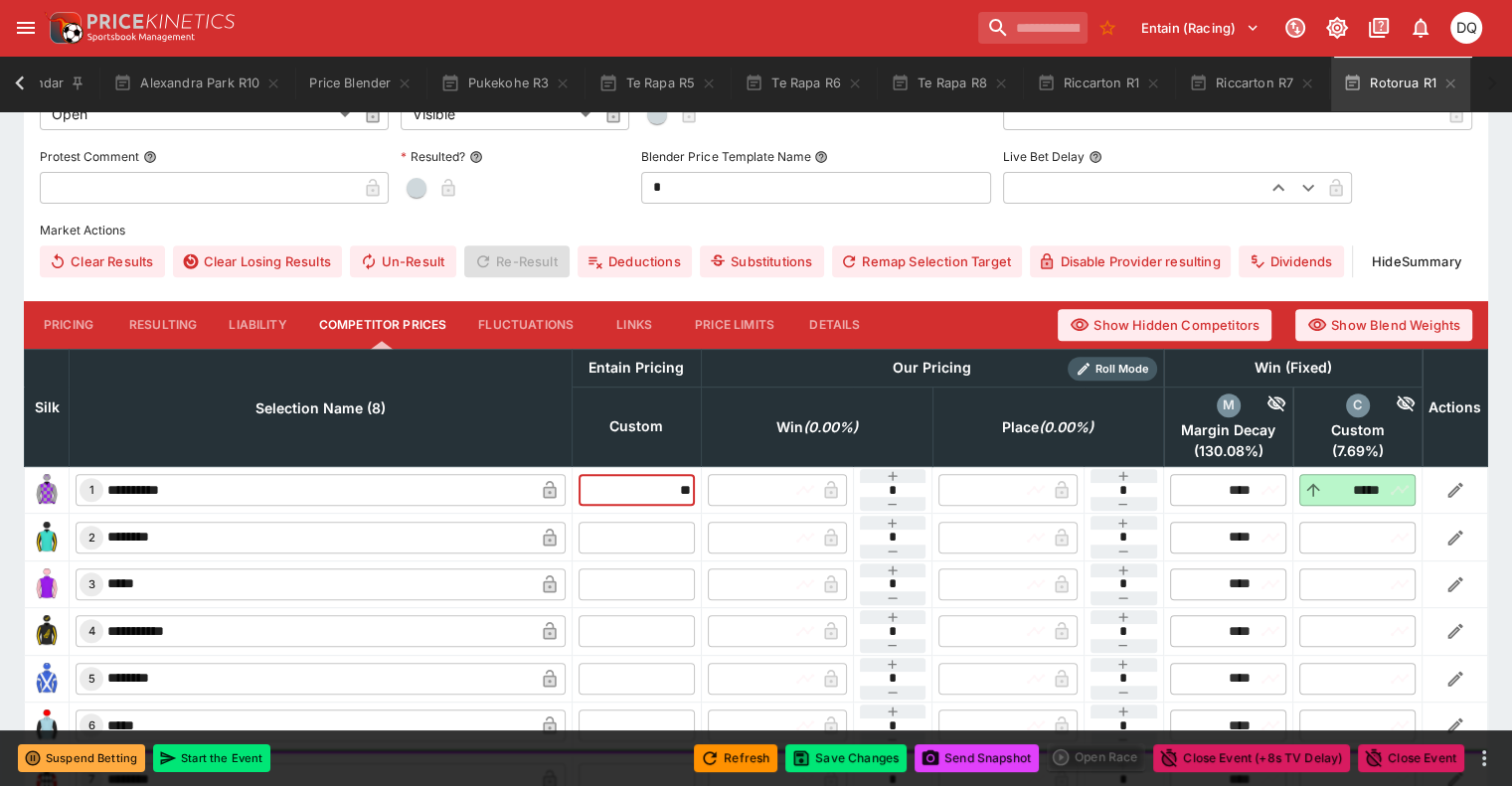 type on "*****" 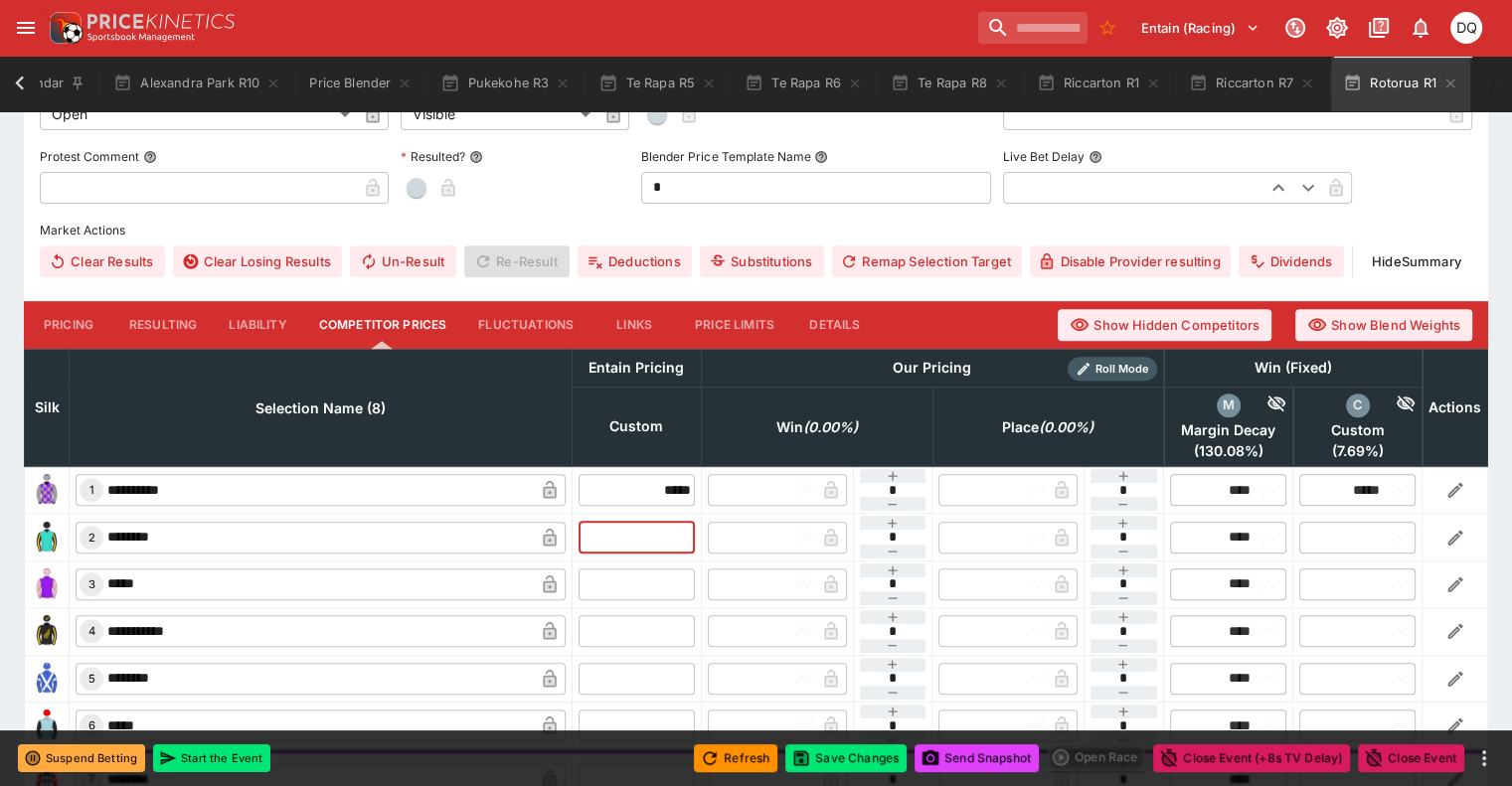 click at bounding box center (636, 537) 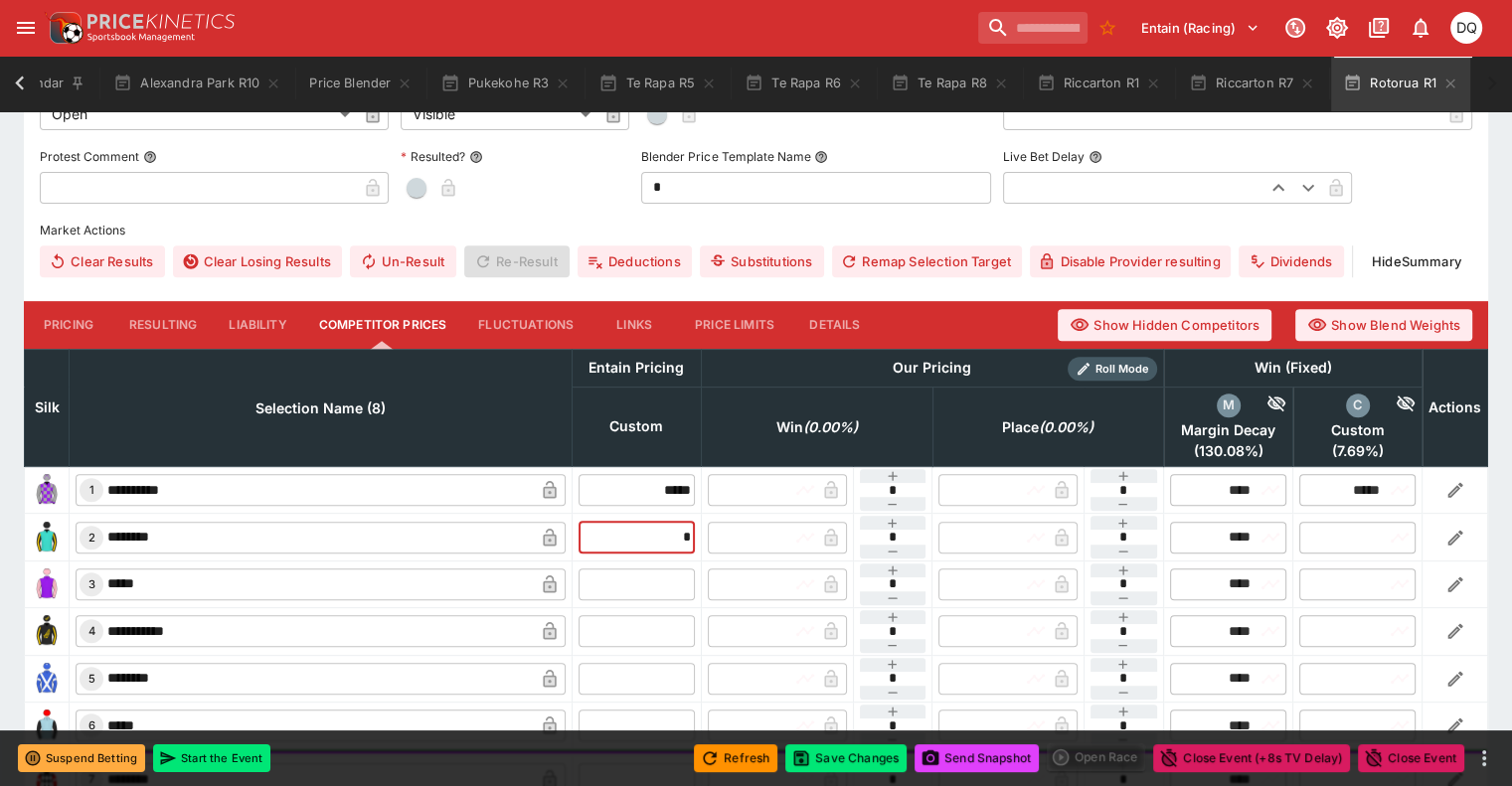 type on "**" 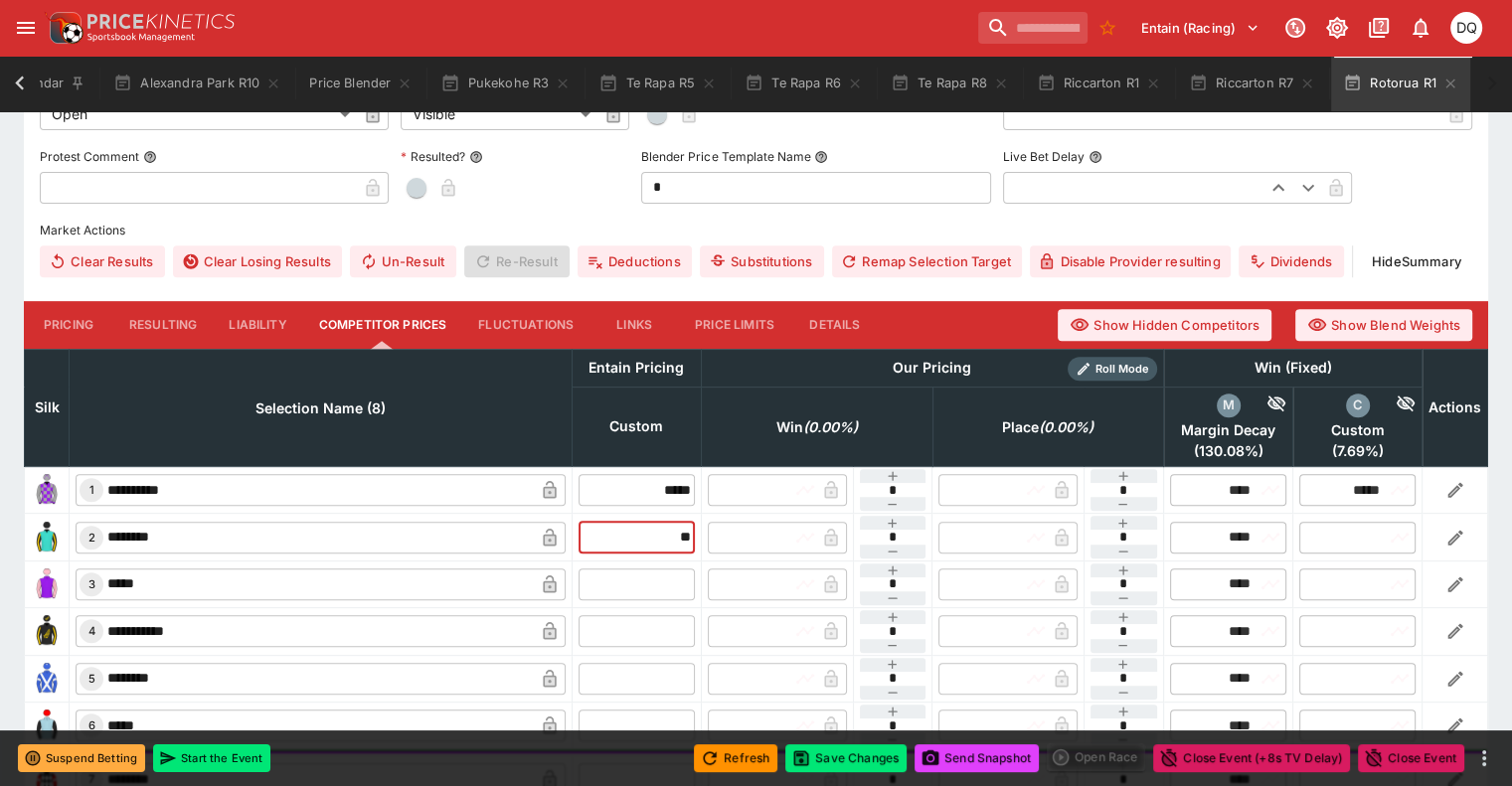 type on "*****" 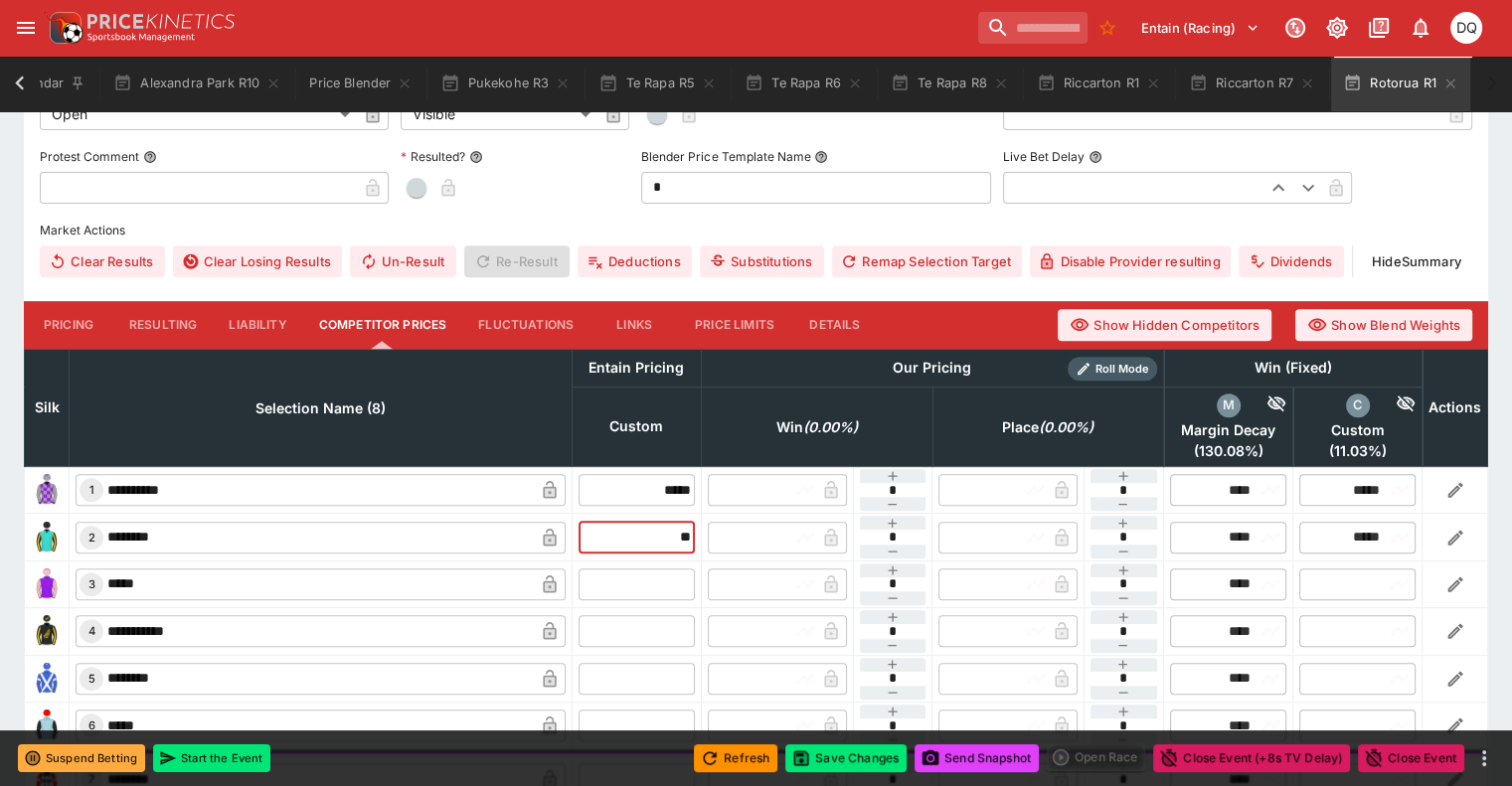 type on "*****" 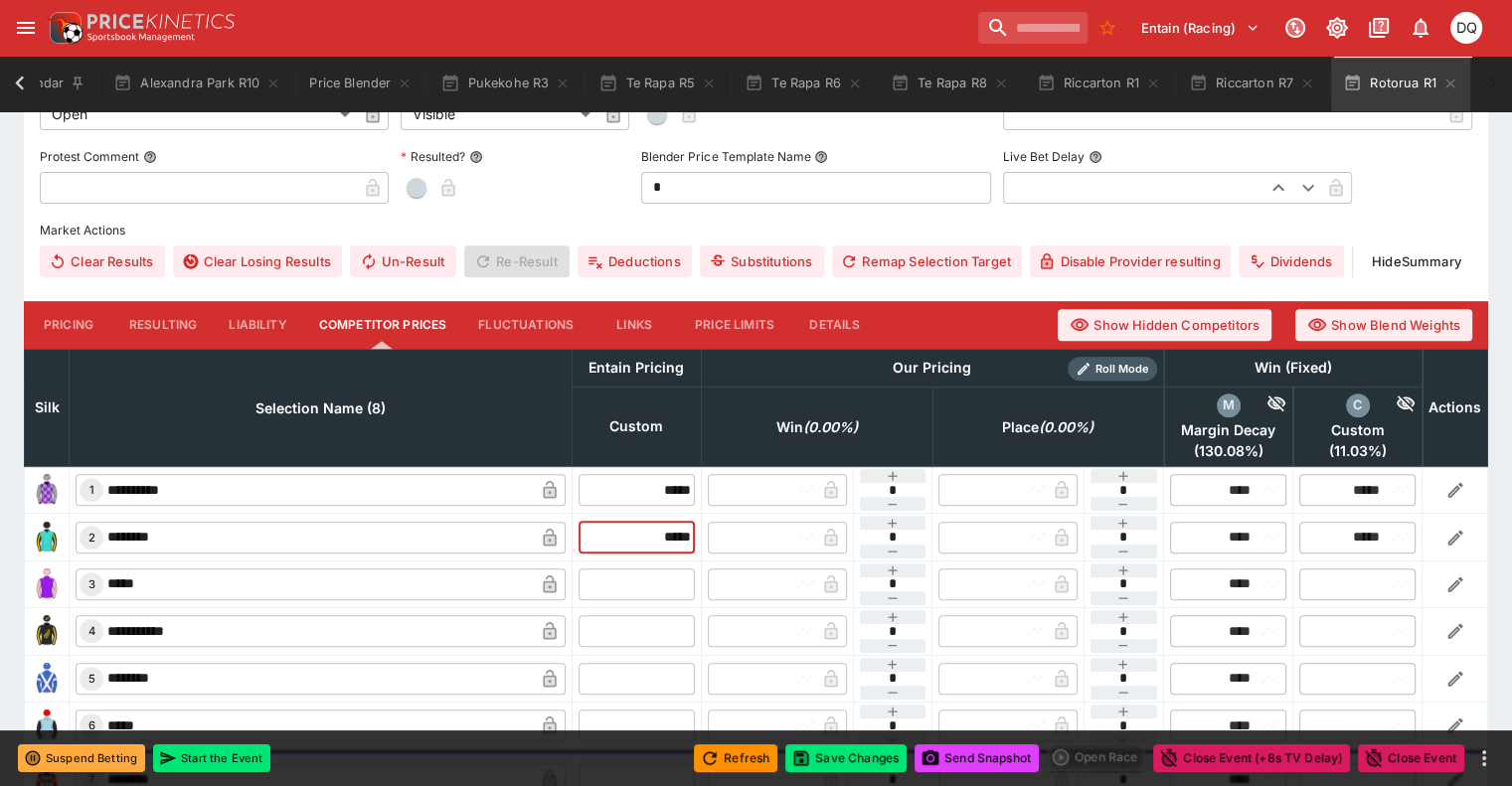 click at bounding box center [636, 584] 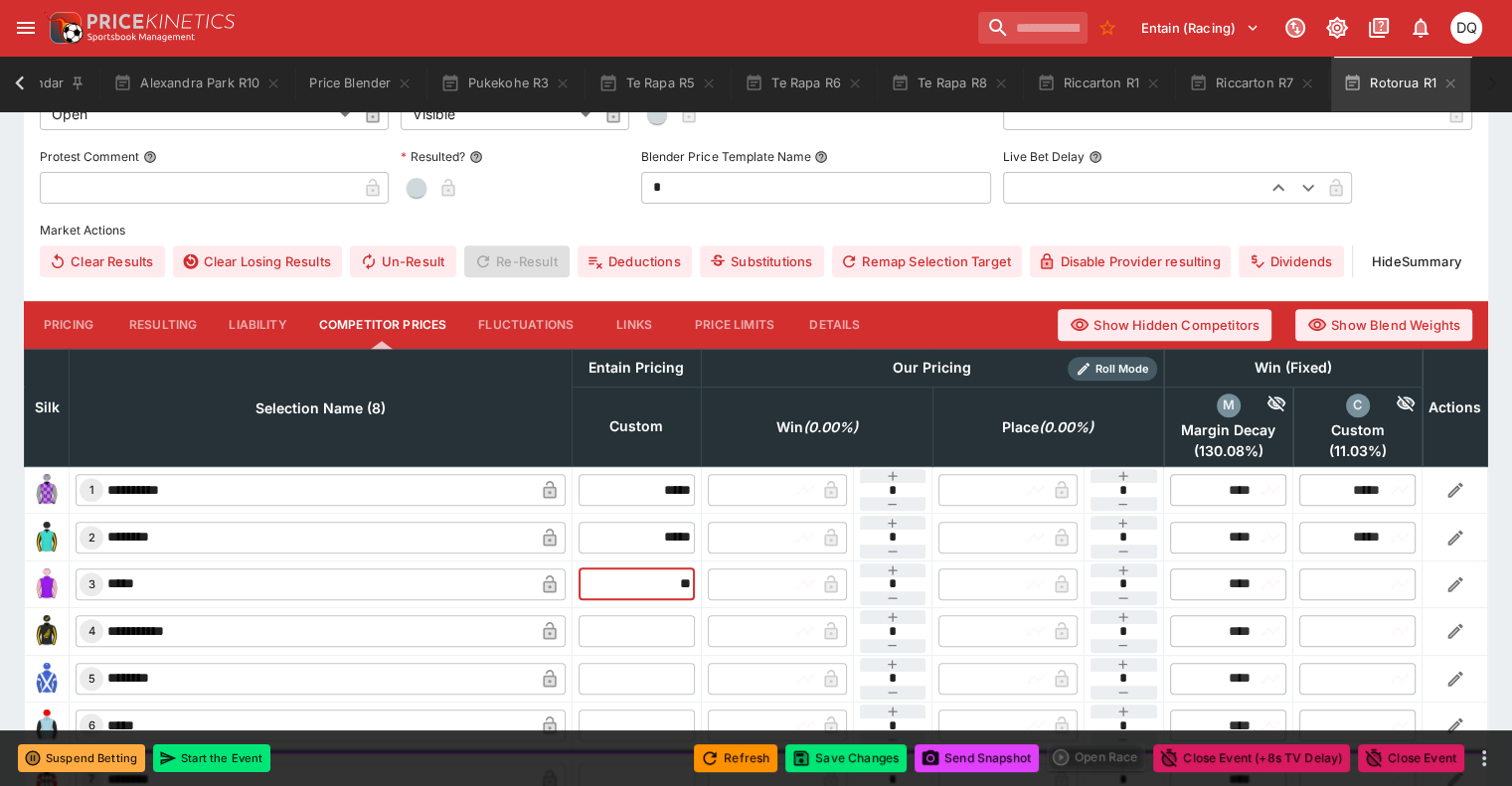 type on "***" 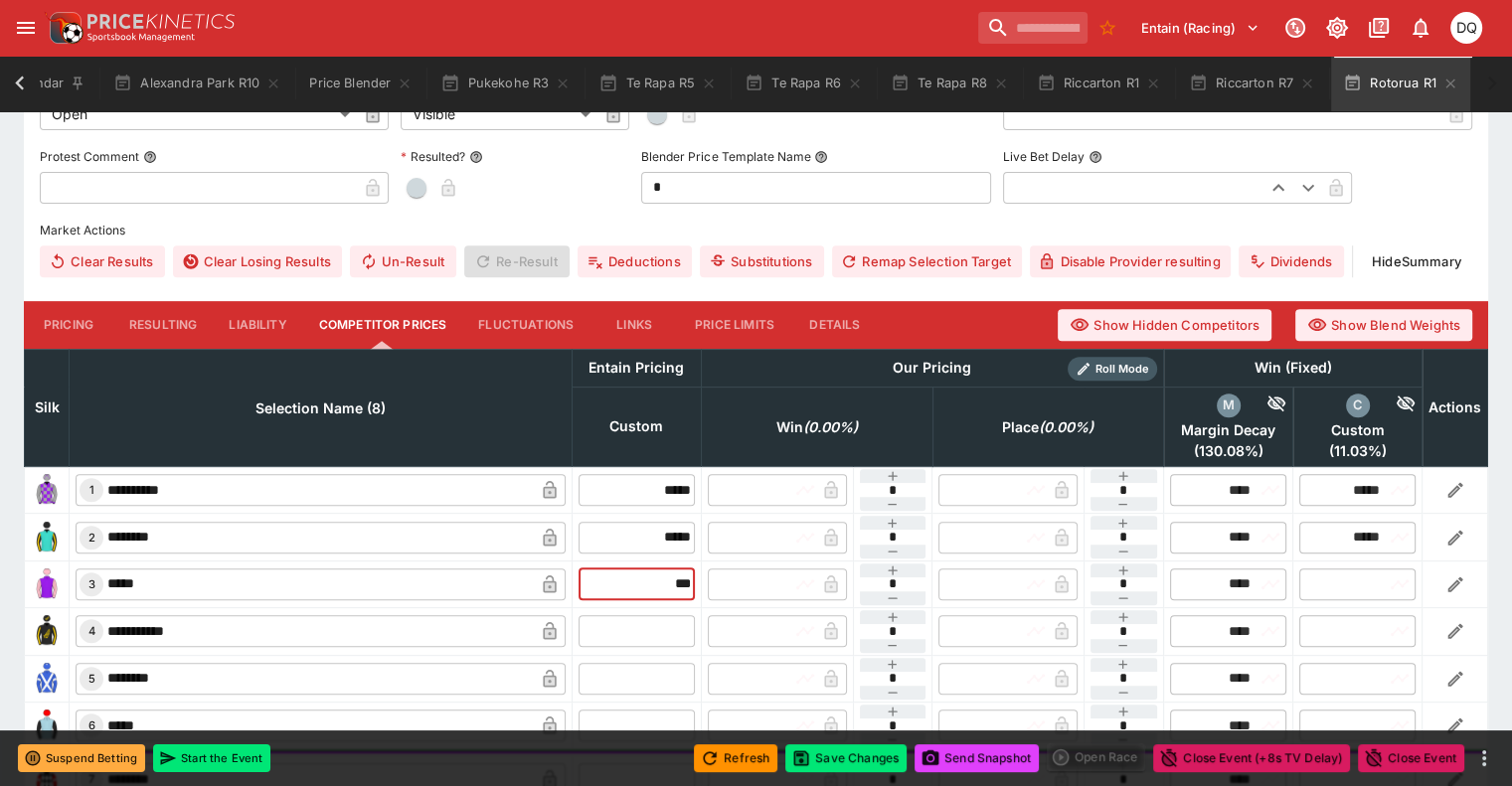 type on "****" 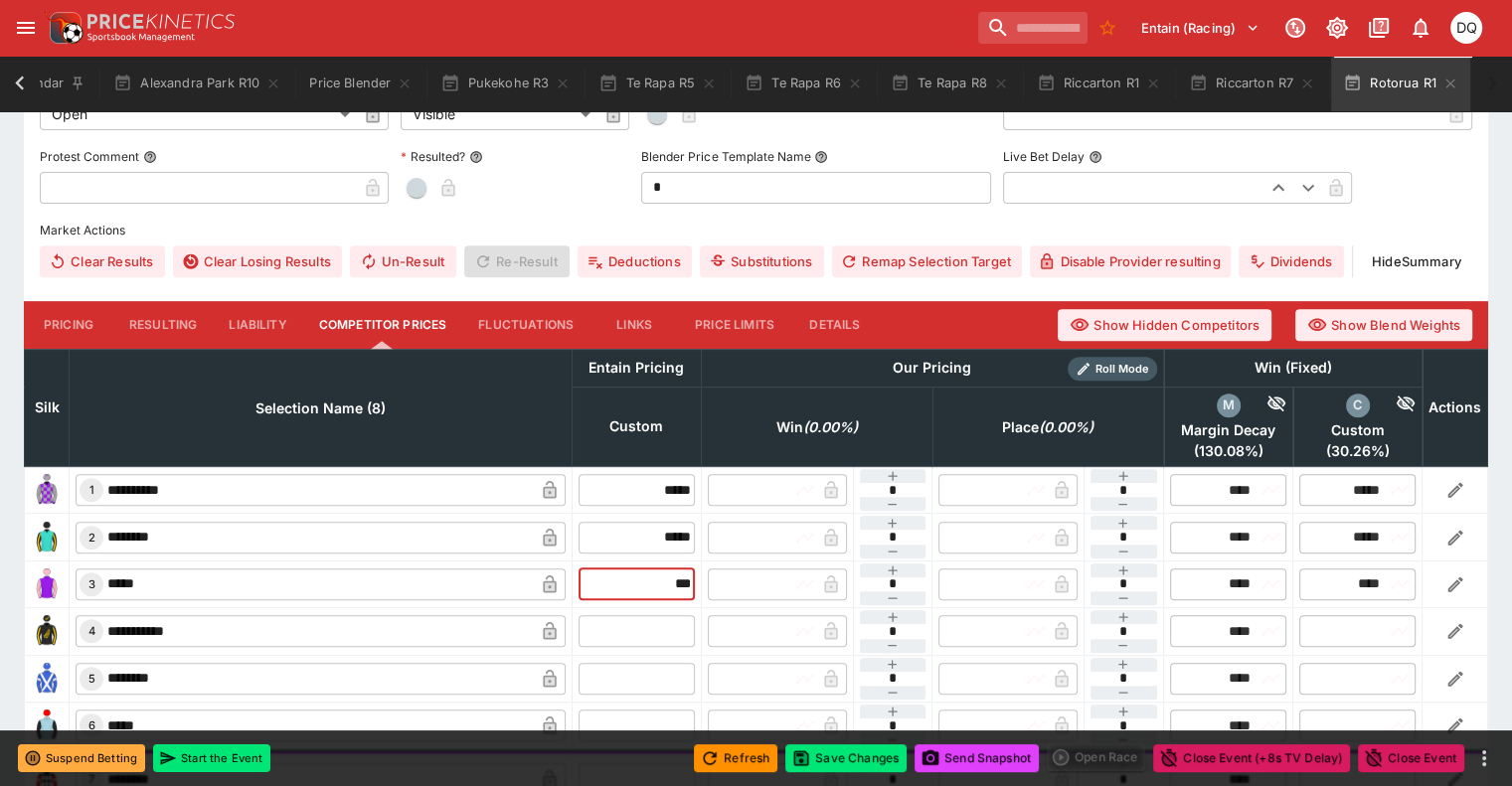 type on "****" 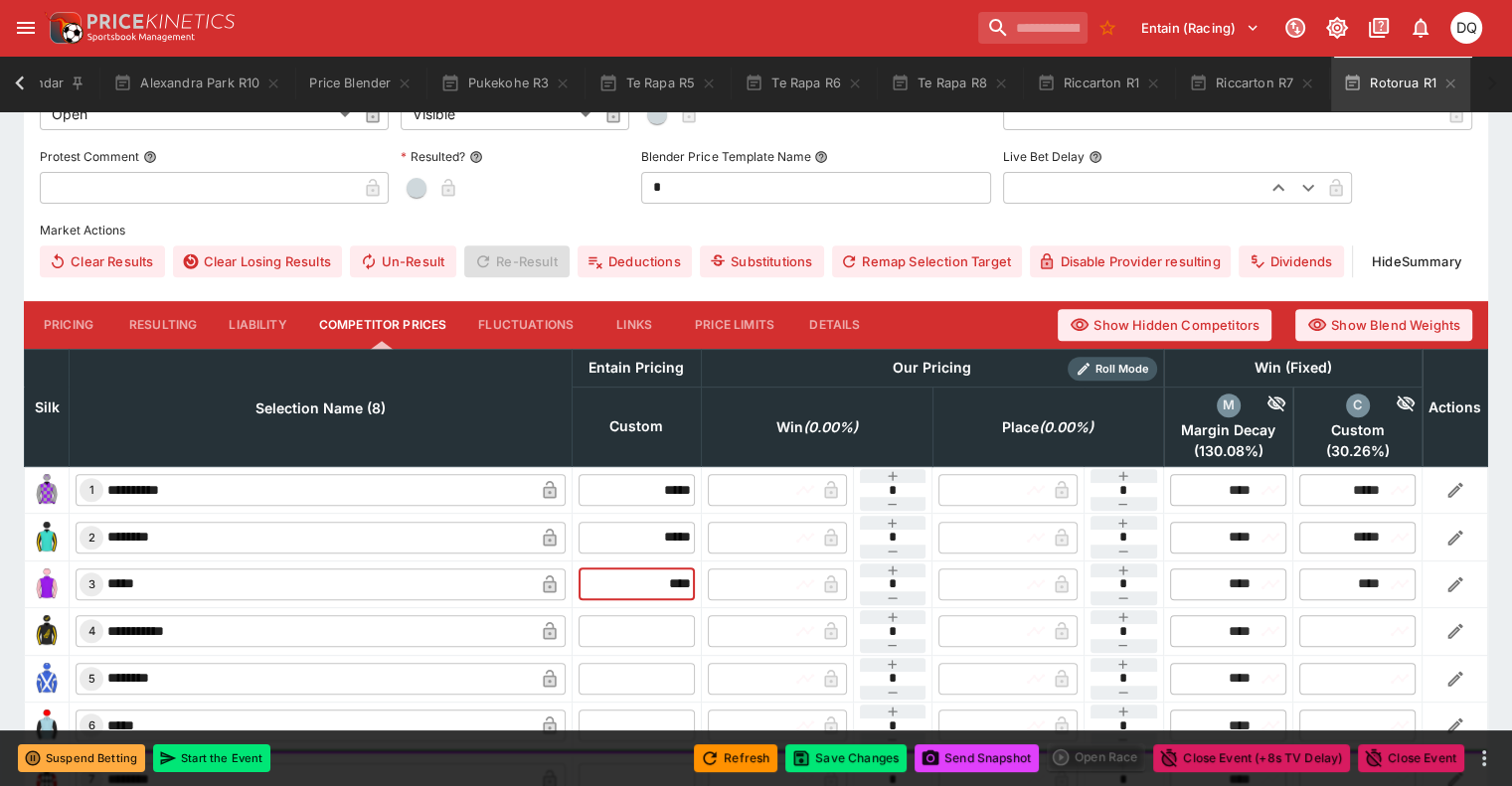 click at bounding box center [636, 631] 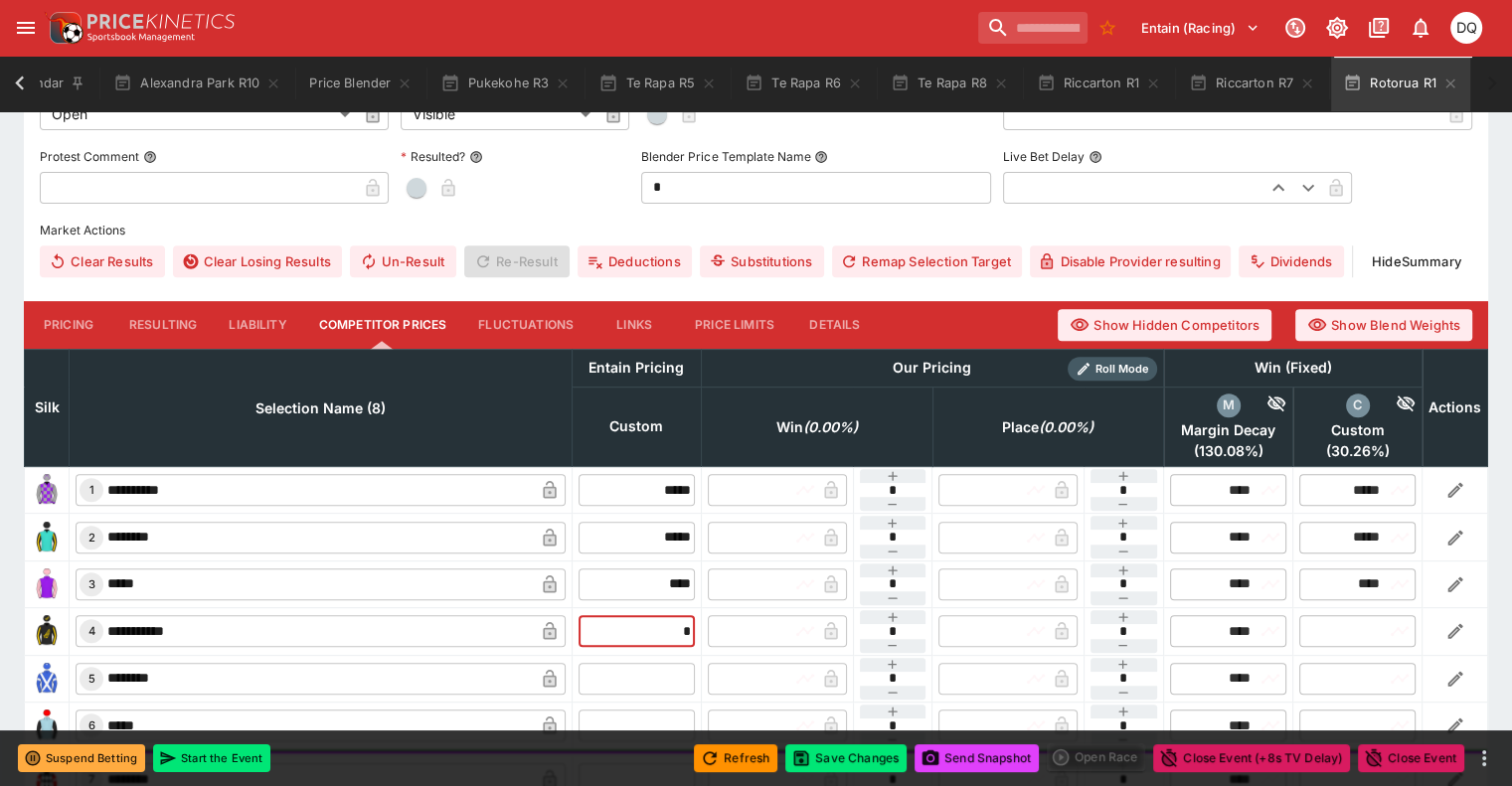 type on "**" 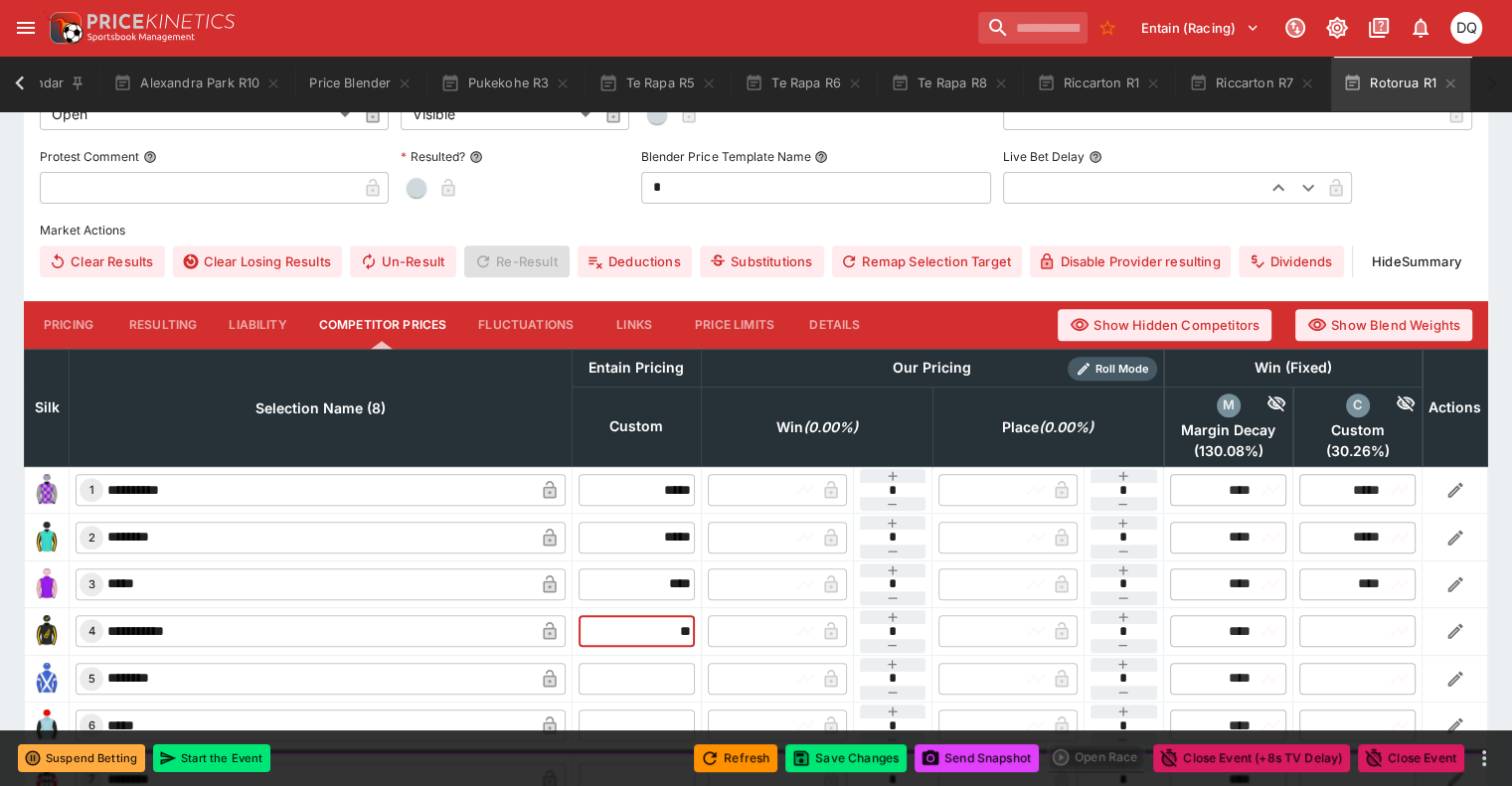 type on "*****" 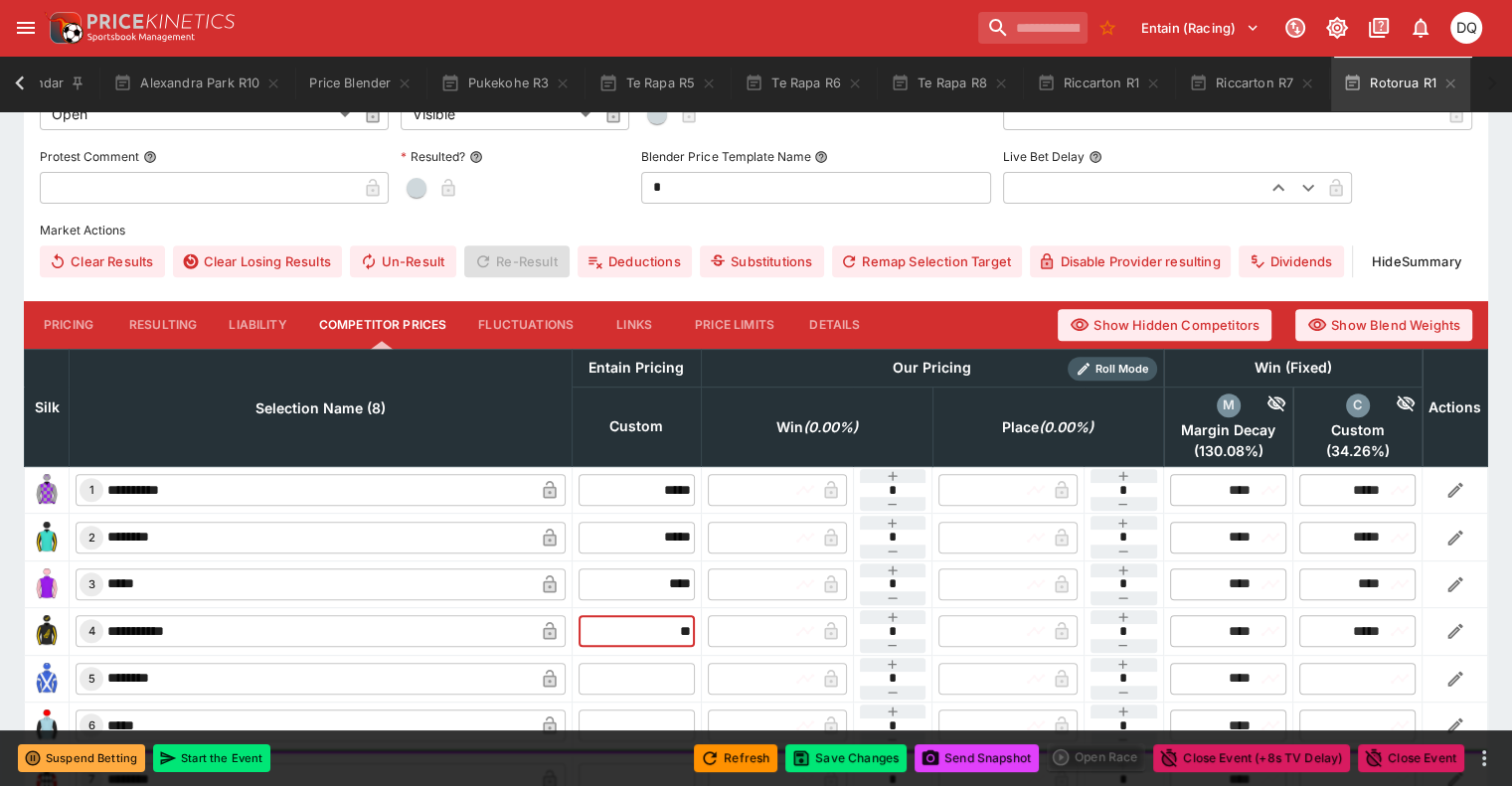 type on "*****" 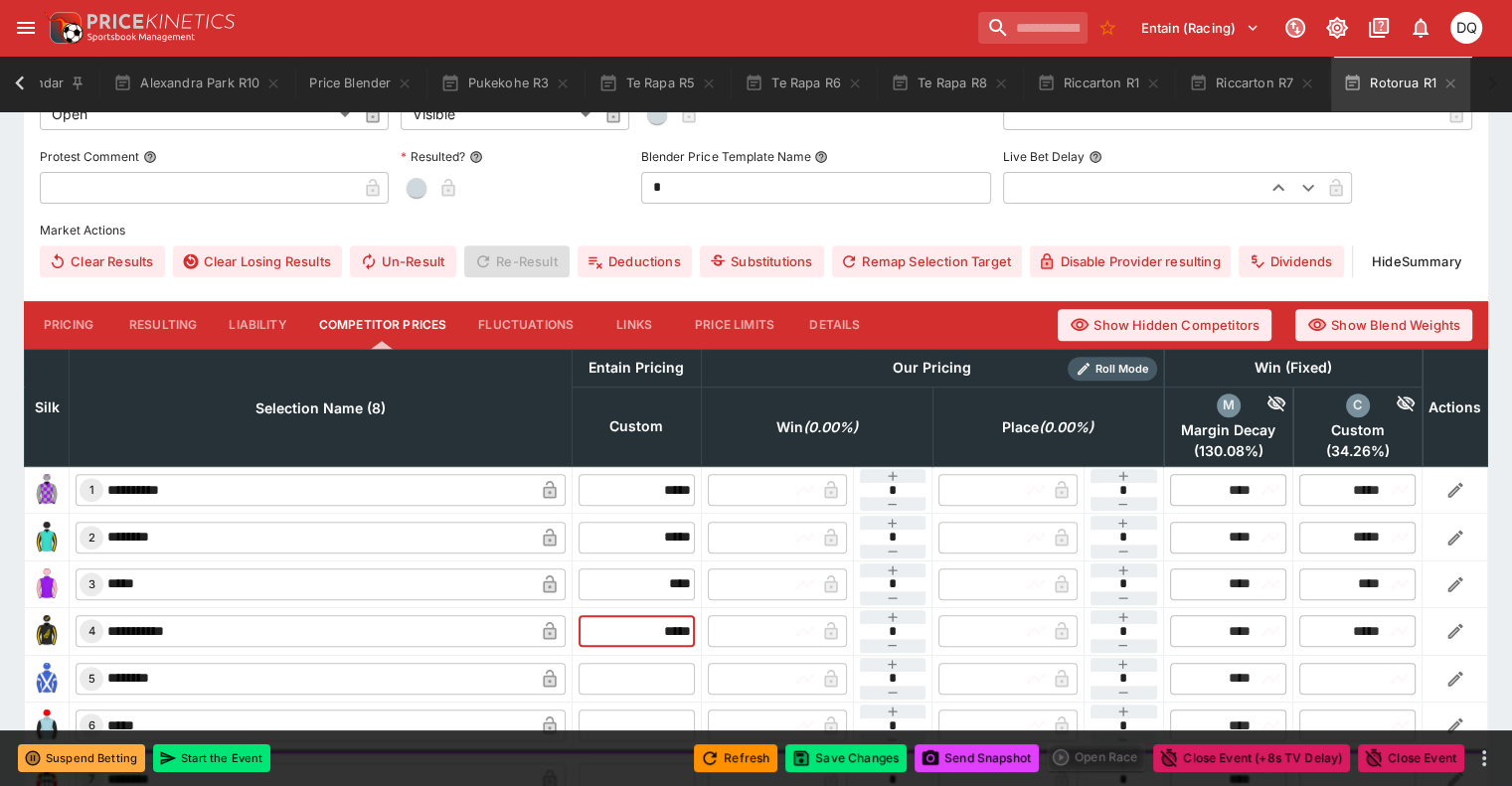 click at bounding box center (636, 679) 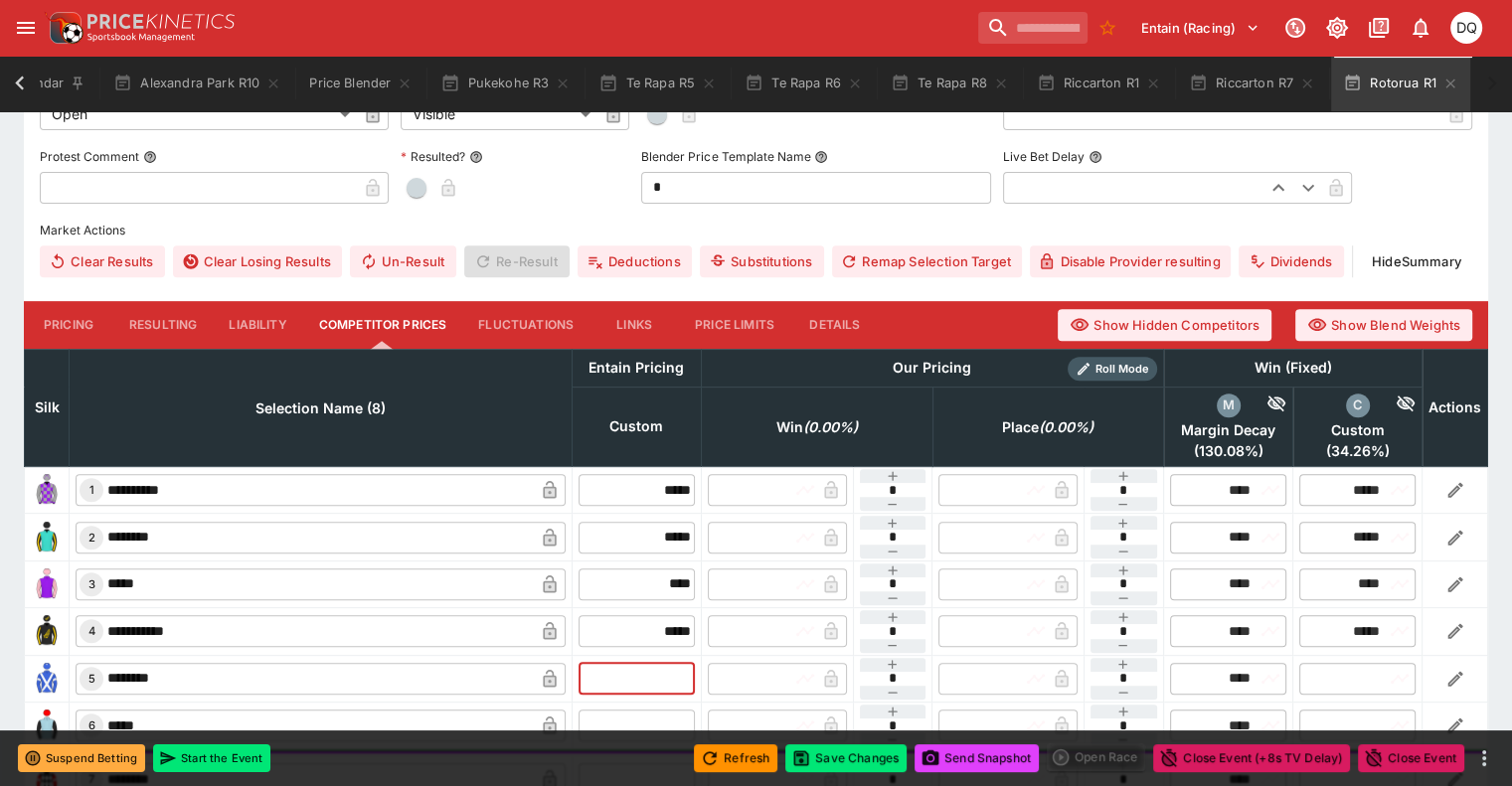 type on "*" 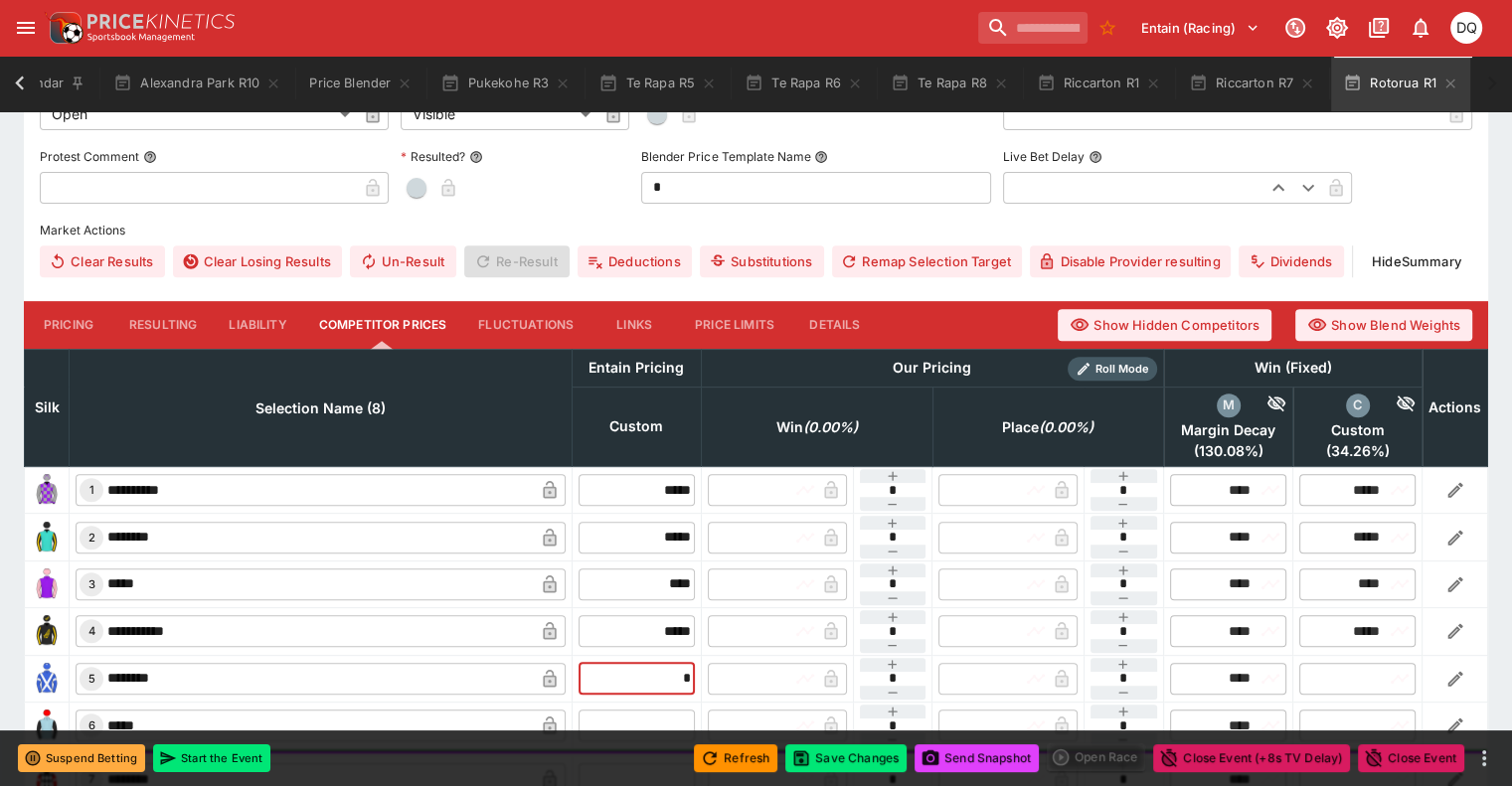 type on "****" 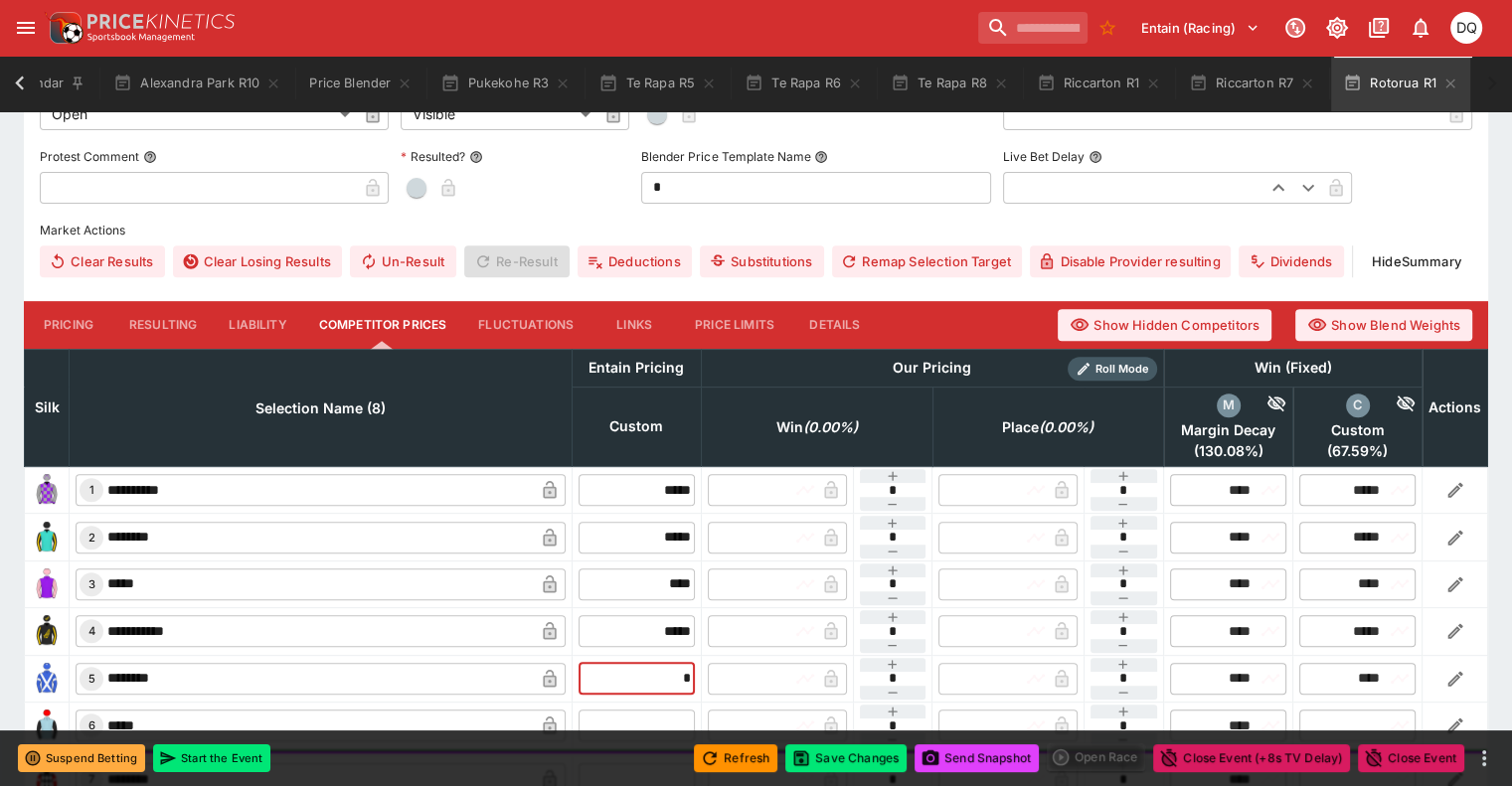 click at bounding box center (636, 725) 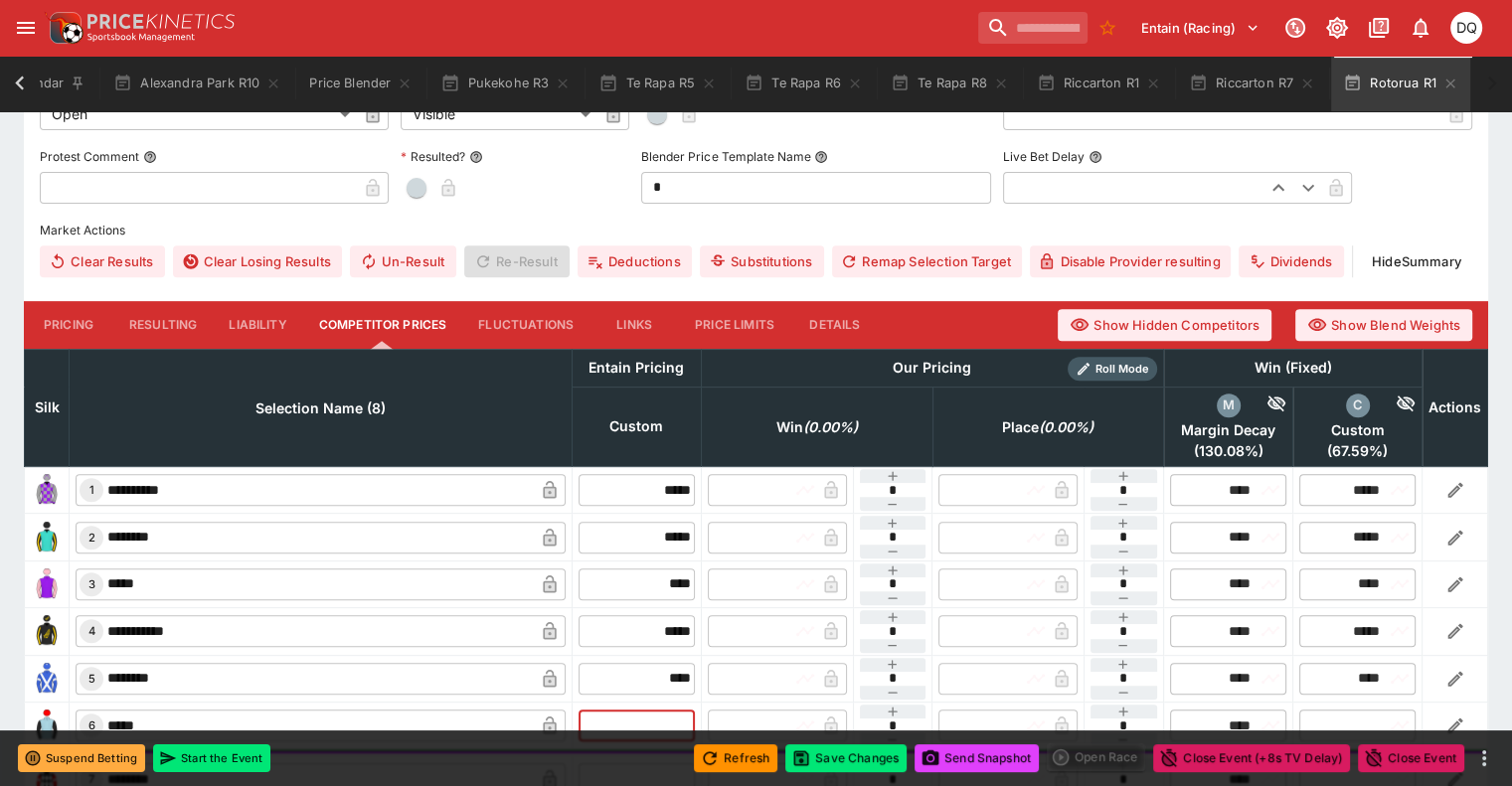 type on "*" 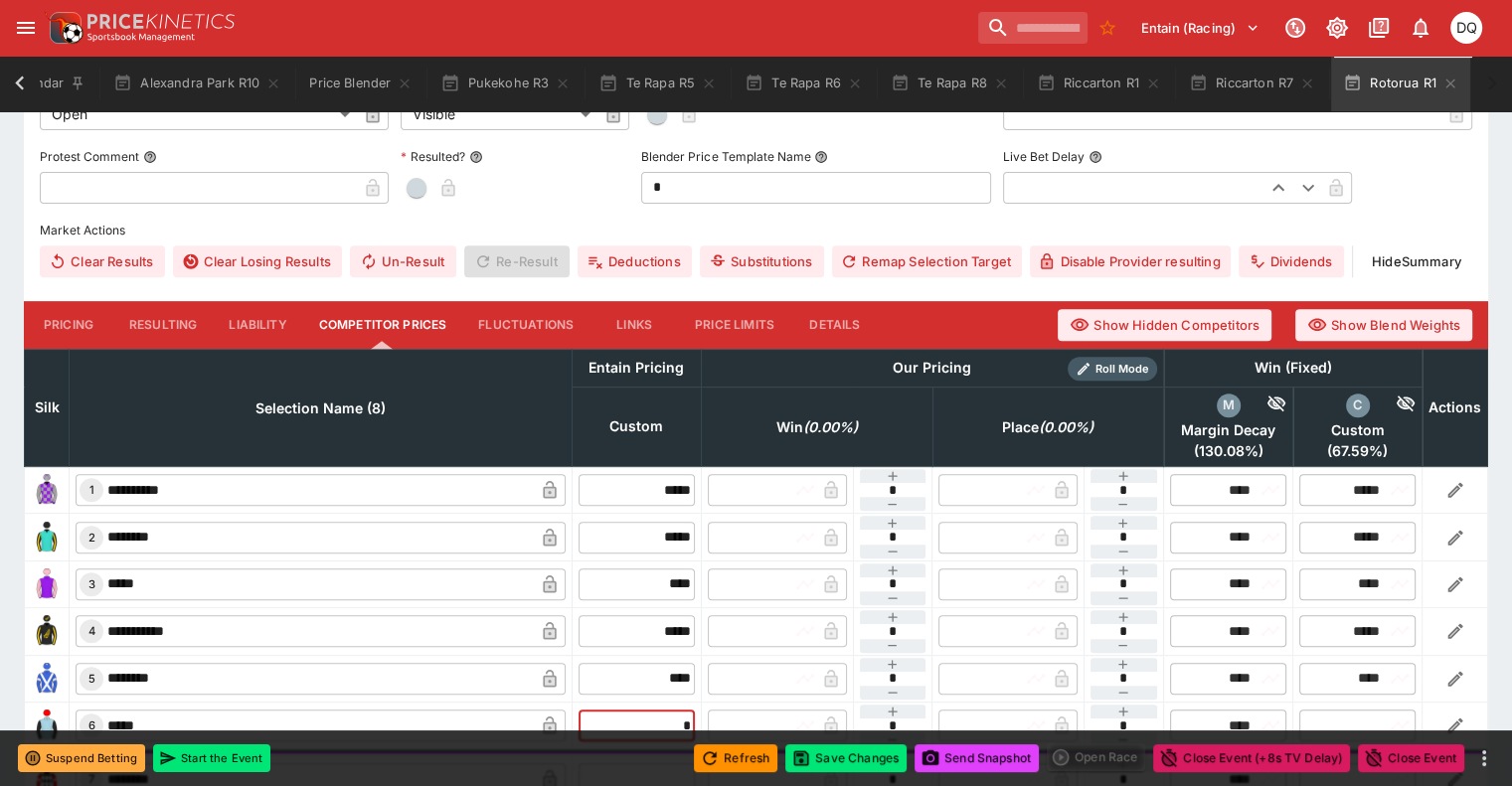 type on "****" 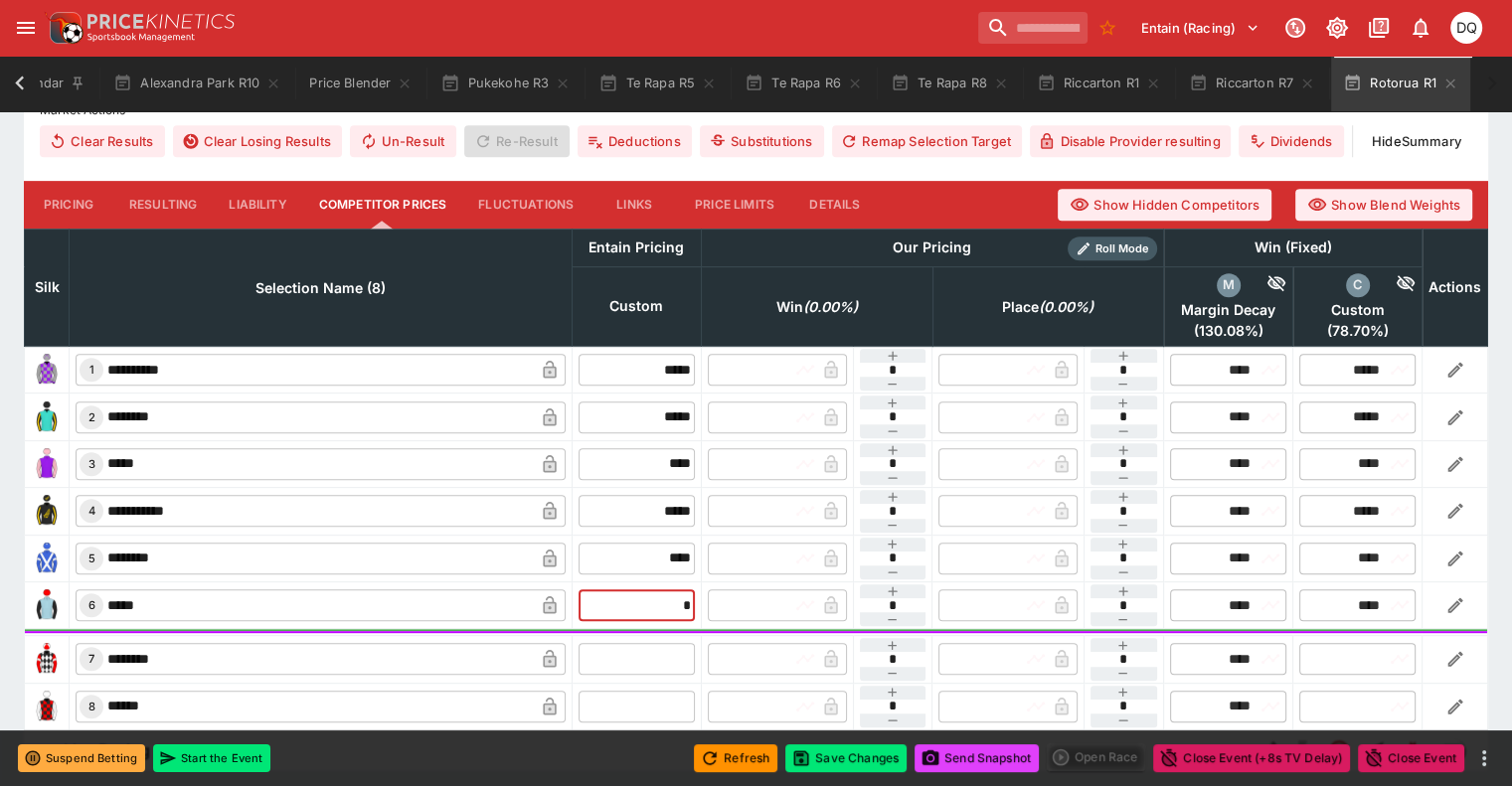 scroll, scrollTop: 822, scrollLeft: 0, axis: vertical 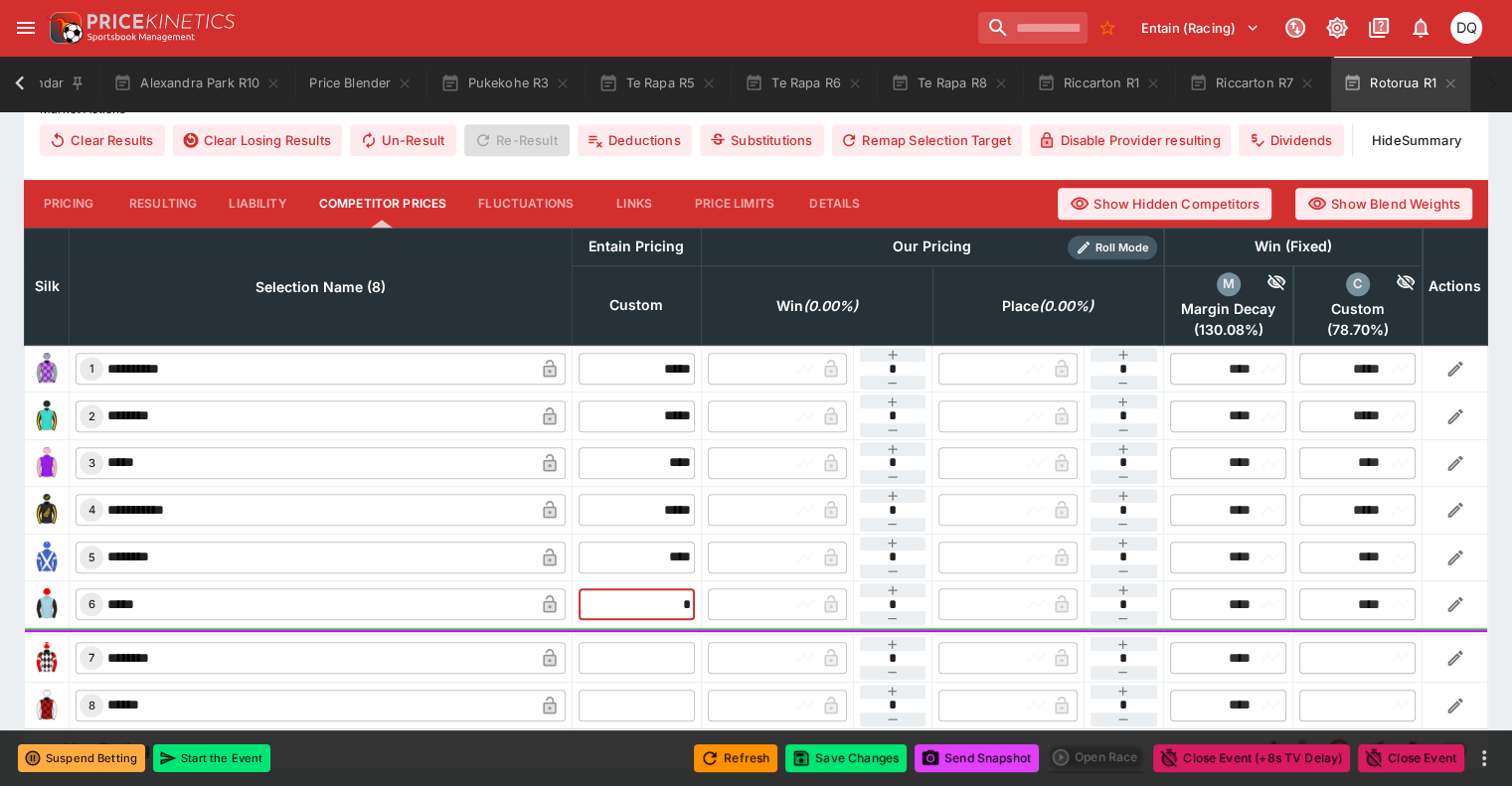 type on "****" 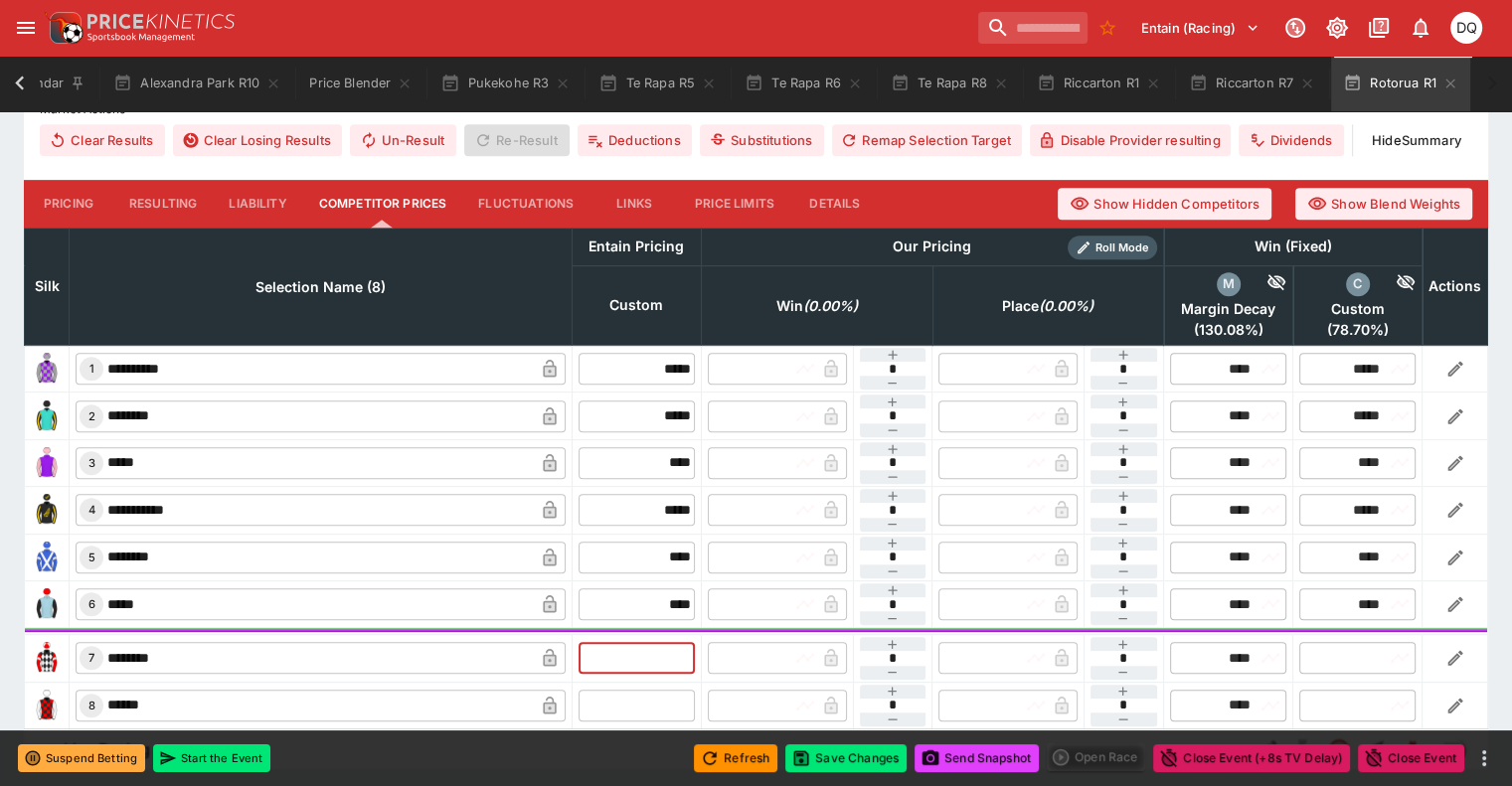 click at bounding box center (636, 658) 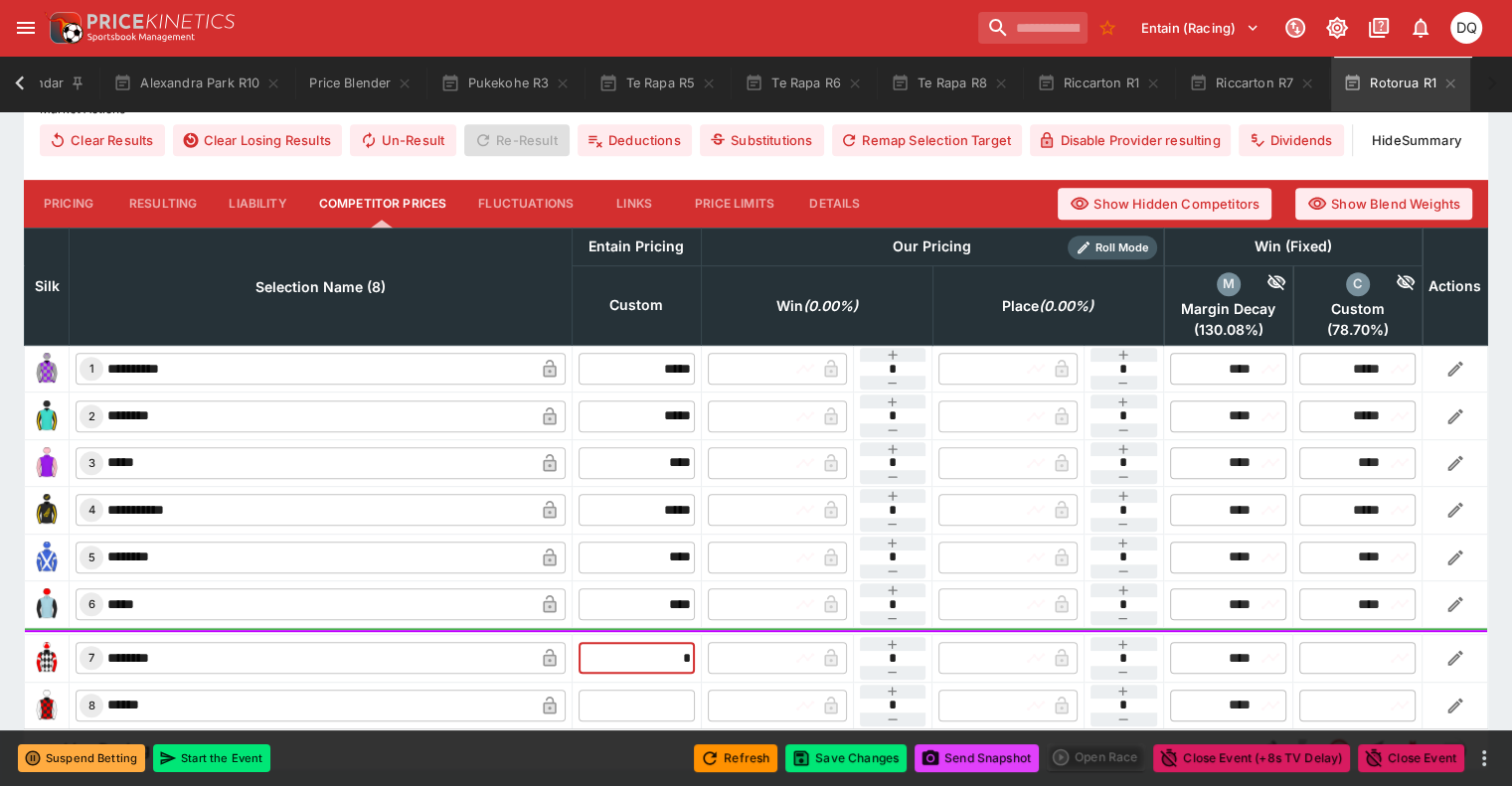 type on "**" 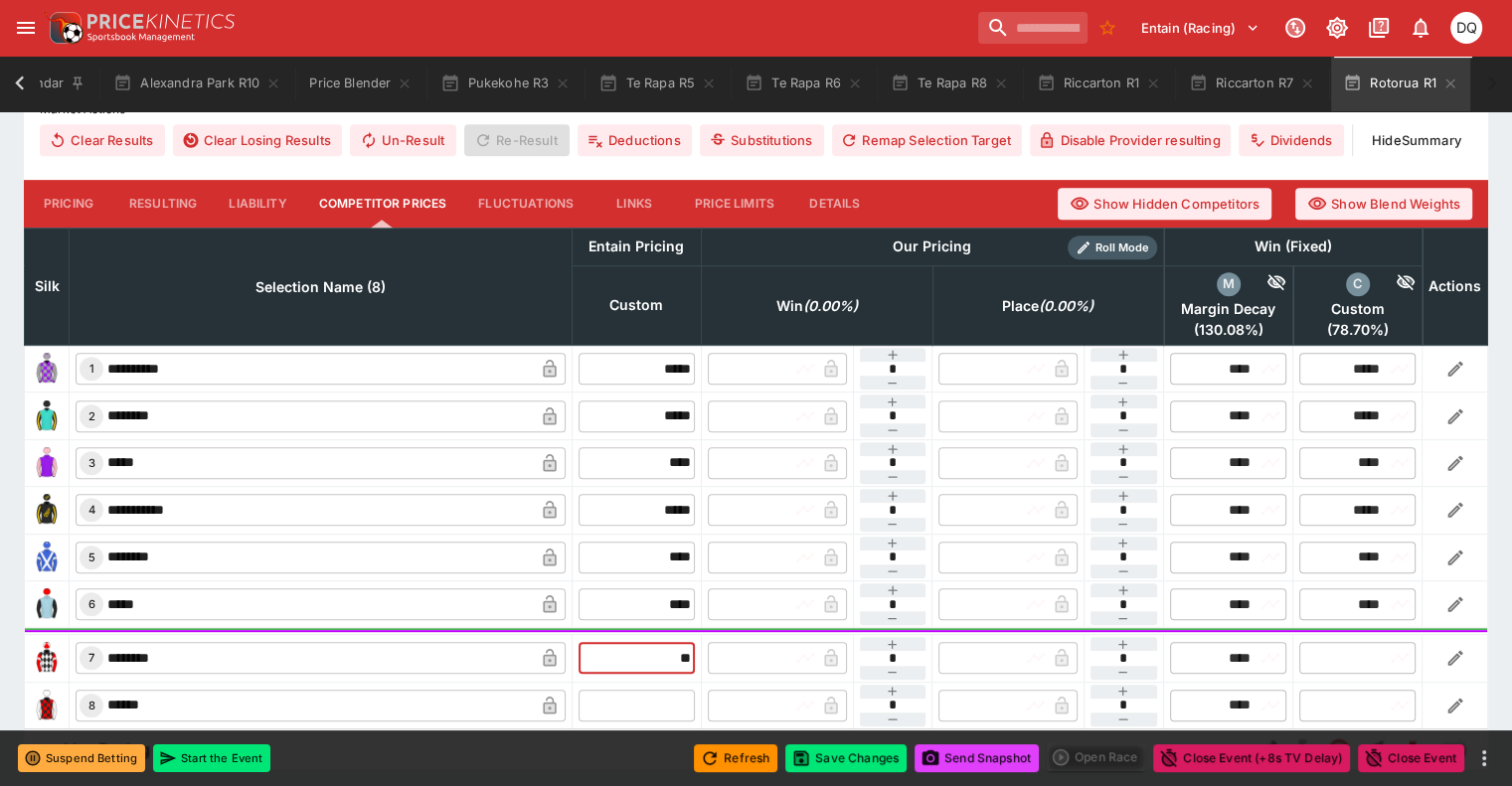 type on "*****" 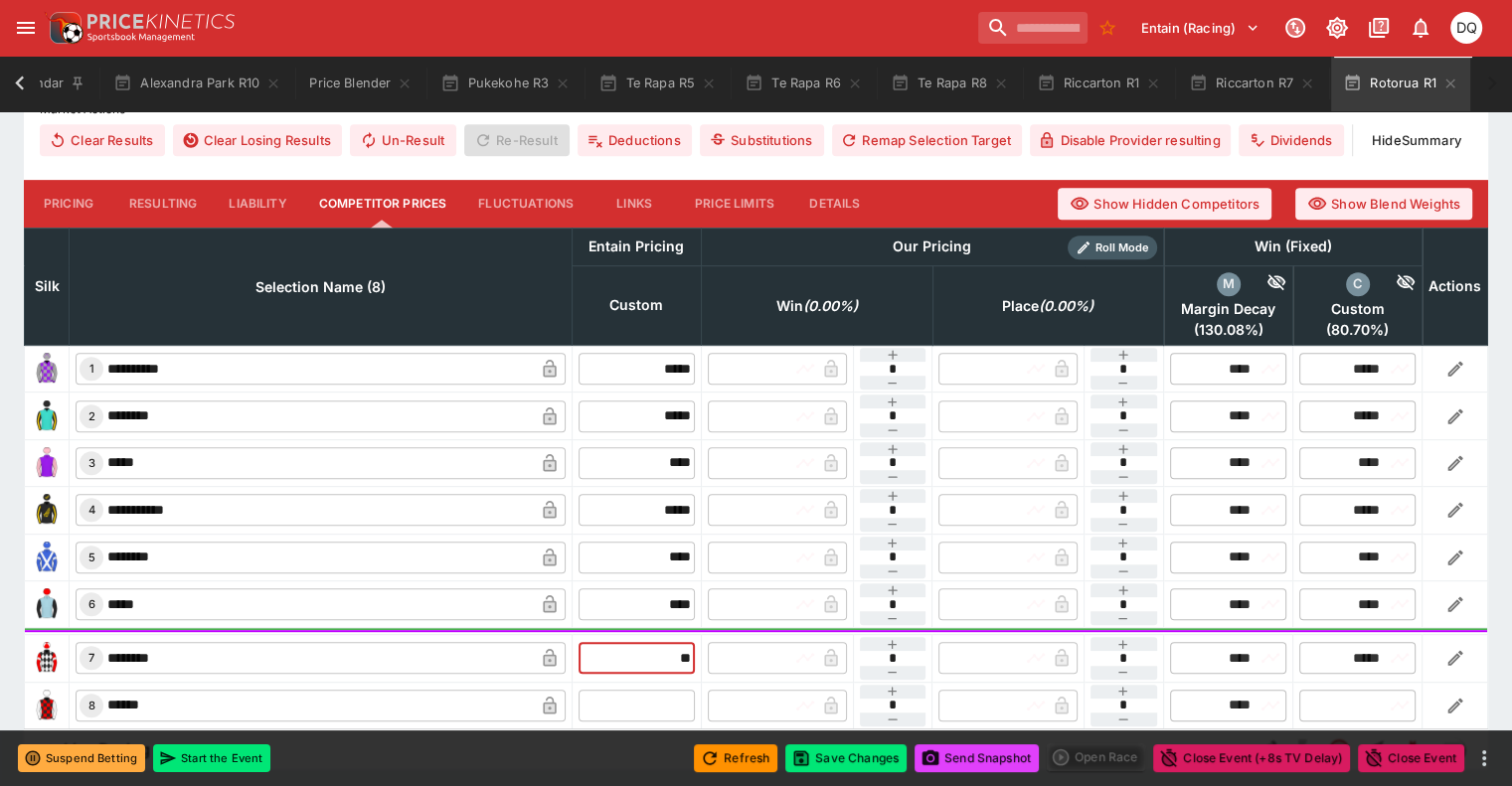 type on "*****" 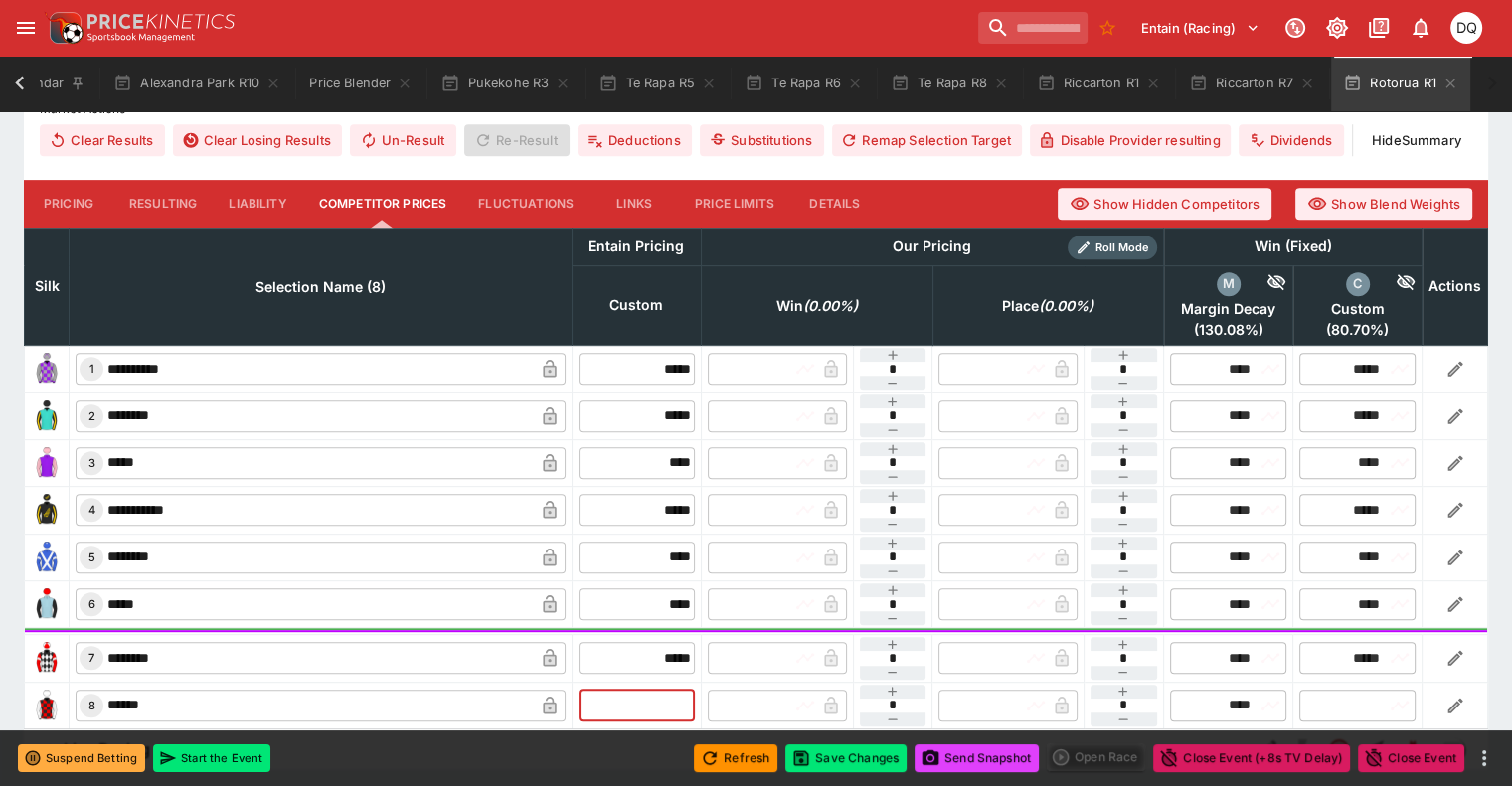 click at bounding box center (636, 706) 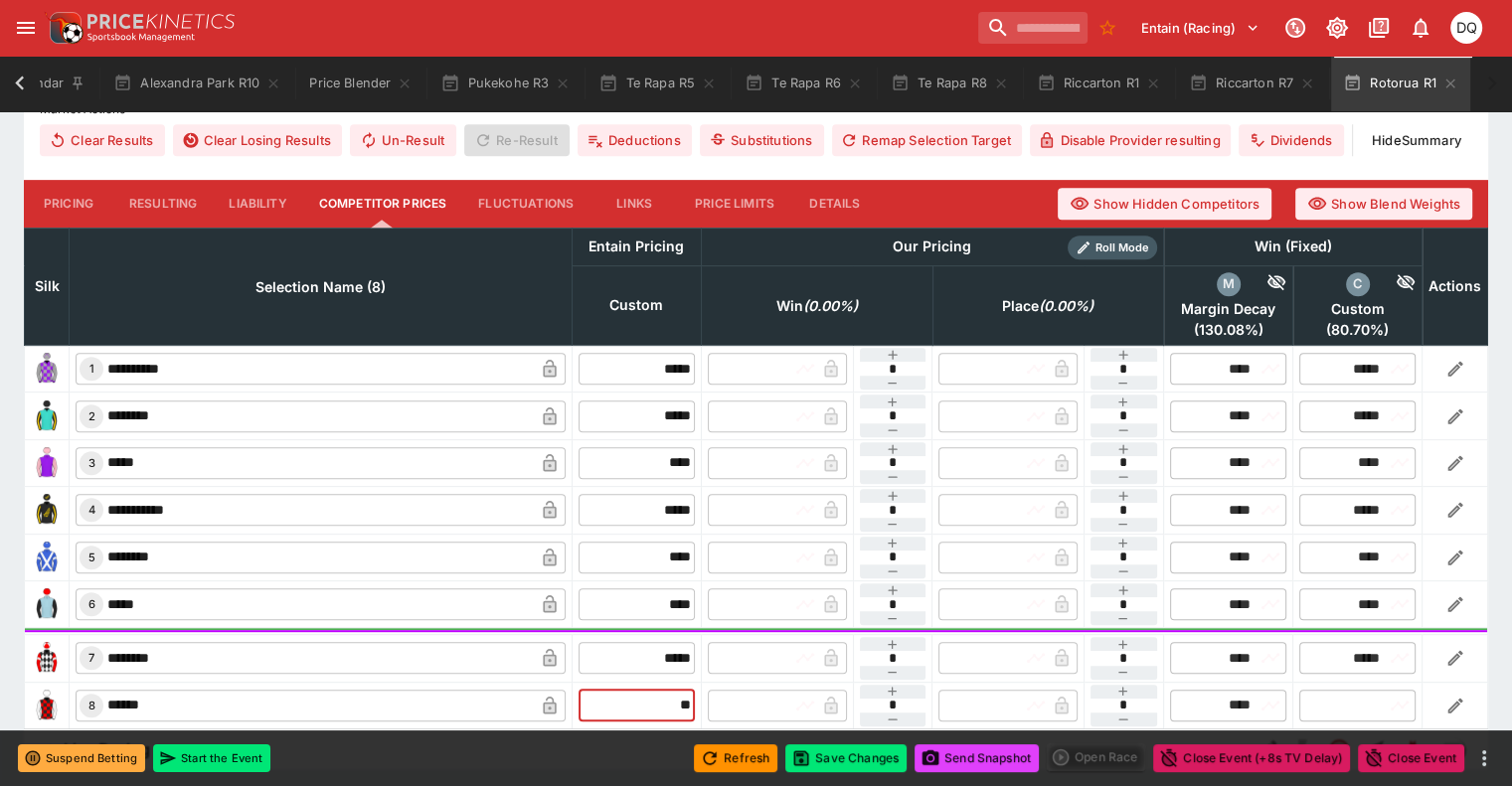 type on "***" 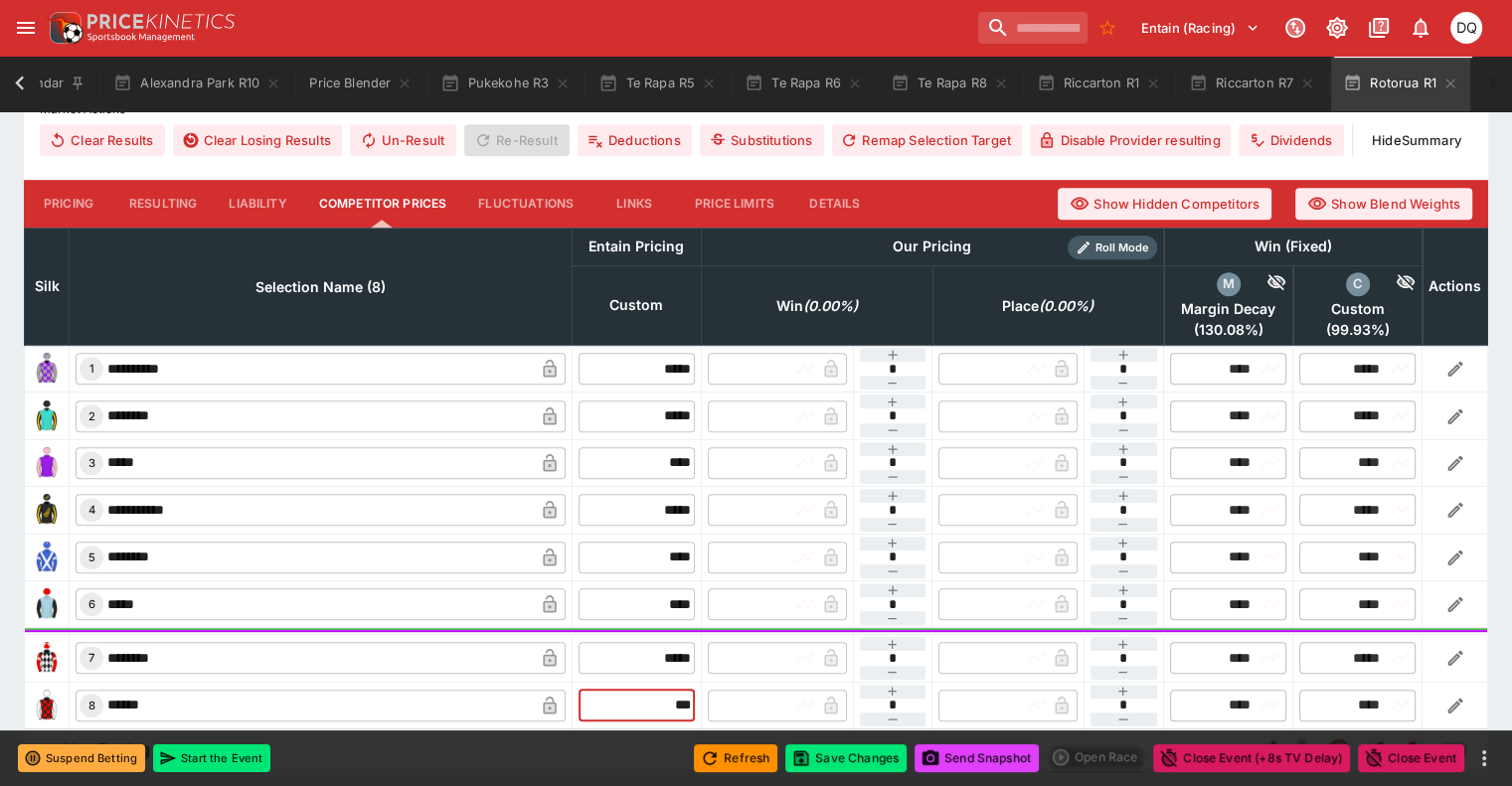 type on "****" 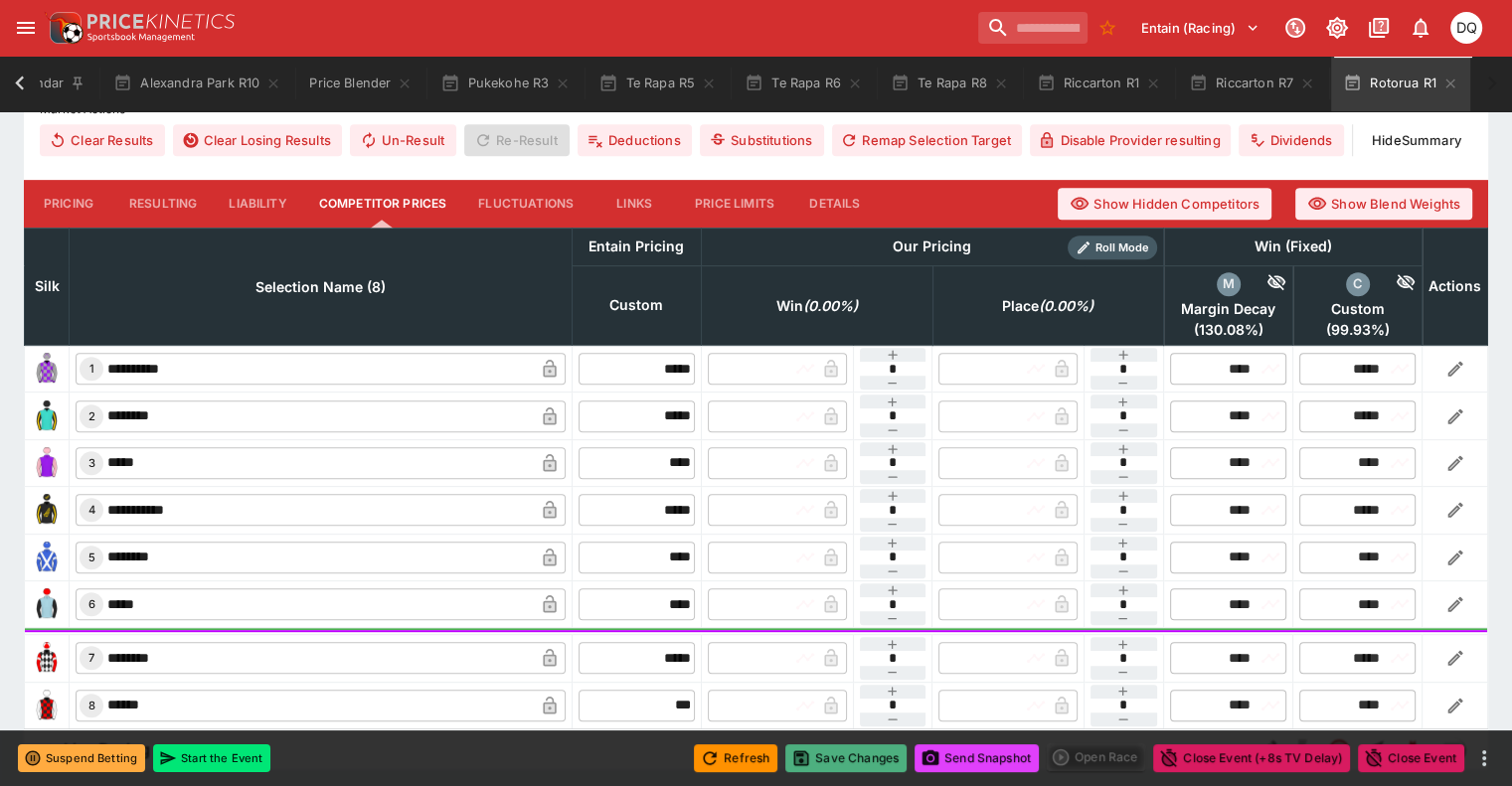type on "****" 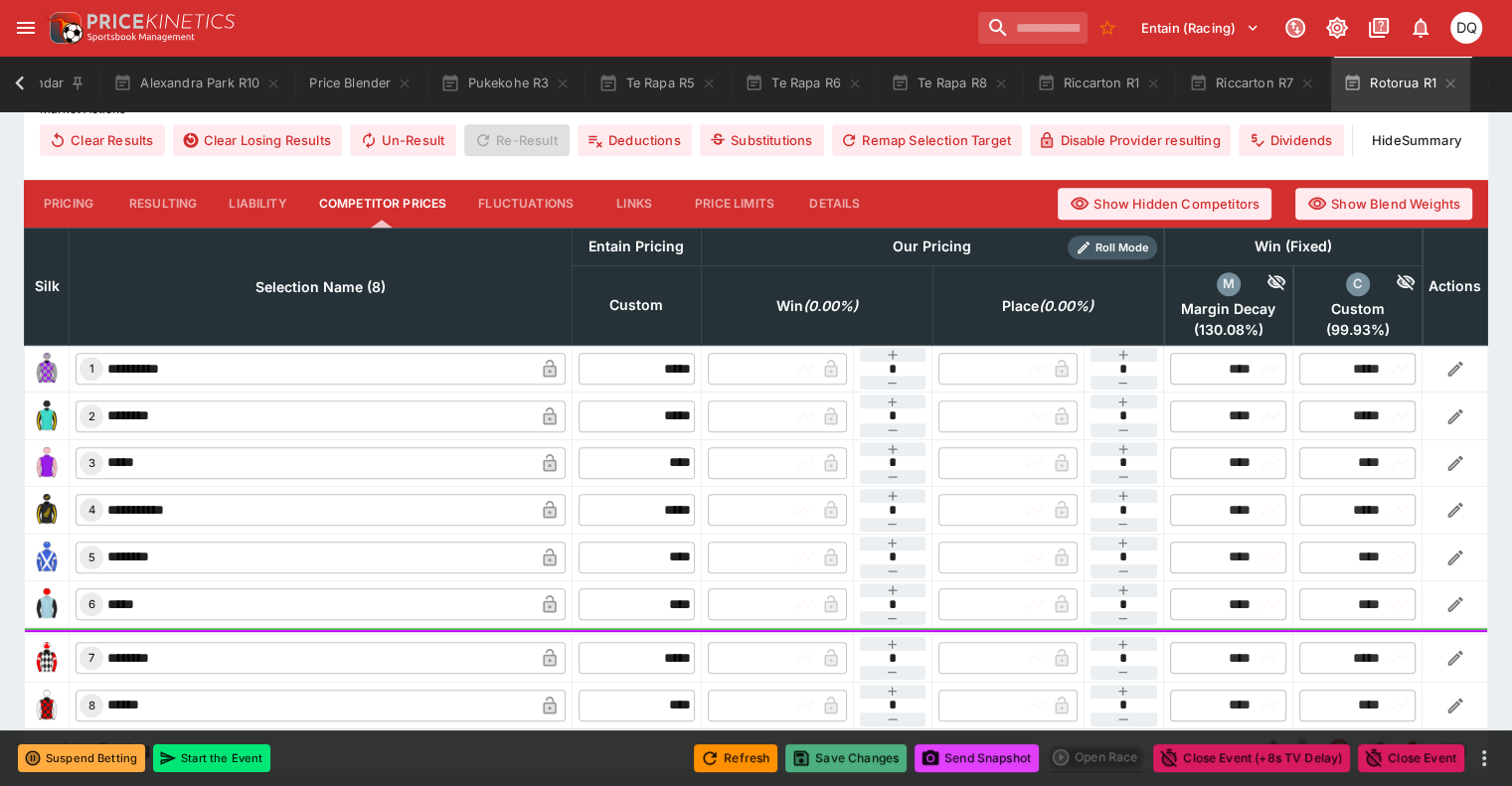 click on "Save Changes" at bounding box center (846, 758) 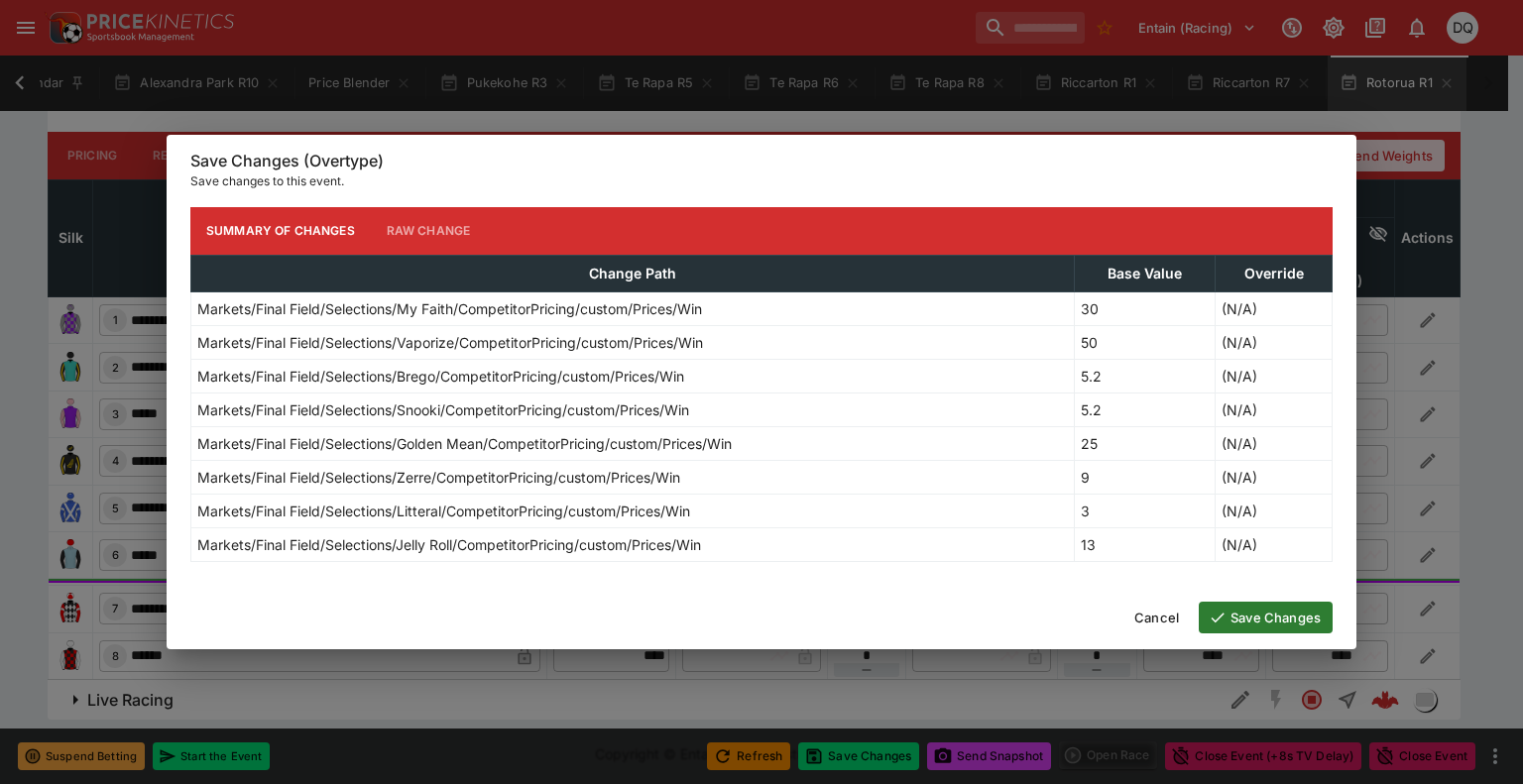 click on "Save Changes" at bounding box center (1265, 617) 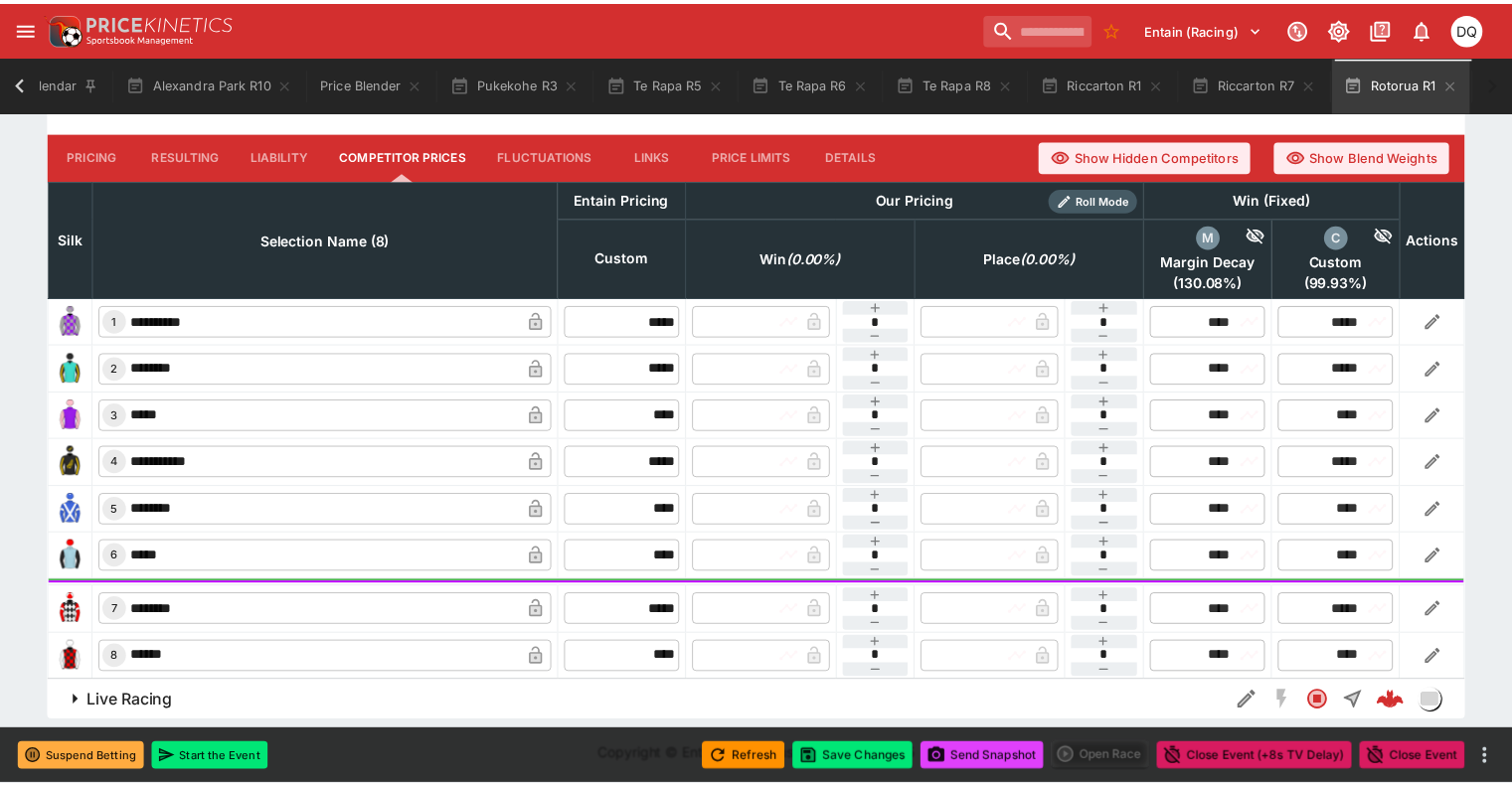 scroll, scrollTop: 0, scrollLeft: 72, axis: horizontal 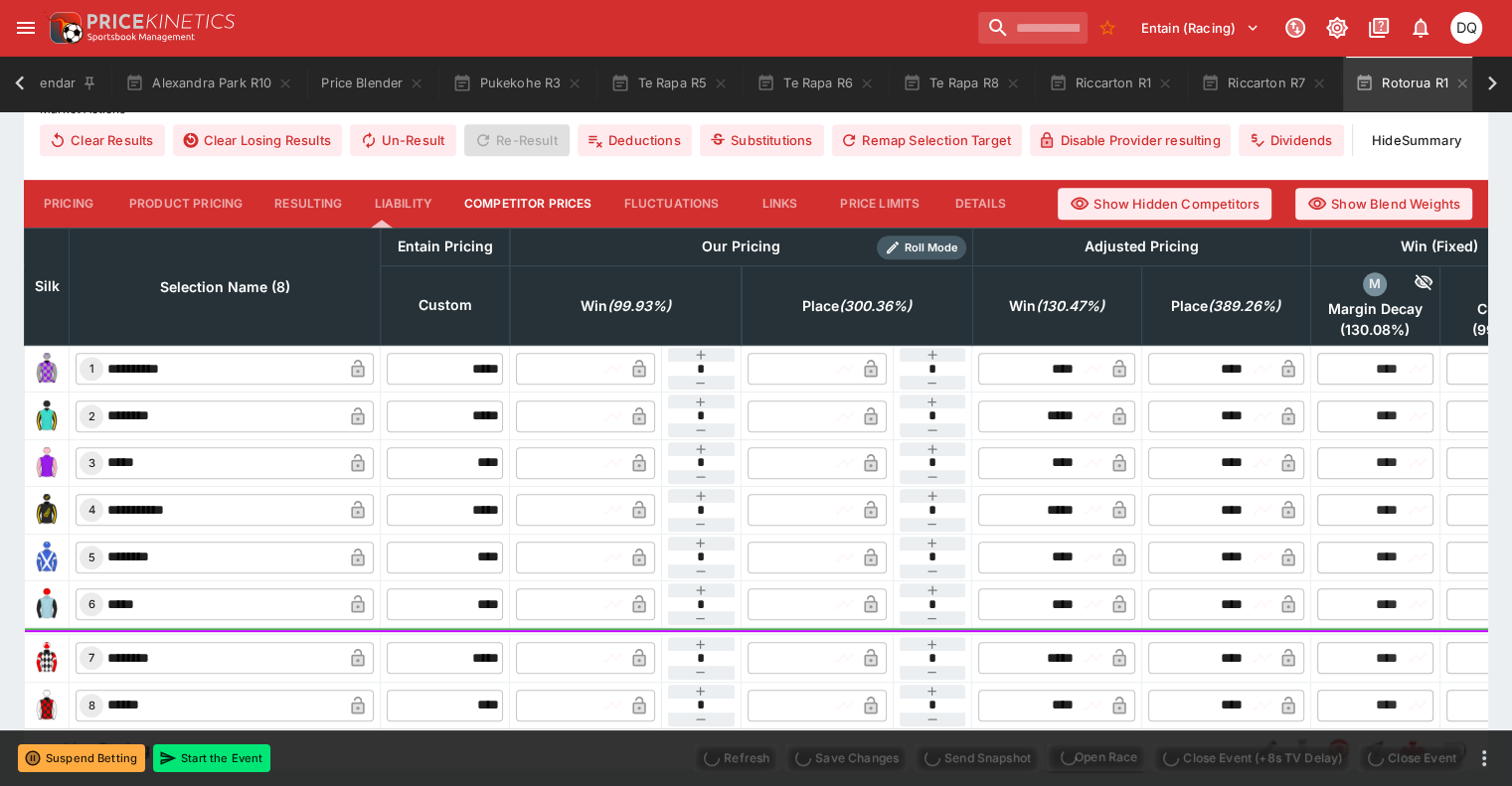type on "**********" 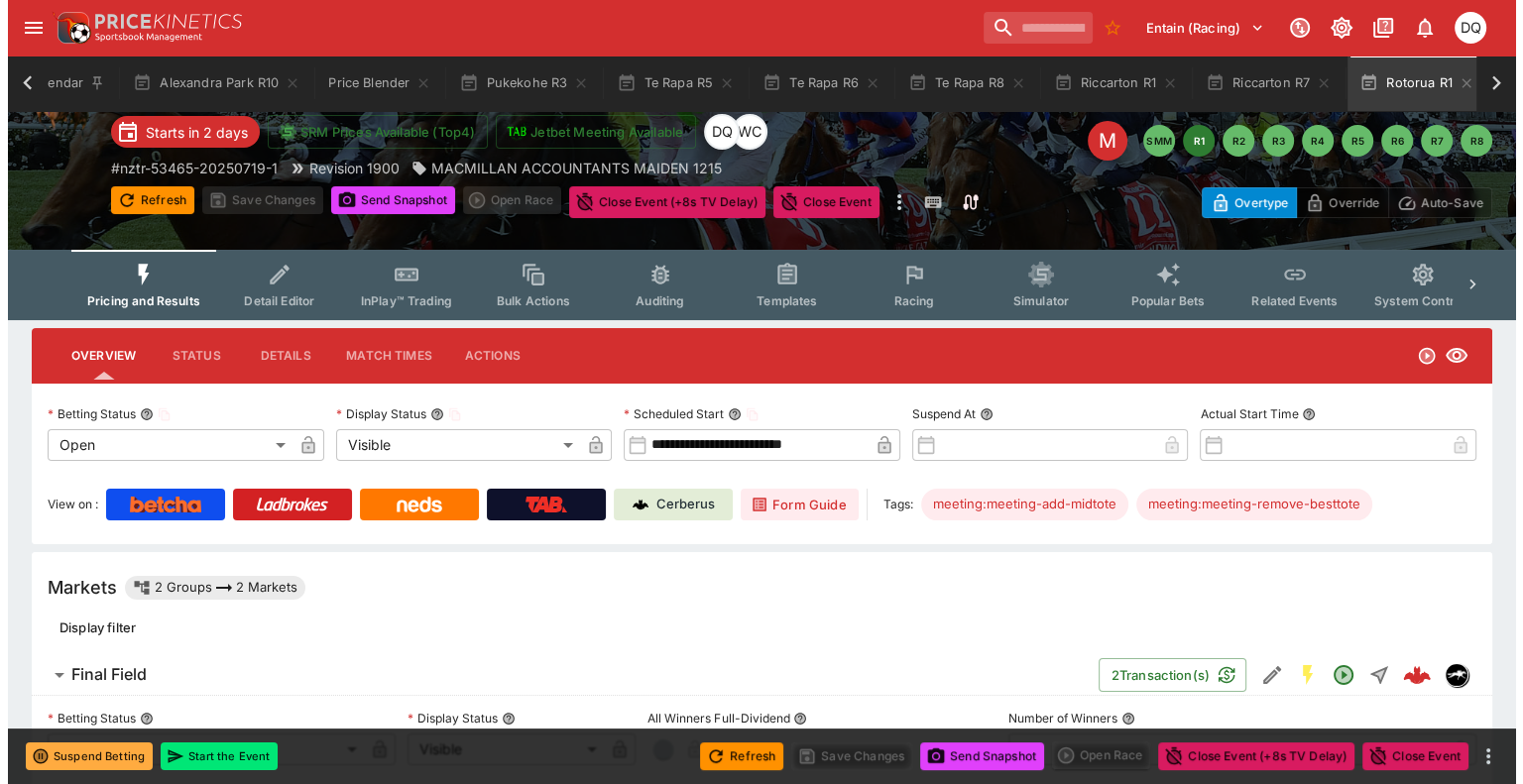 scroll, scrollTop: 56, scrollLeft: 0, axis: vertical 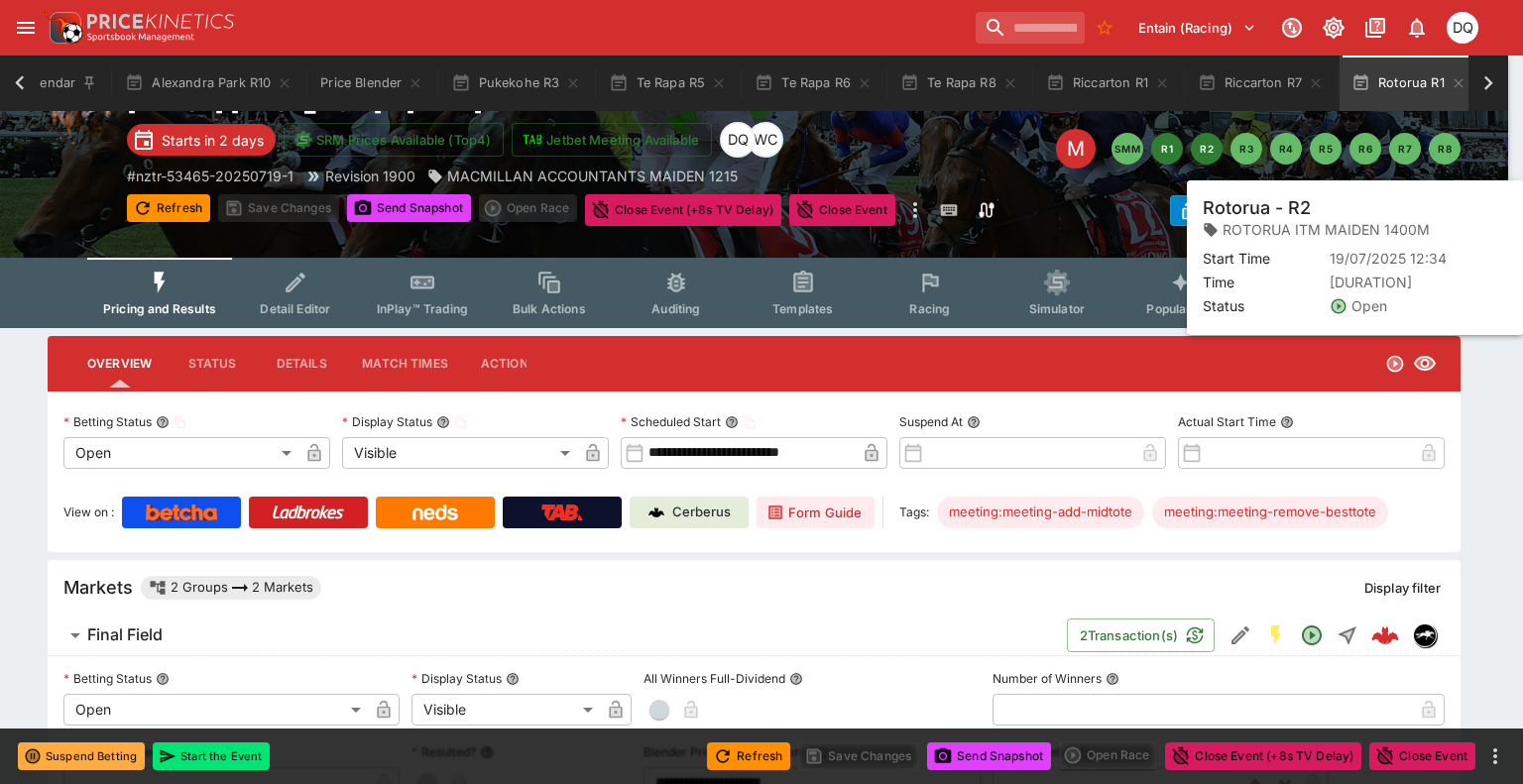 click on "R2" at bounding box center [1207, 149] 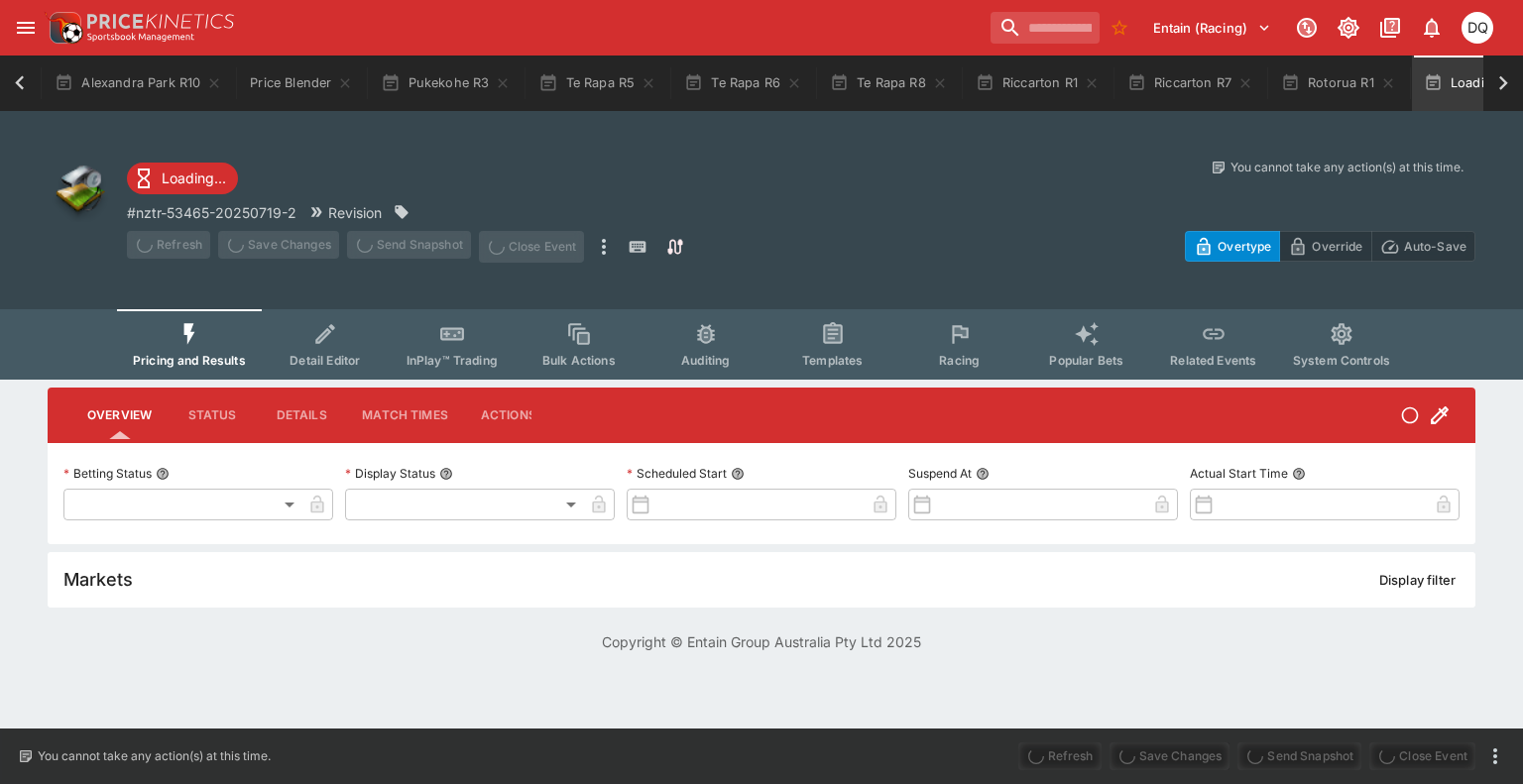 type on "**********" 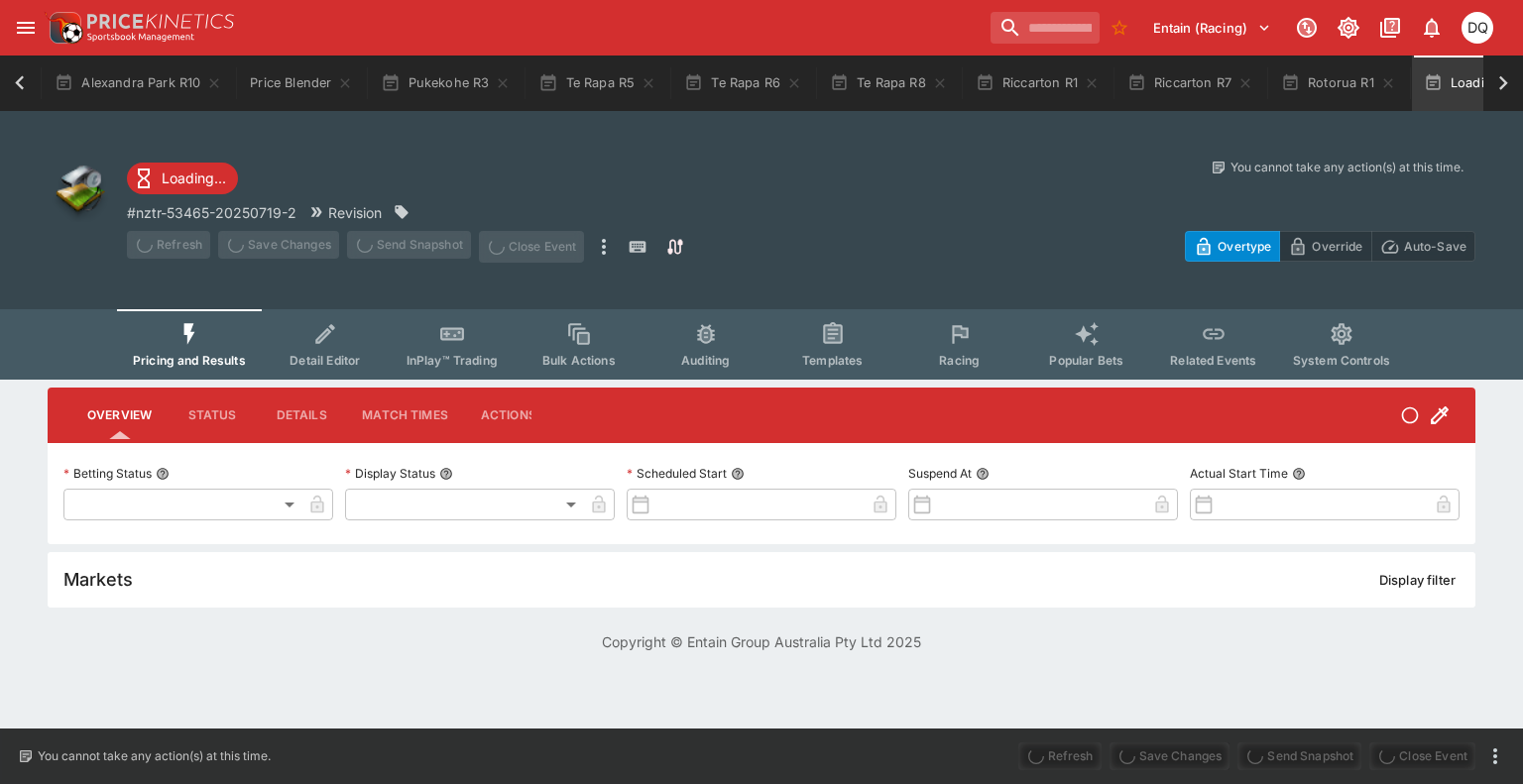 type on "*******" 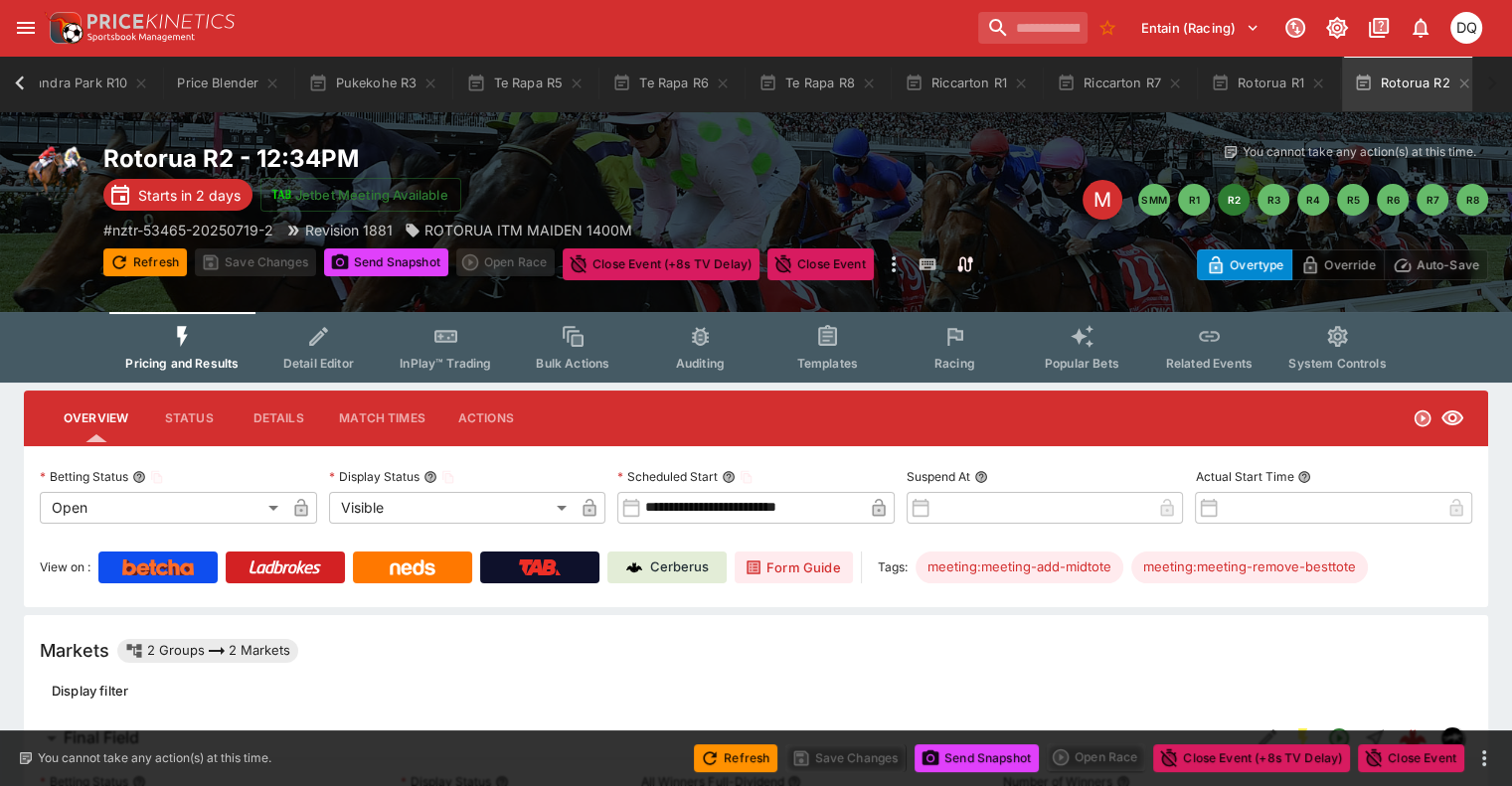 scroll, scrollTop: 0, scrollLeft: 228, axis: horizontal 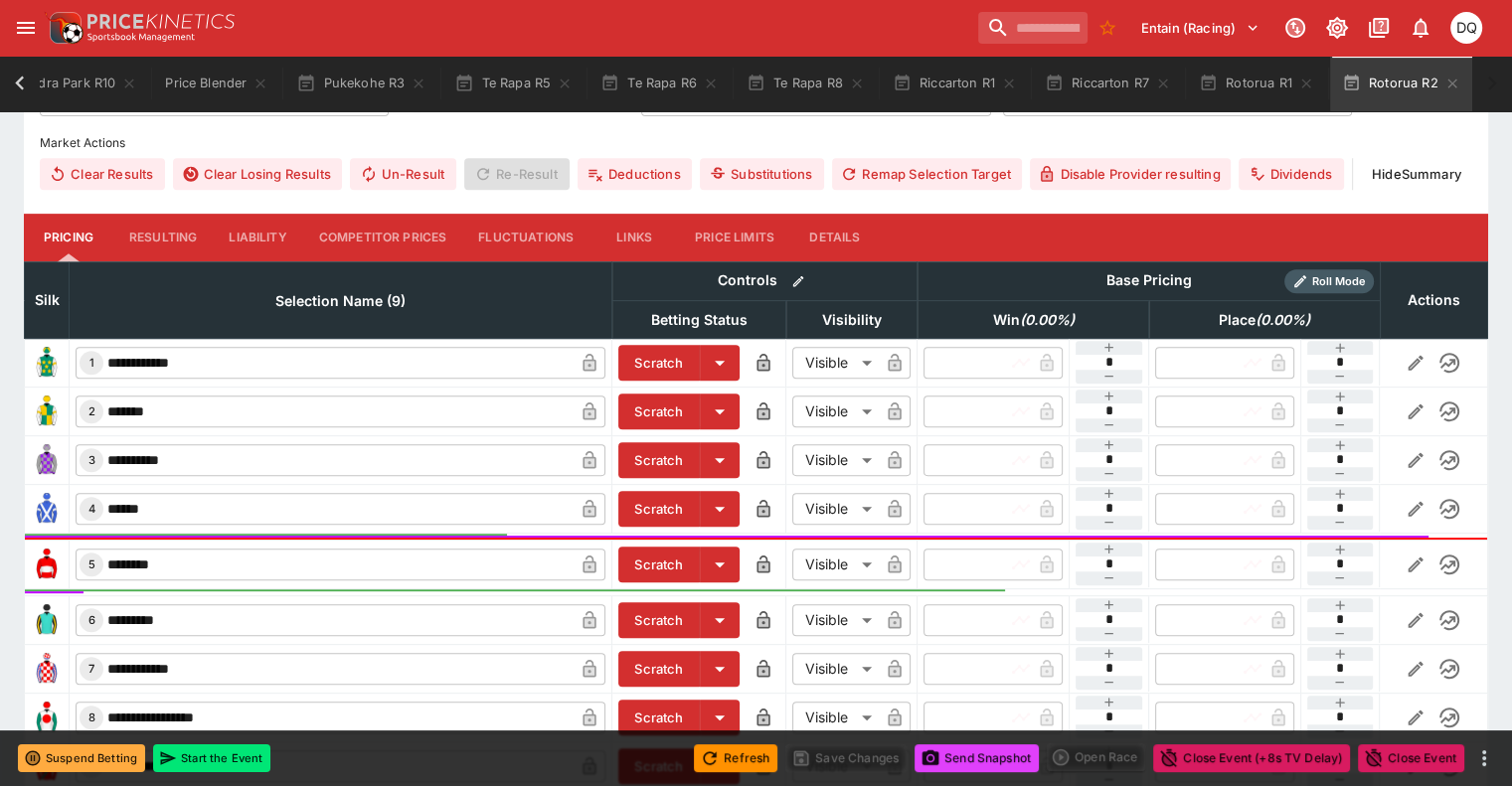 click on "Competitor Prices" at bounding box center (383, 237) 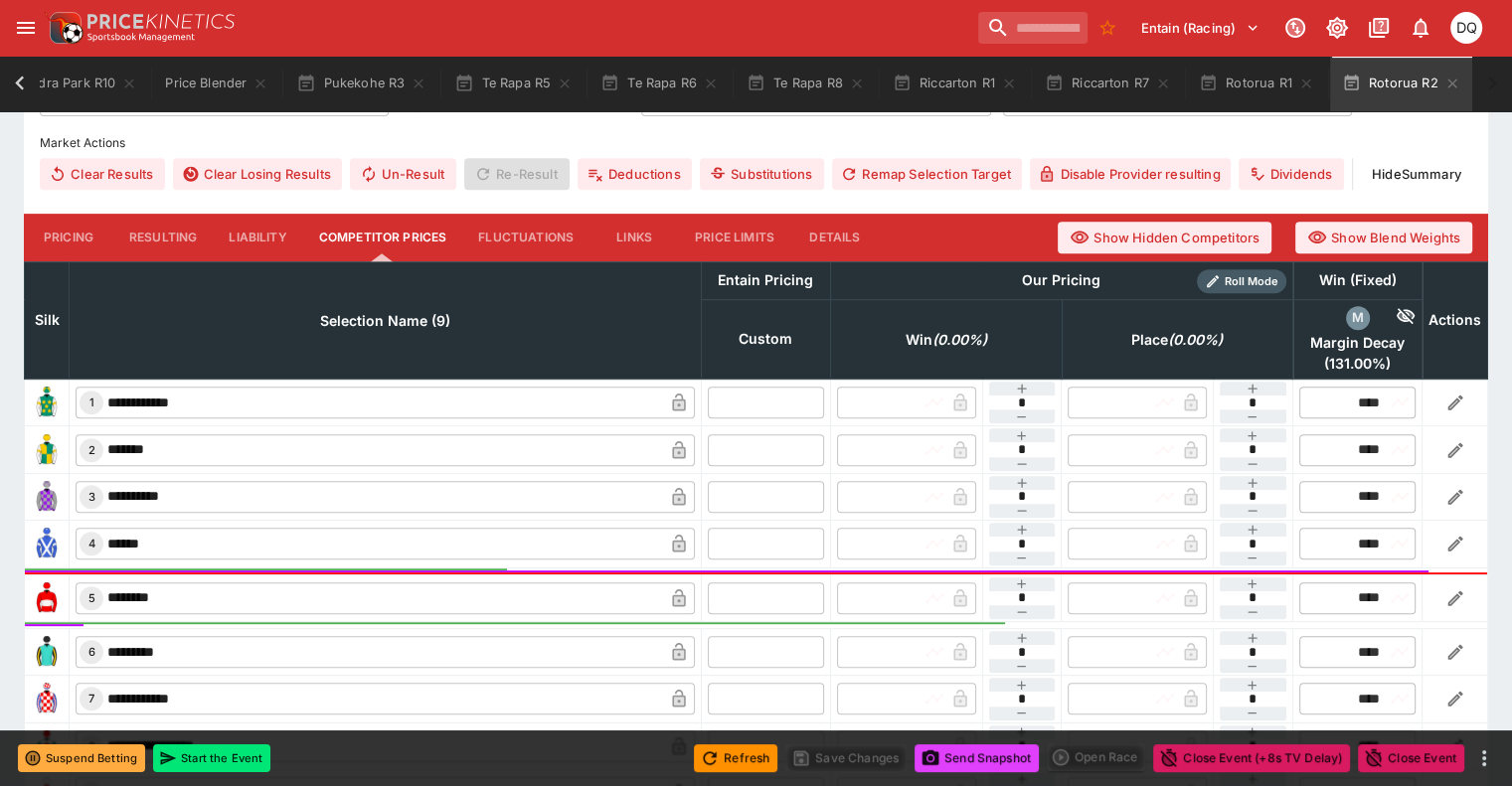 click at bounding box center [765, 402] 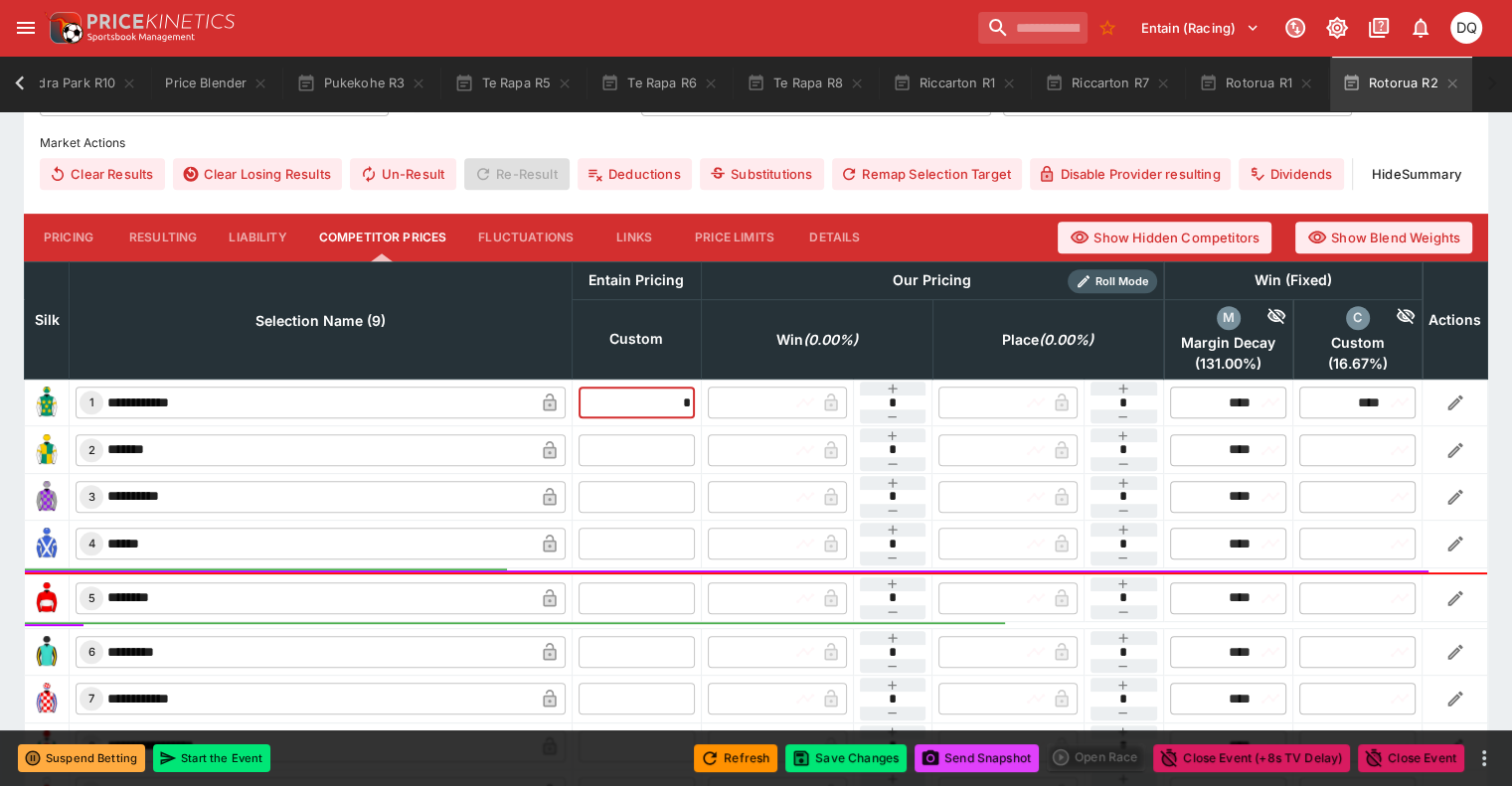 type on "****" 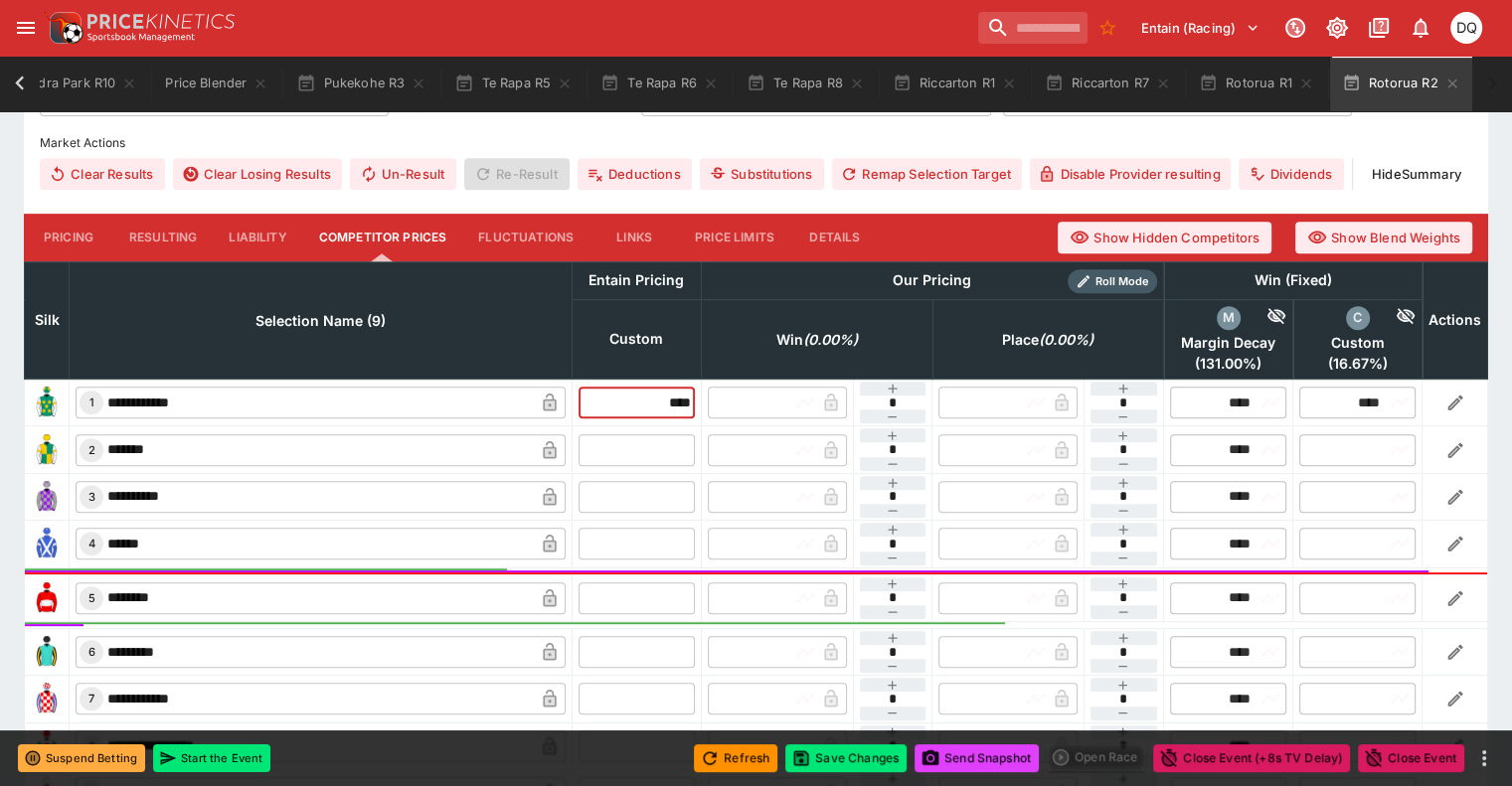 click at bounding box center [636, 449] 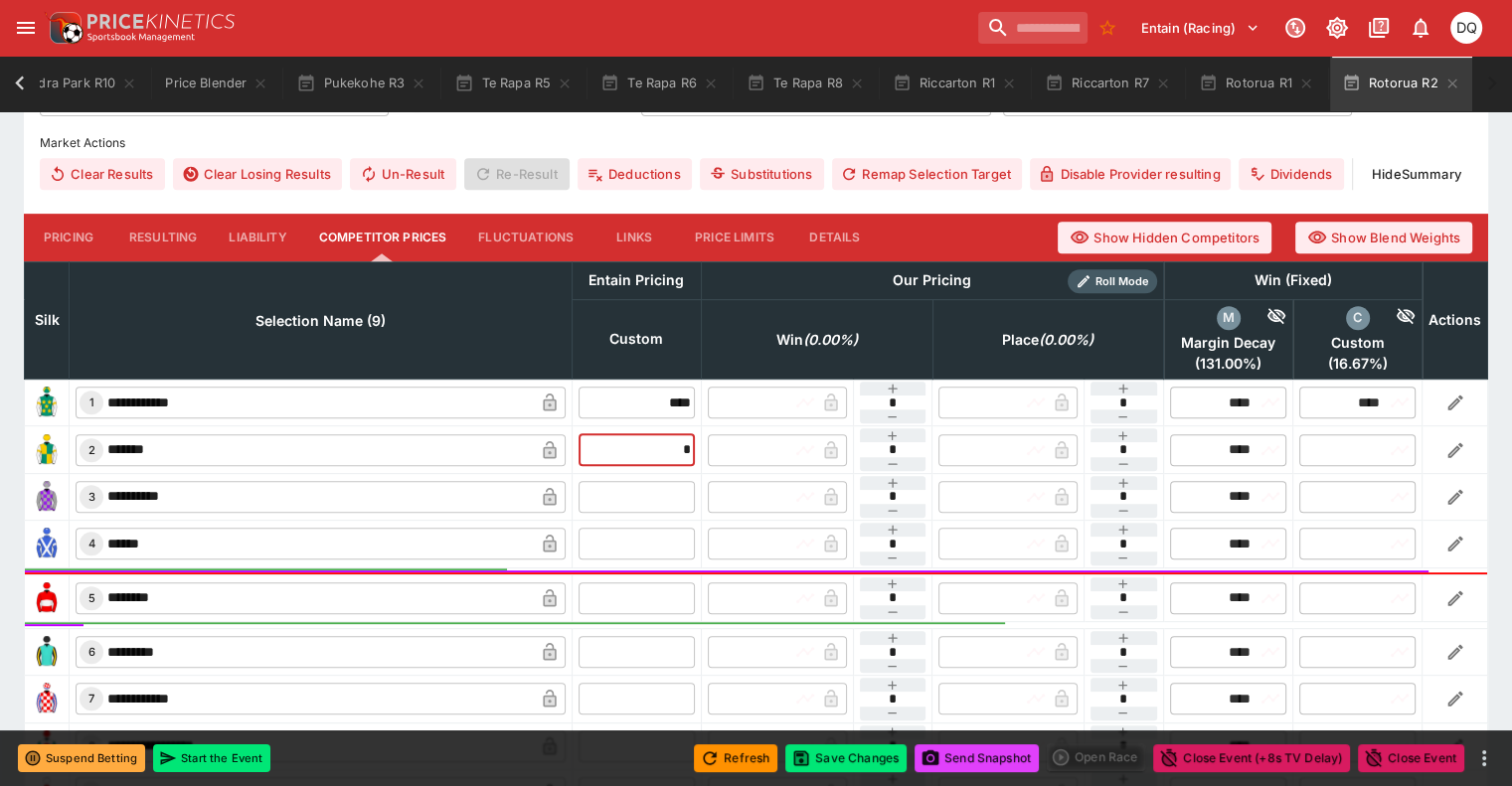type on "**" 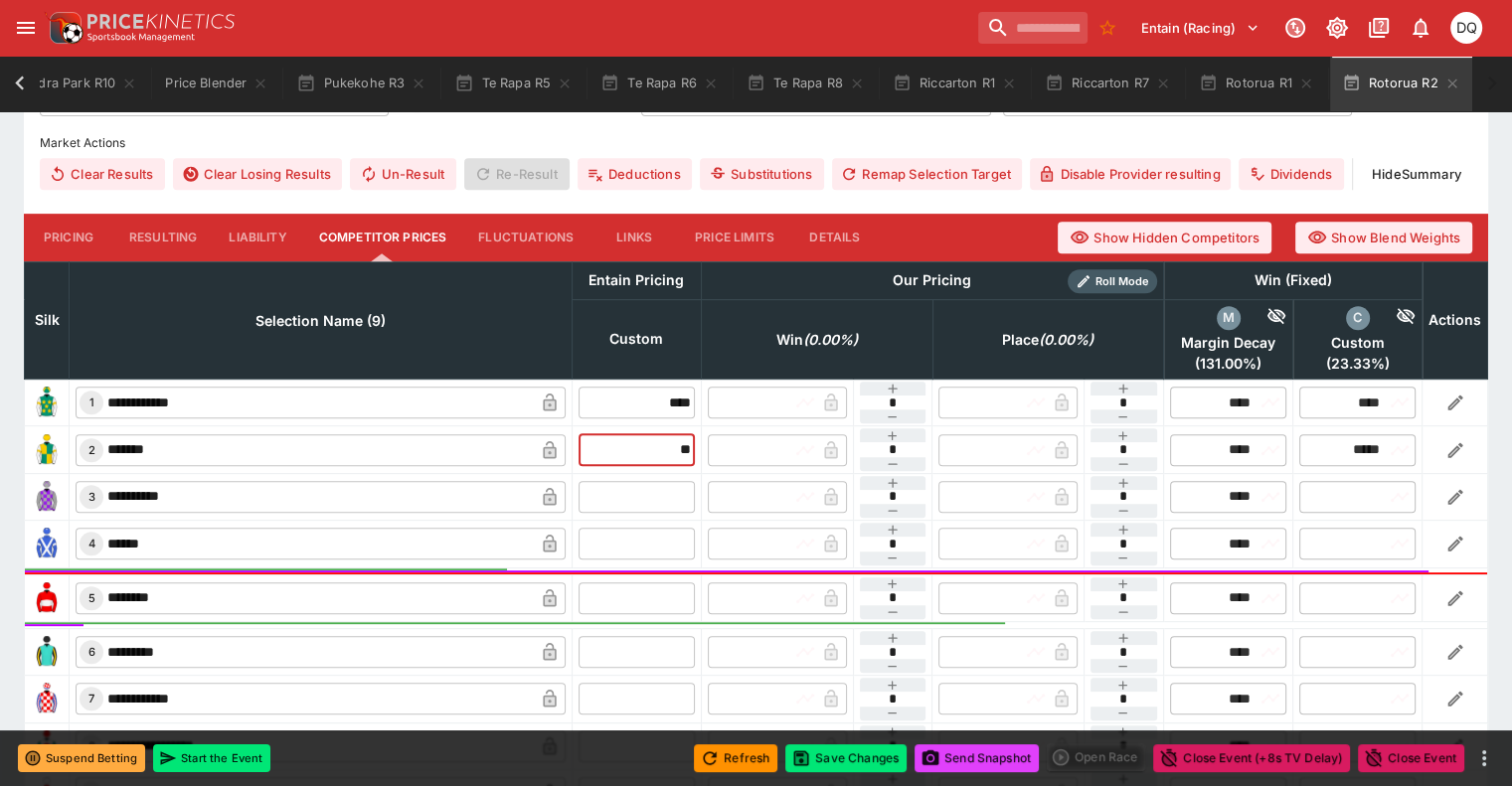 type on "*****" 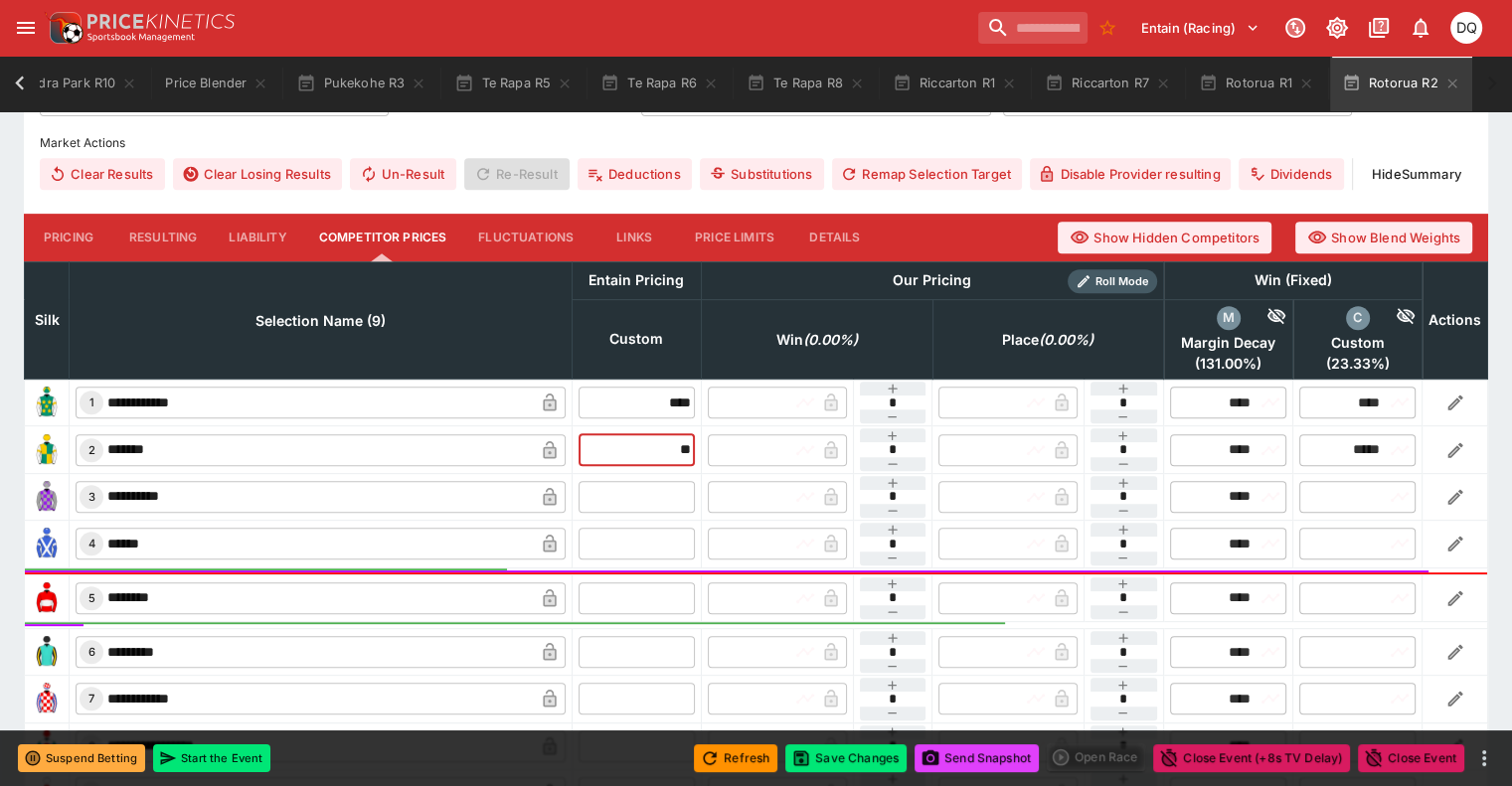 click at bounding box center (636, 497) 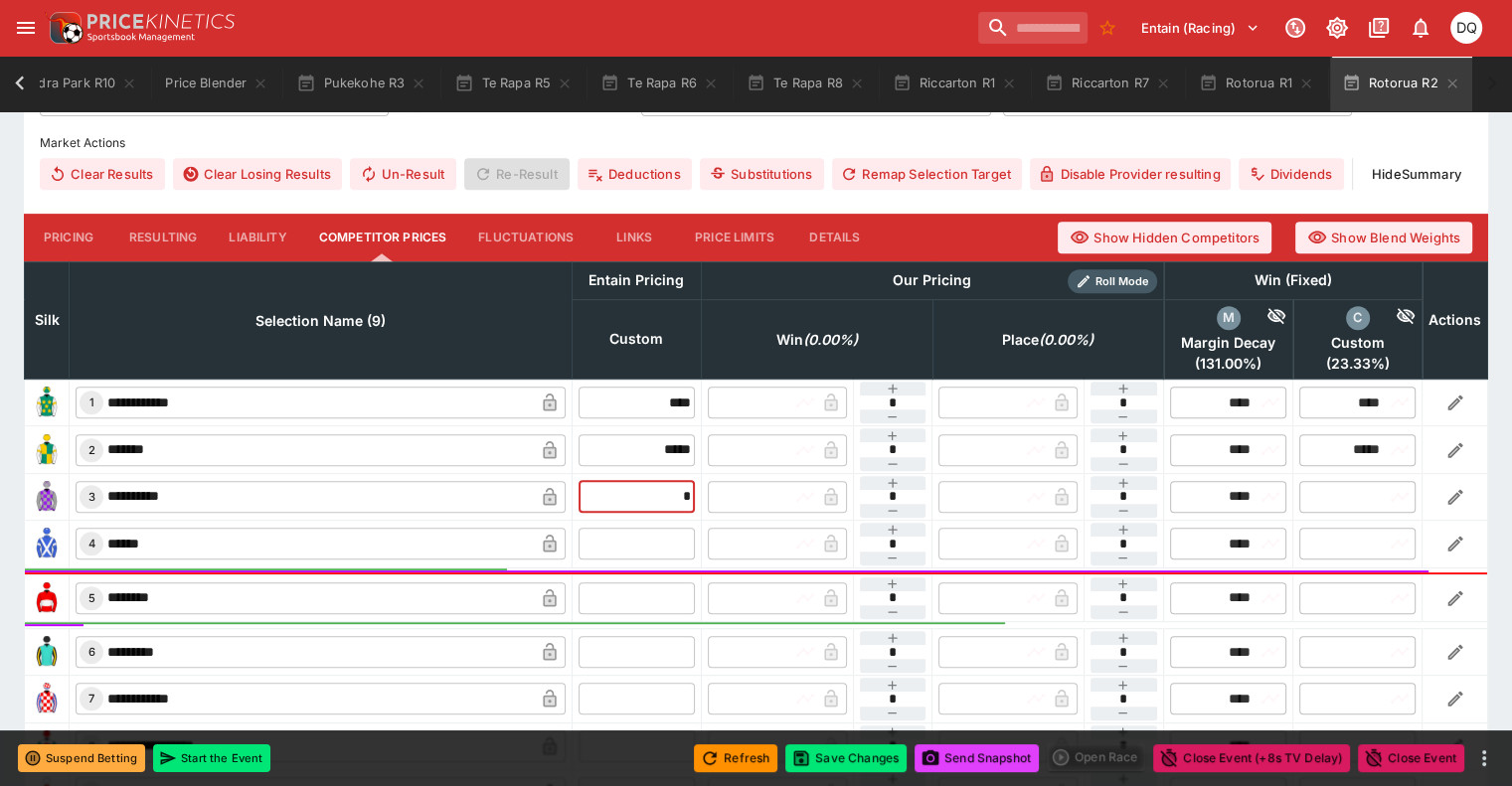 type on "**" 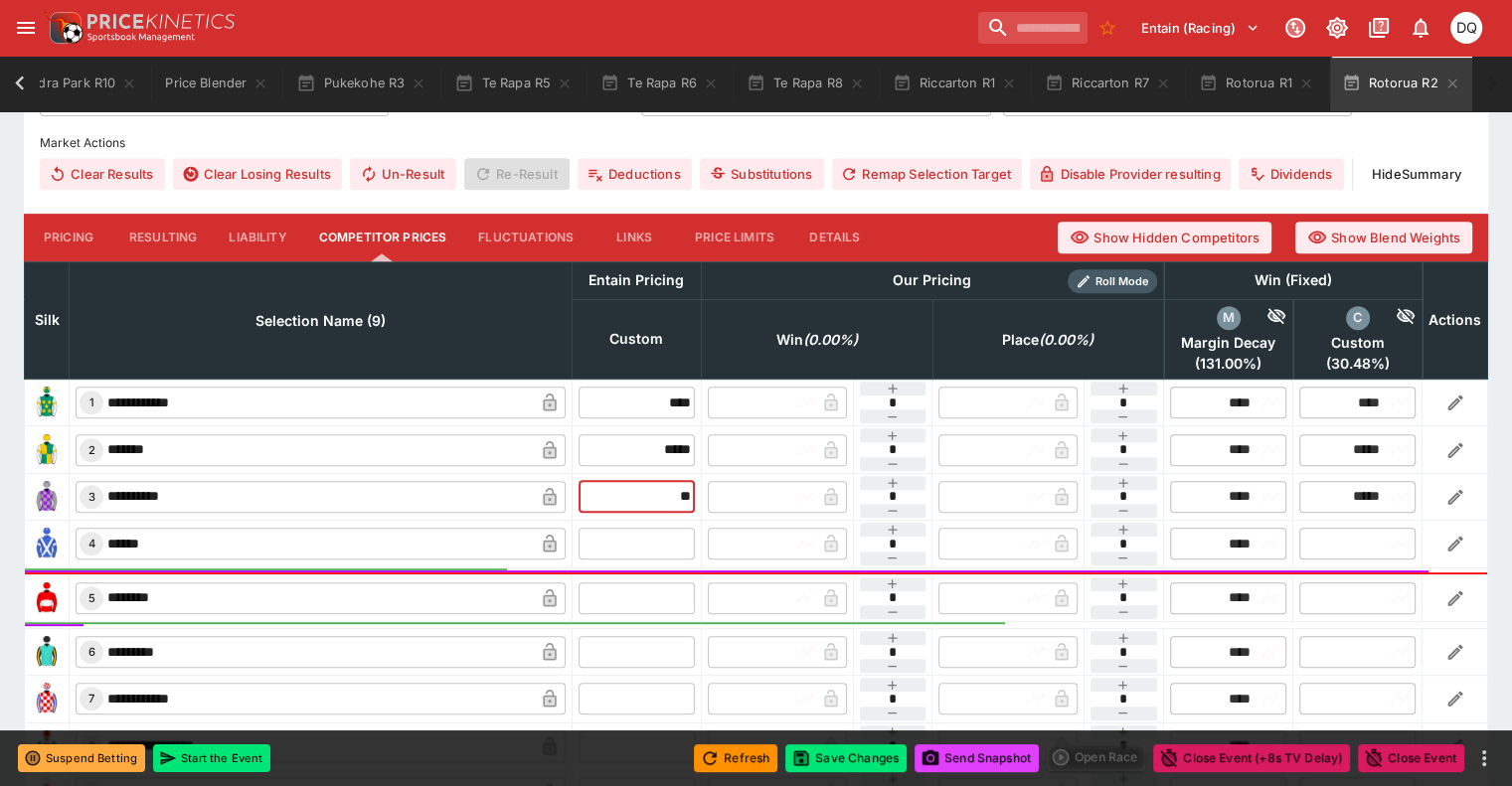 type on "*****" 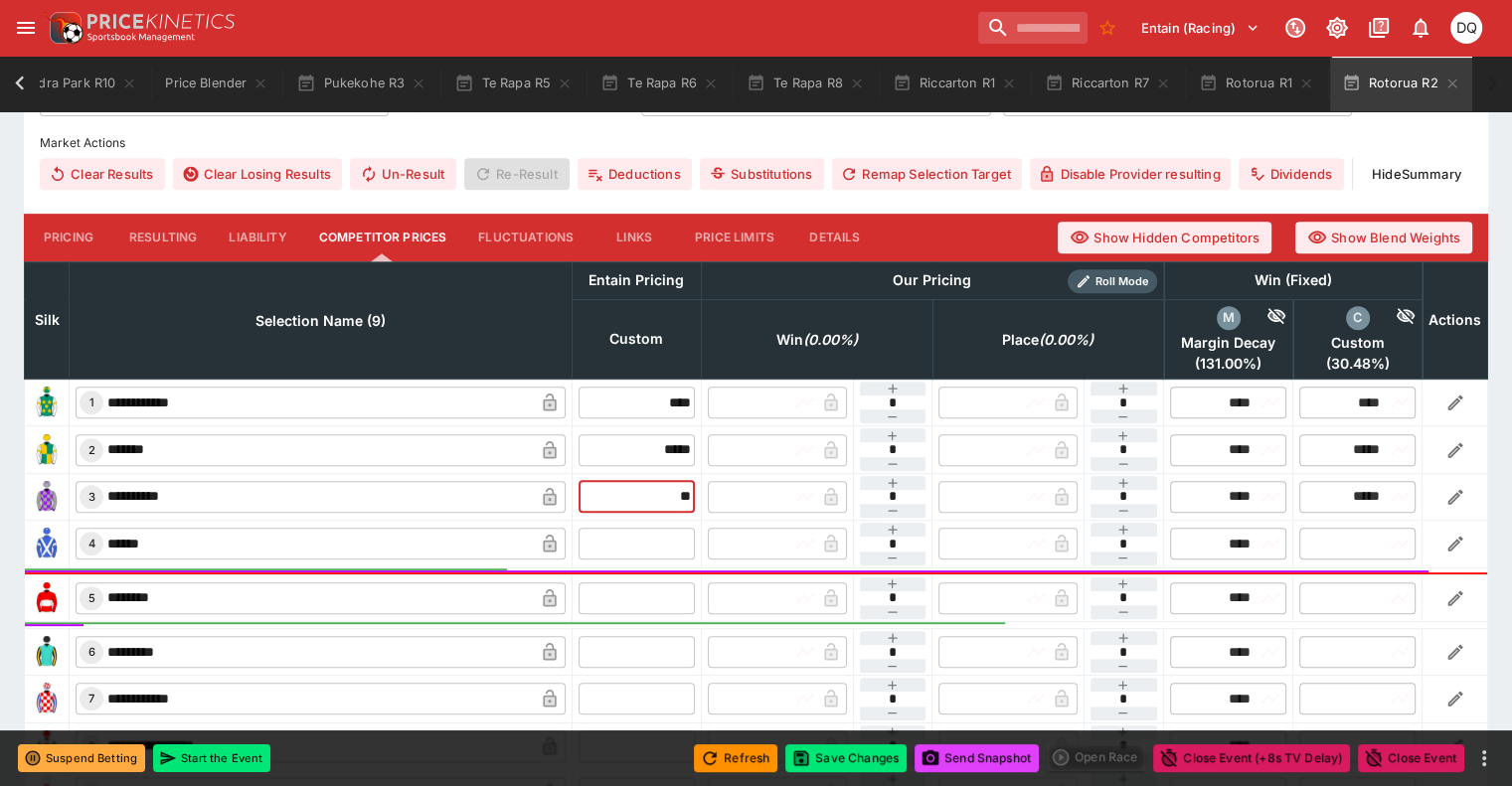 type on "*****" 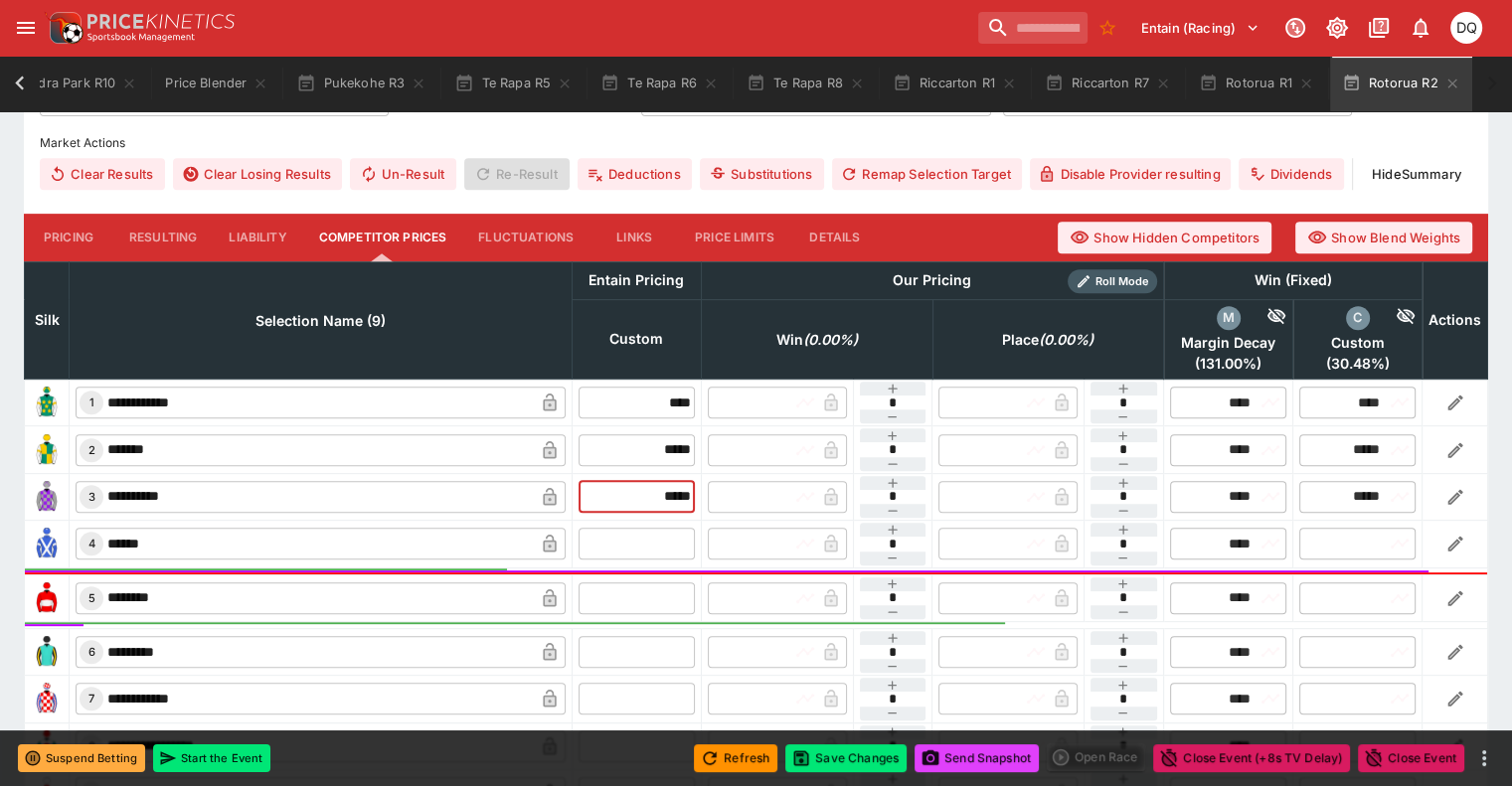 click at bounding box center (636, 544) 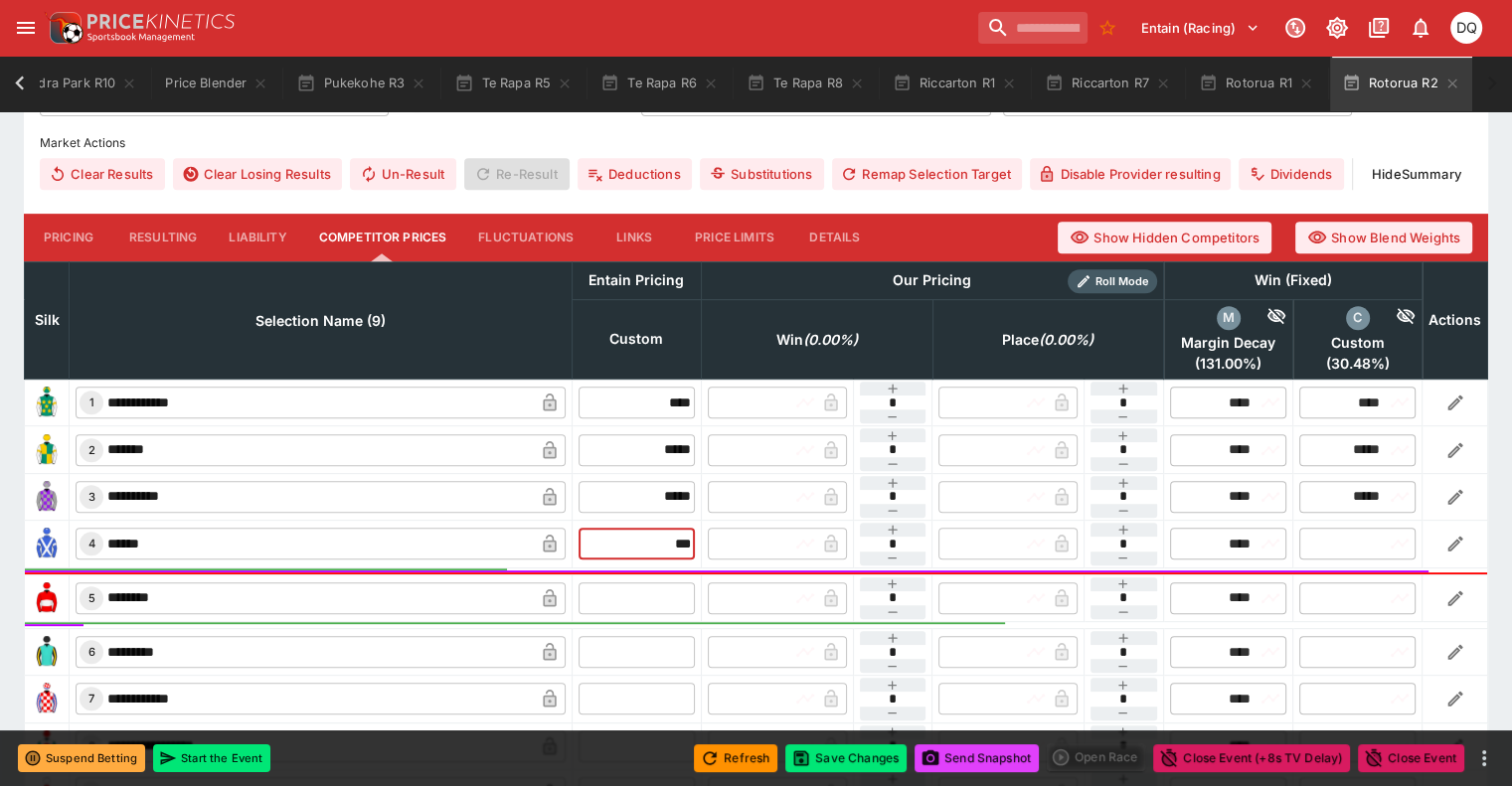 type on "****" 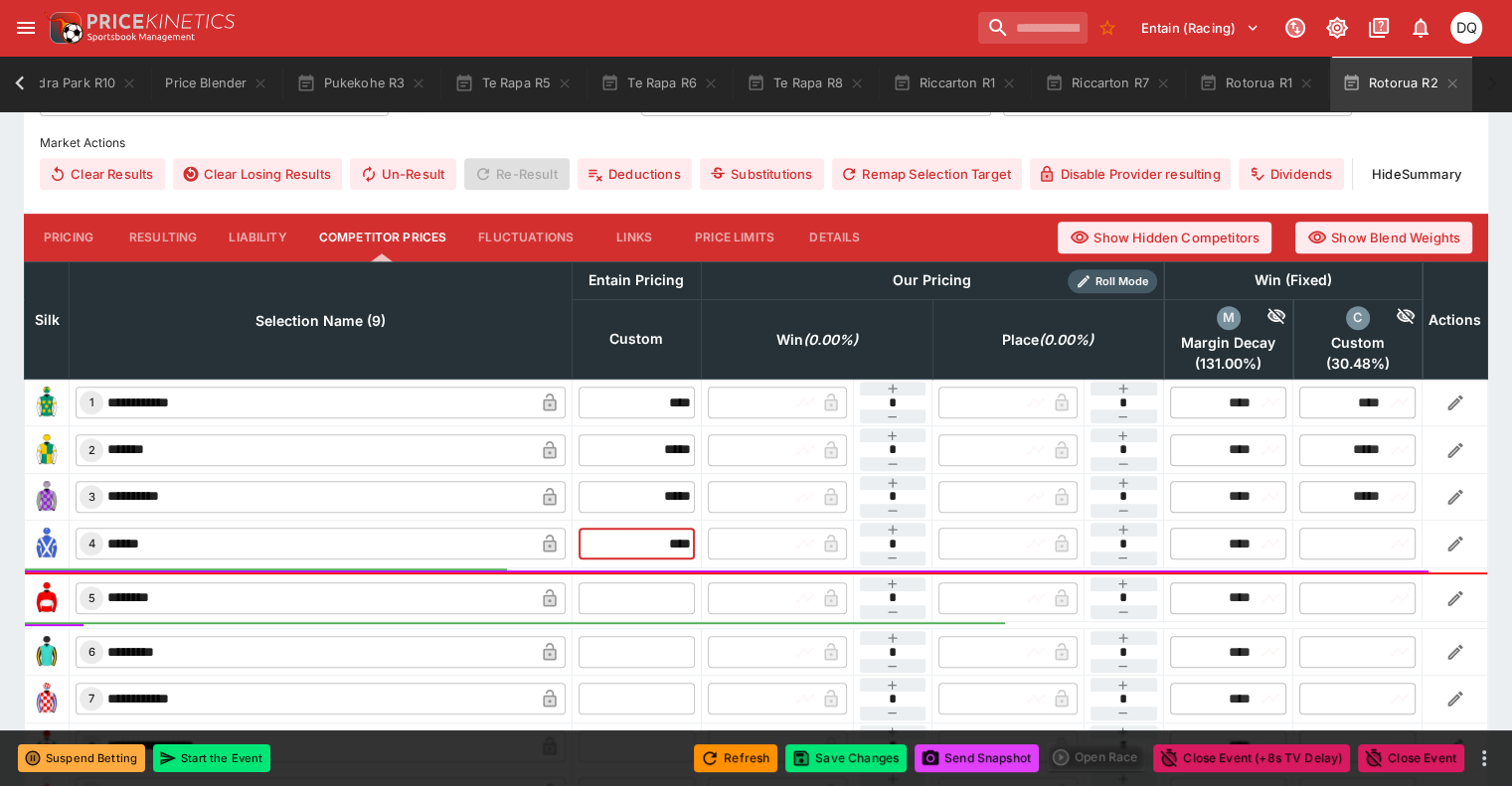 type on "****" 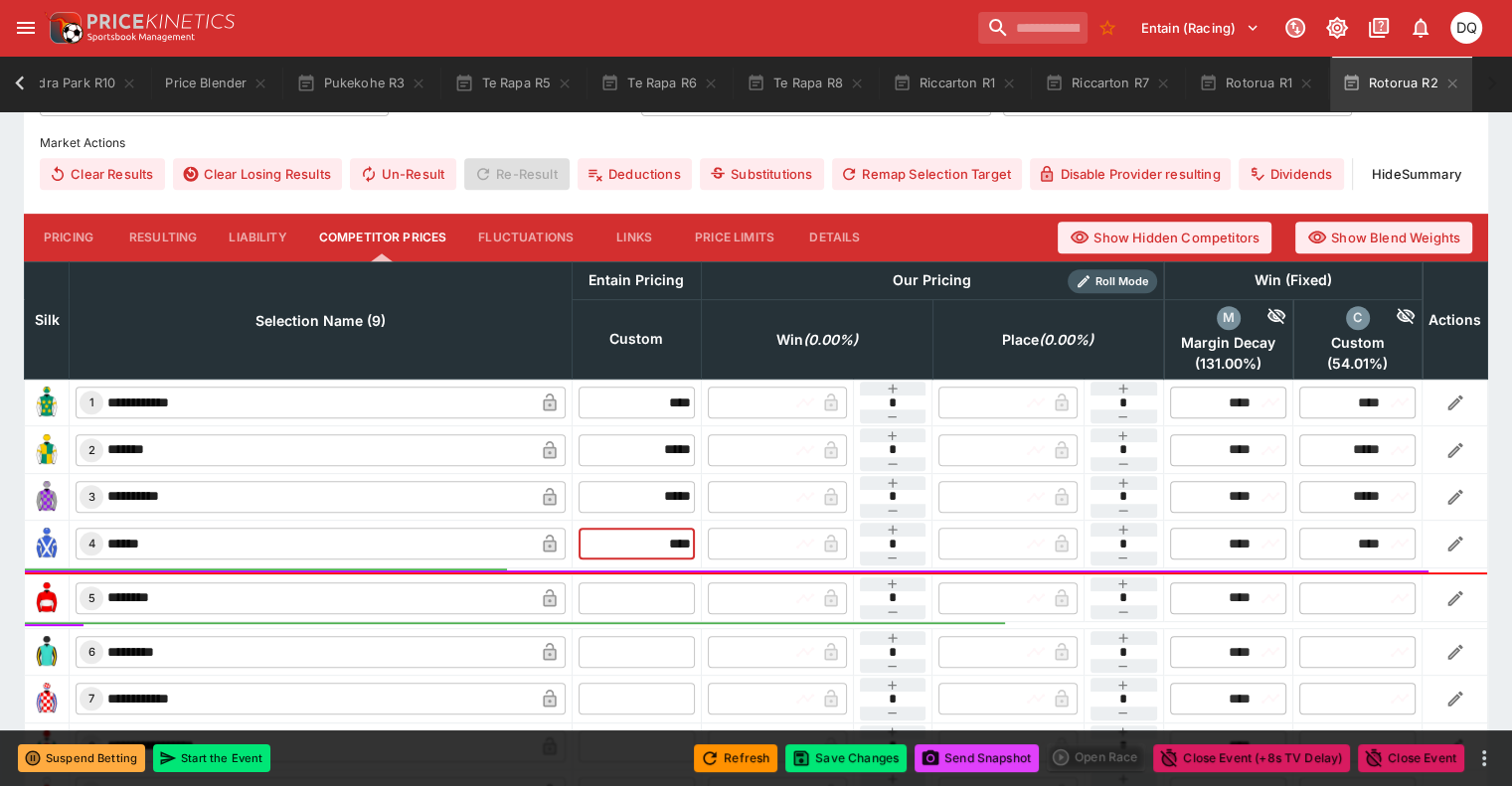 type on "****" 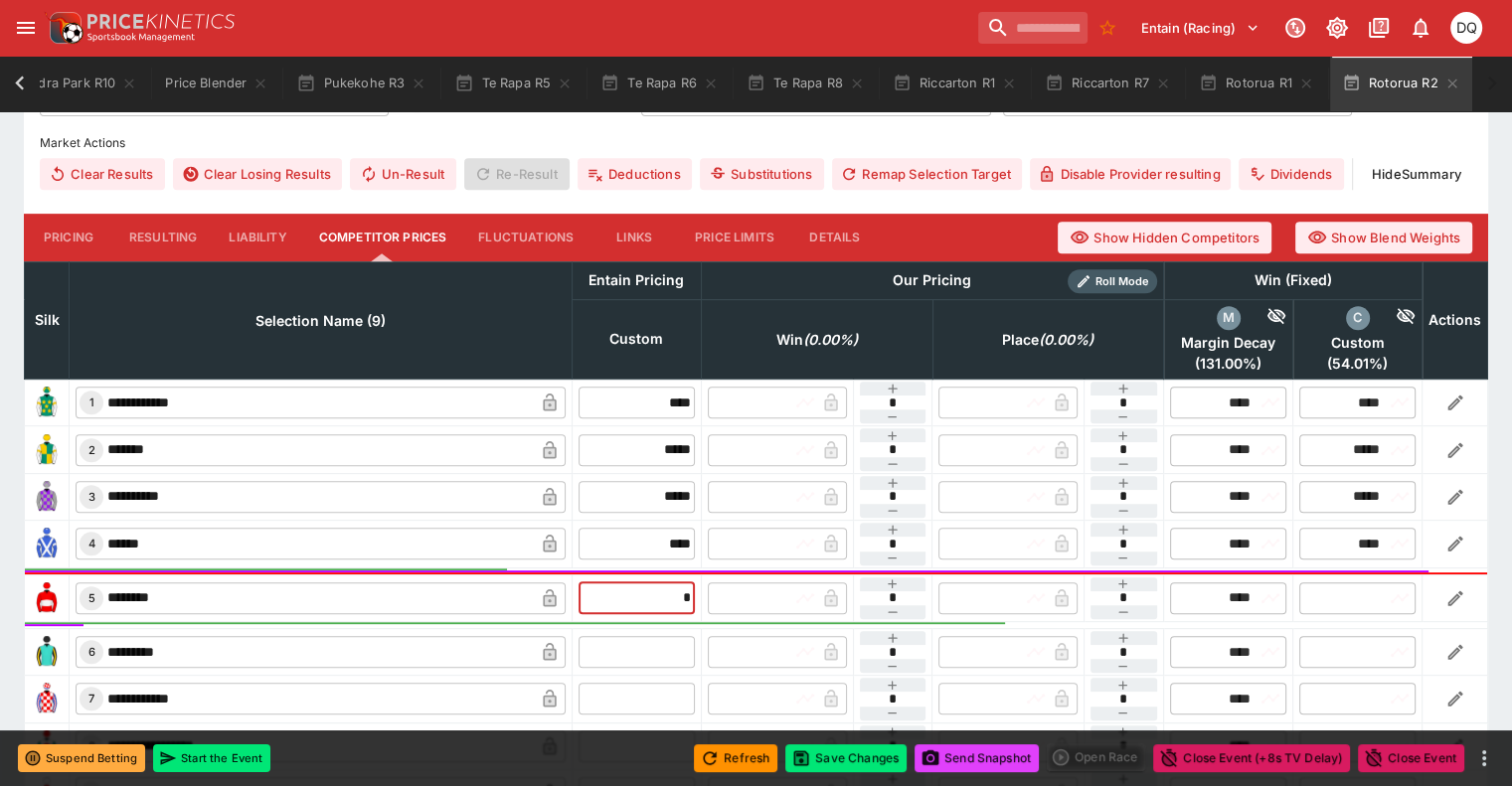 type on "**" 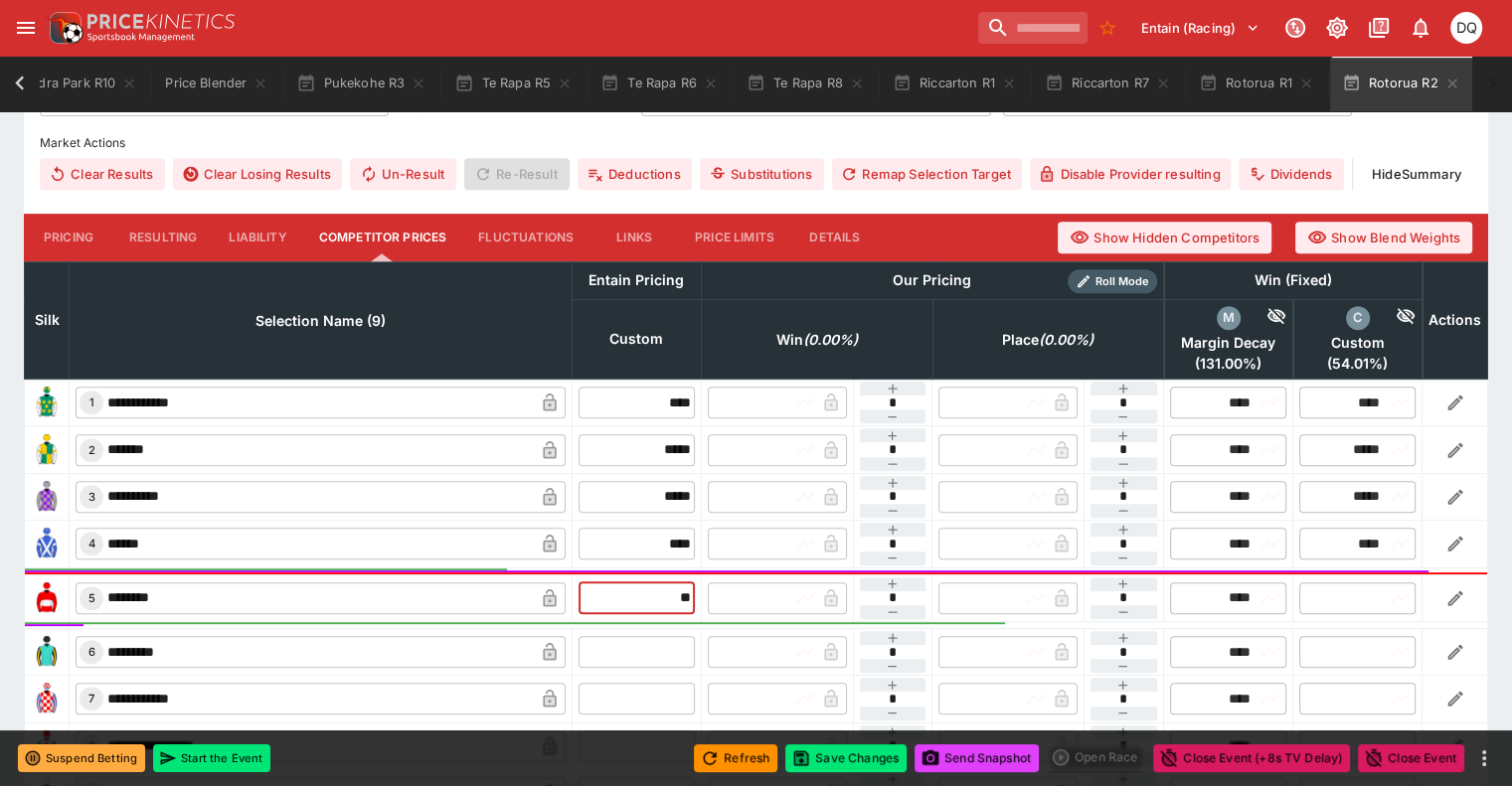 type on "*****" 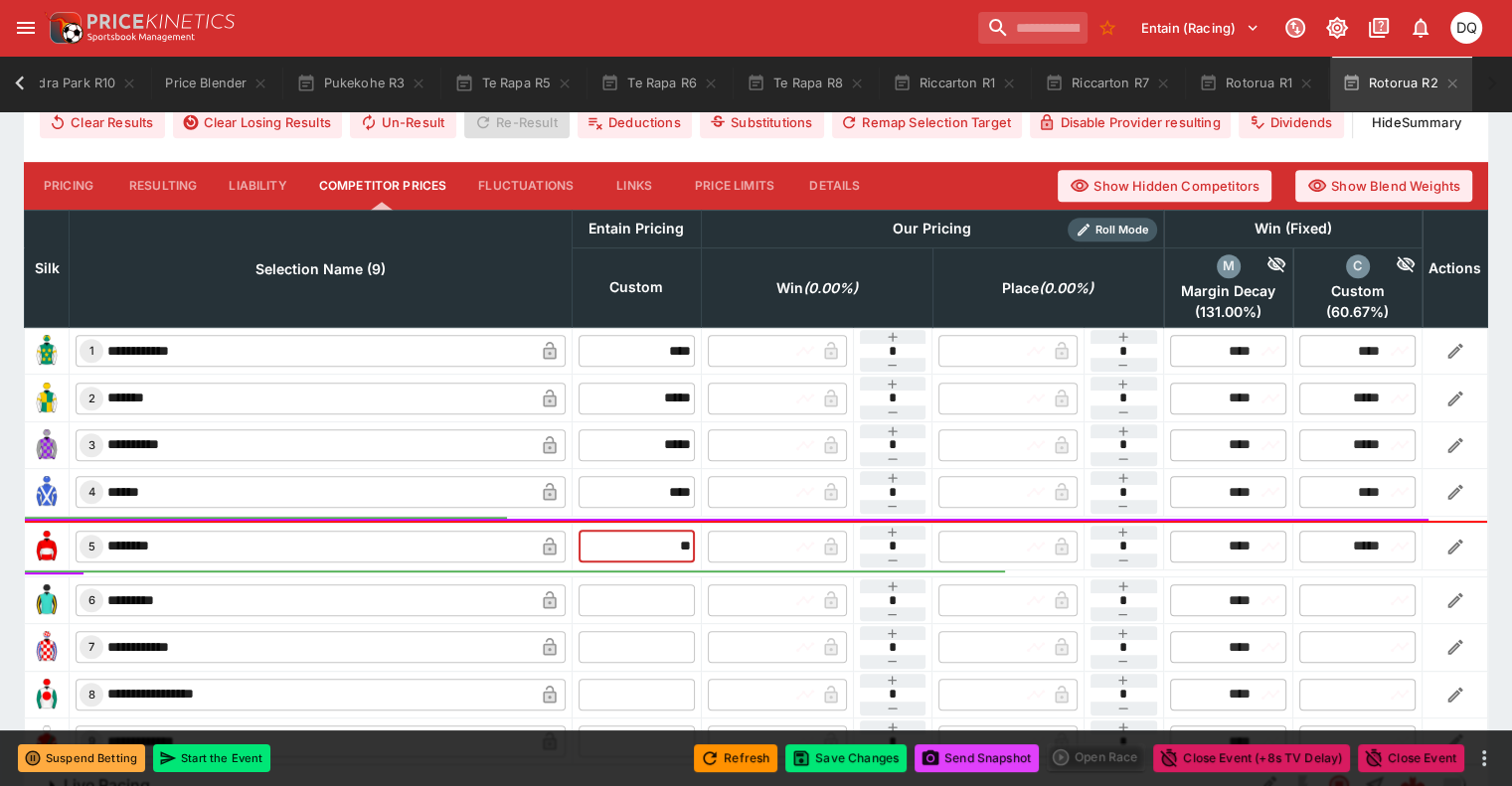 scroll, scrollTop: 875, scrollLeft: 0, axis: vertical 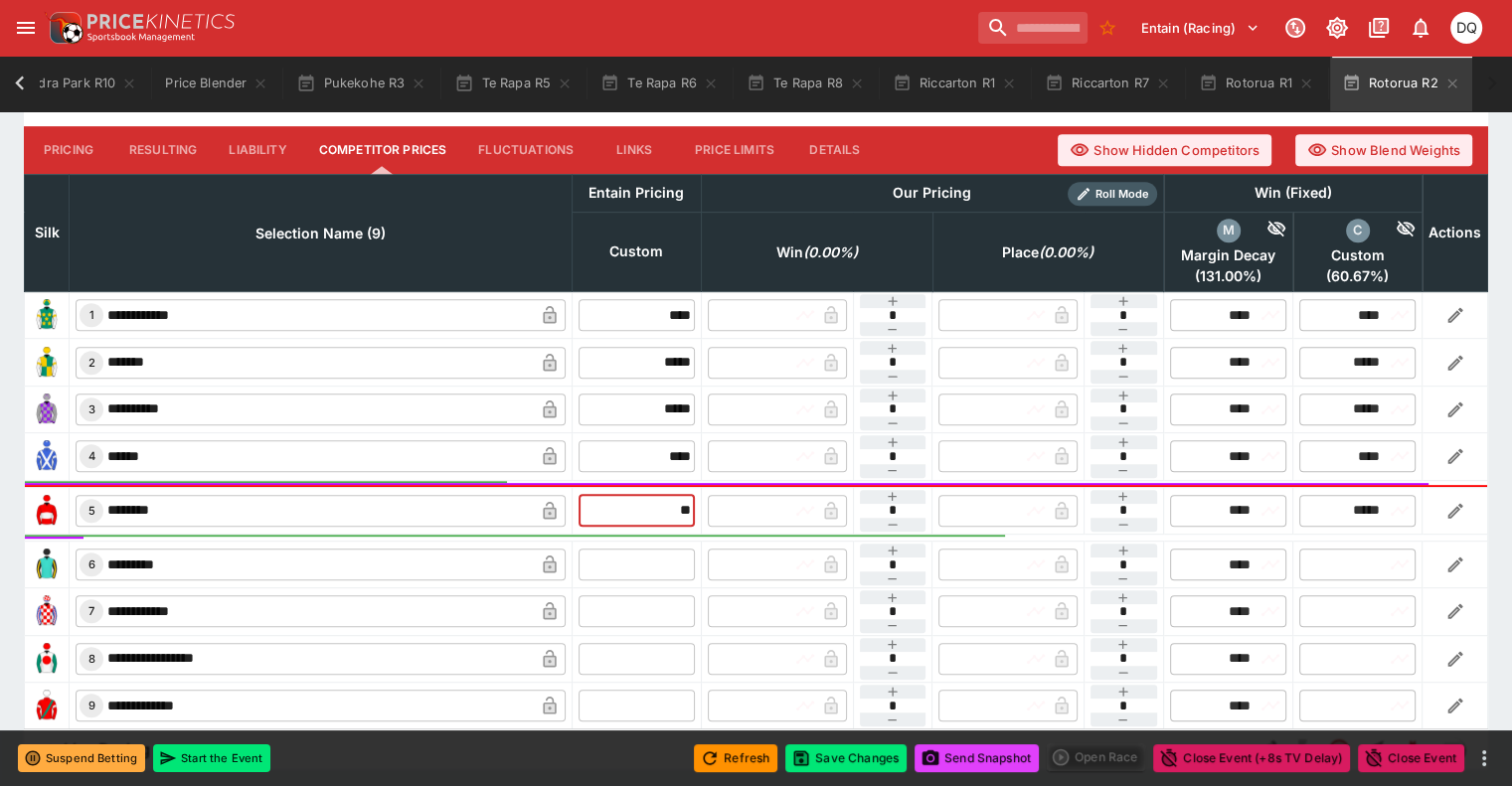 type on "*****" 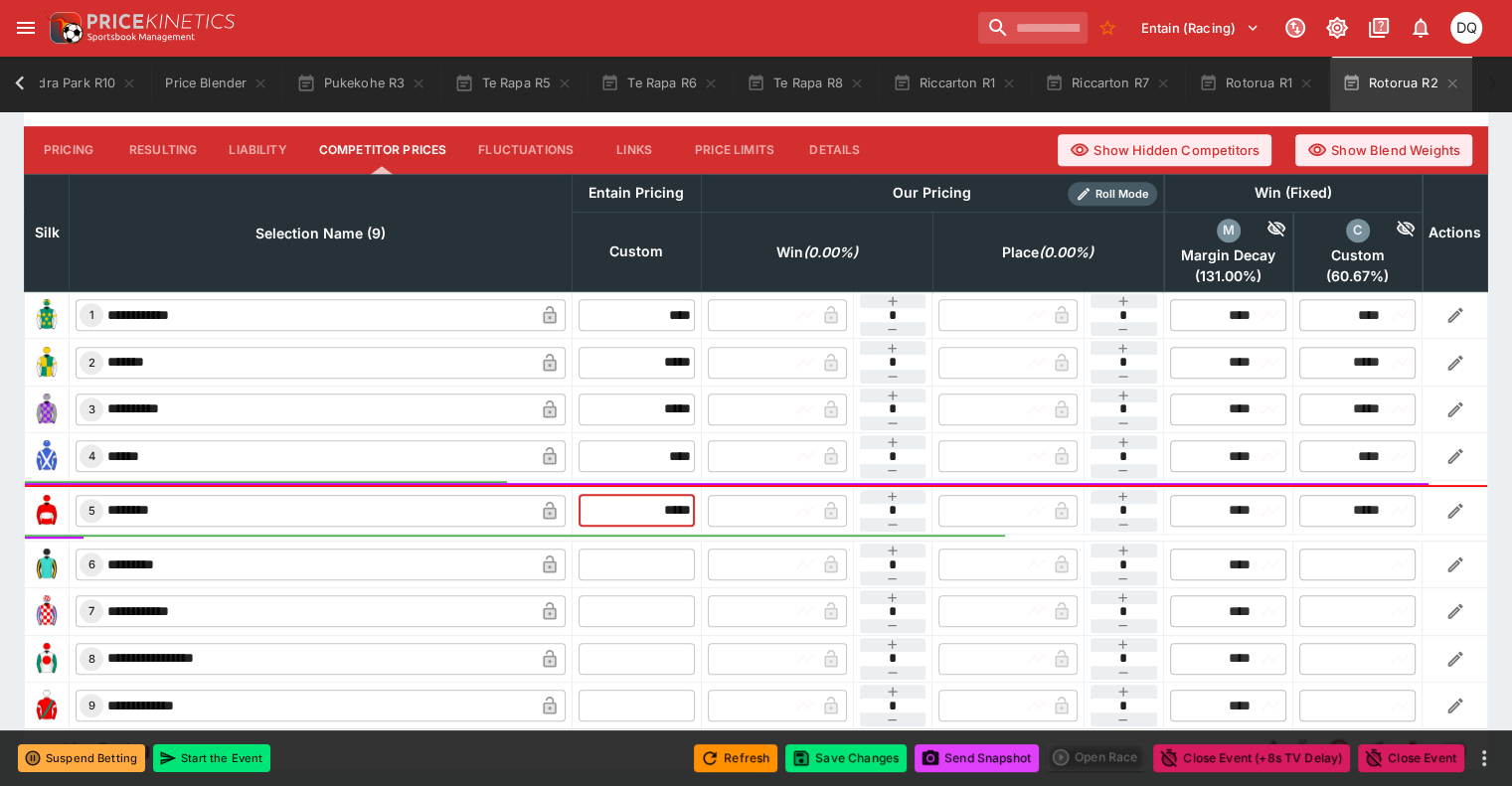 click at bounding box center [636, 564] 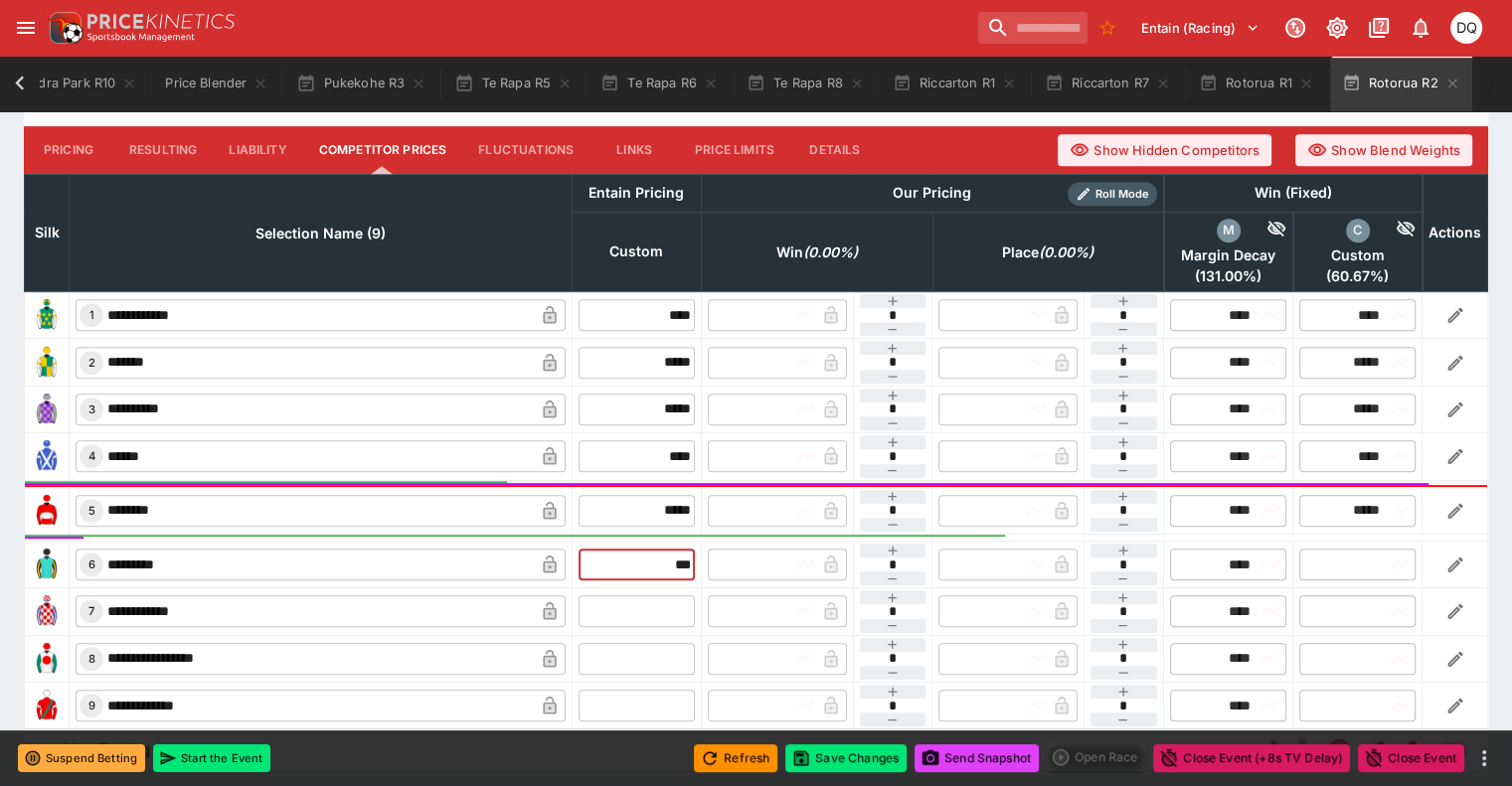 type on "****" 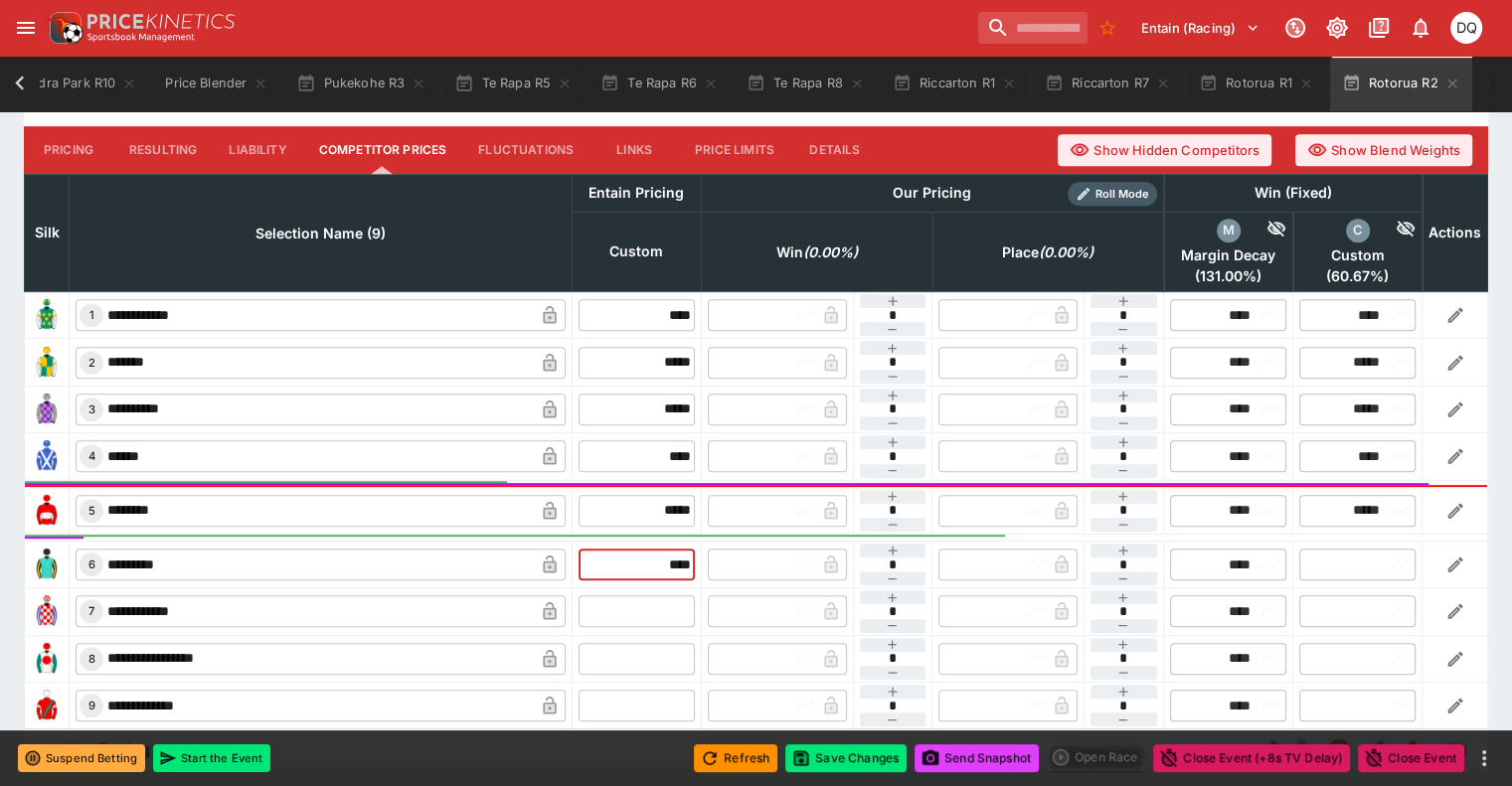 type on "****" 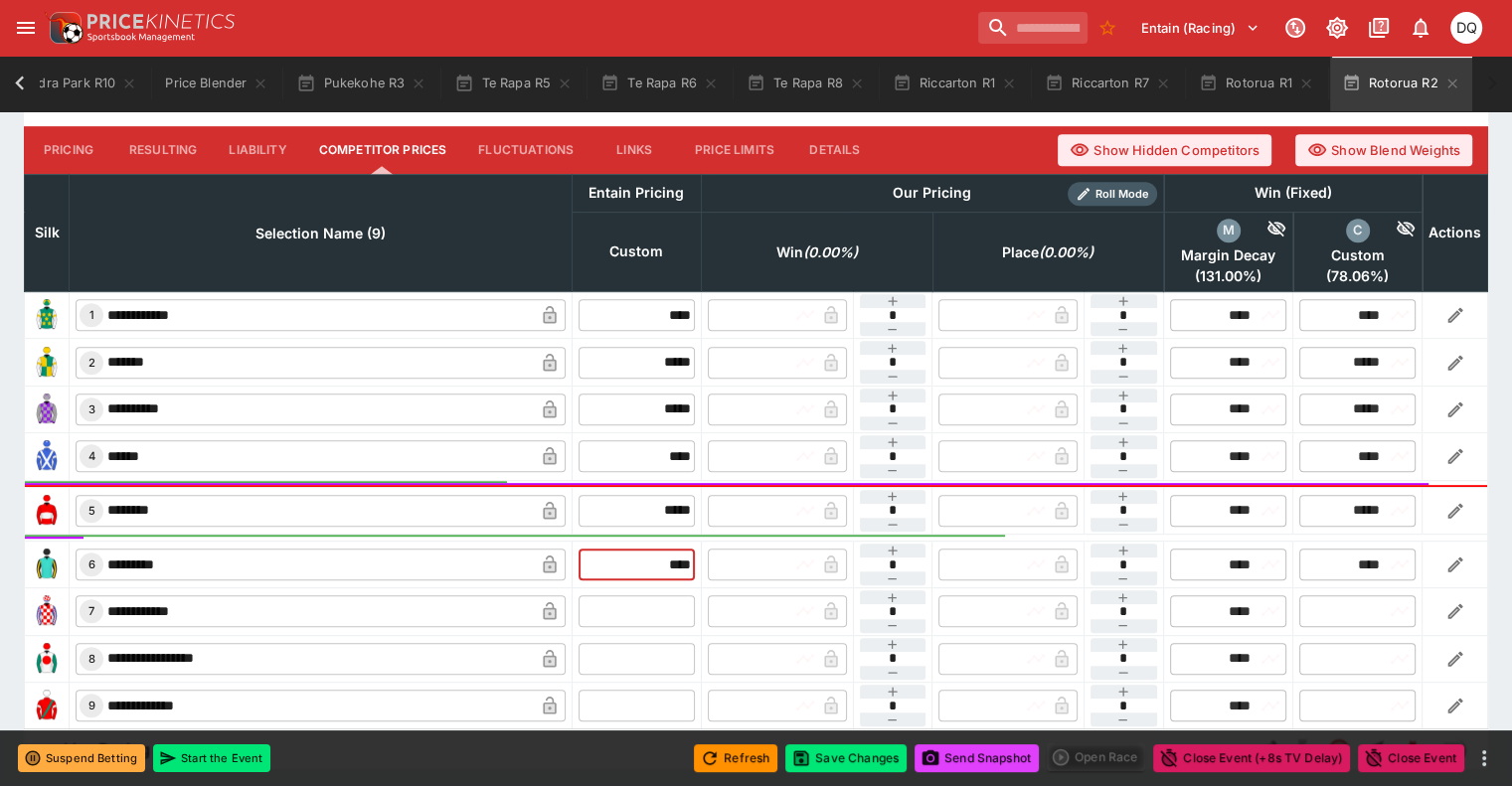 type on "****" 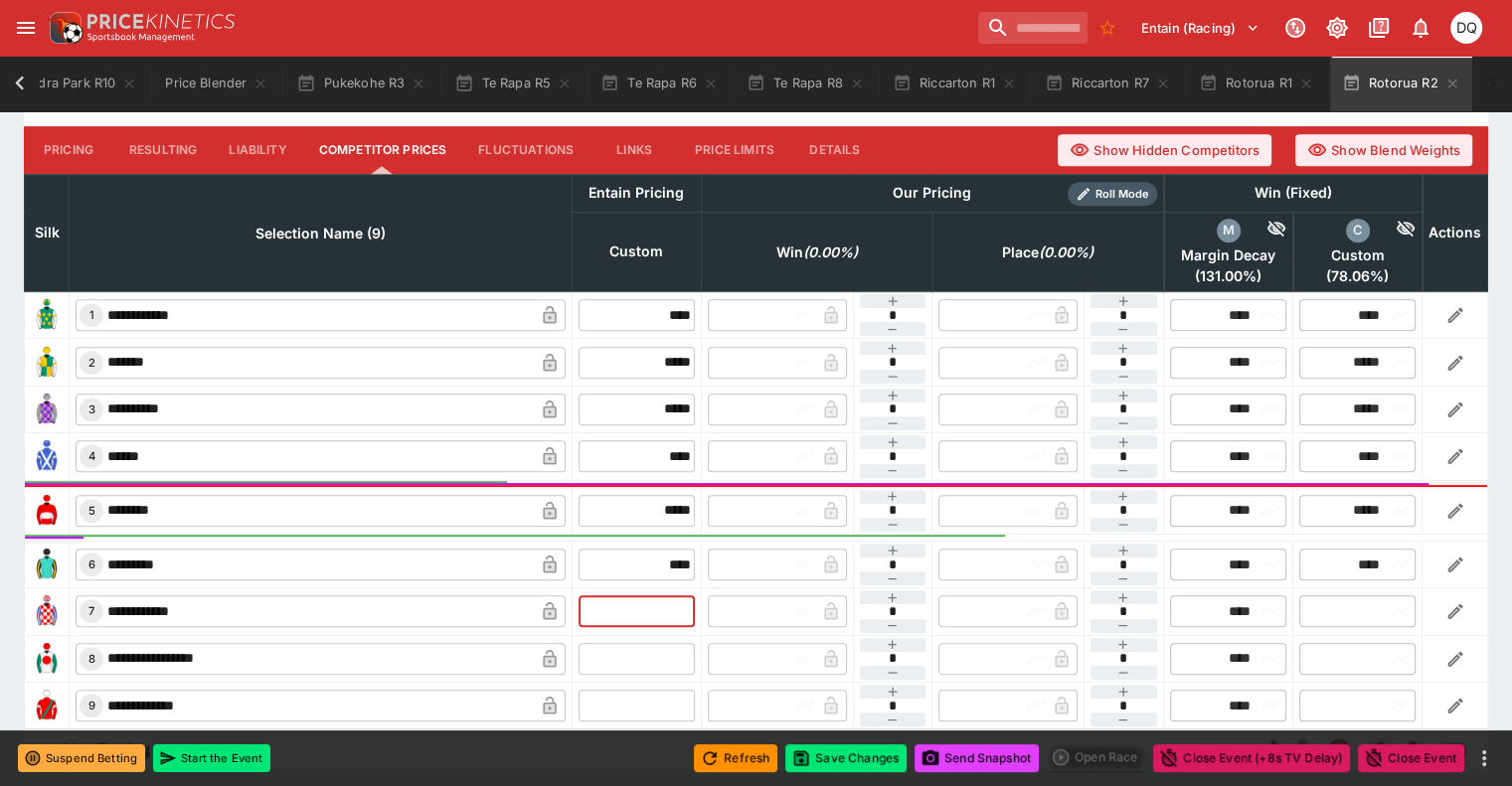 click at bounding box center (636, 611) 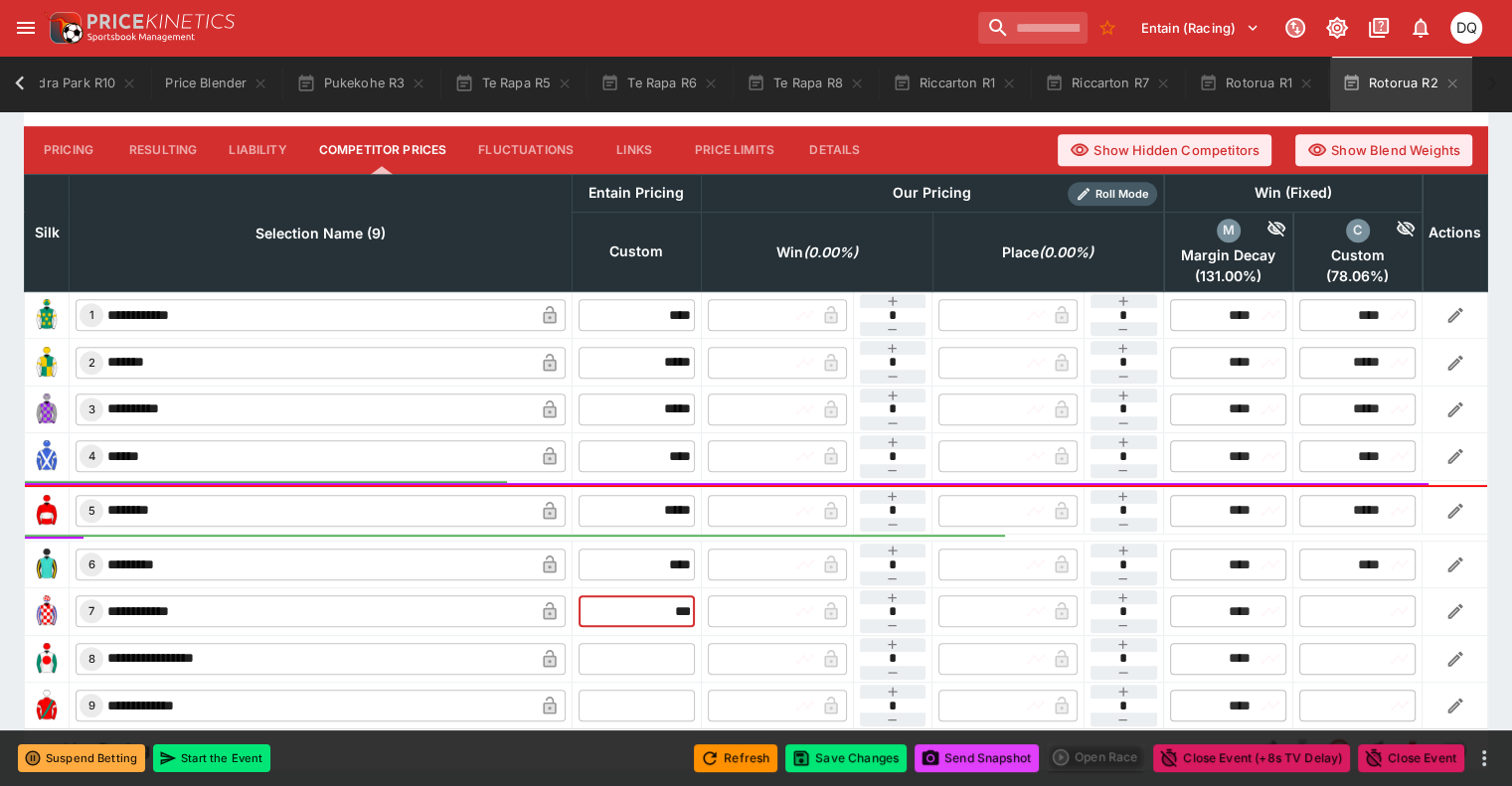 type on "****" 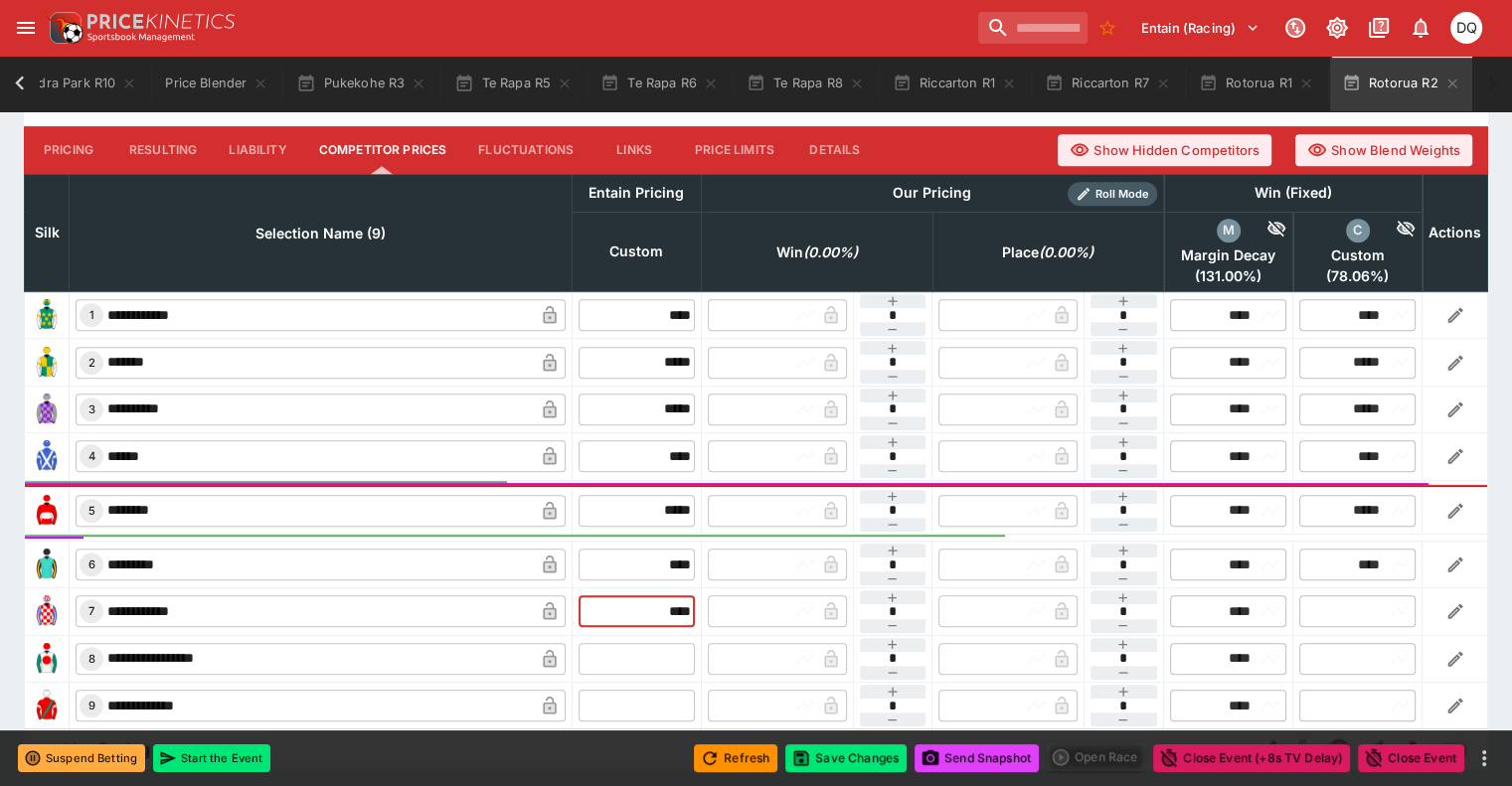 type on "****" 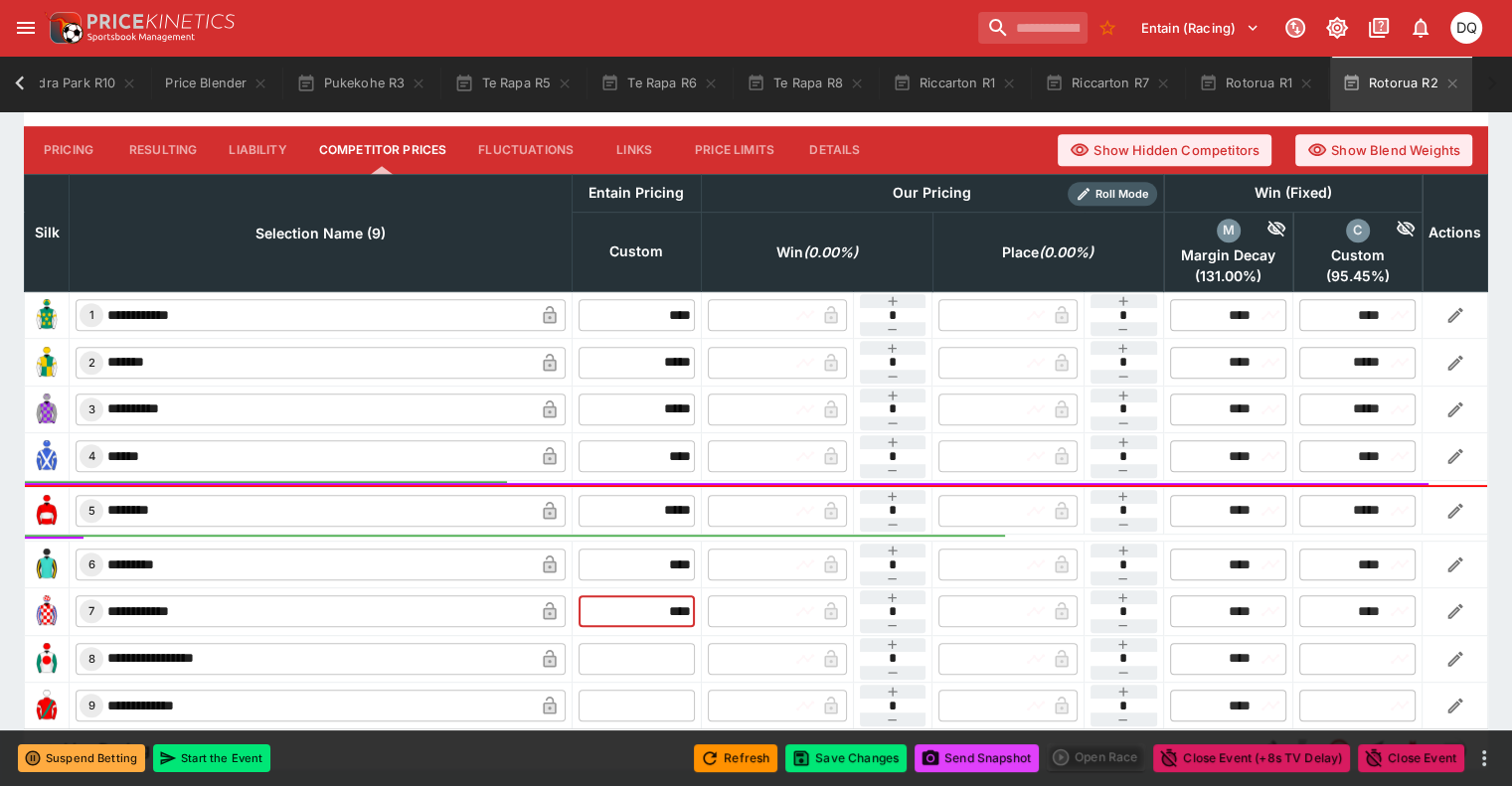 type on "****" 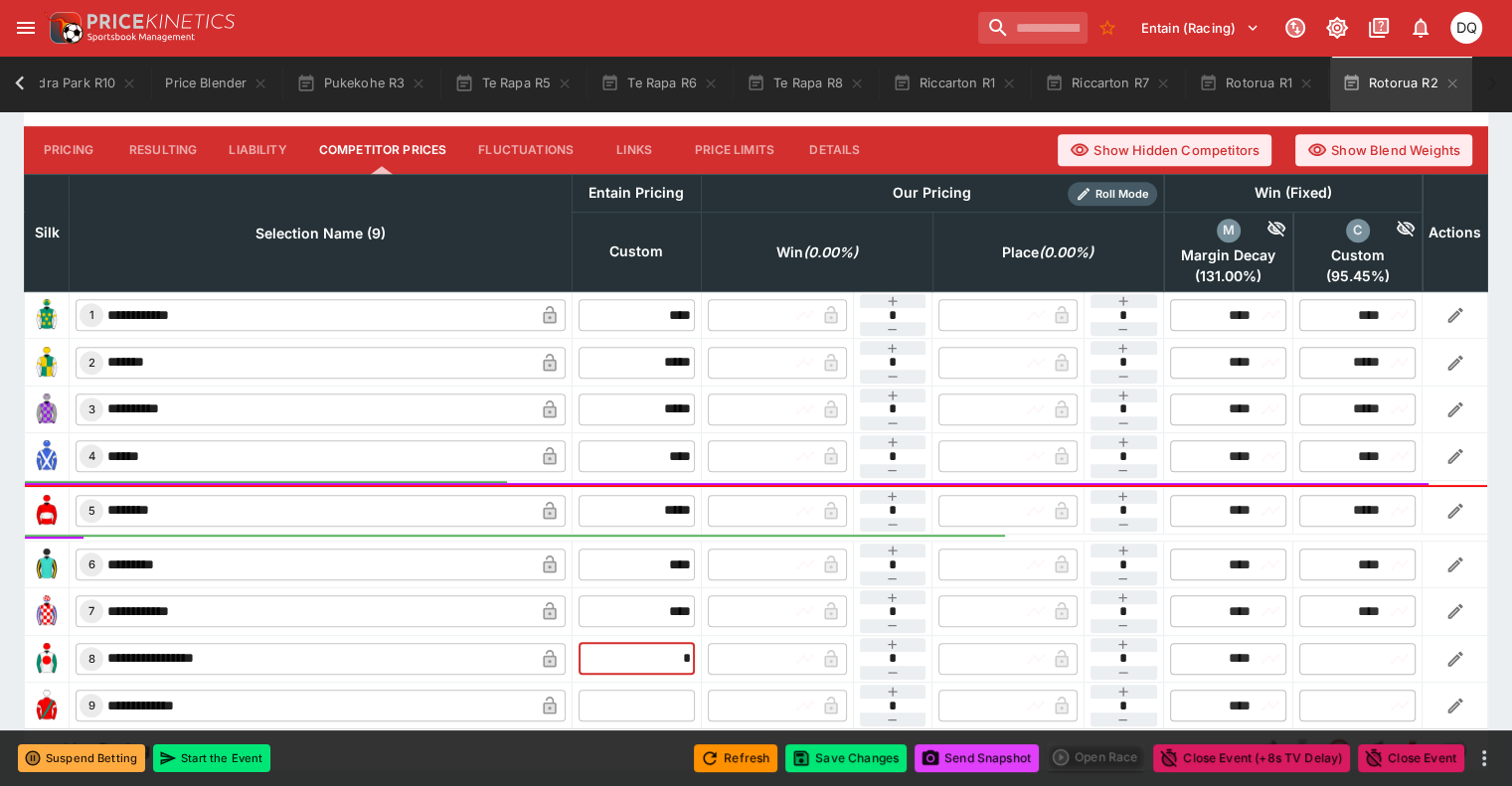 type on "**" 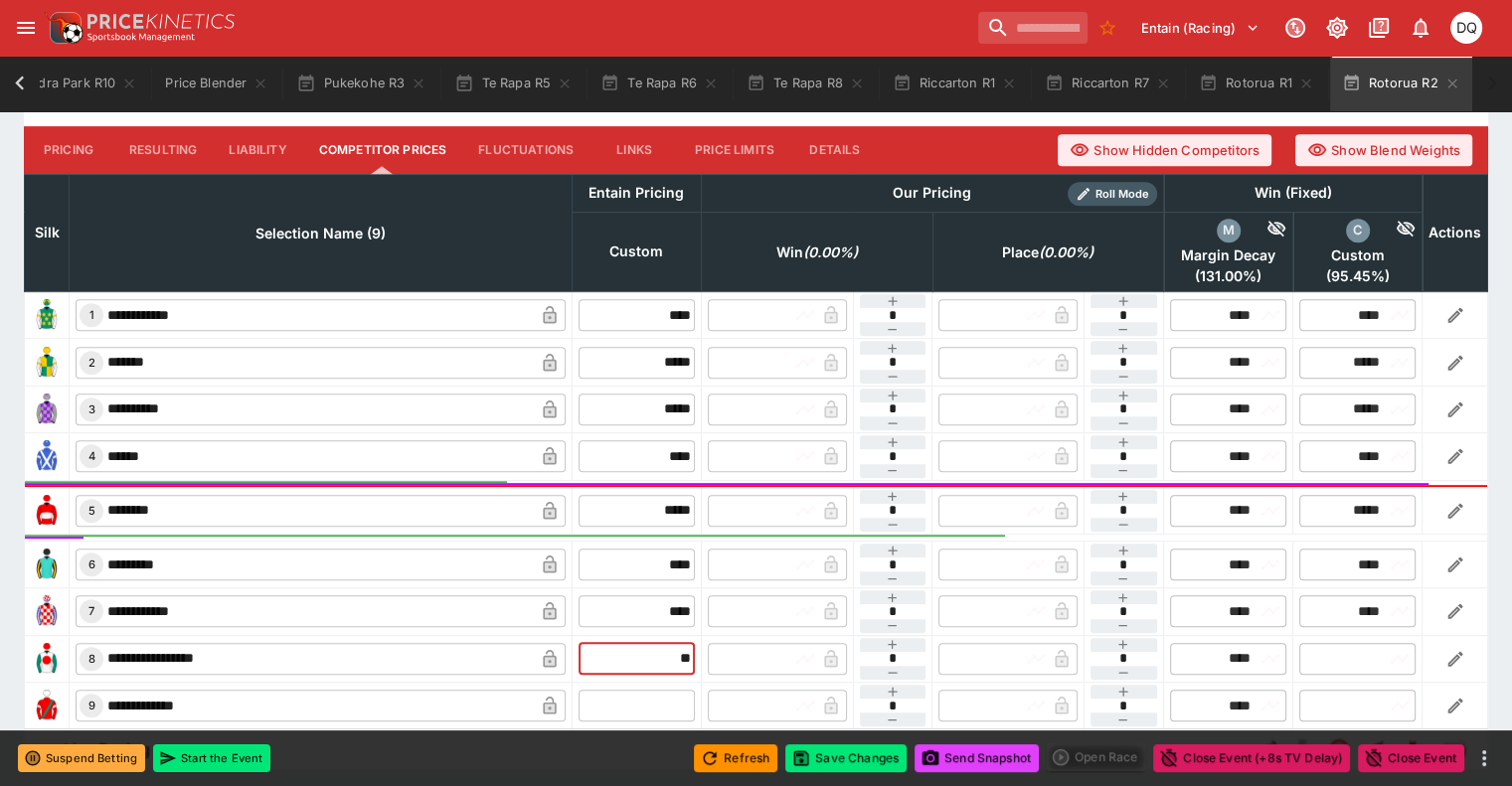 type on "*****" 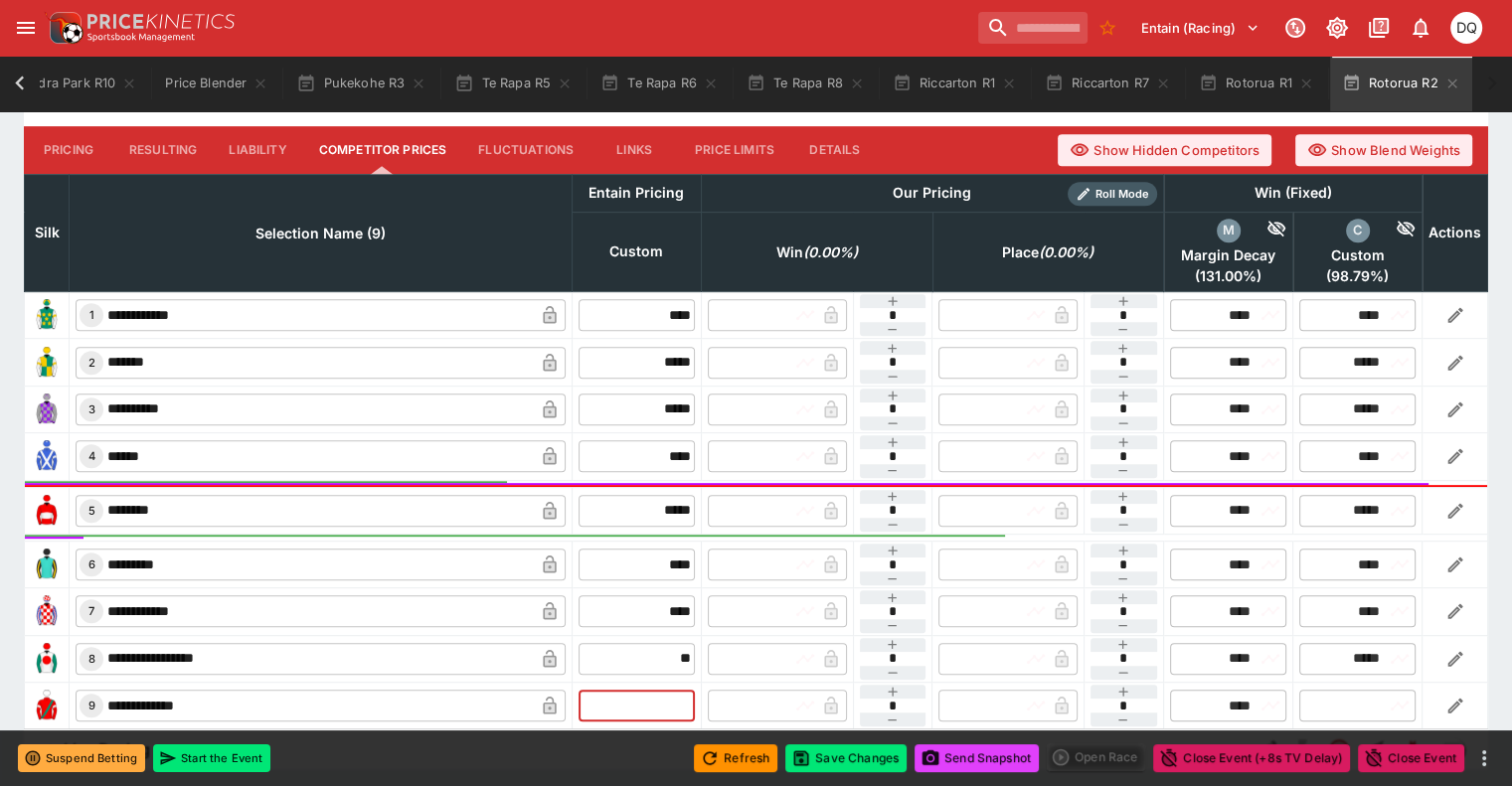 type on "*****" 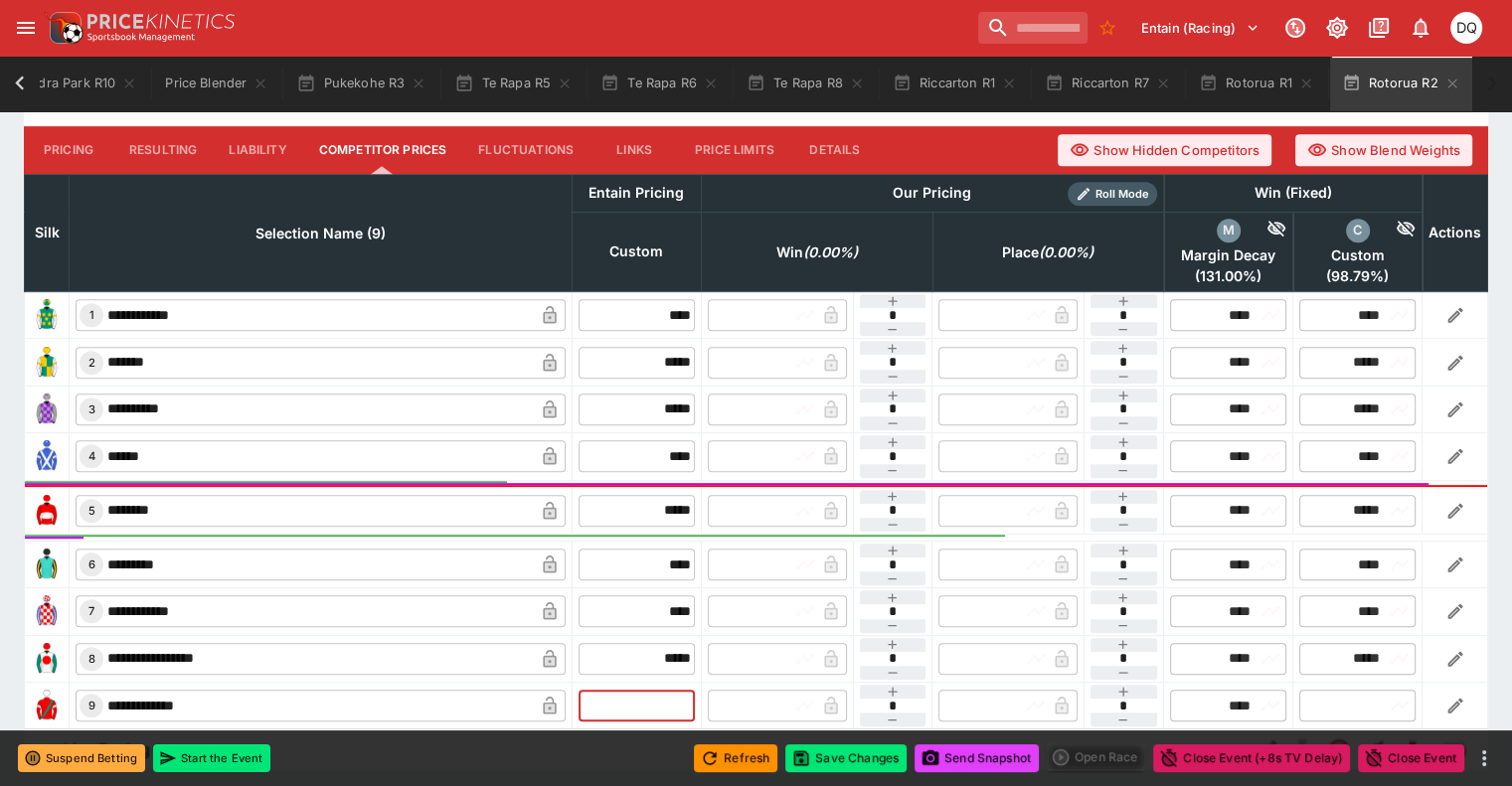 click at bounding box center (636, 706) 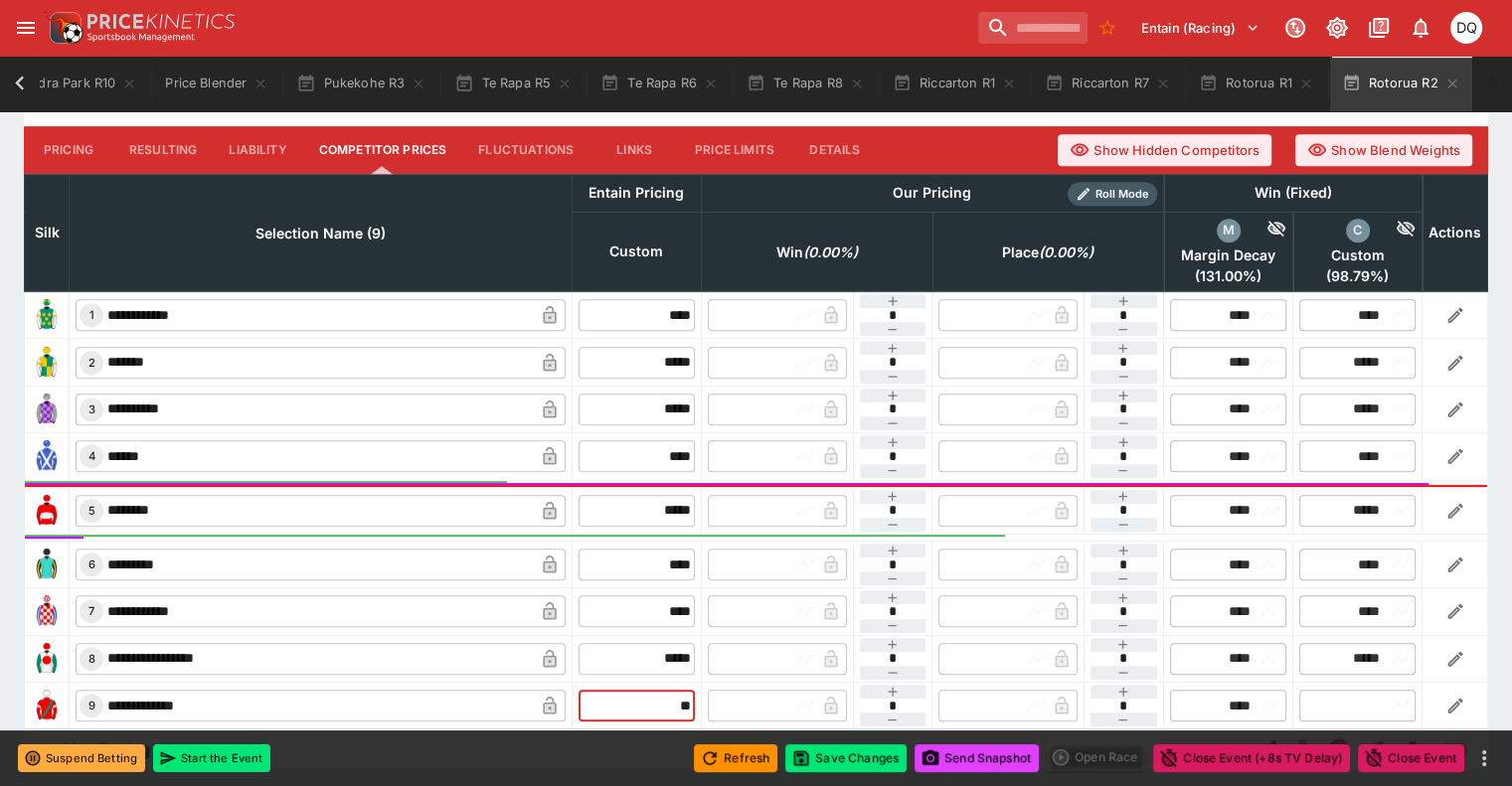 type on "***" 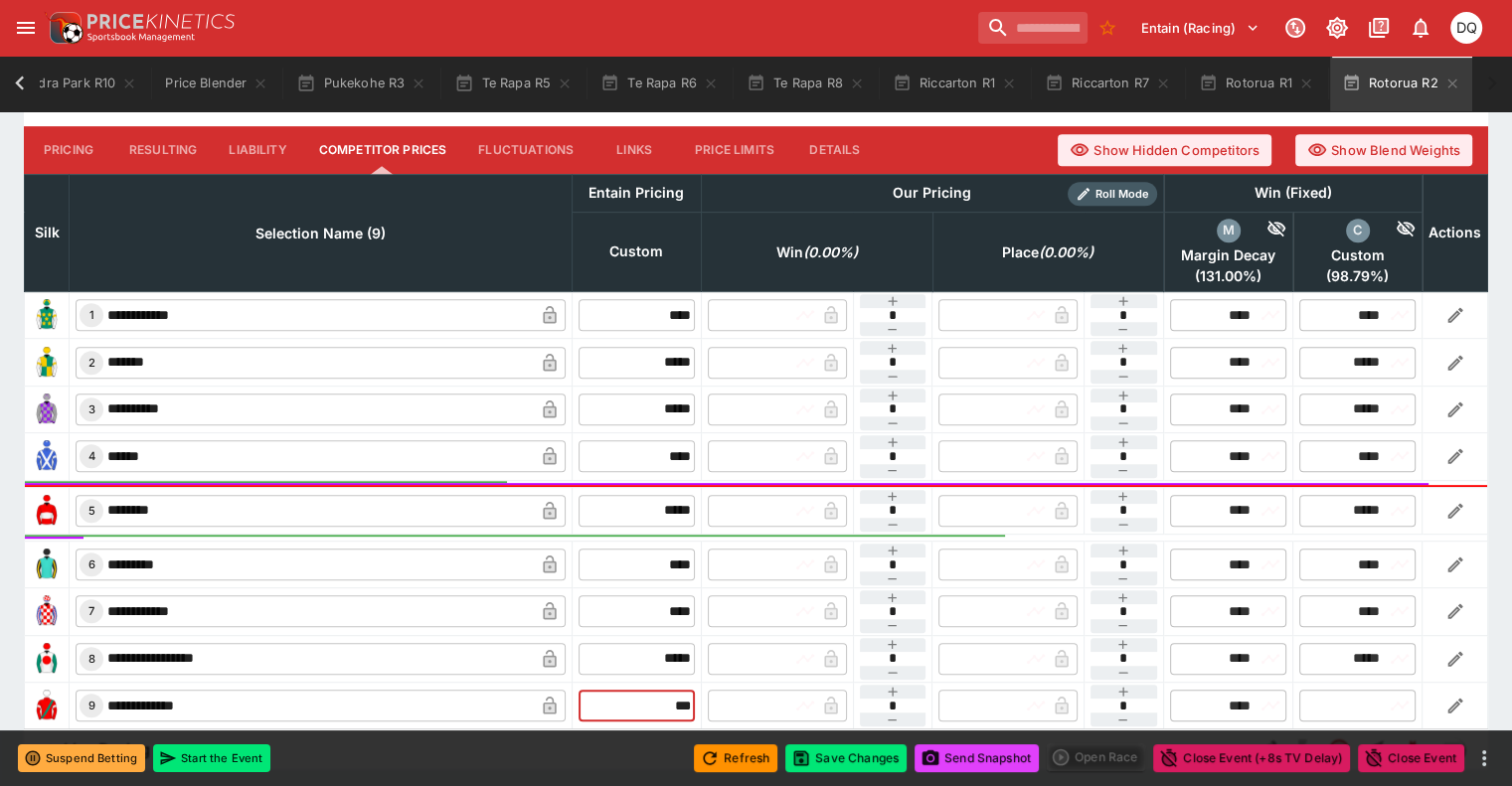 type on "******" 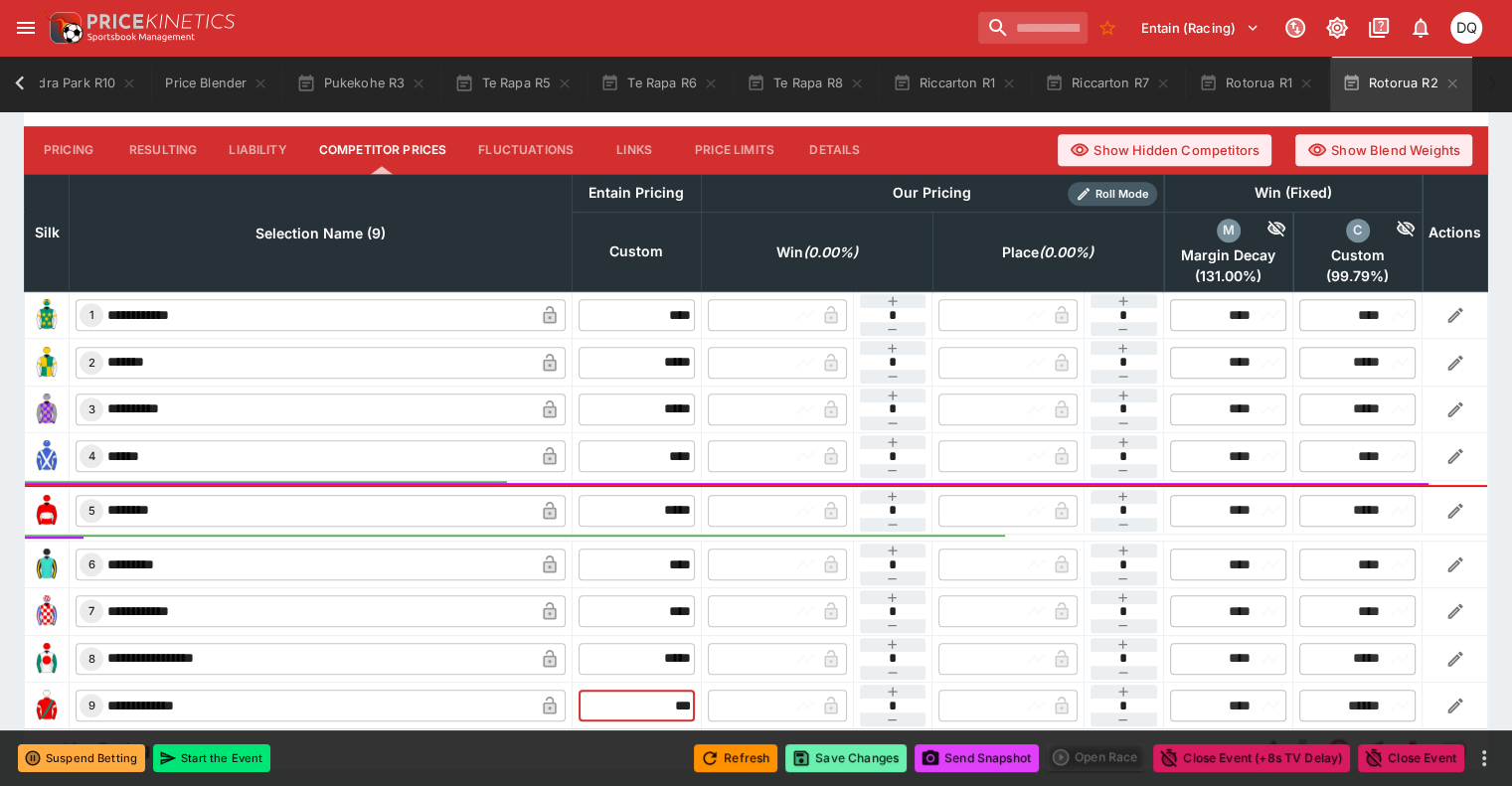 type on "******" 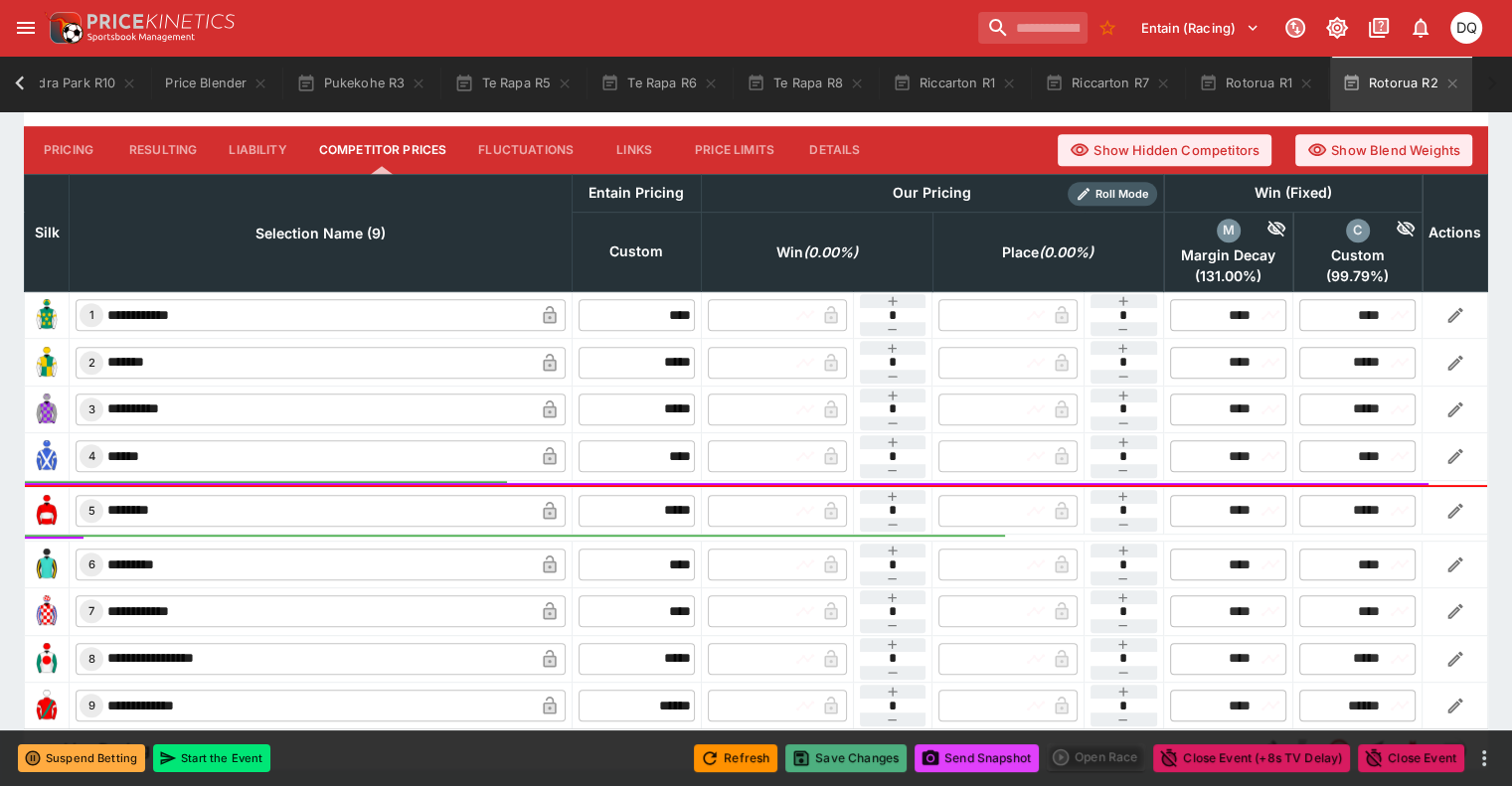 click on "Save Changes" at bounding box center [846, 758] 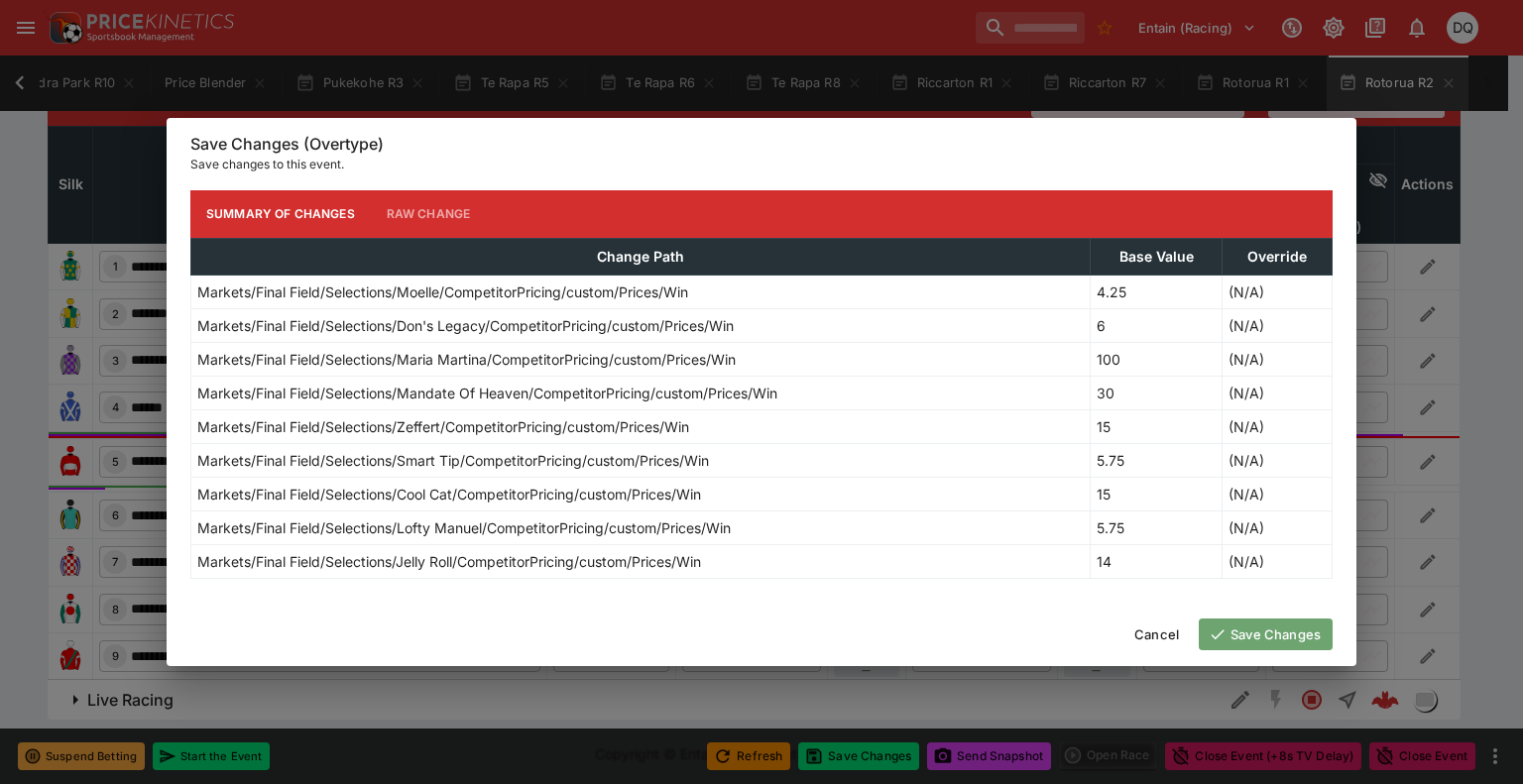 click on "Save Changes" at bounding box center (1265, 634) 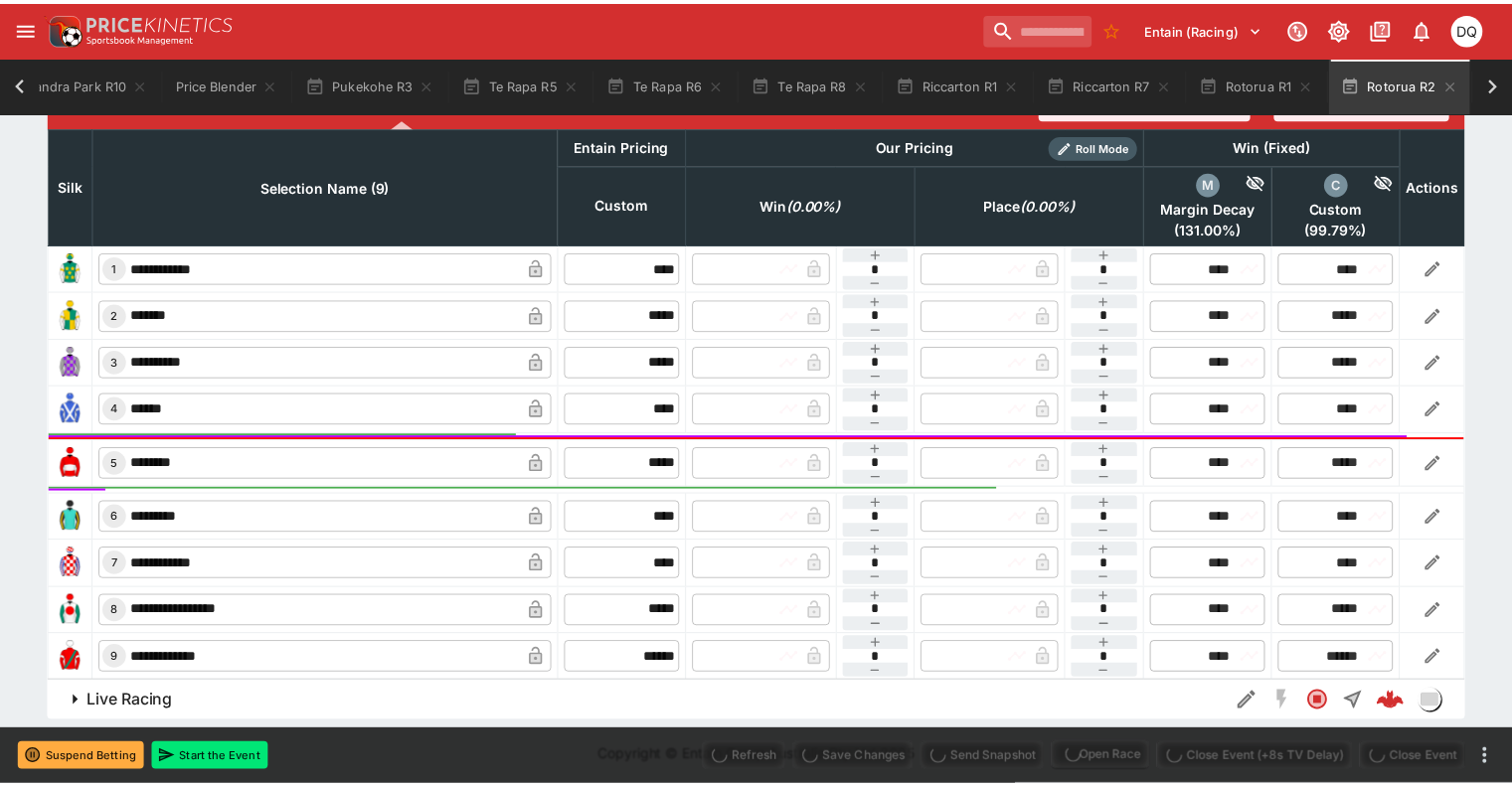 scroll, scrollTop: 0, scrollLeft: 216, axis: horizontal 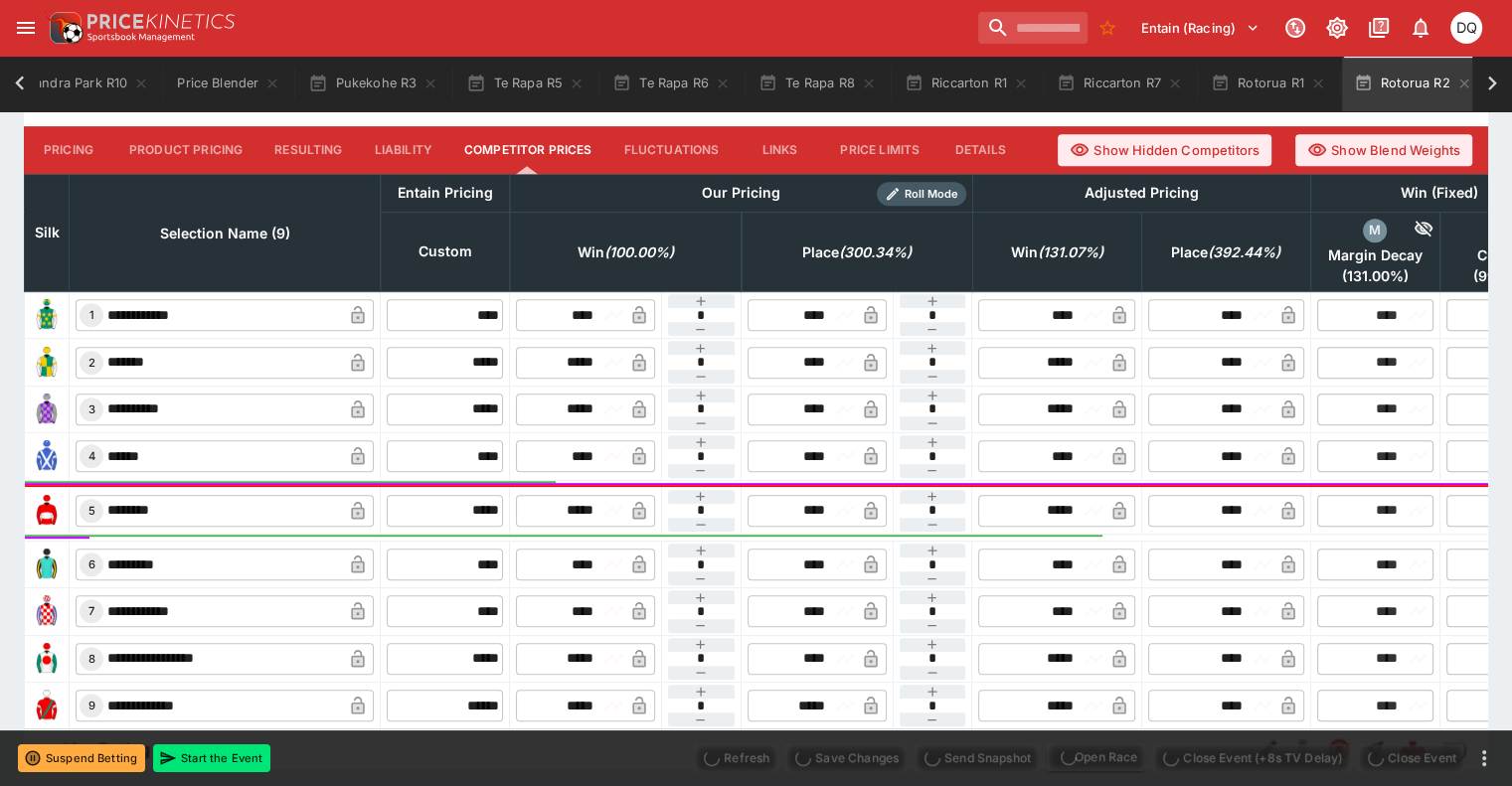 type on "**********" 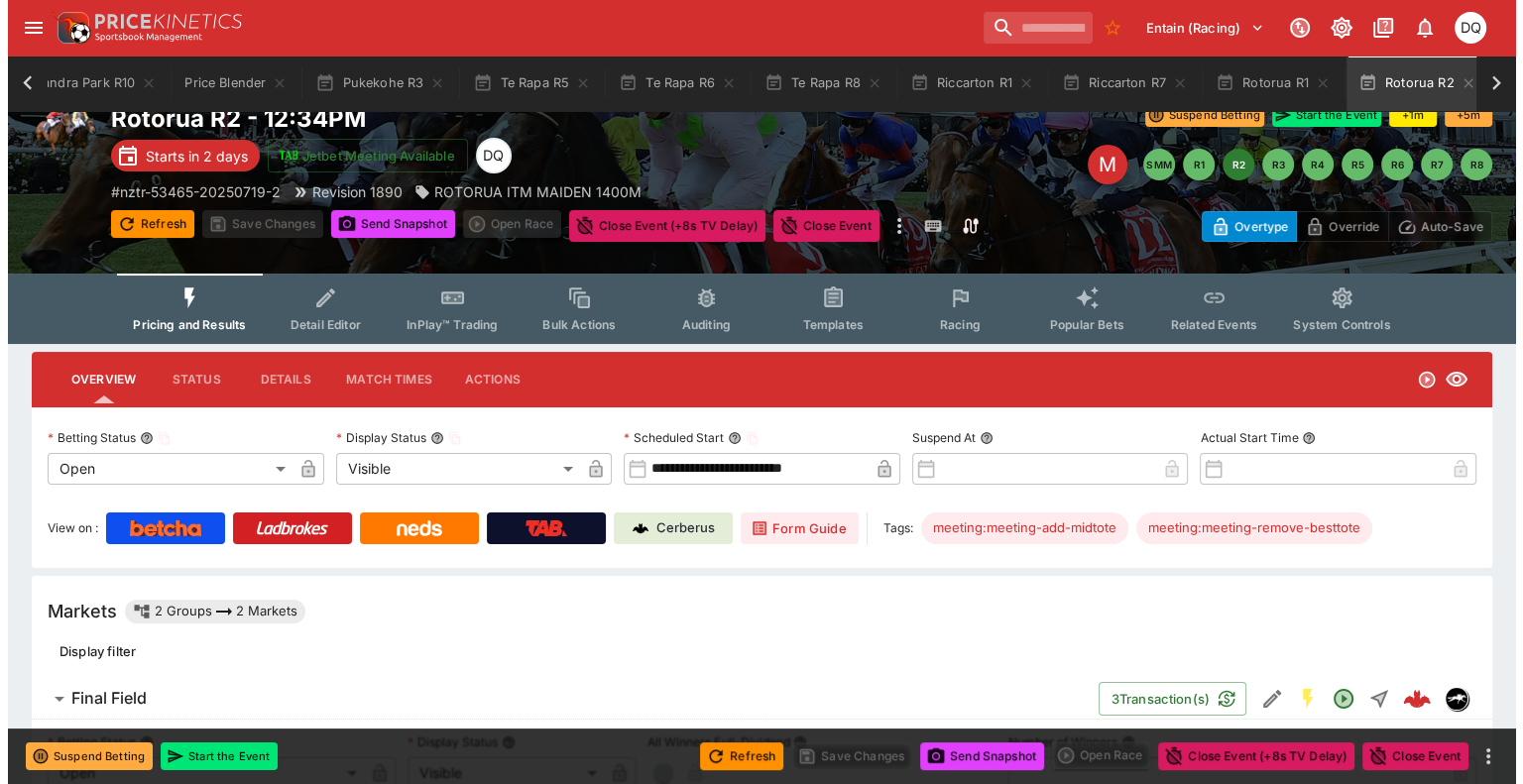scroll, scrollTop: 39, scrollLeft: 0, axis: vertical 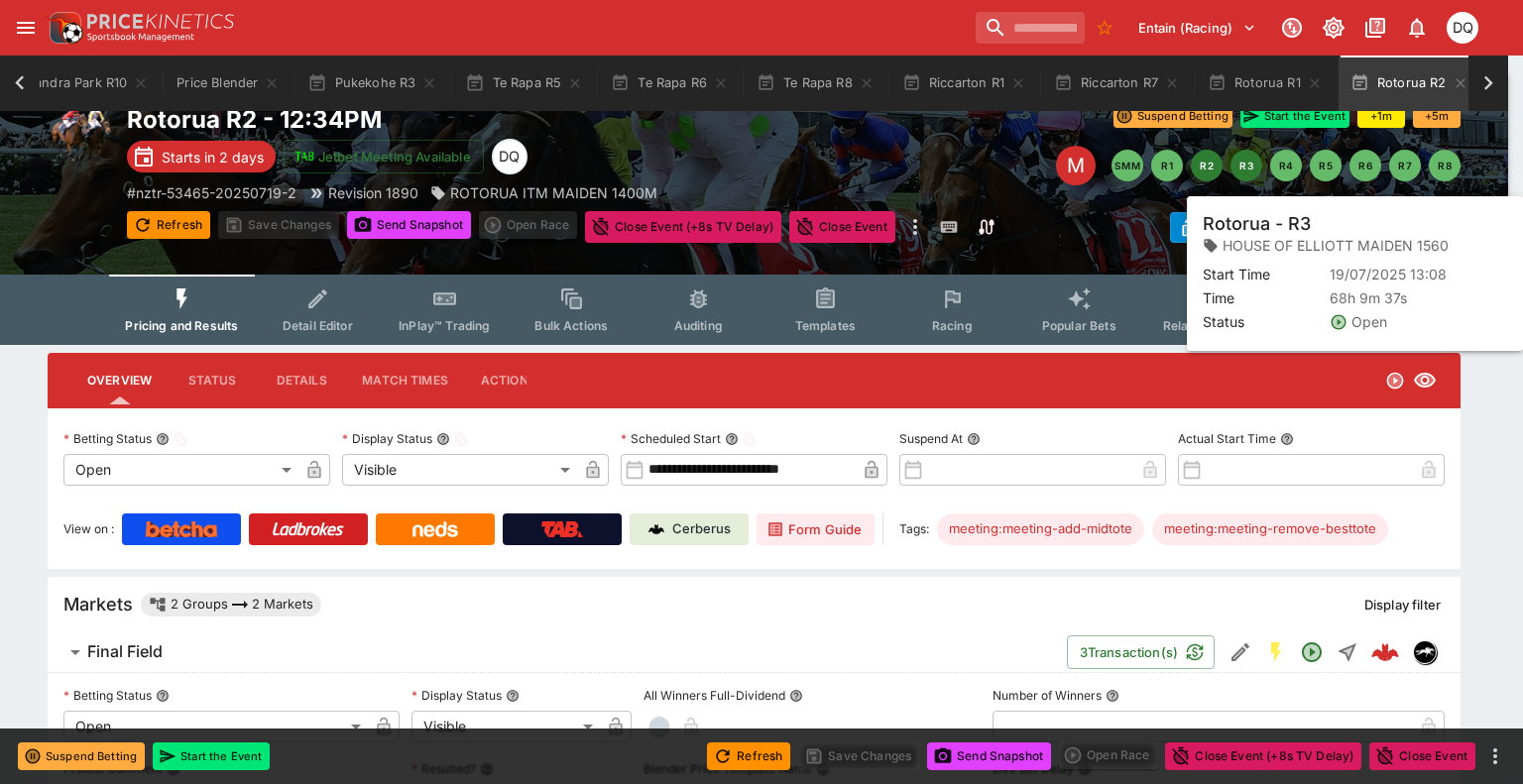click on "R3" at bounding box center [1246, 166] 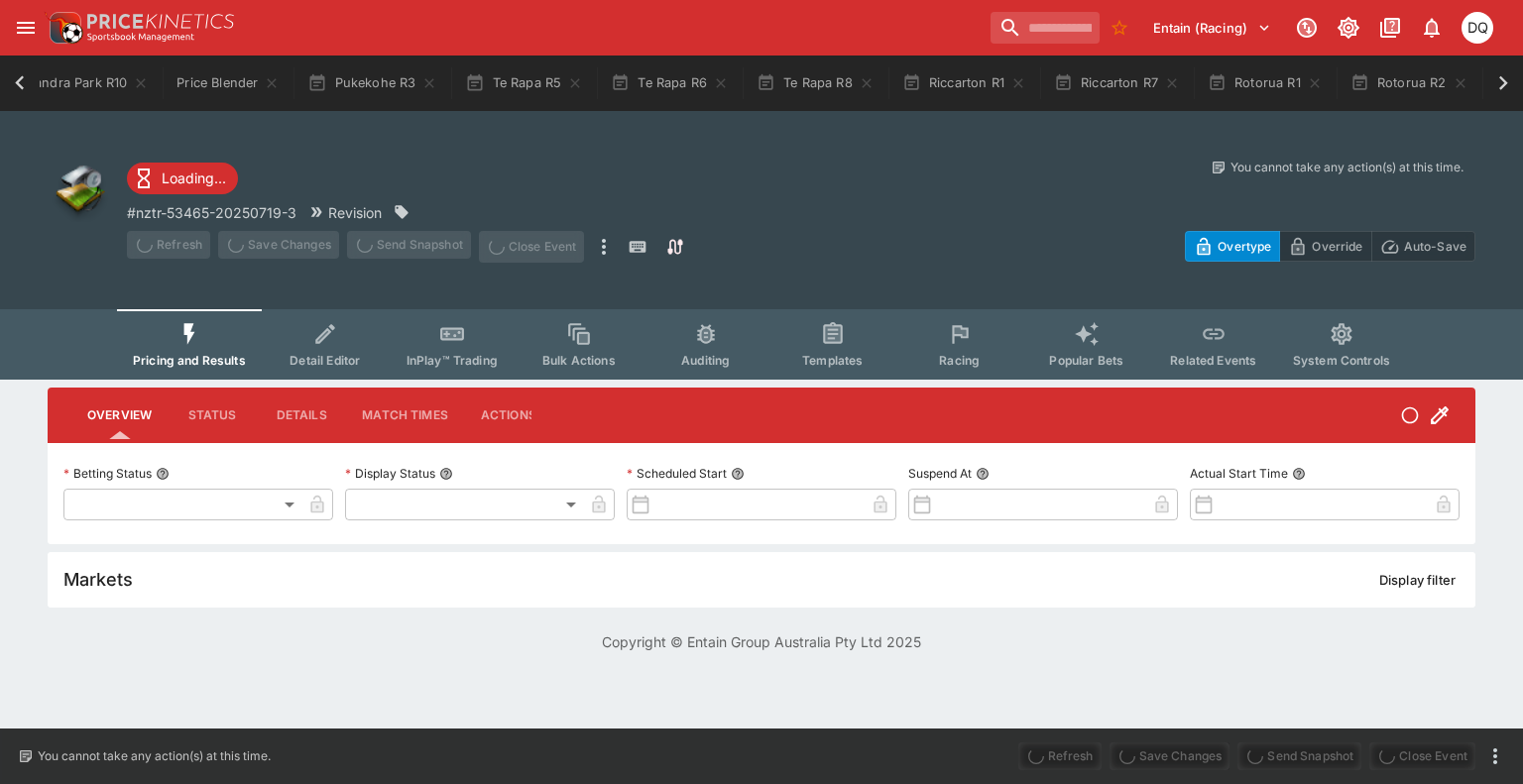 scroll, scrollTop: 0, scrollLeft: 0, axis: both 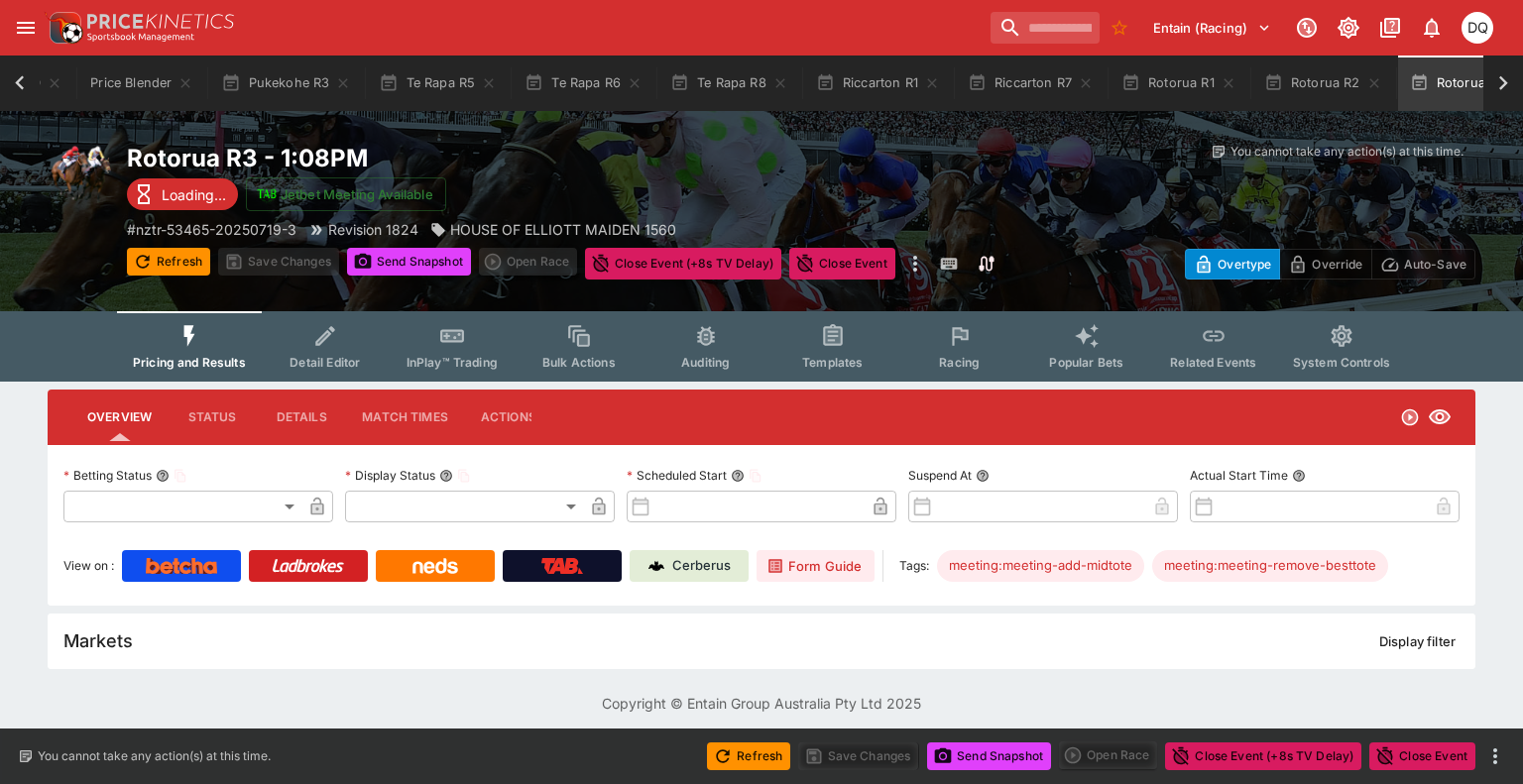 type on "**********" 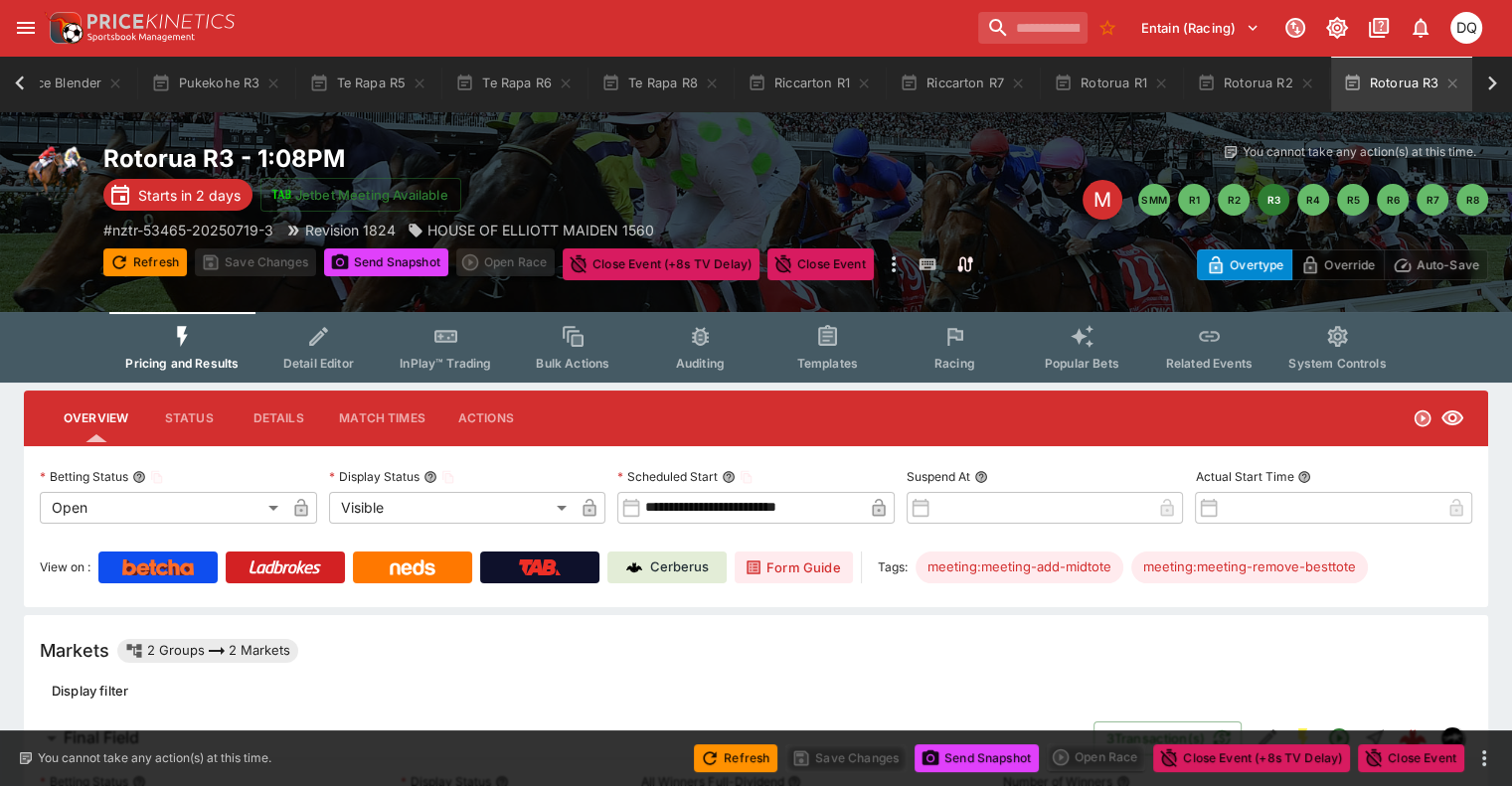 scroll, scrollTop: 0, scrollLeft: 361, axis: horizontal 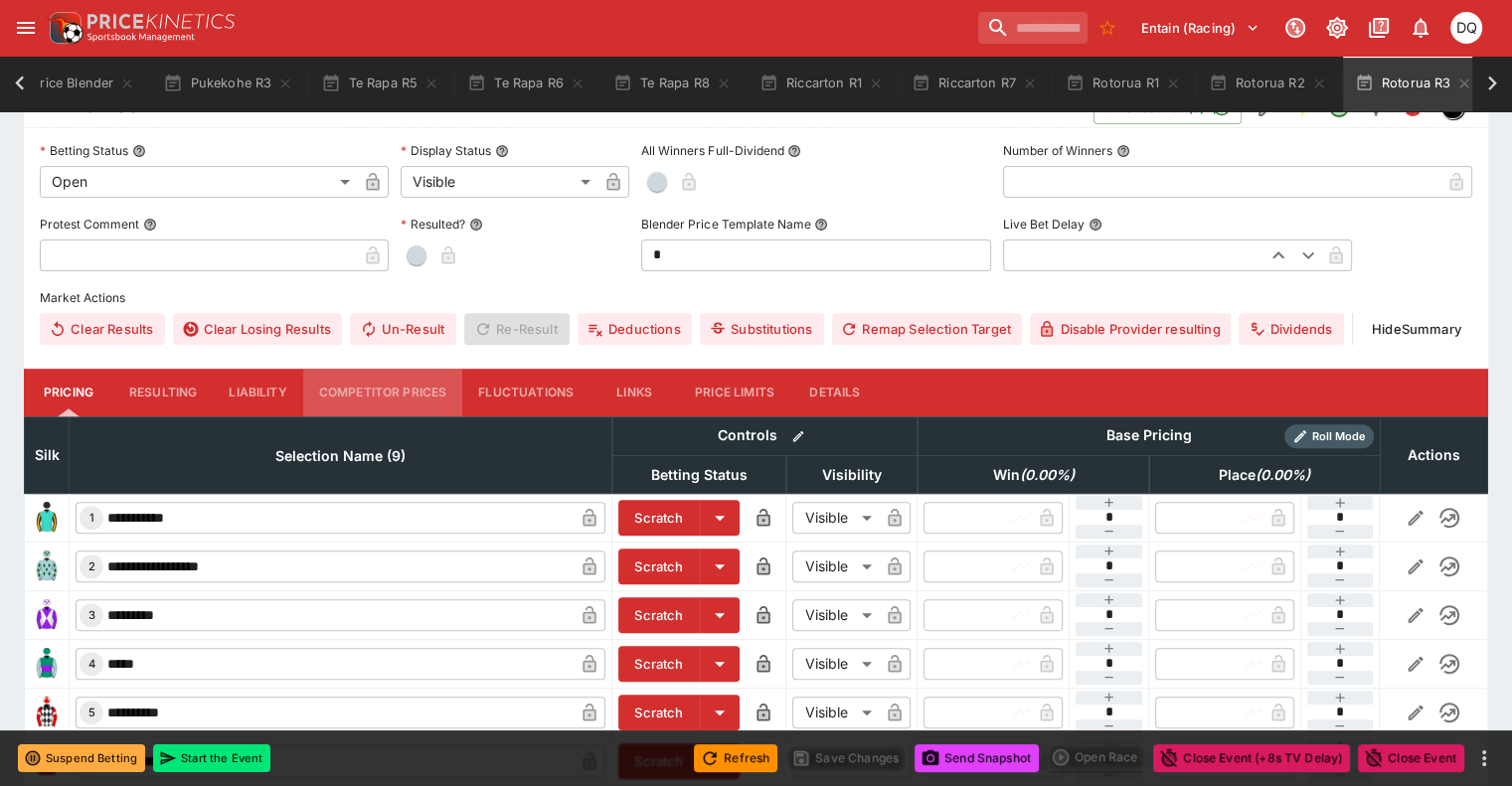 click on "Competitor Prices" at bounding box center [383, 393] 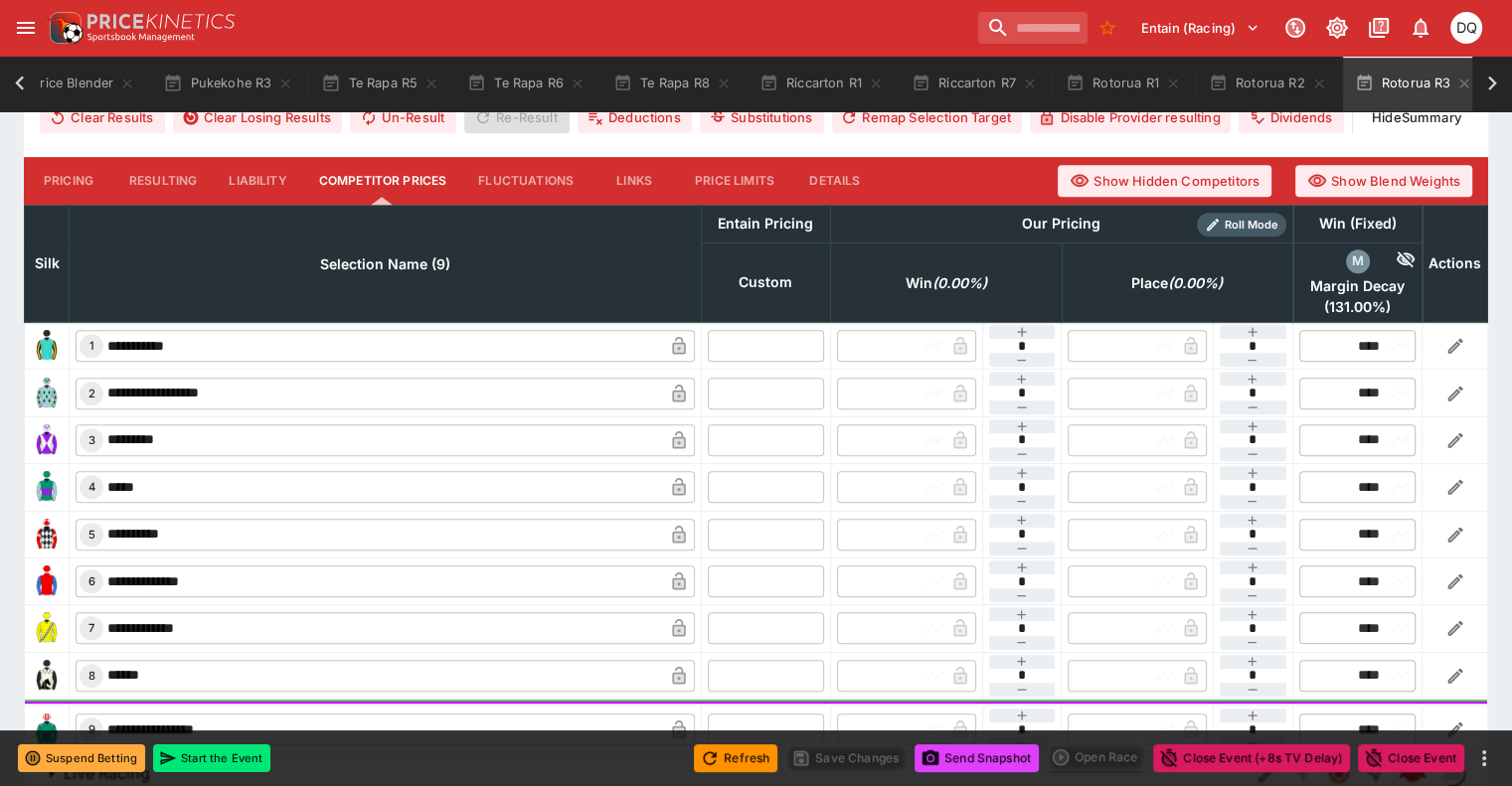 scroll, scrollTop: 868, scrollLeft: 0, axis: vertical 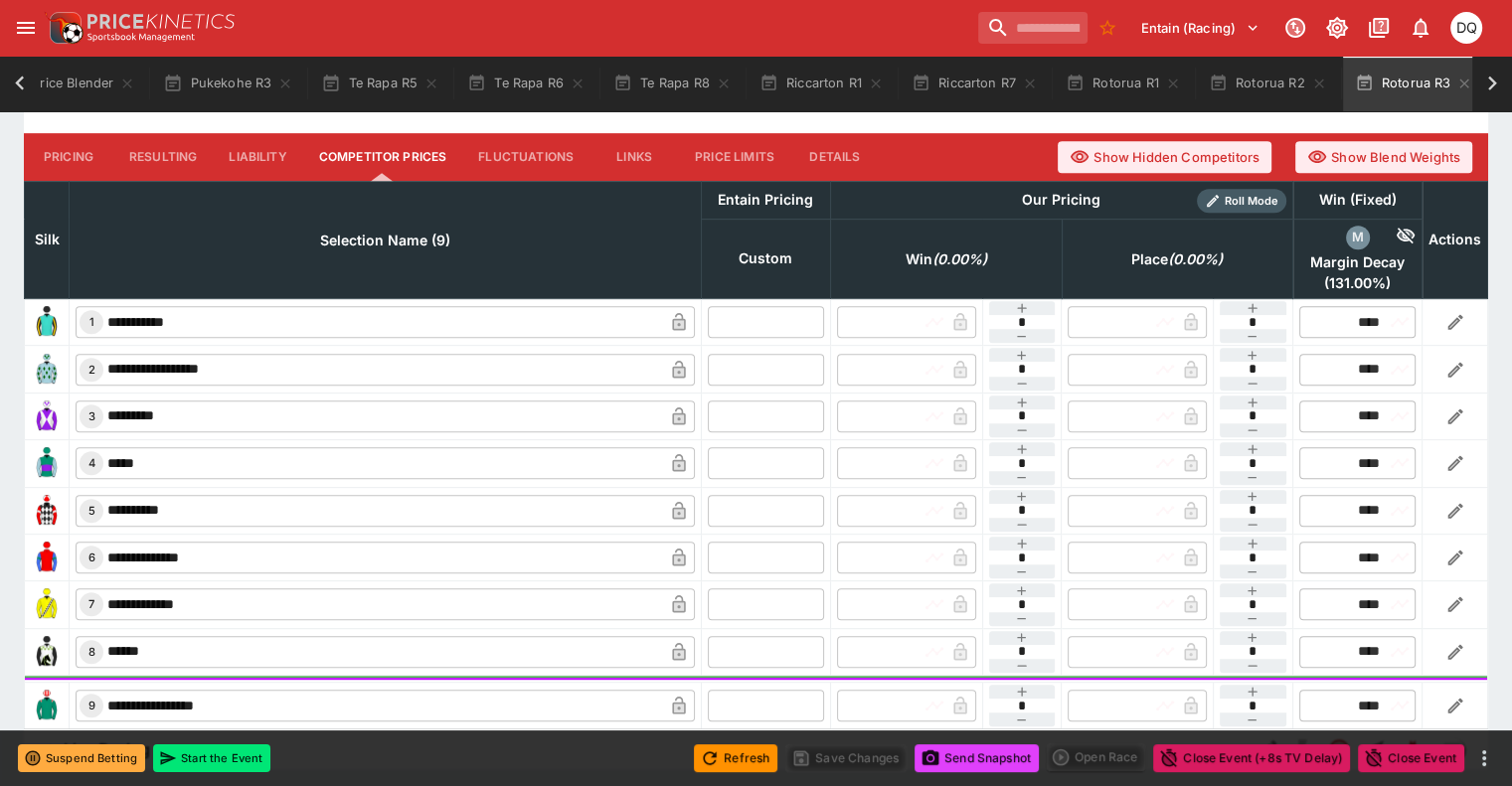 click at bounding box center (765, 322) 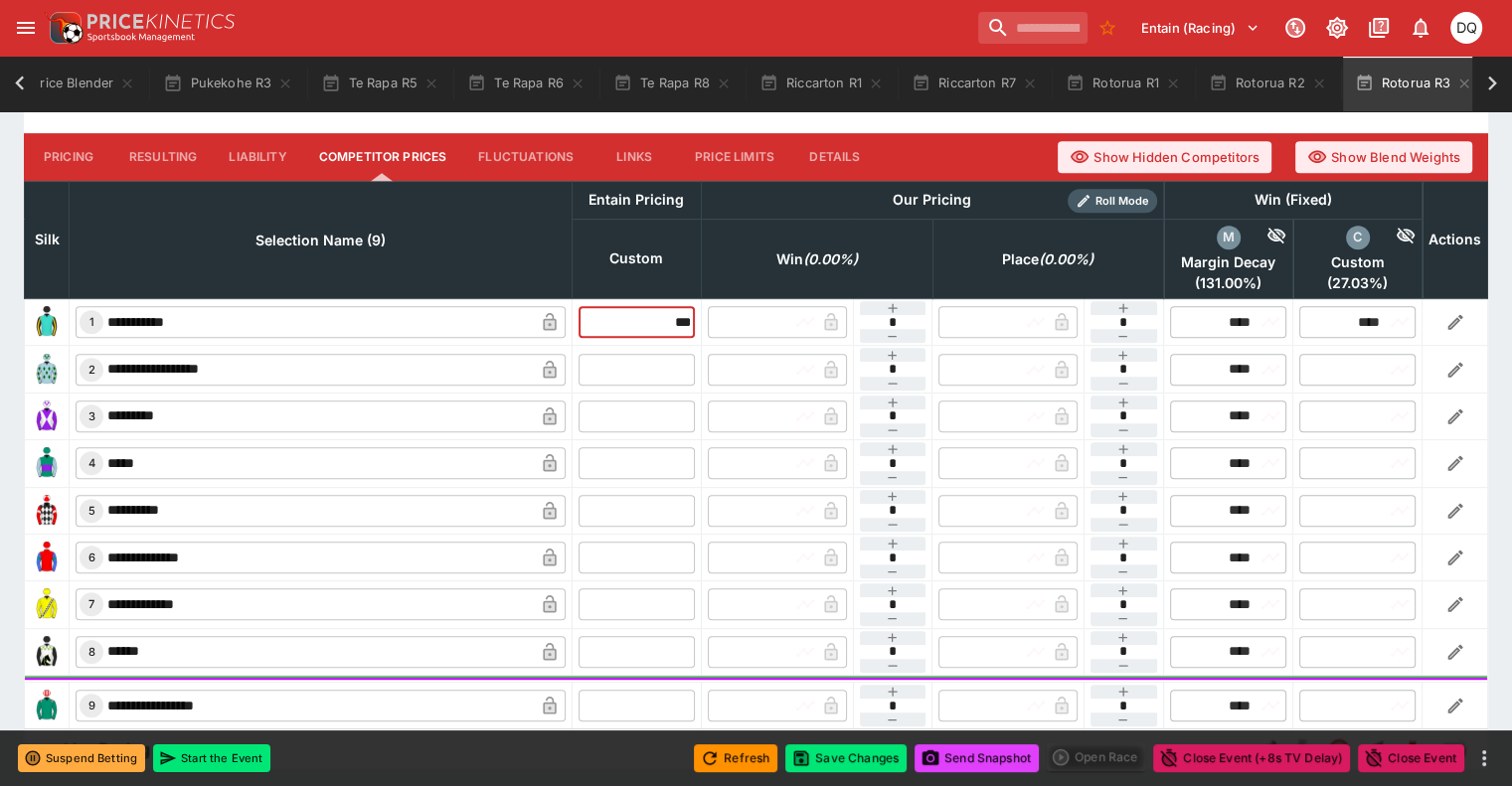 type on "****" 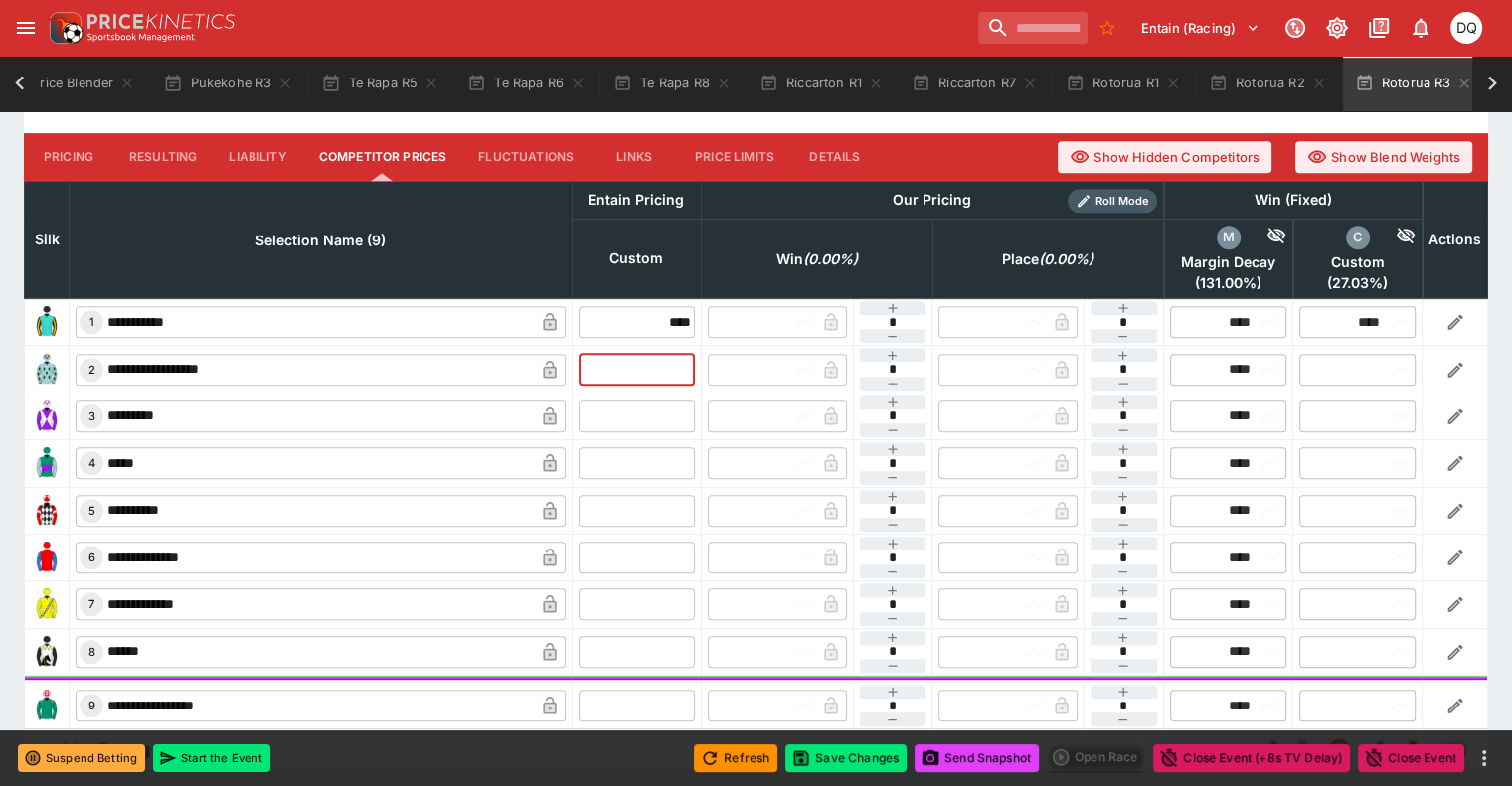 click at bounding box center [636, 369] 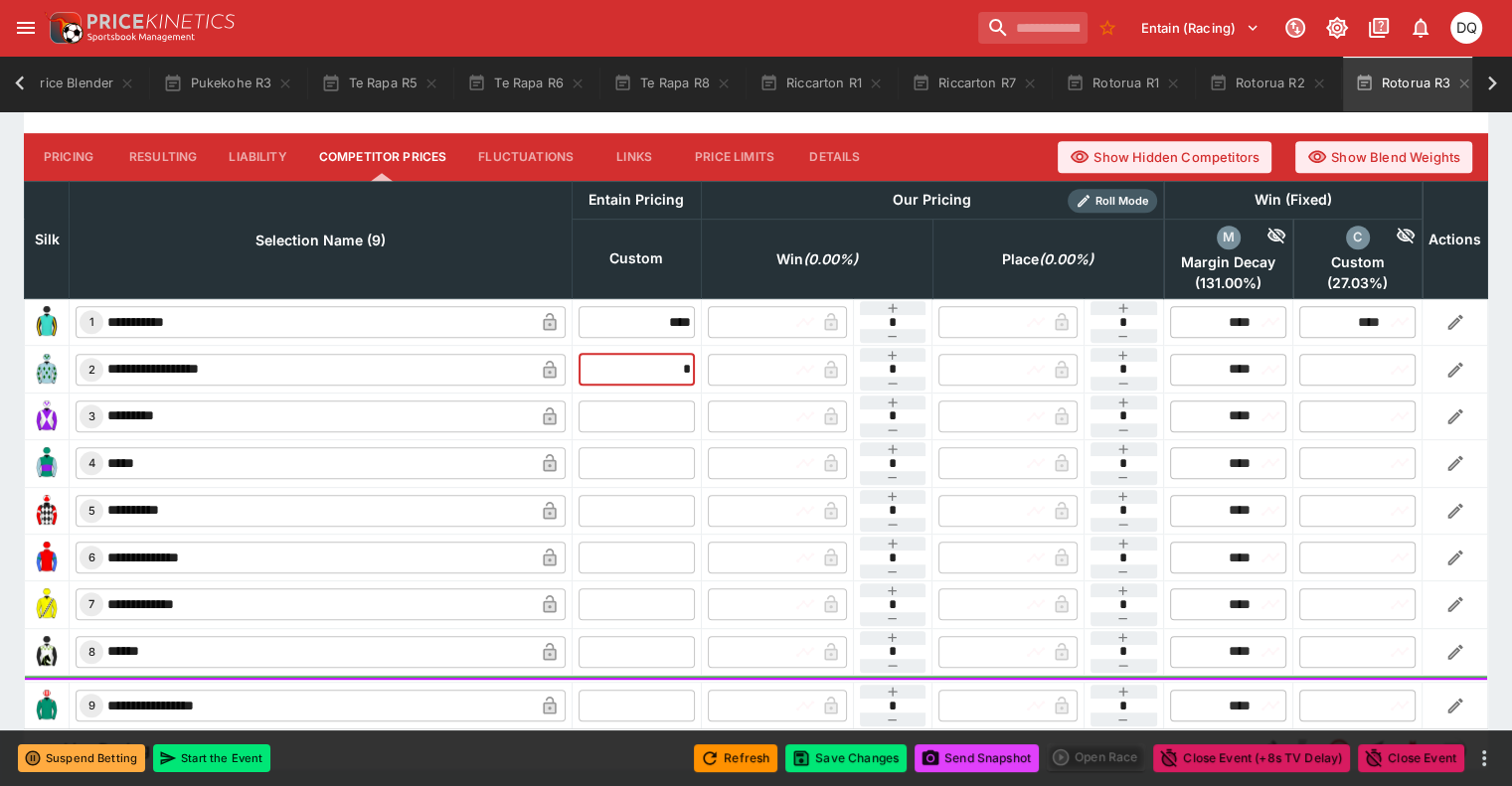 type on "**" 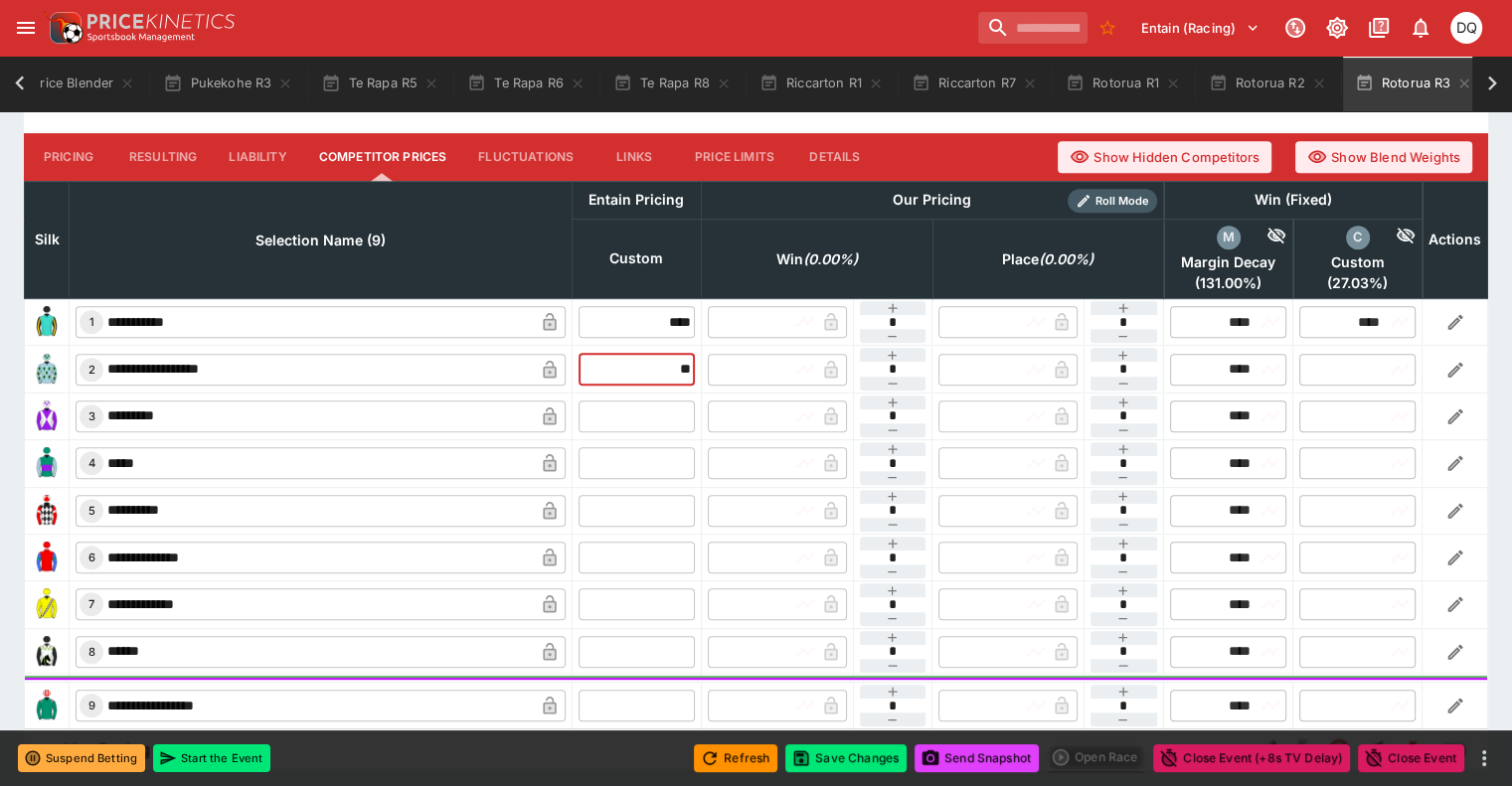 type on "*****" 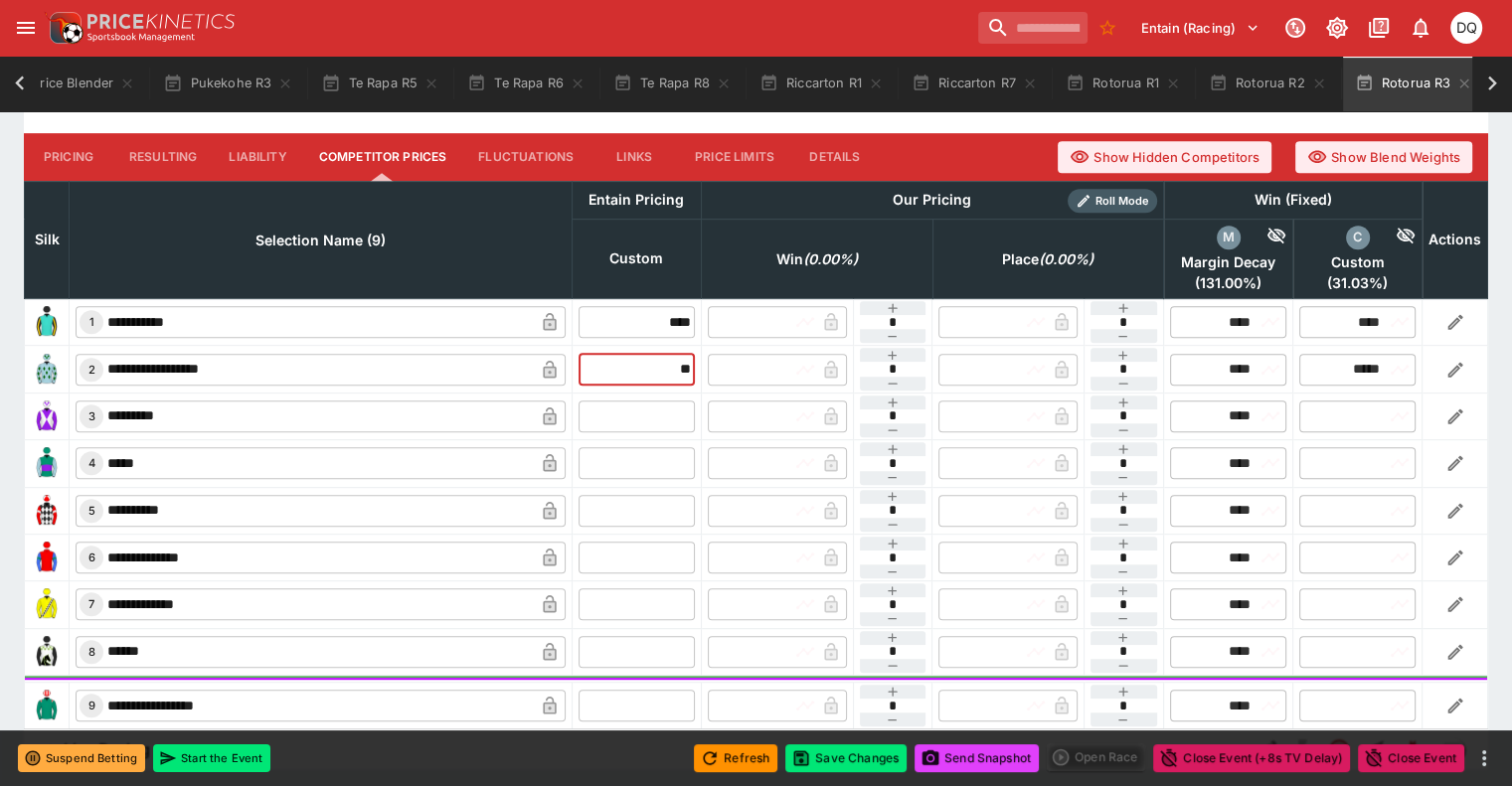 type on "*****" 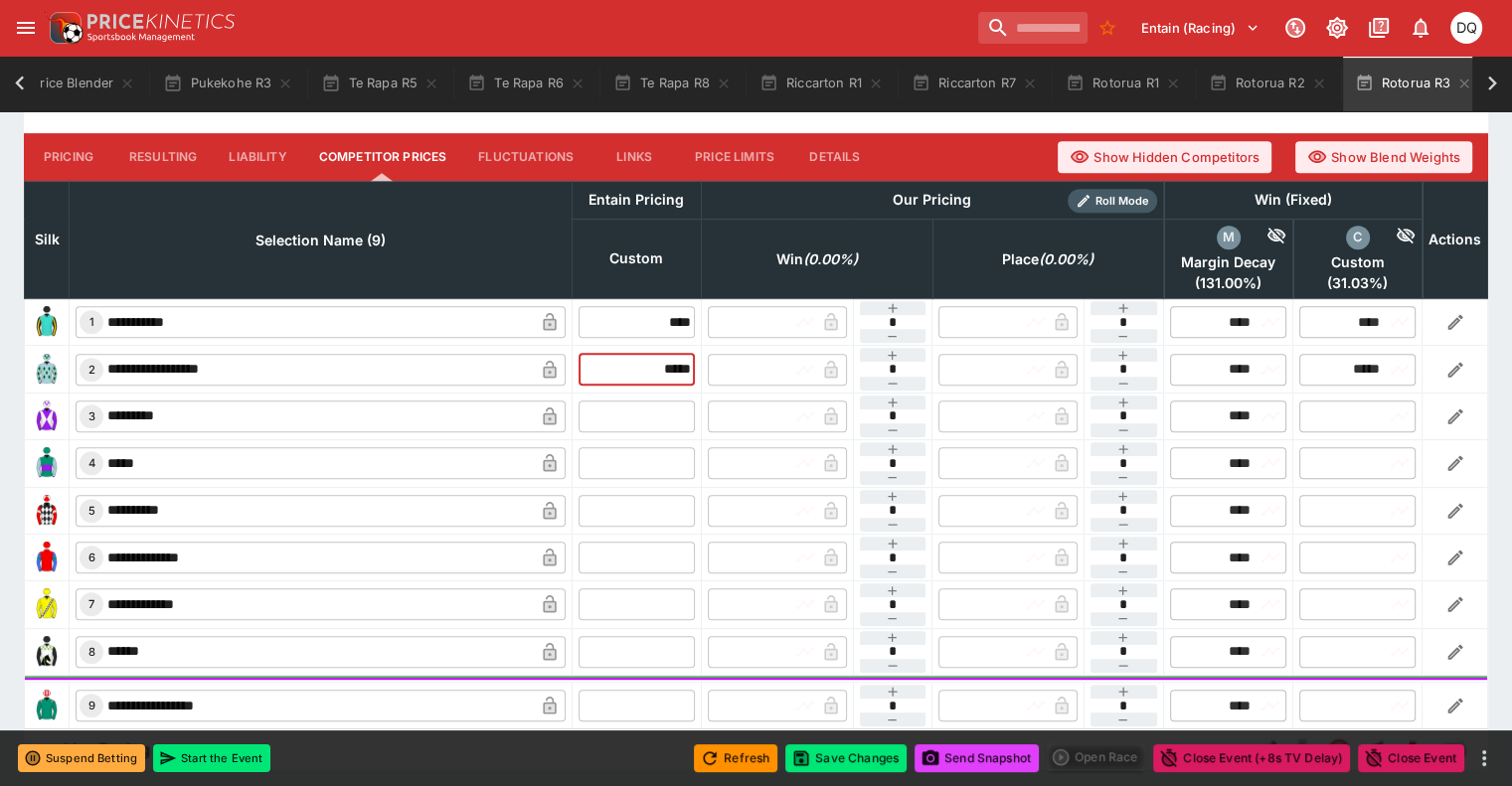 click at bounding box center (636, 416) 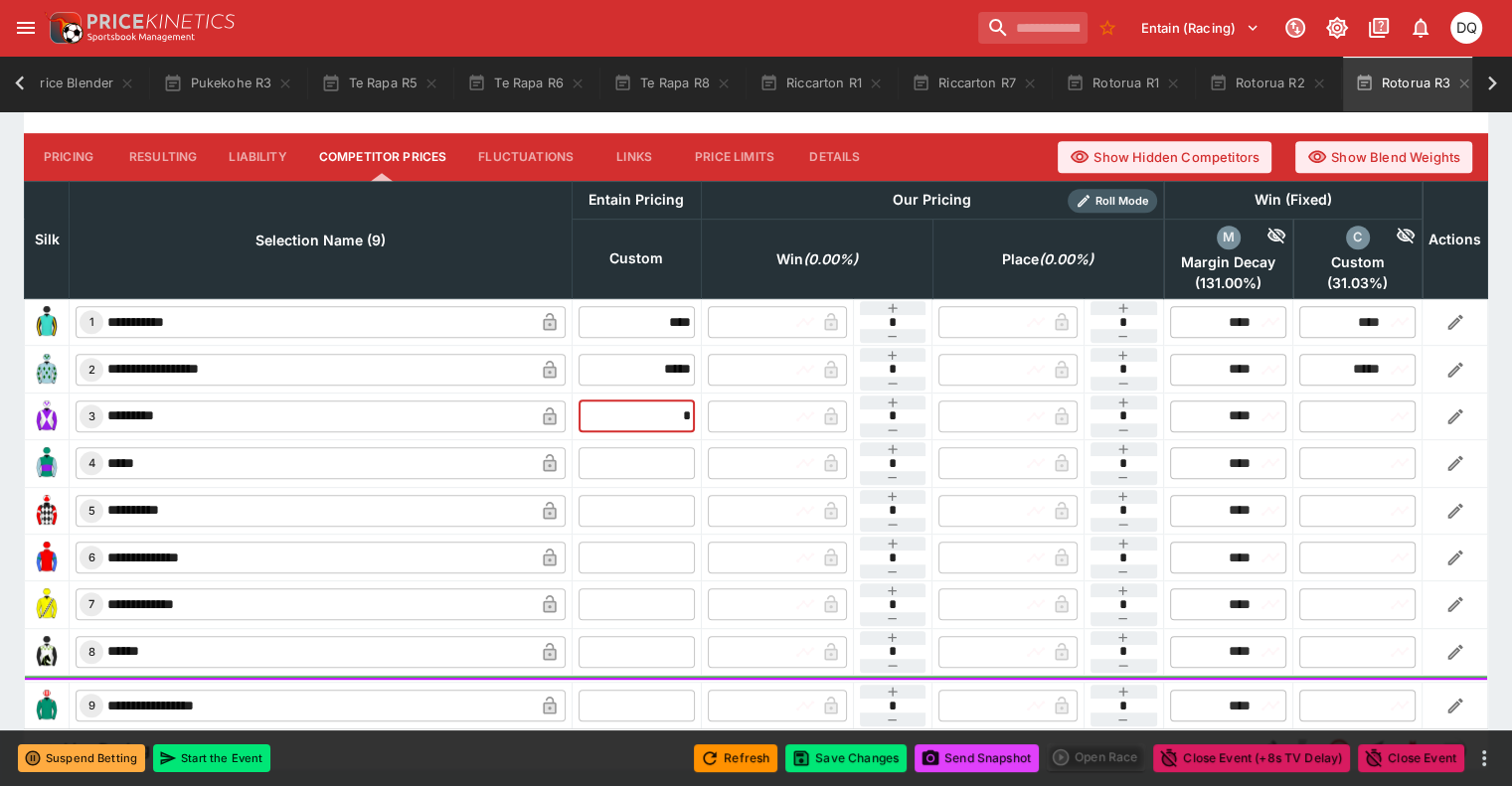 type on "**" 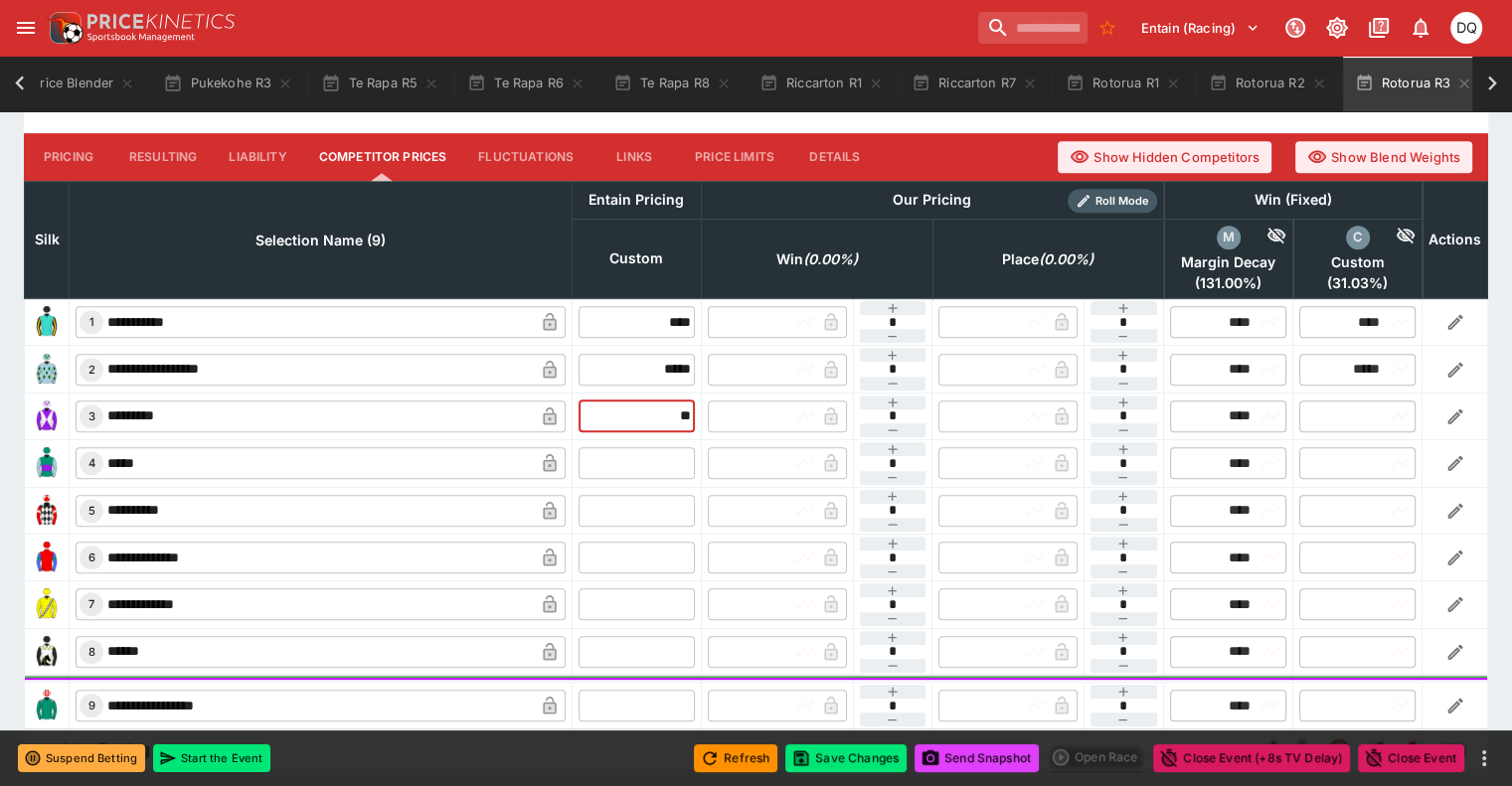 type on "*****" 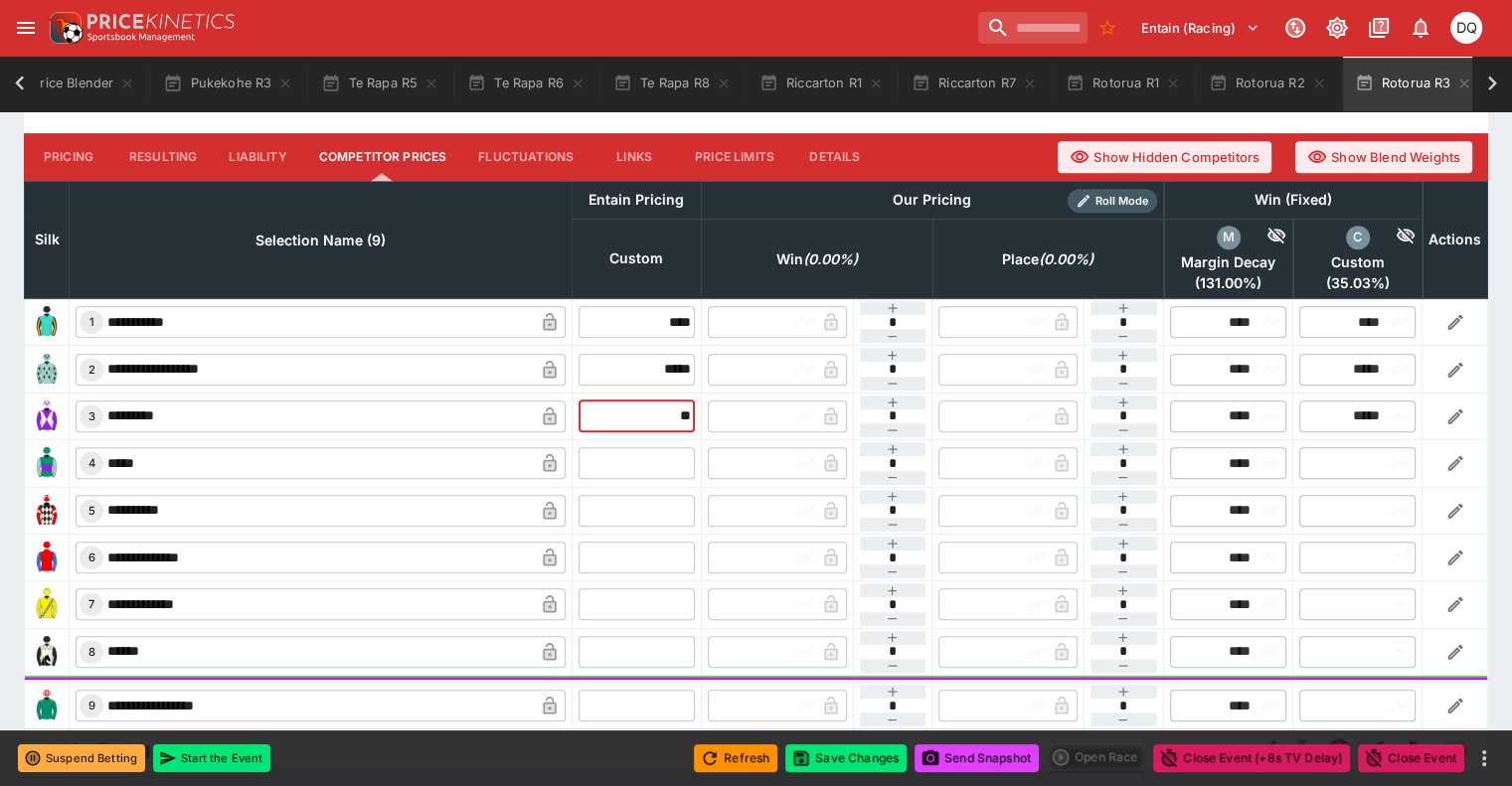 click at bounding box center (636, 463) 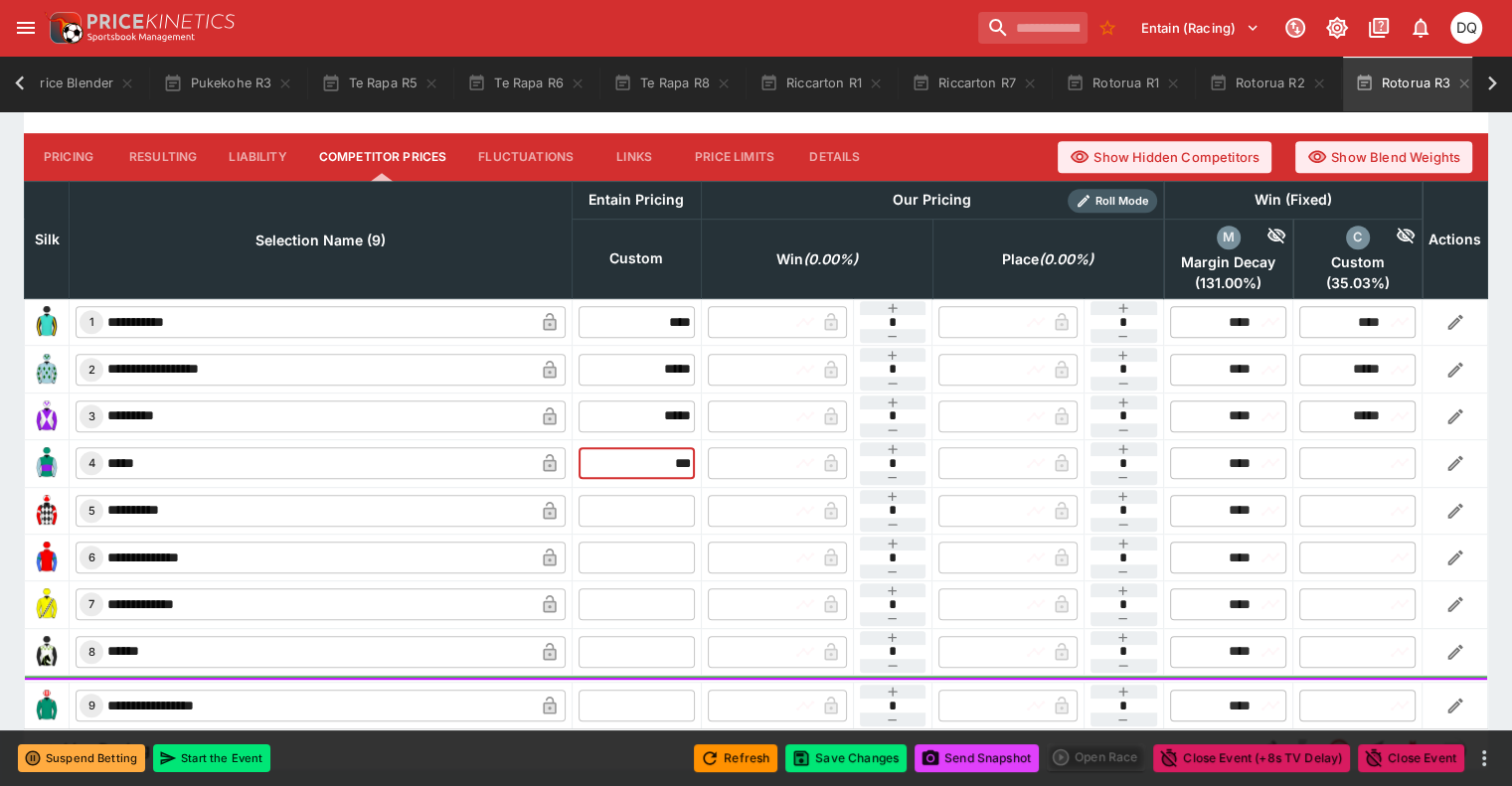 type on "****" 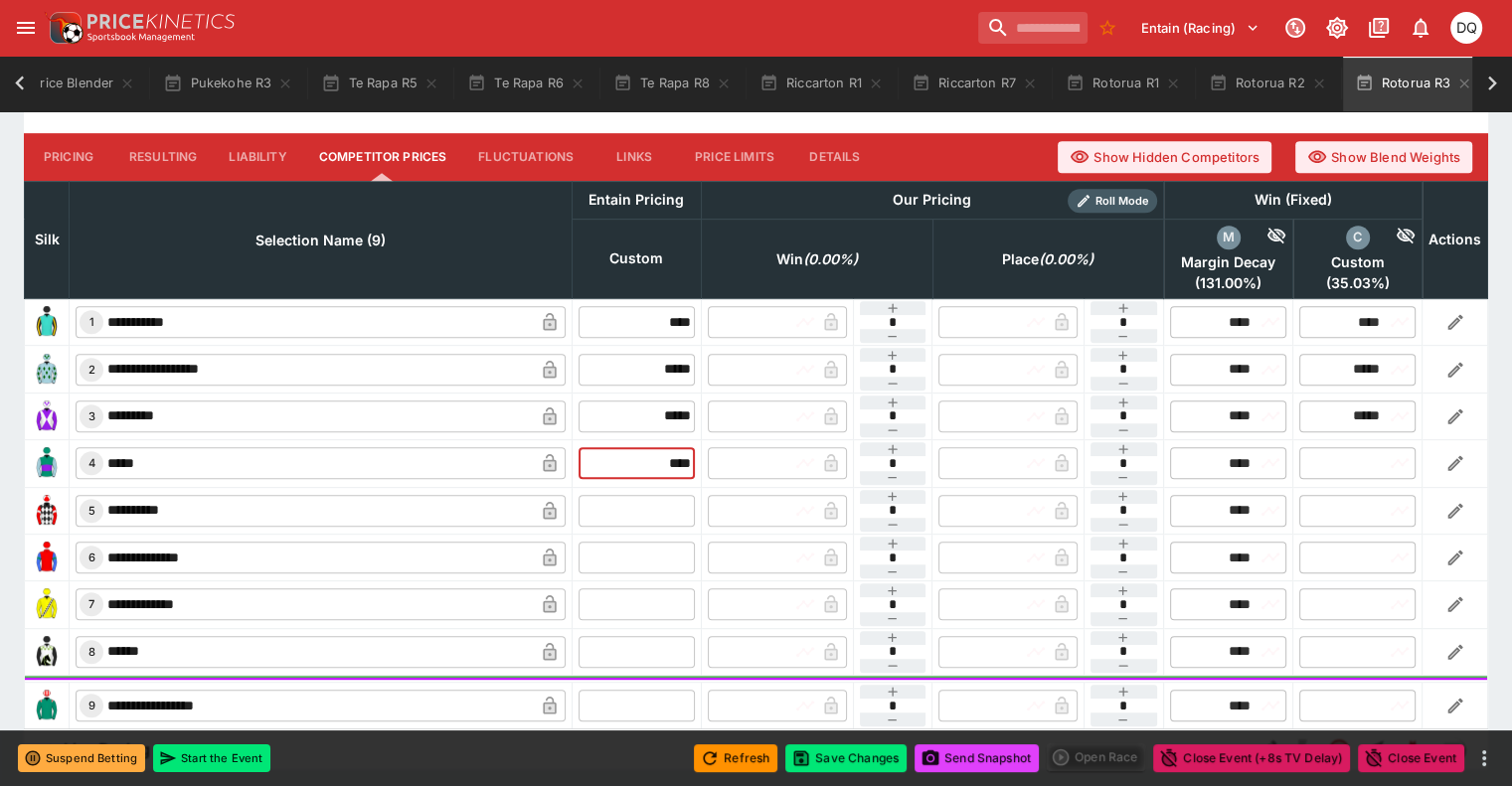 type on "****" 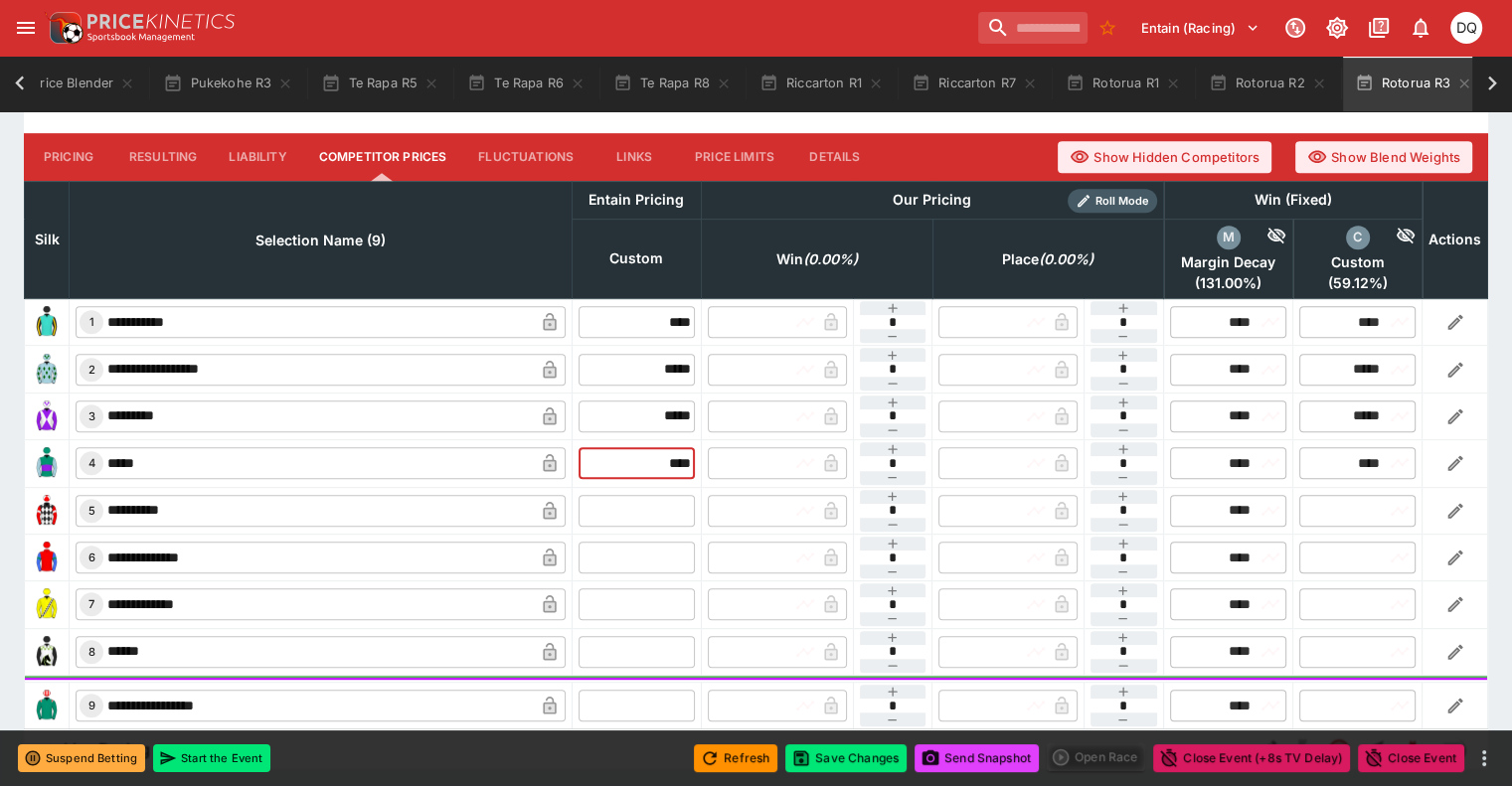 type on "****" 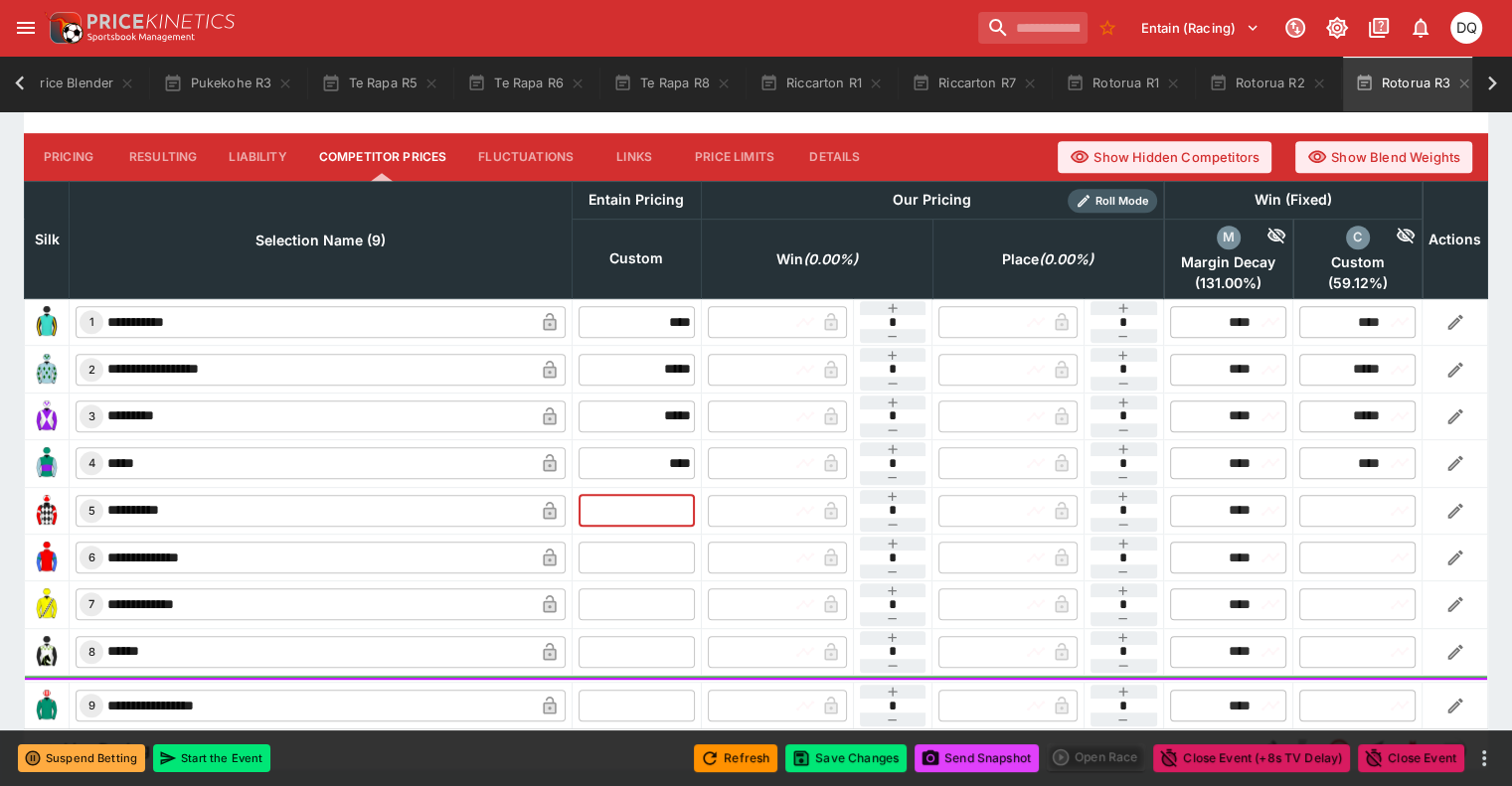 click at bounding box center [636, 511] 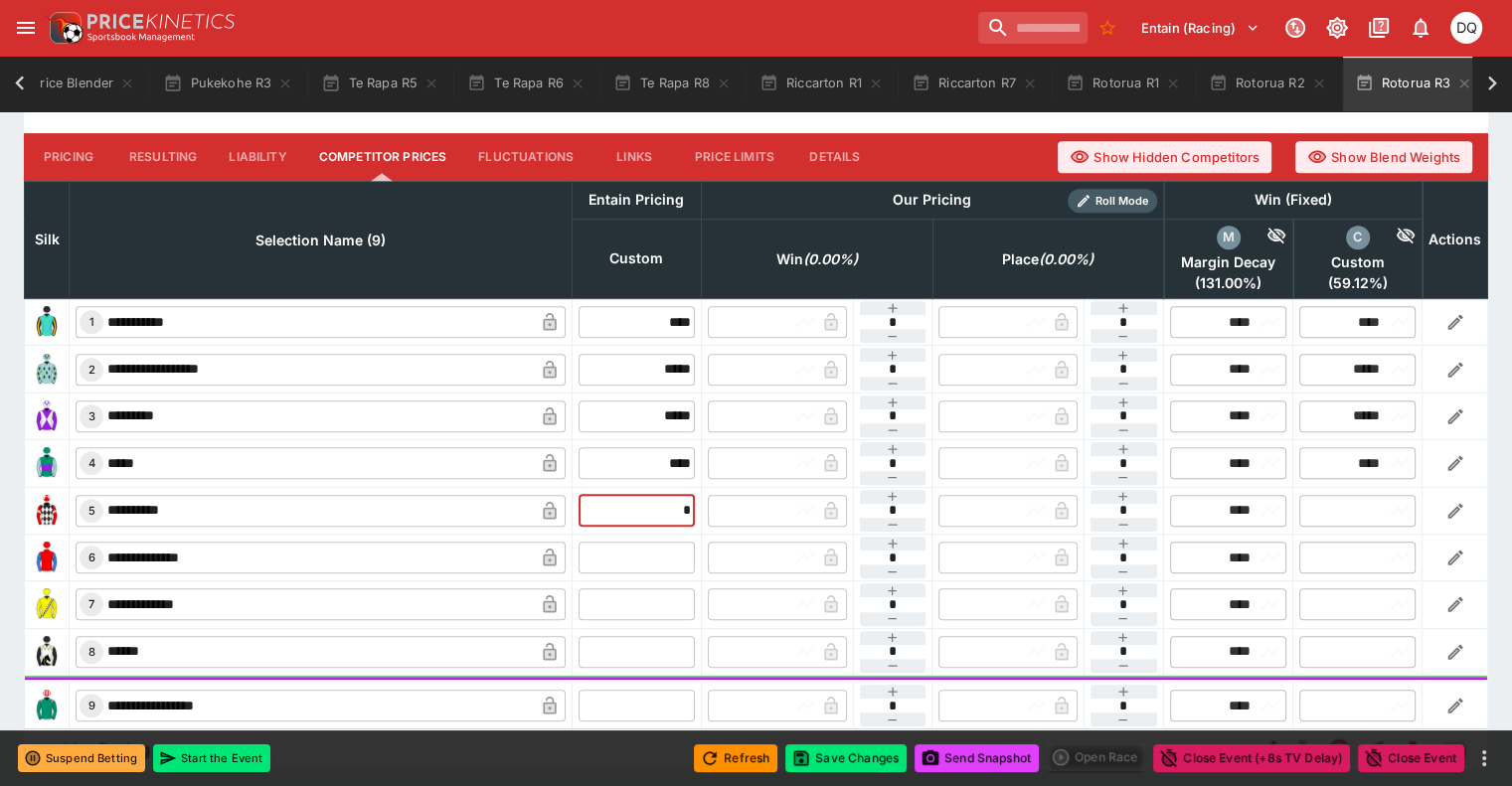 type on "**" 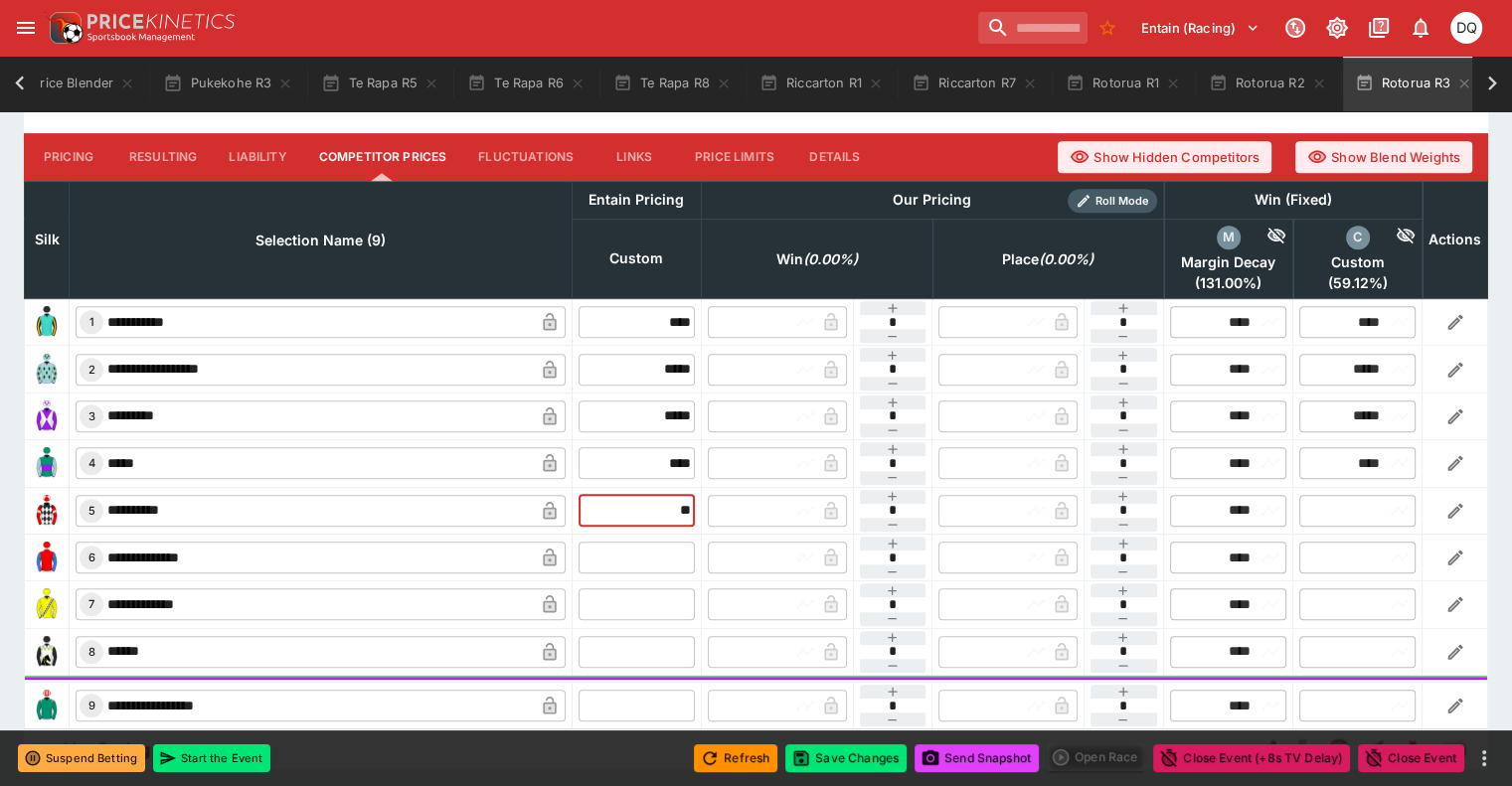 type on "*****" 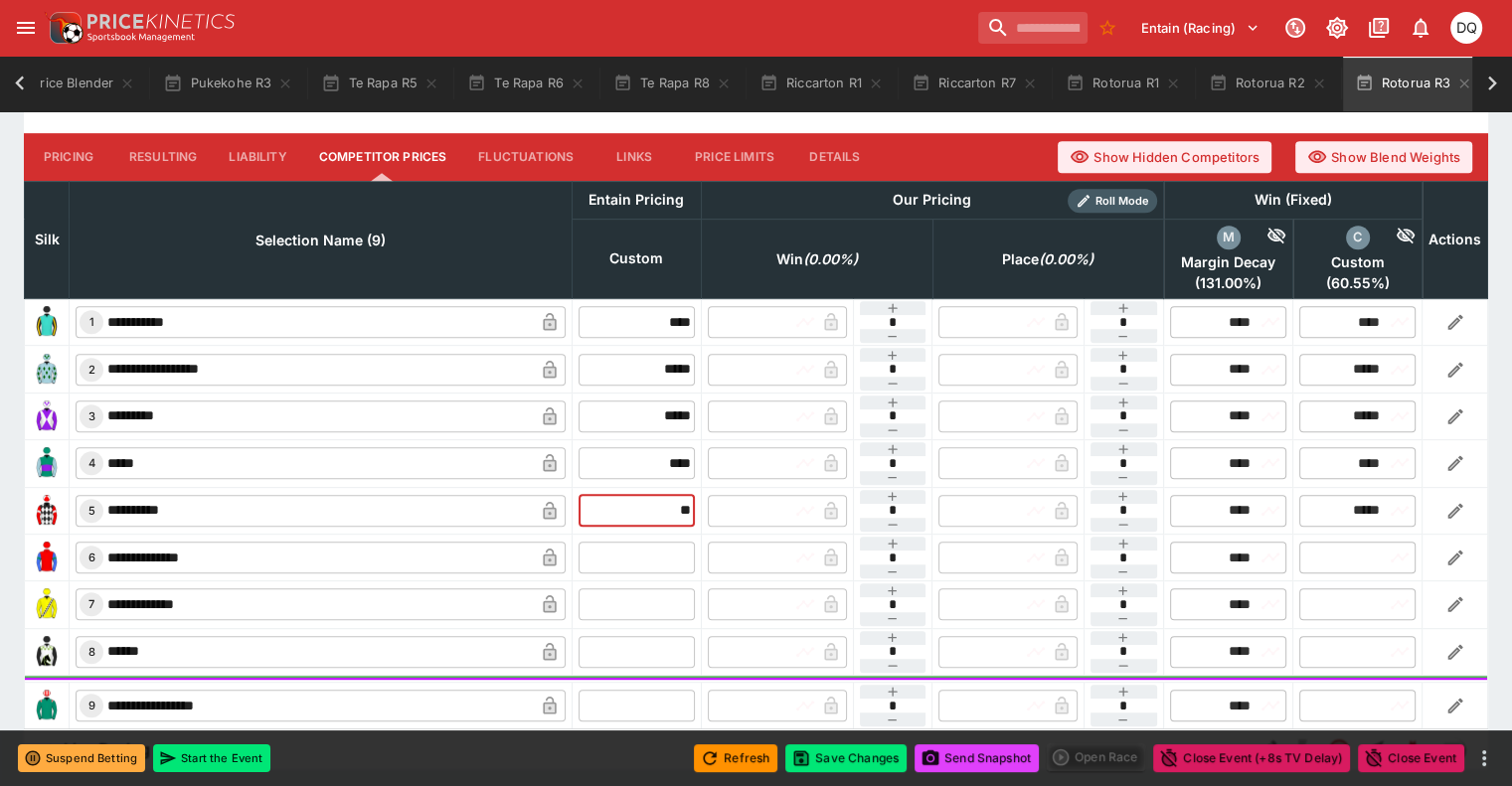 type on "*****" 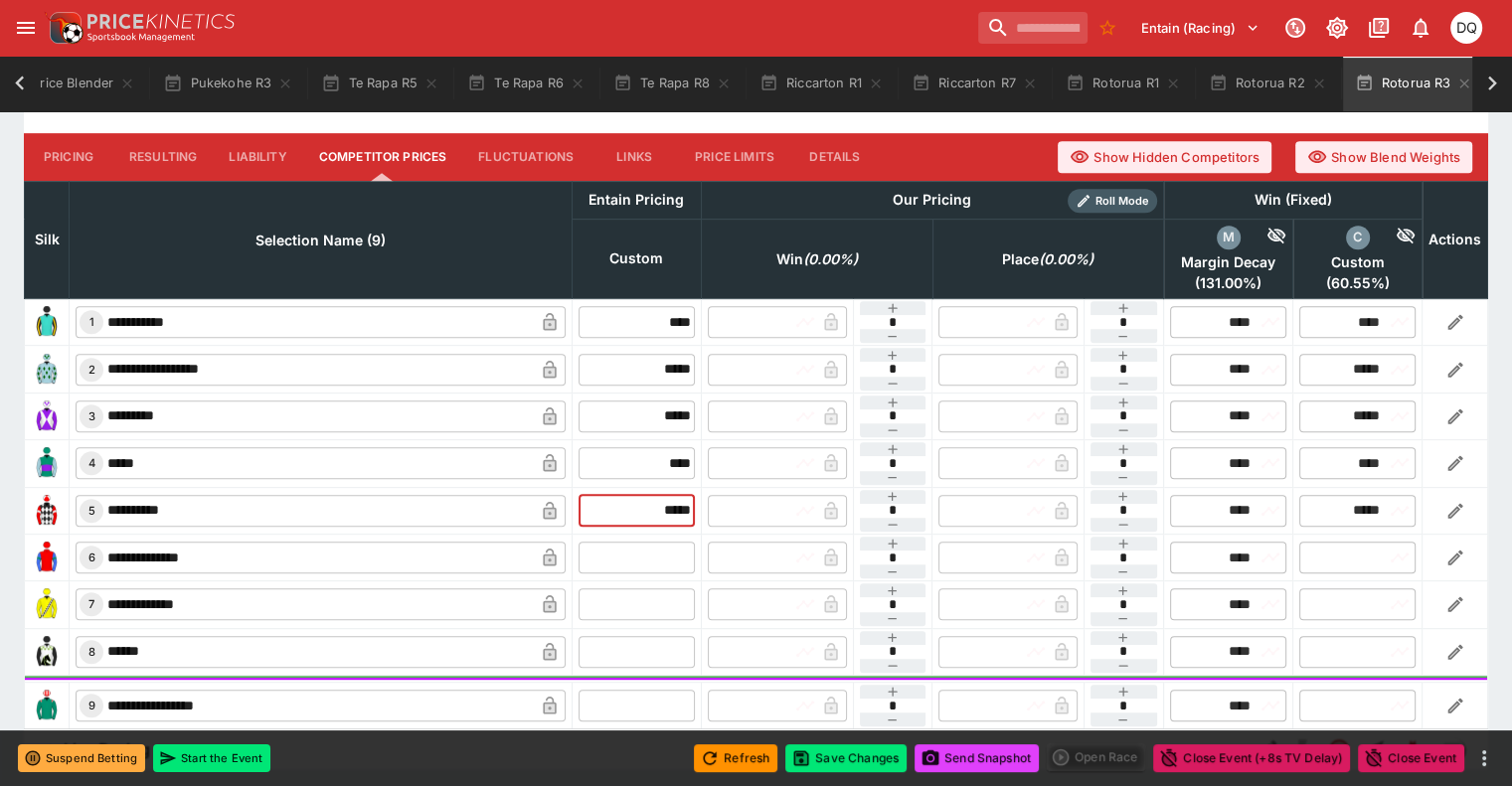 click at bounding box center (636, 557) 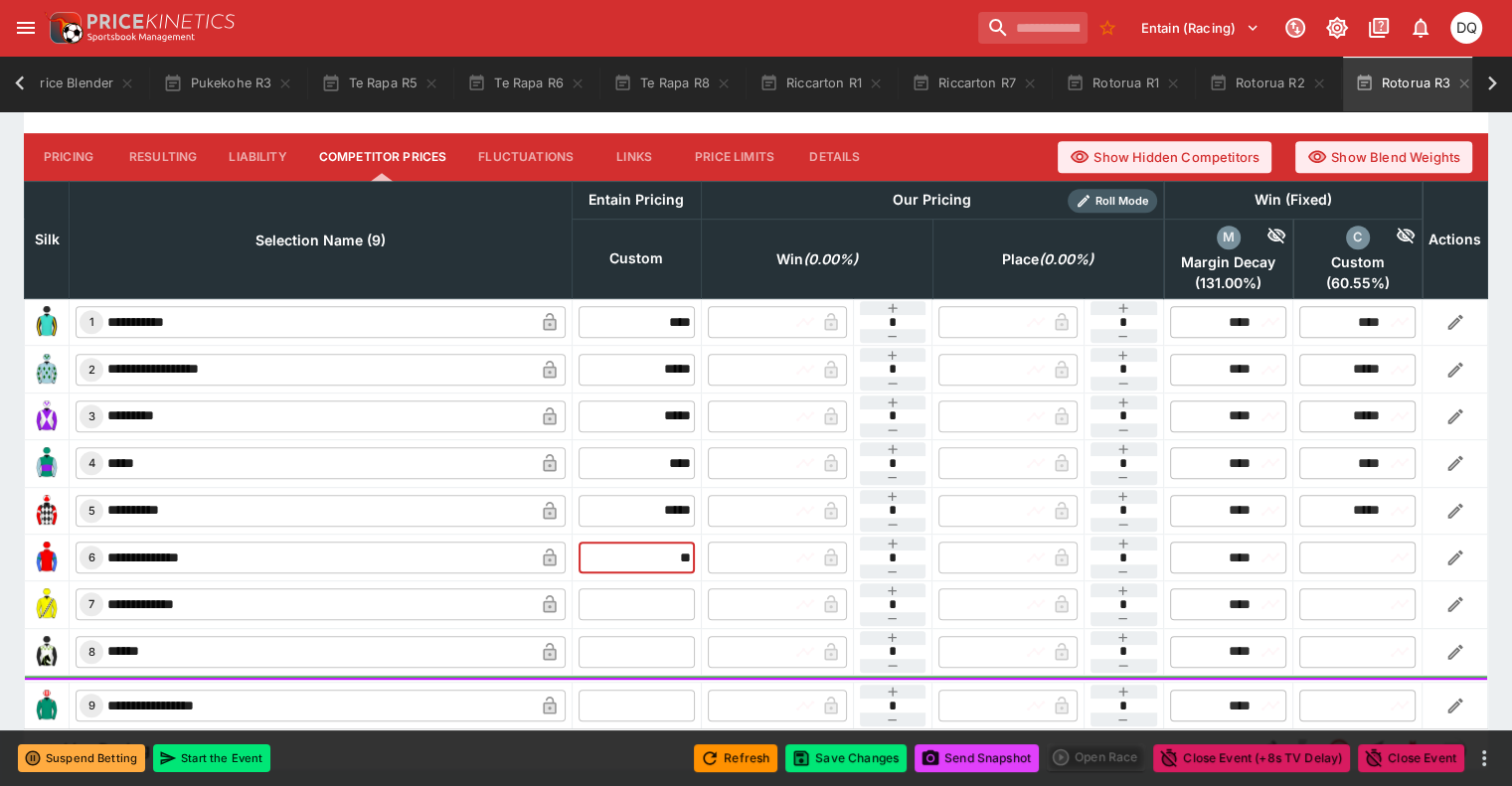 type on "***" 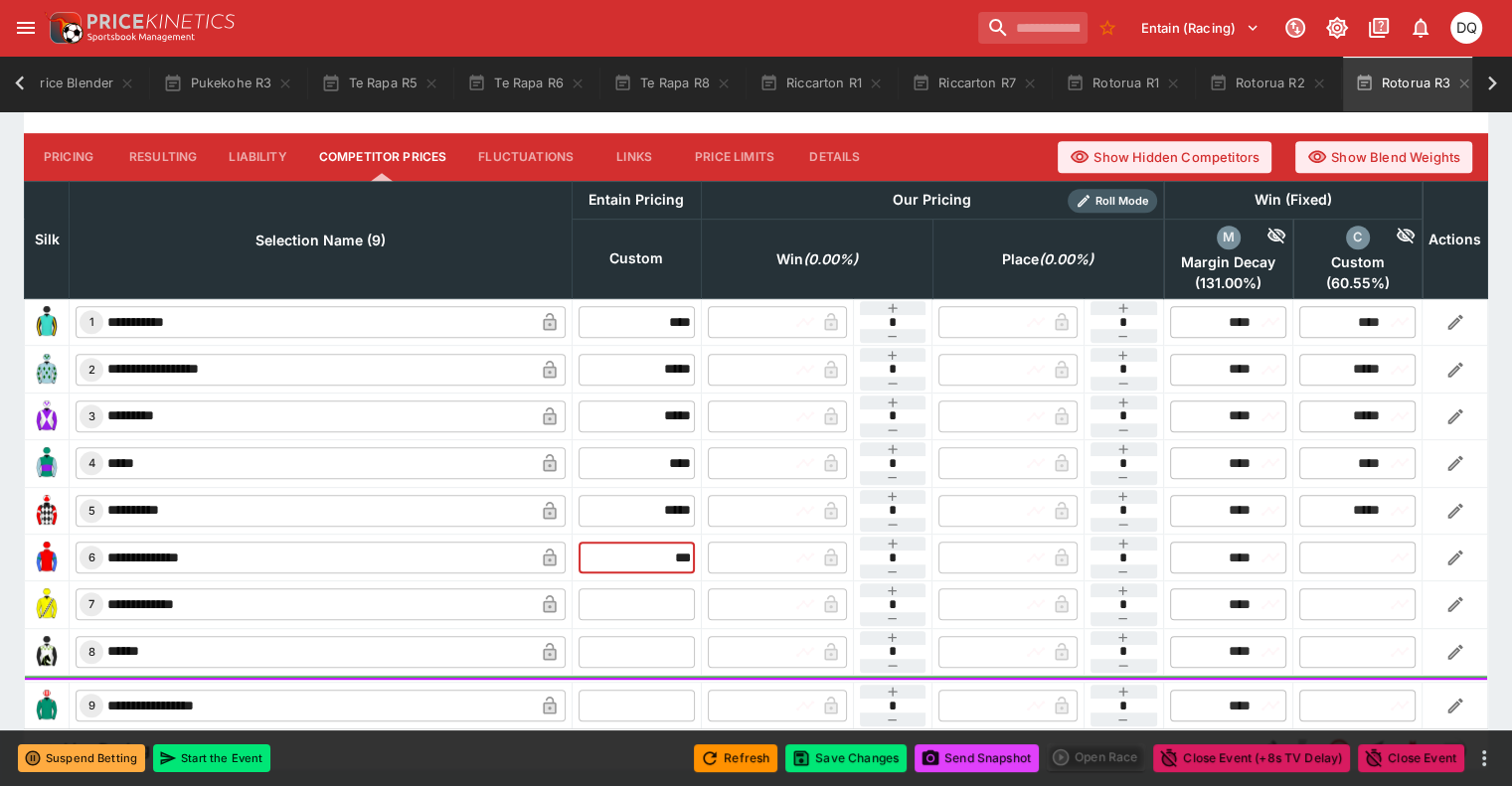 type on "****" 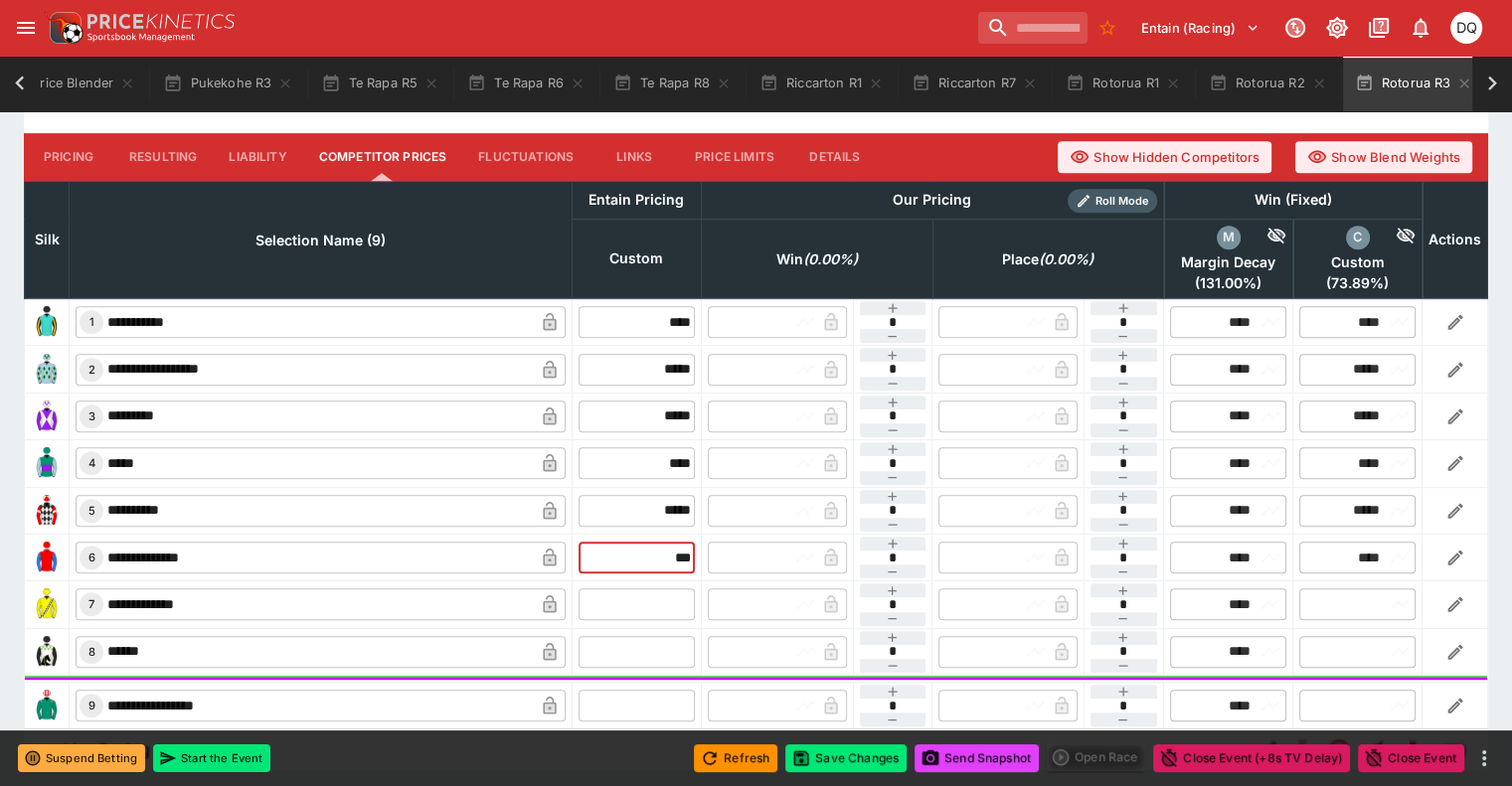 type on "****" 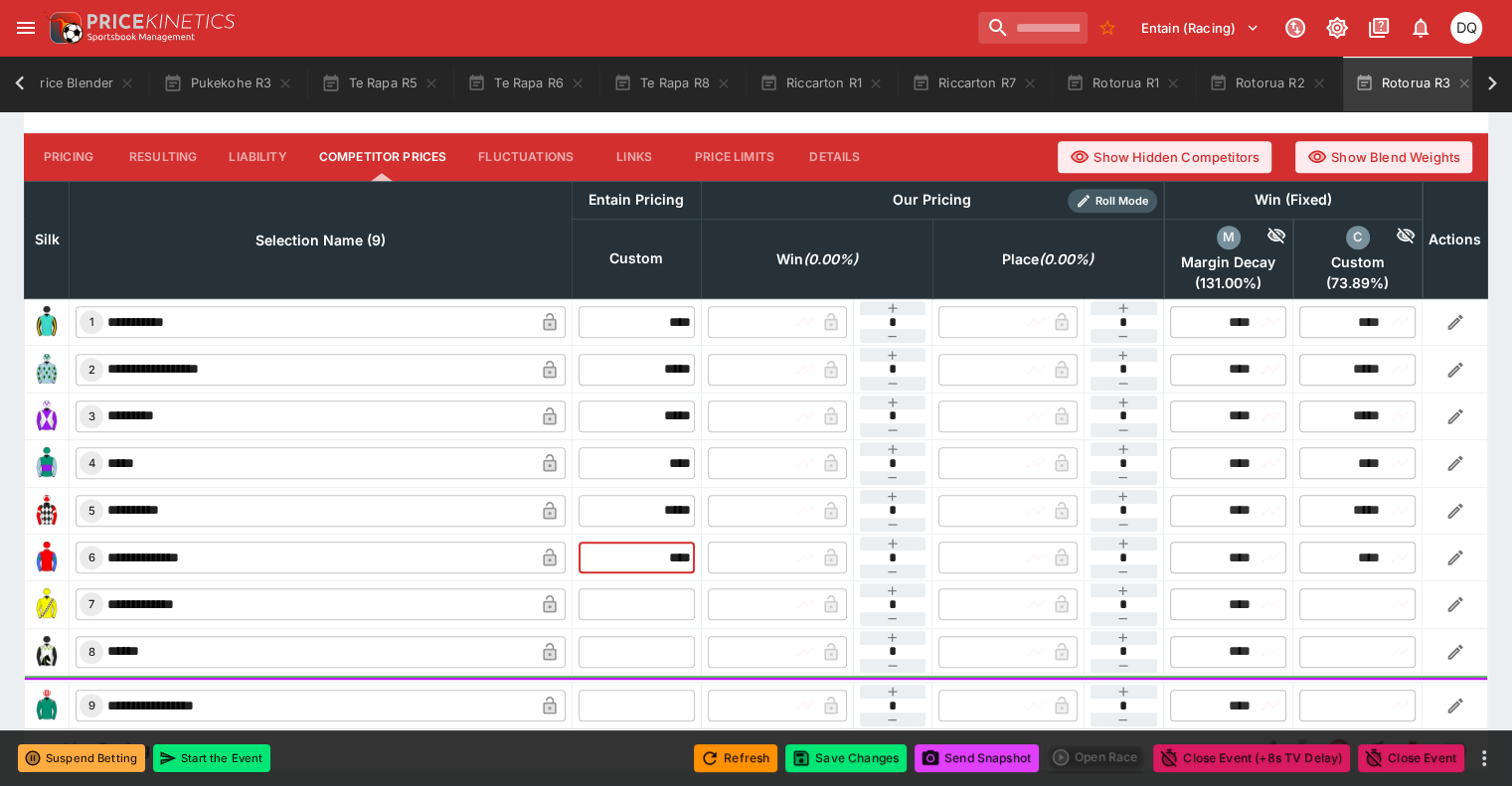 click at bounding box center (636, 604) 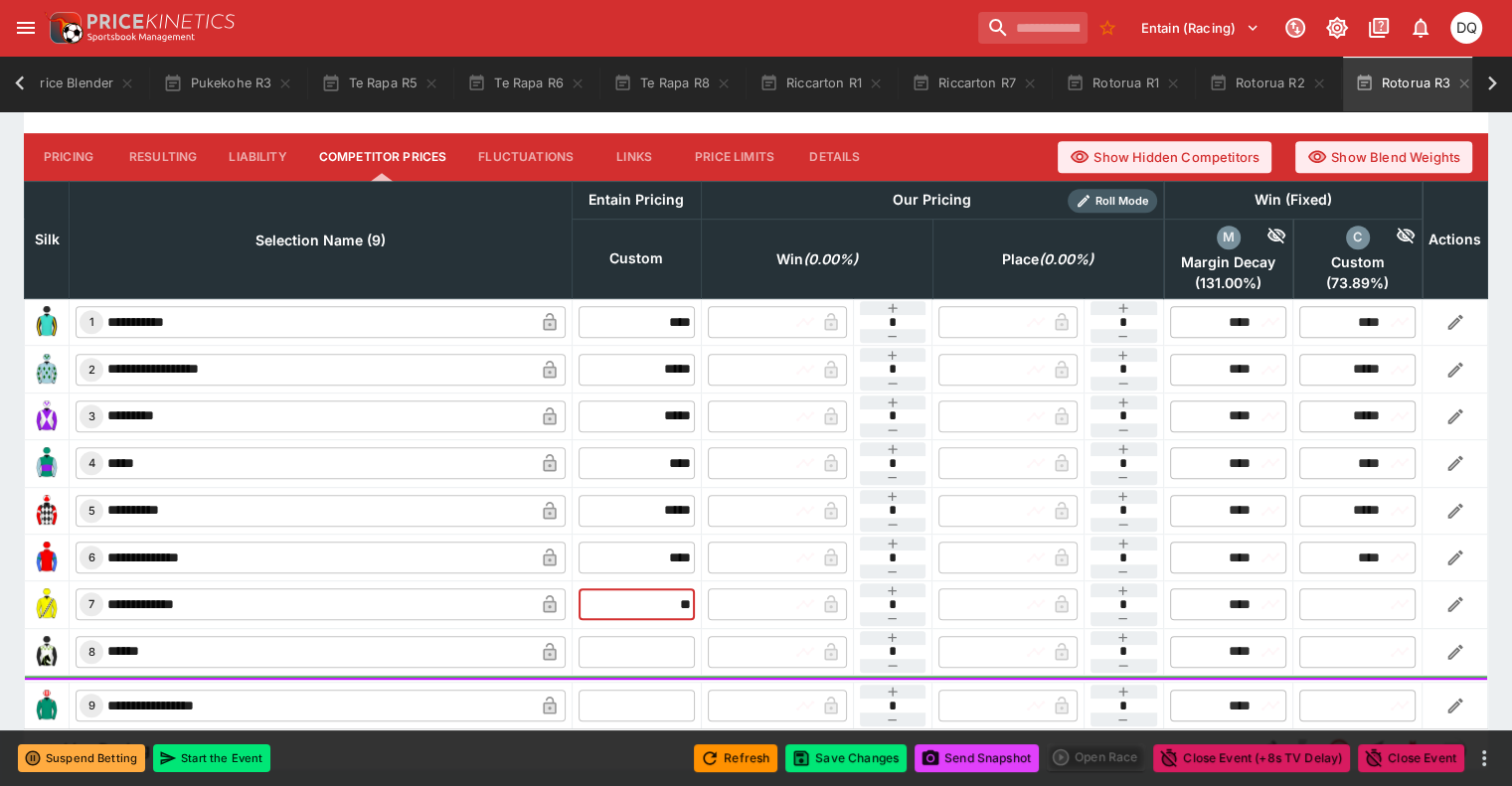 type on "***" 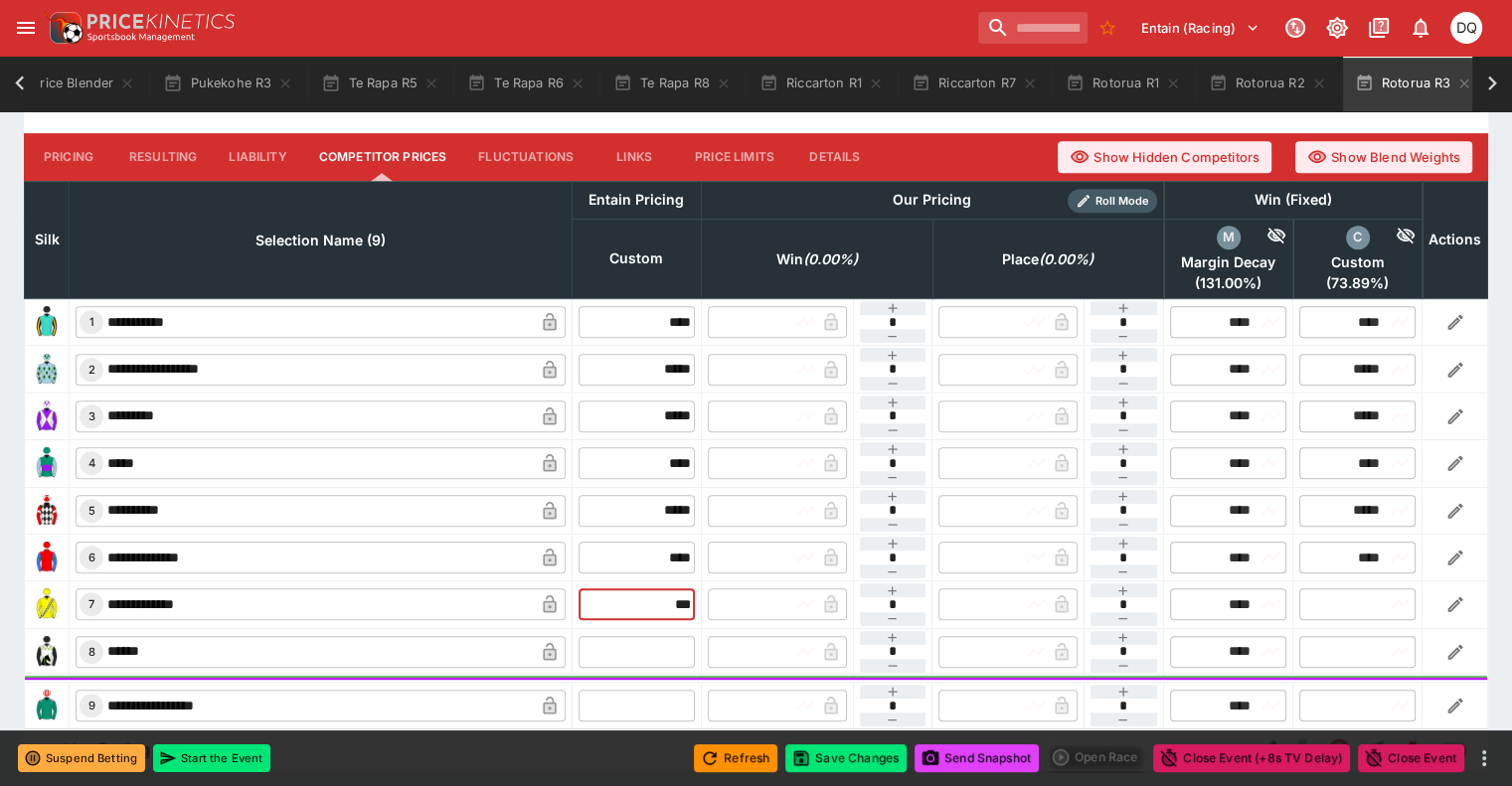 type on "****" 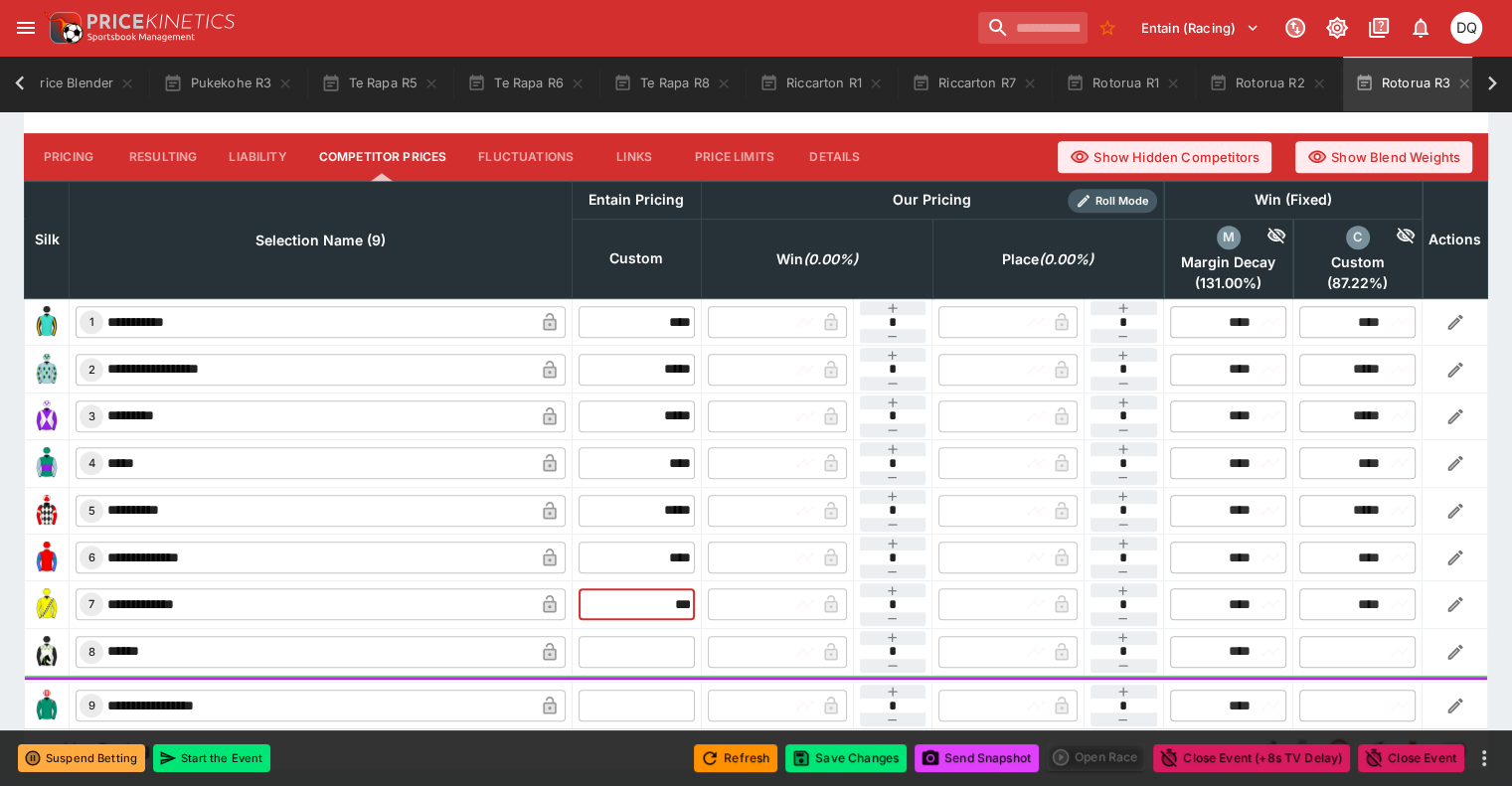 type on "****" 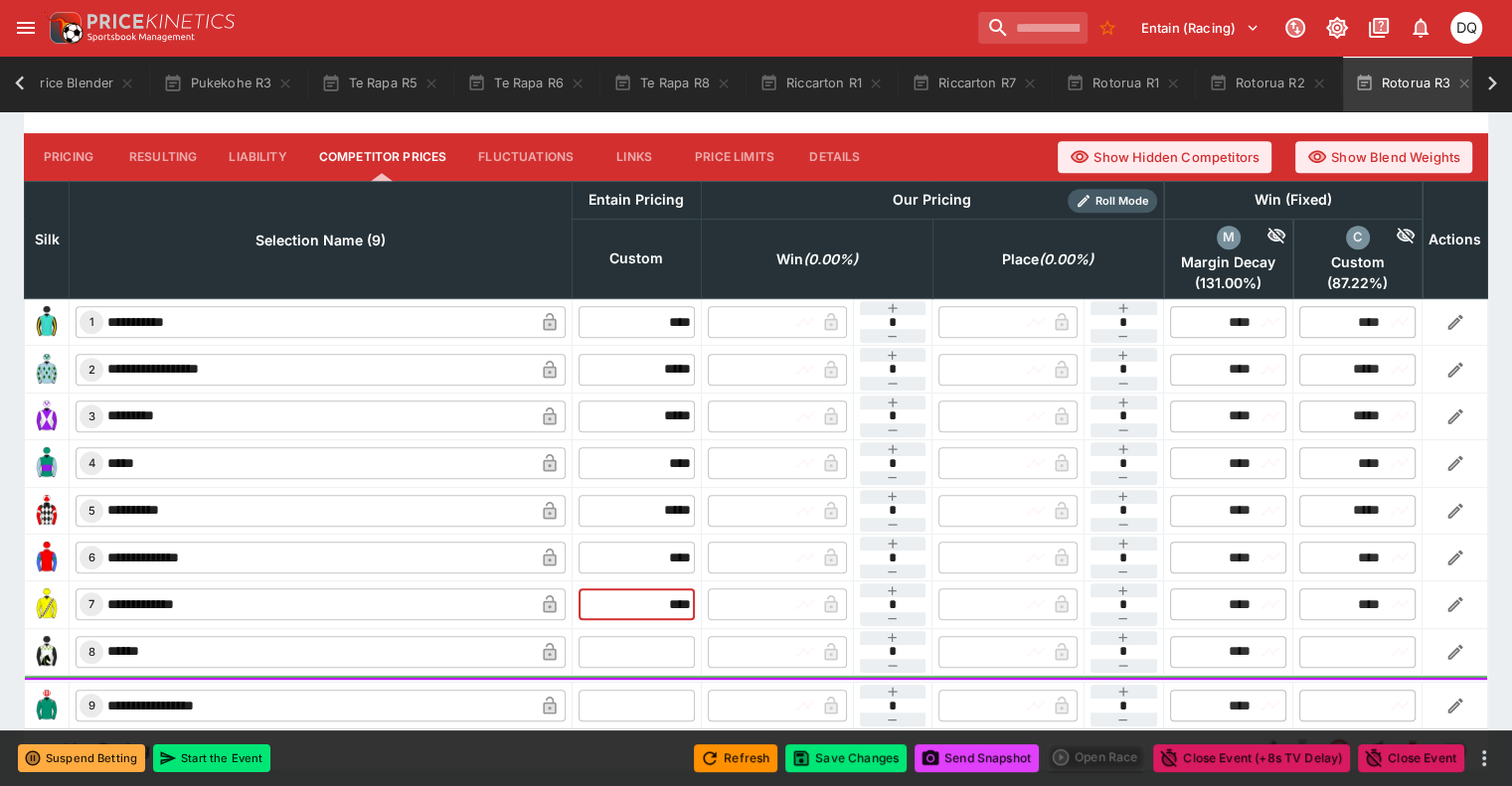 click at bounding box center [636, 652] 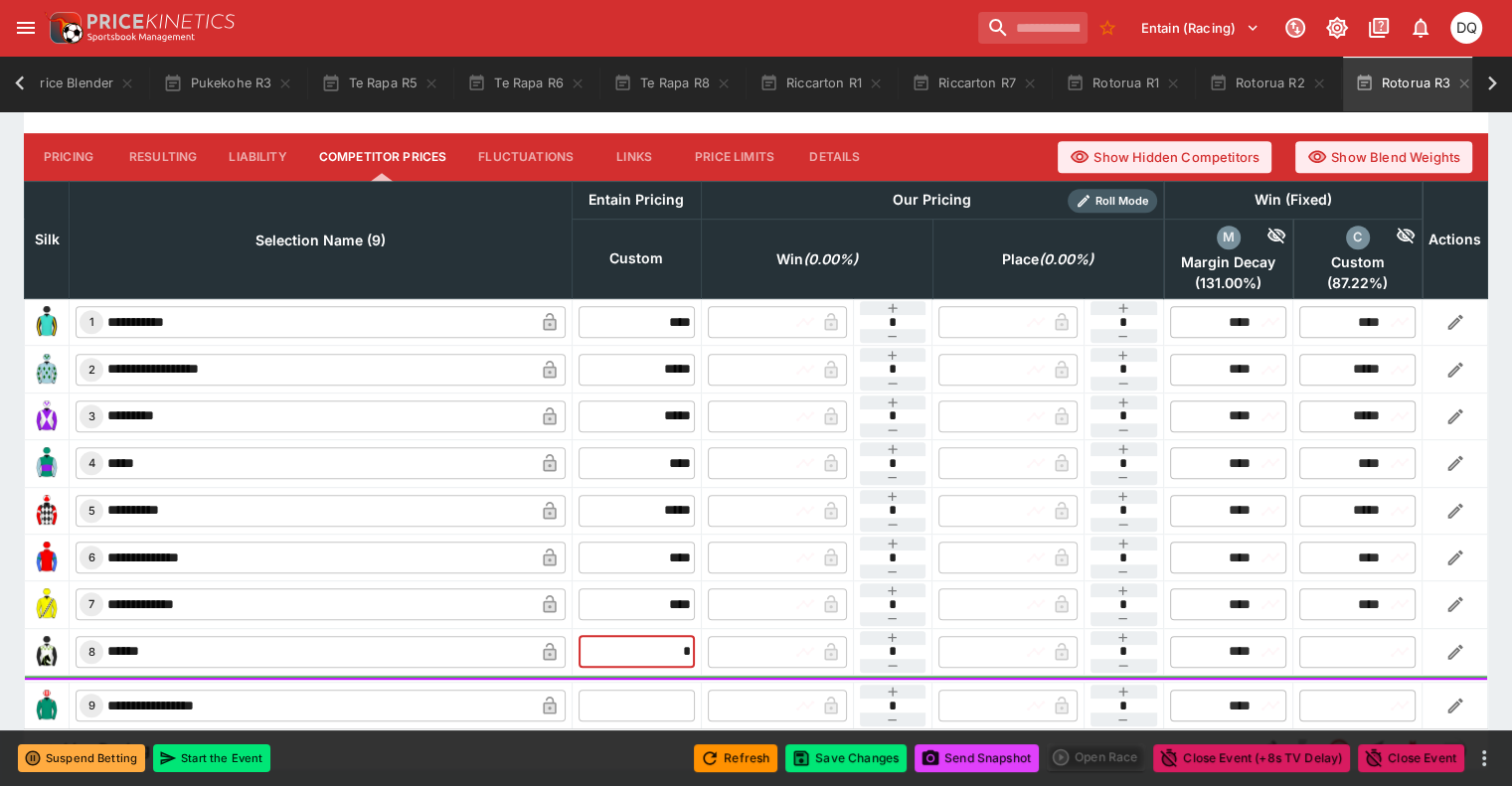 type on "**" 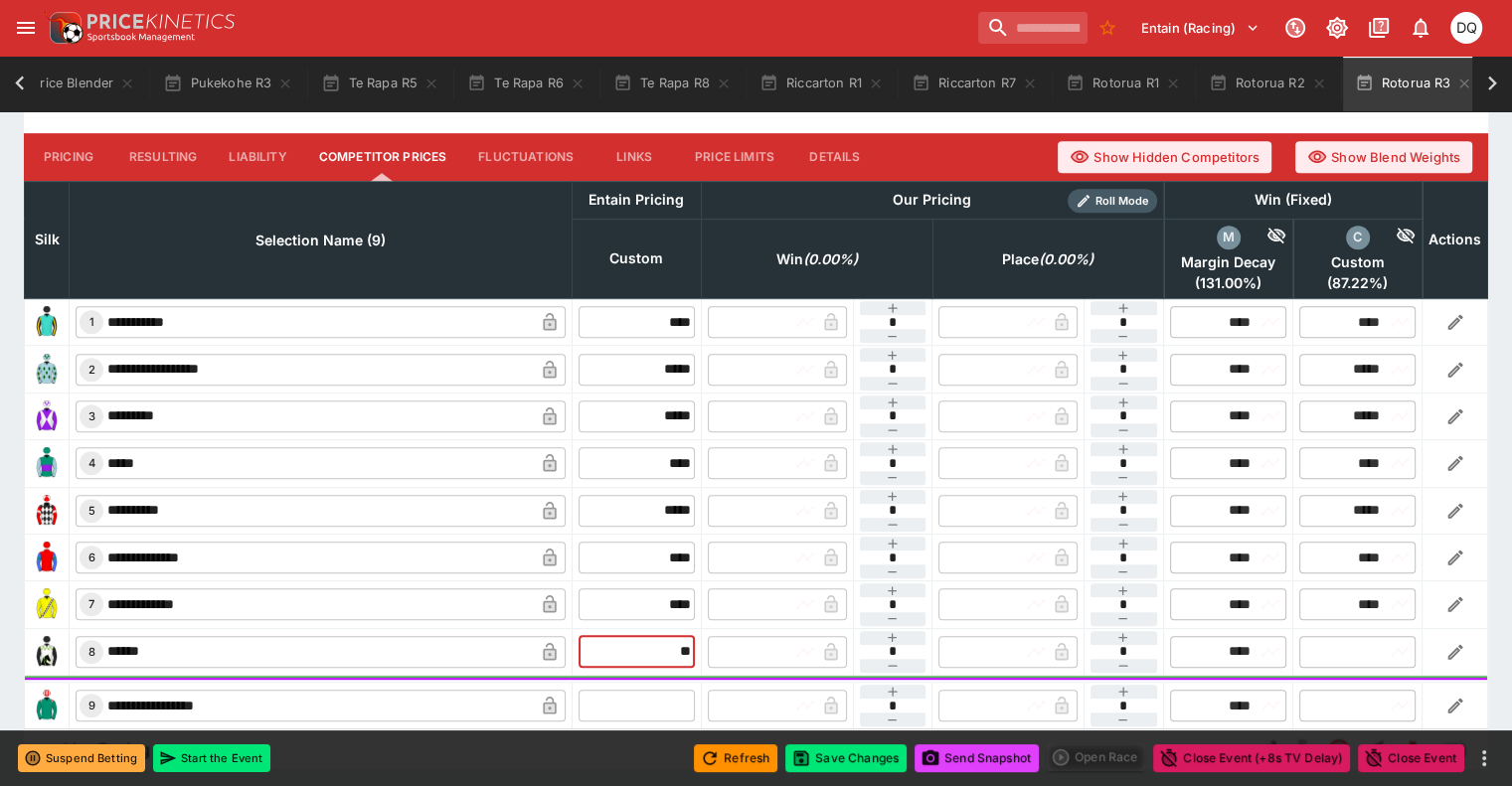 type on "*****" 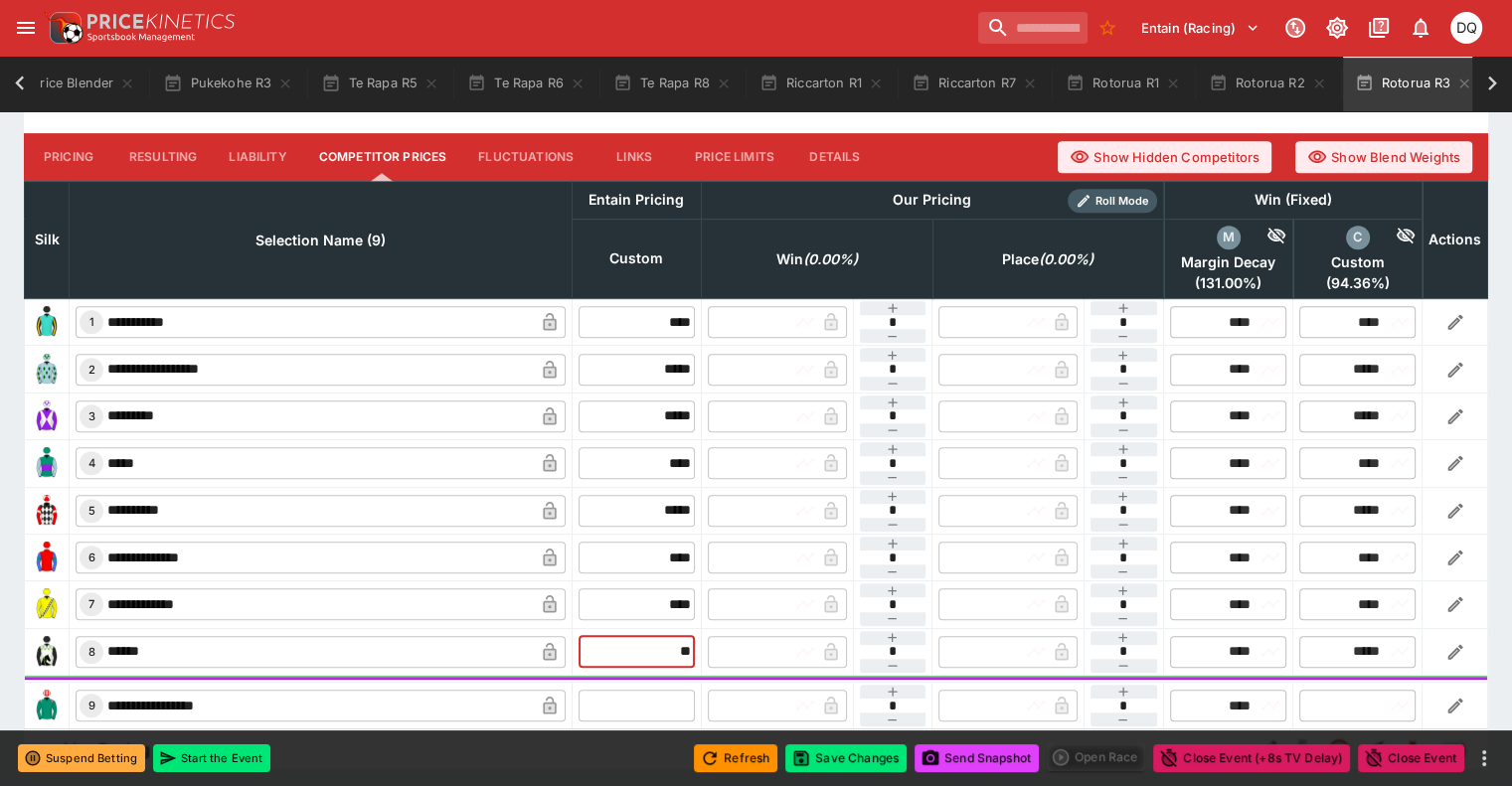 type on "*****" 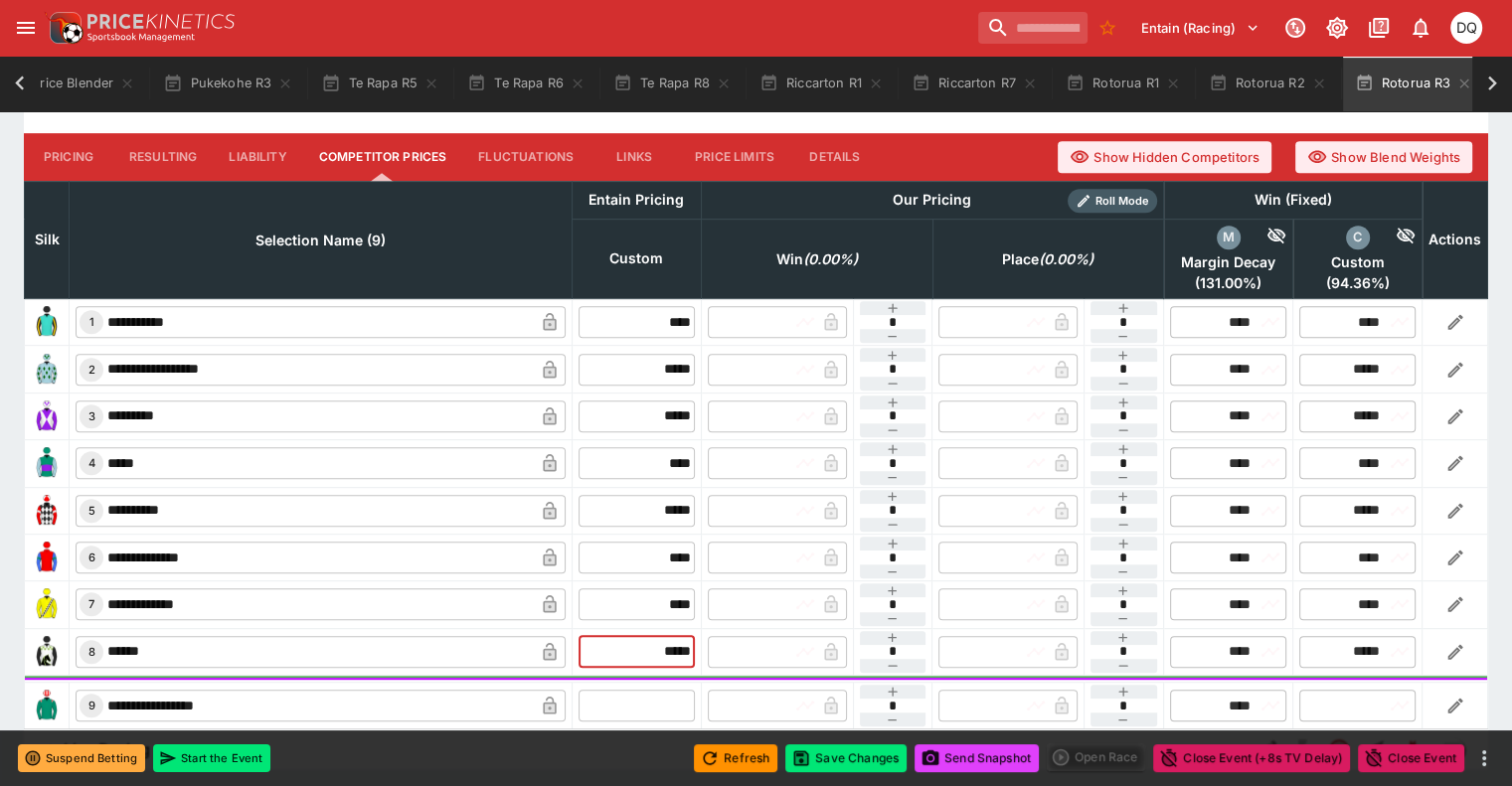 click at bounding box center [636, 706] 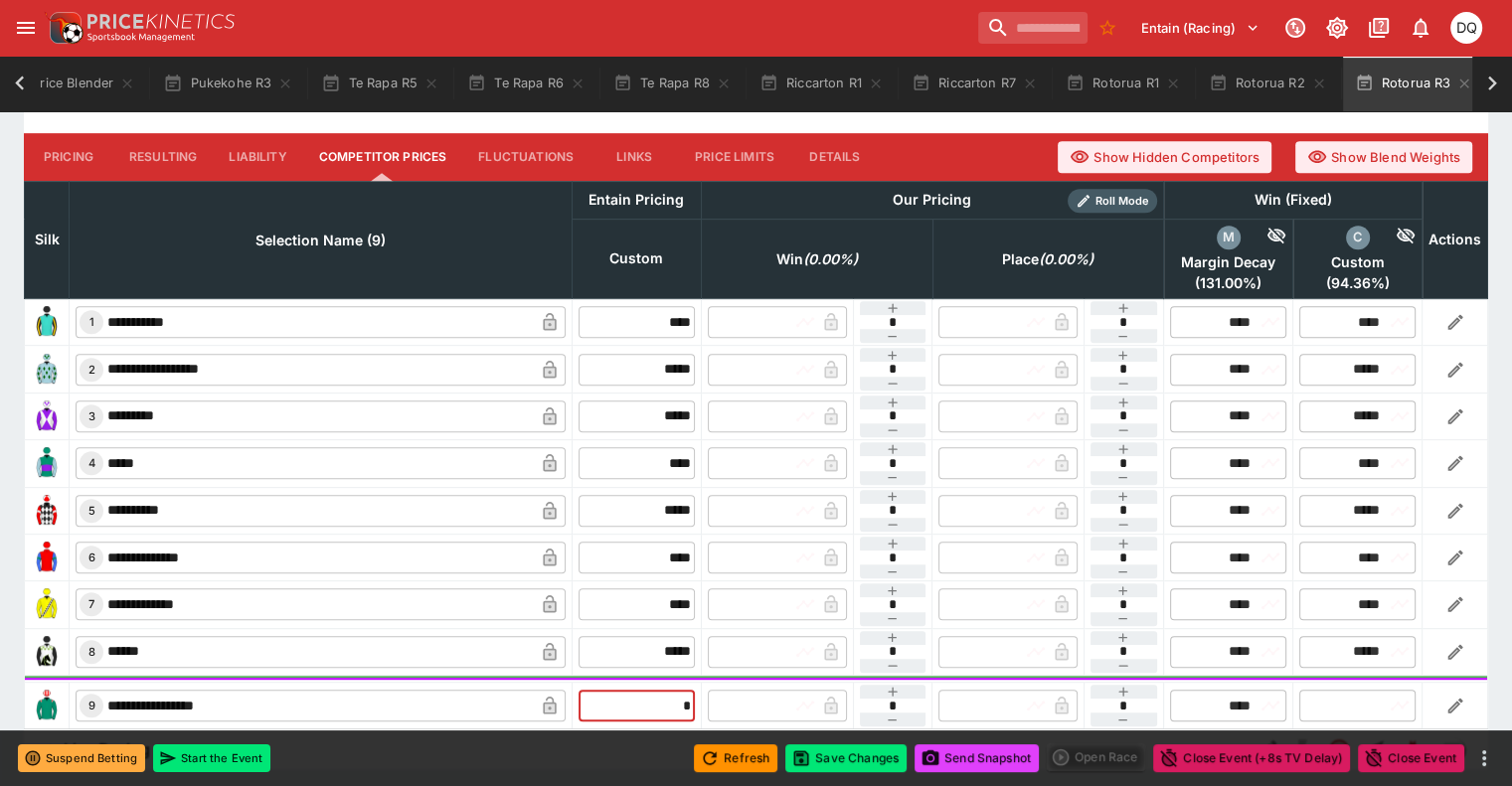 type on "**" 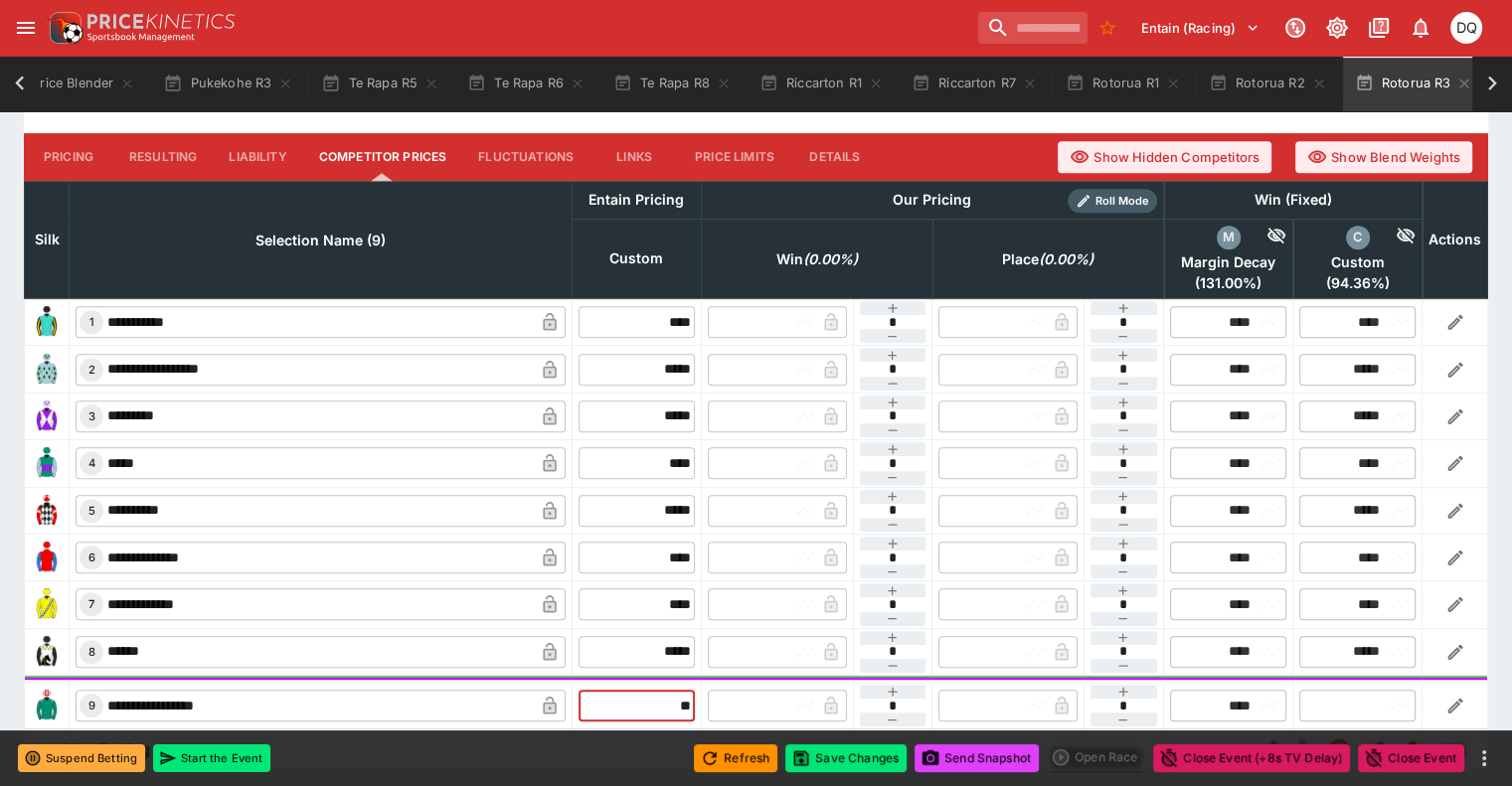 type on "*****" 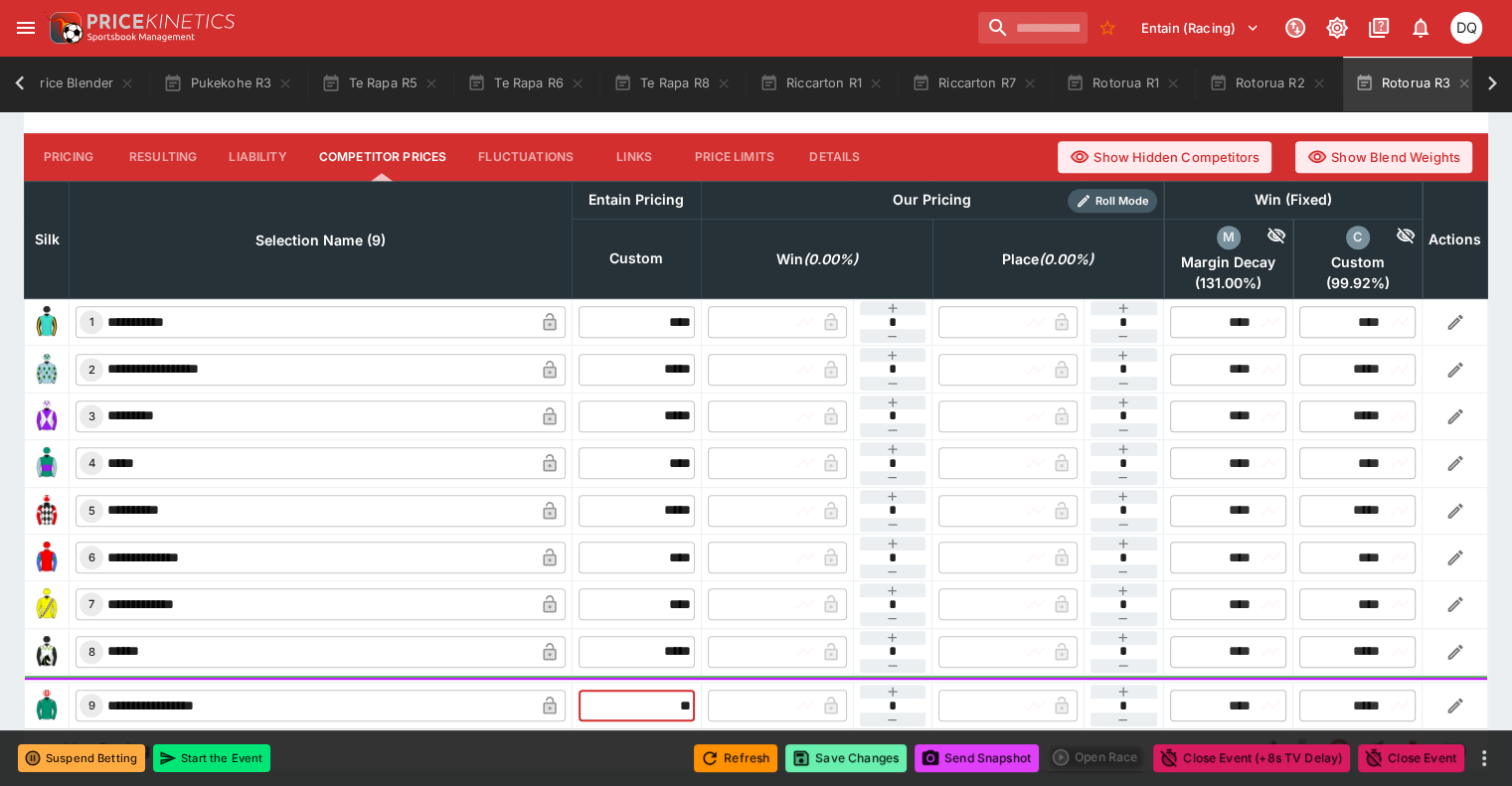 type on "*****" 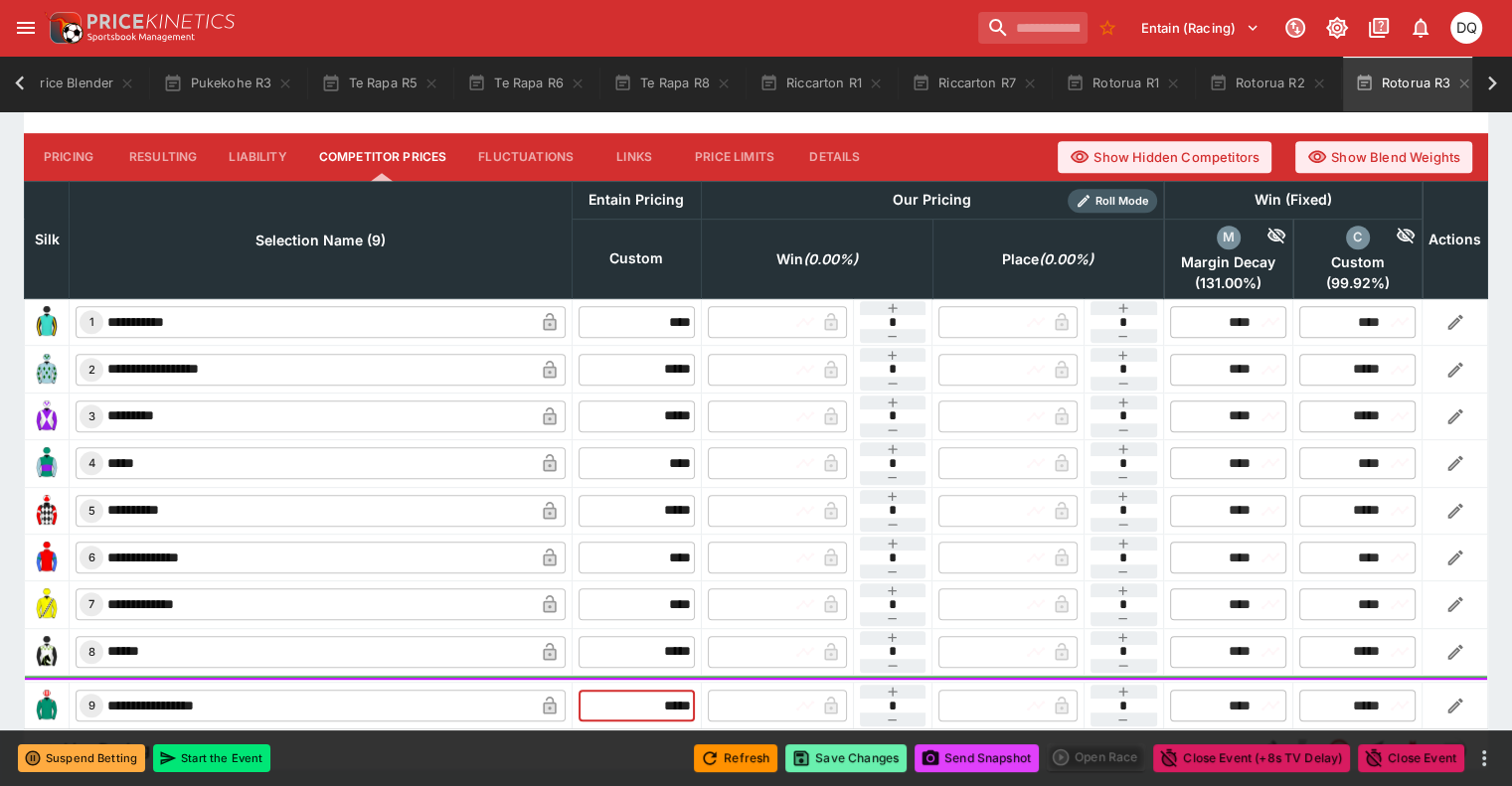 click on "Save Changes" at bounding box center [846, 758] 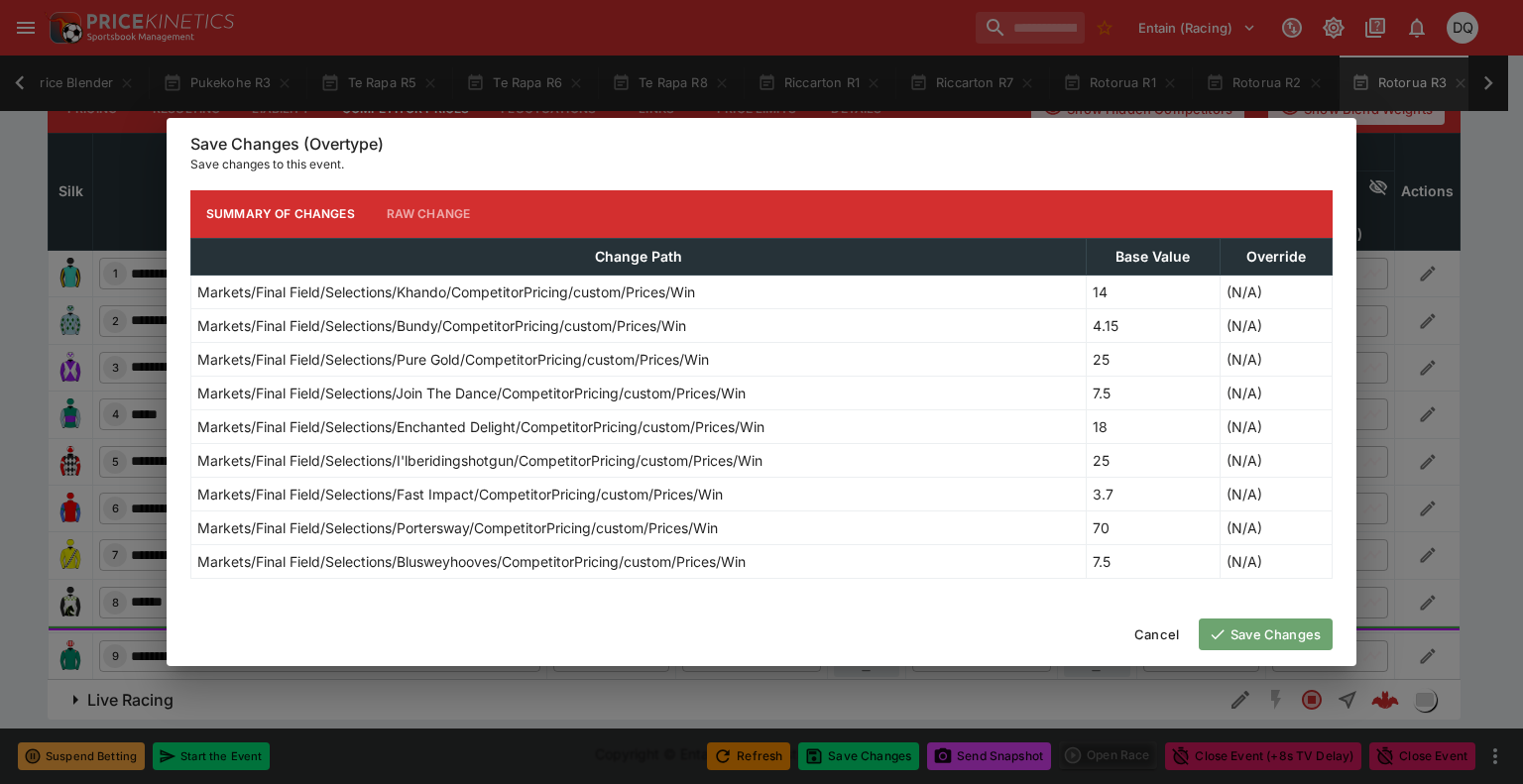 click on "Save Changes" at bounding box center (1265, 634) 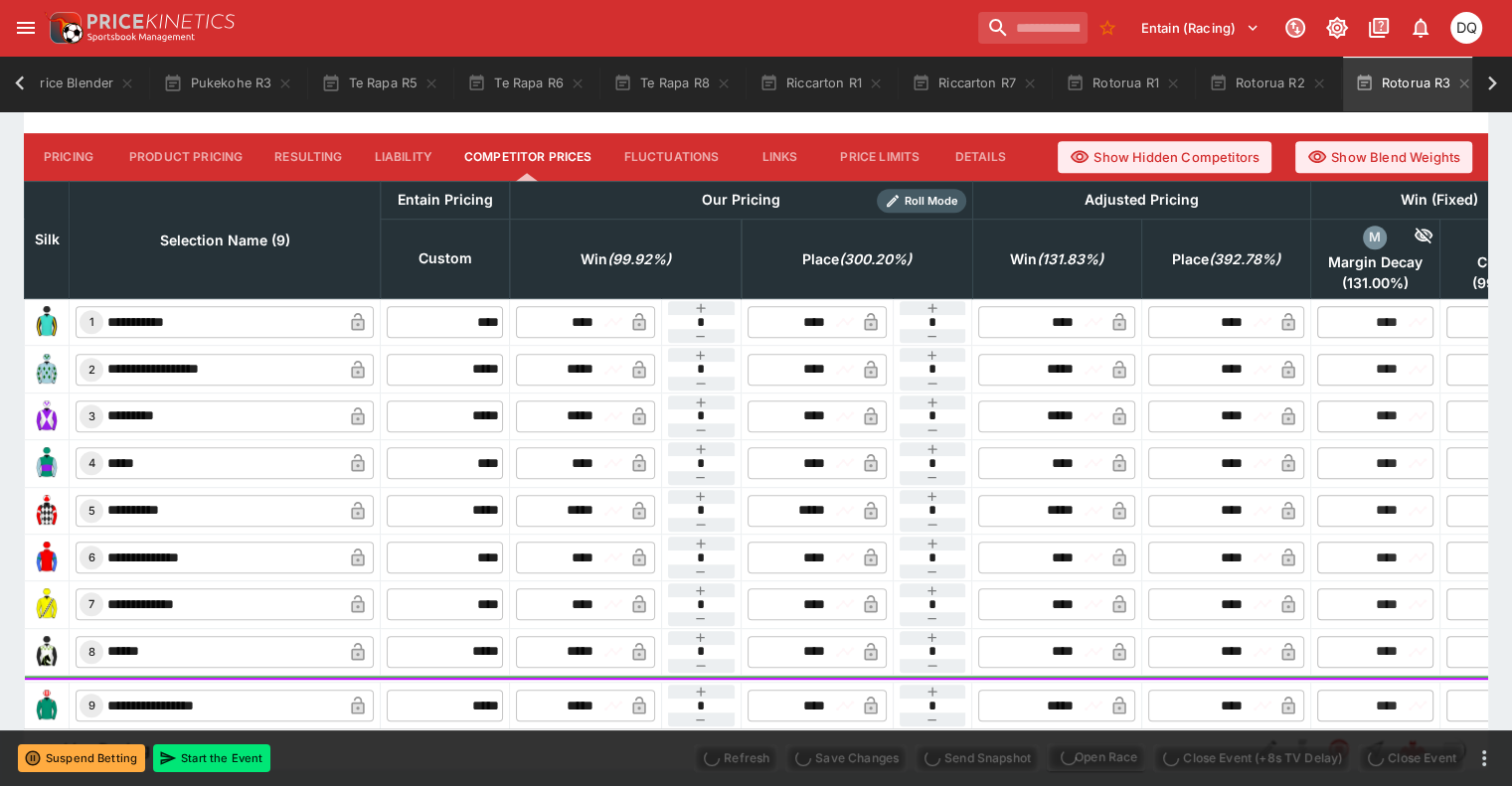 type on "**********" 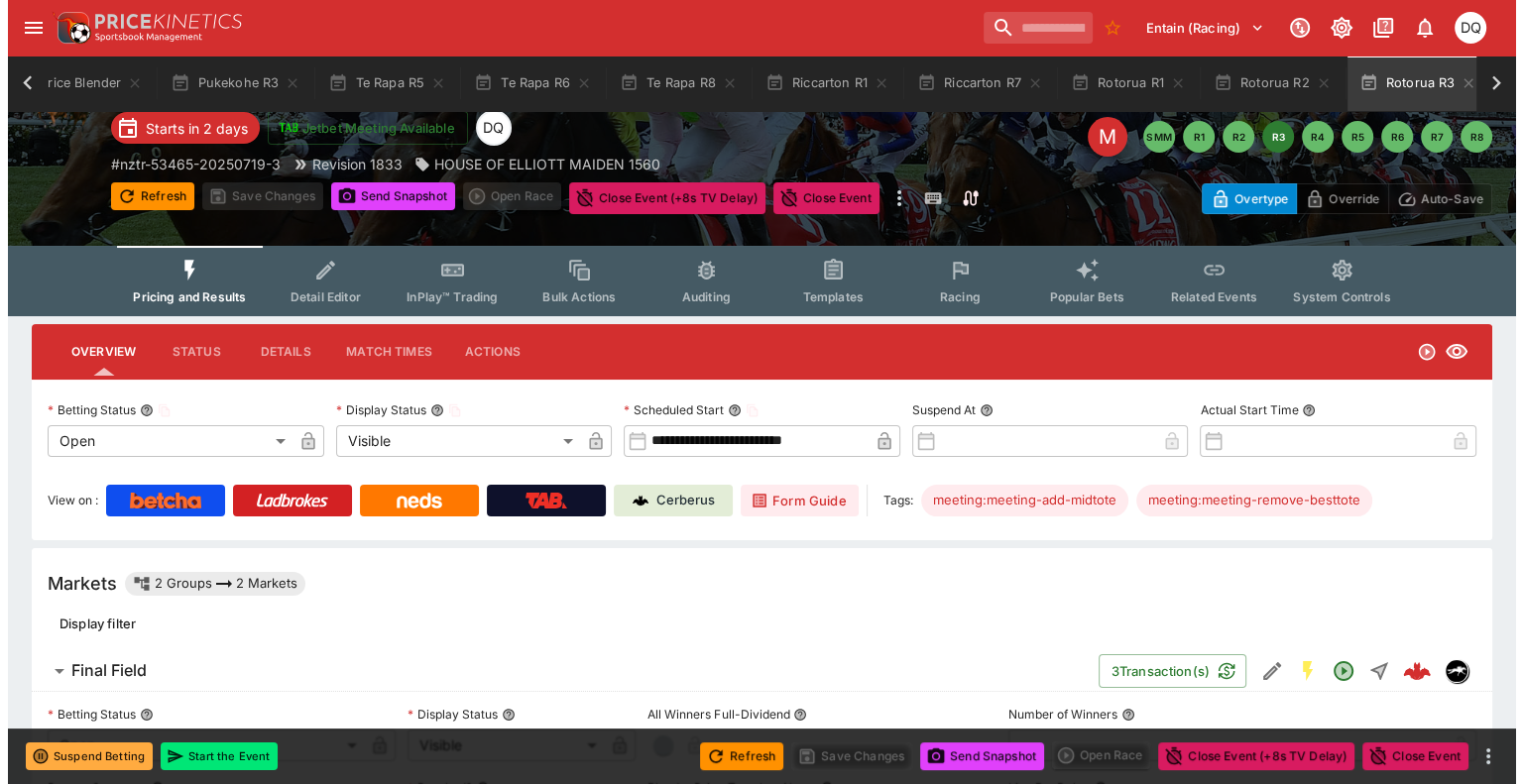 scroll, scrollTop: 56, scrollLeft: 0, axis: vertical 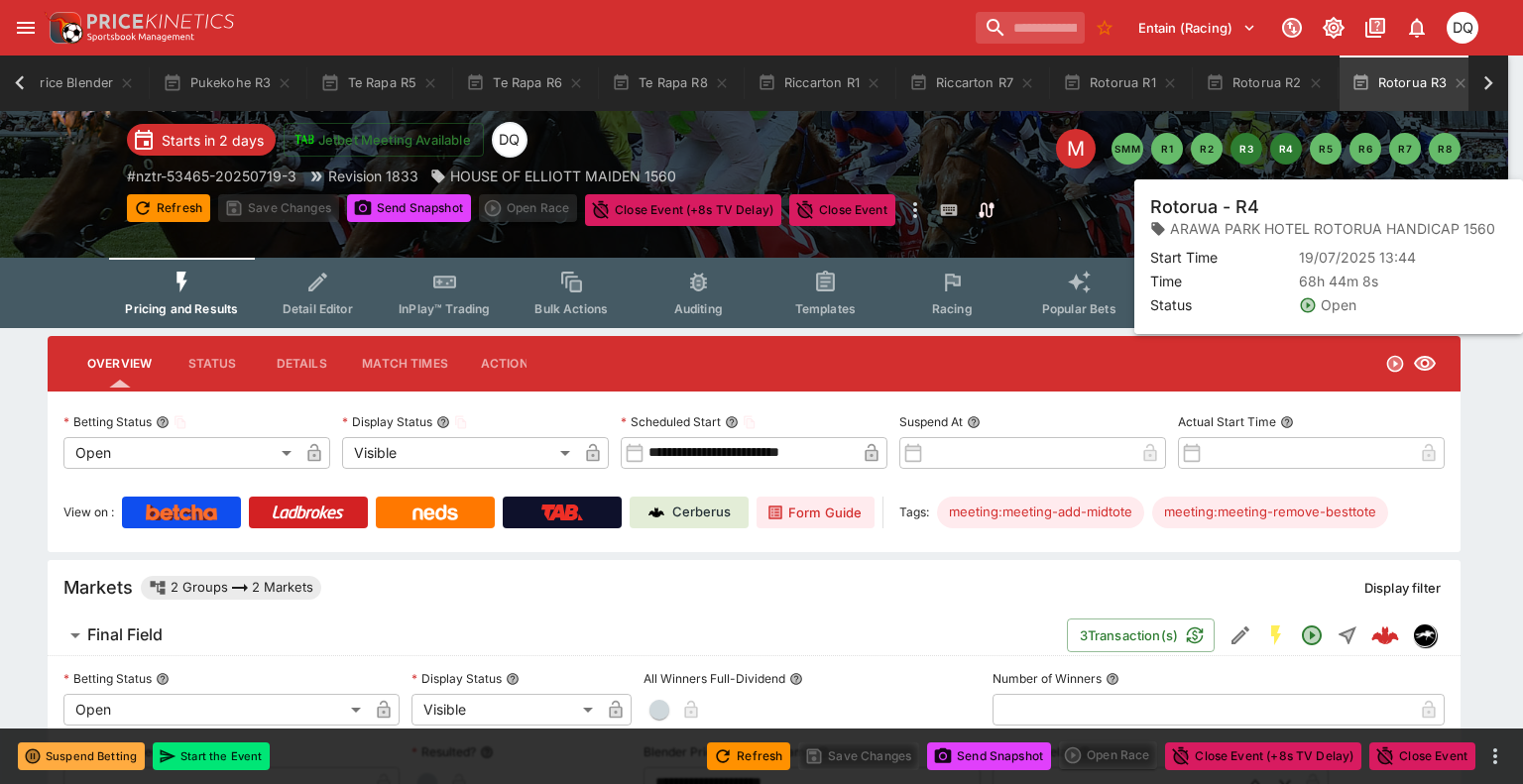 click on "R4" at bounding box center (1286, 149) 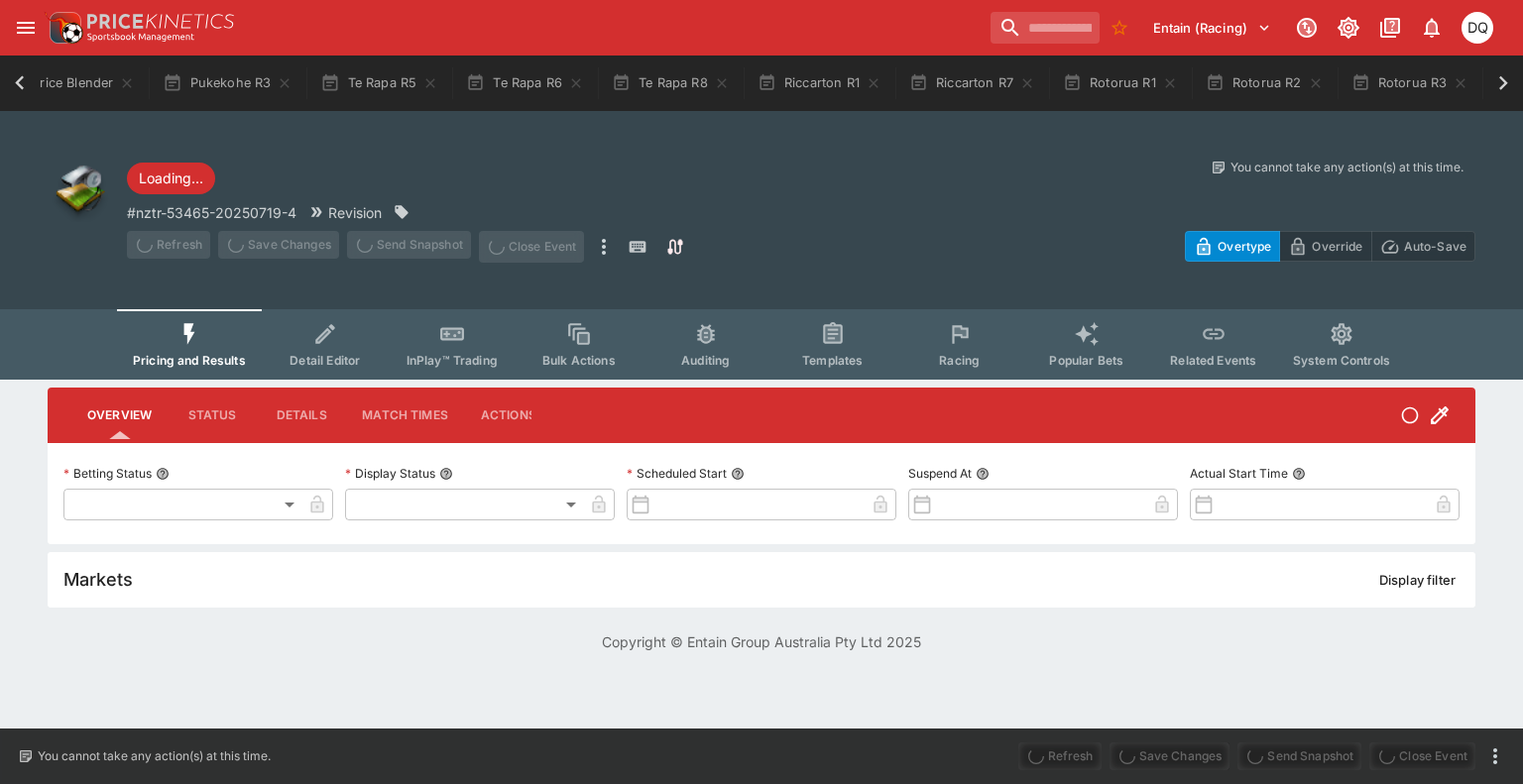 scroll, scrollTop: 0, scrollLeft: 0, axis: both 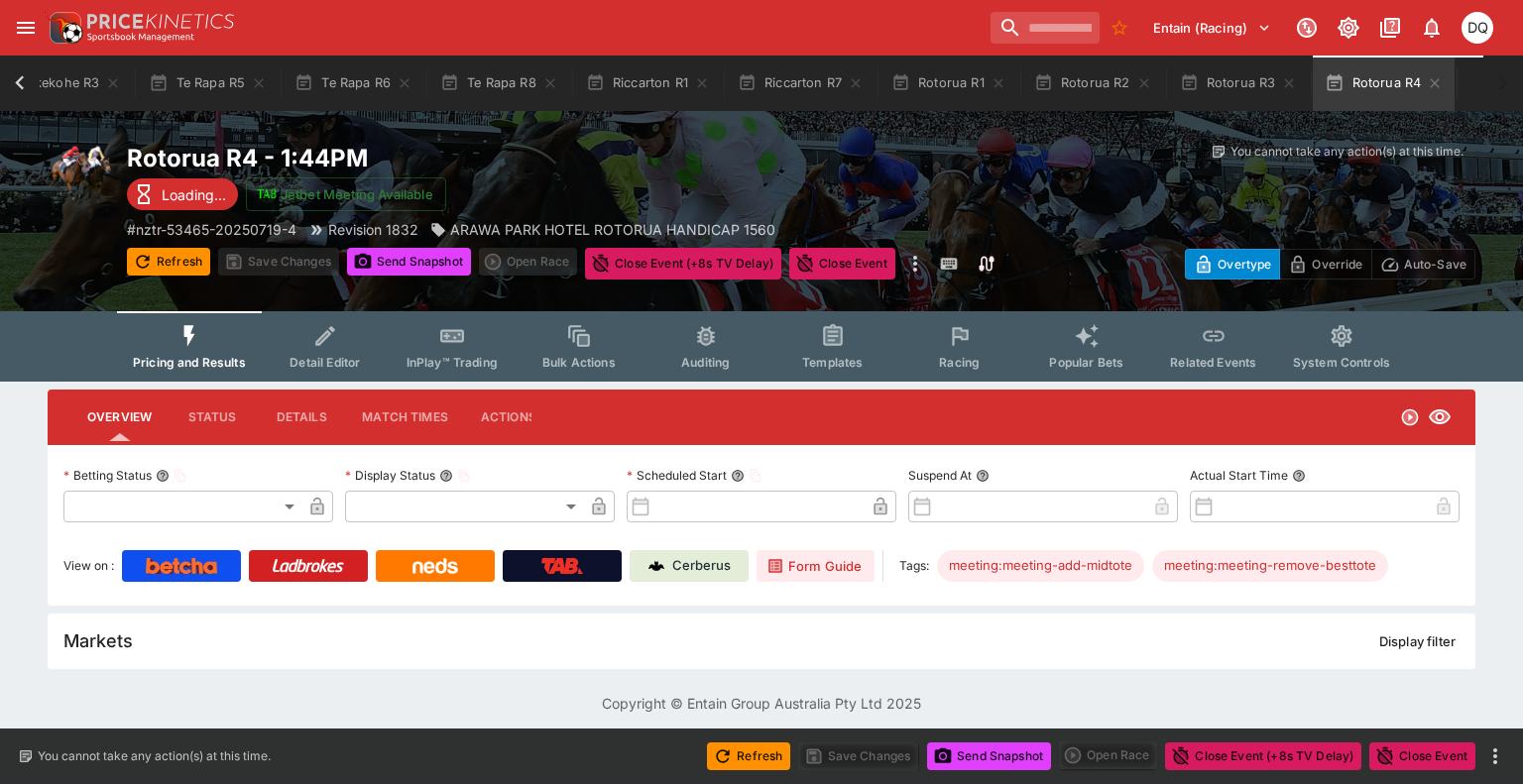 type on "**********" 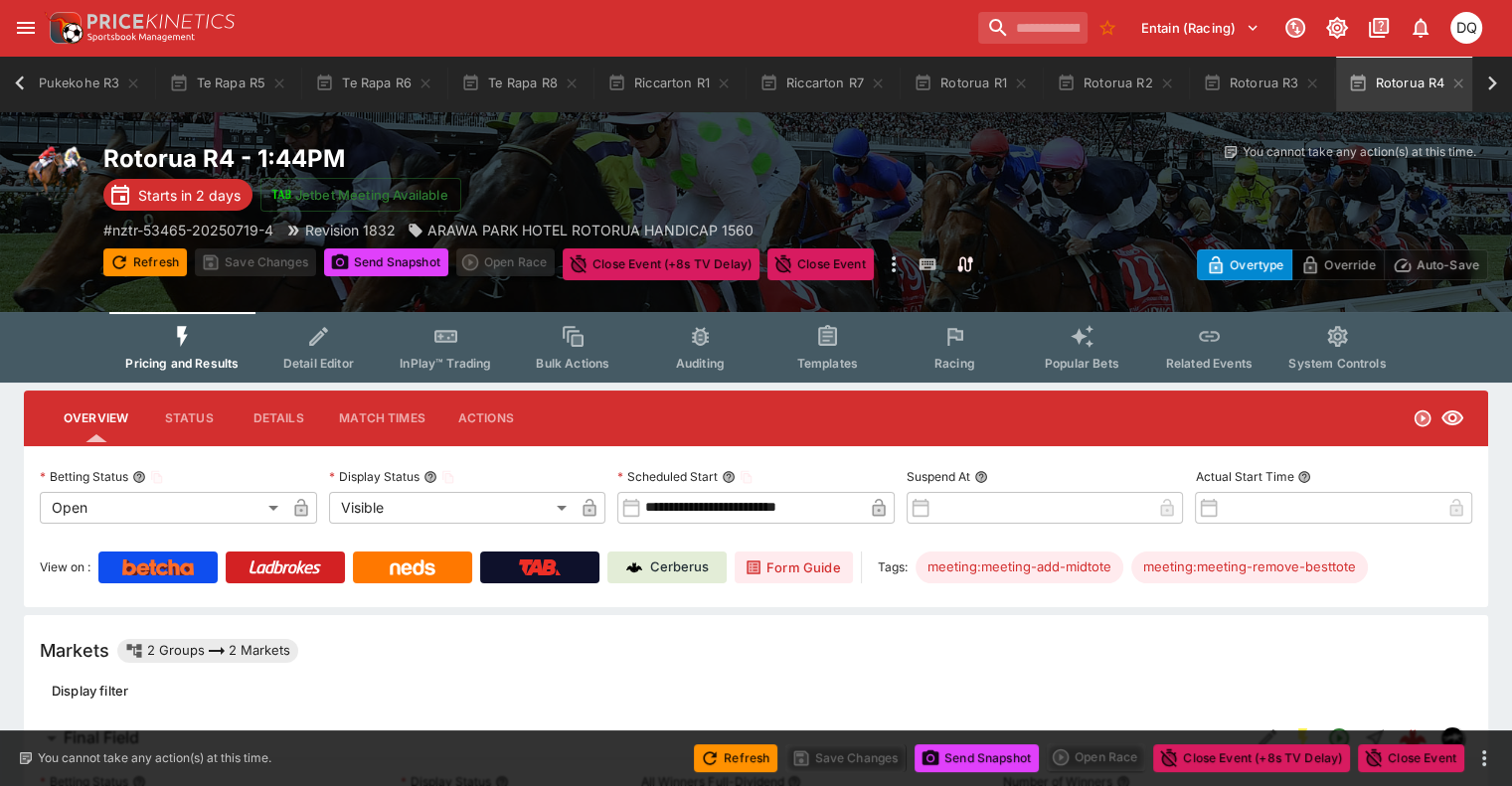 scroll, scrollTop: 0, scrollLeft: 517, axis: horizontal 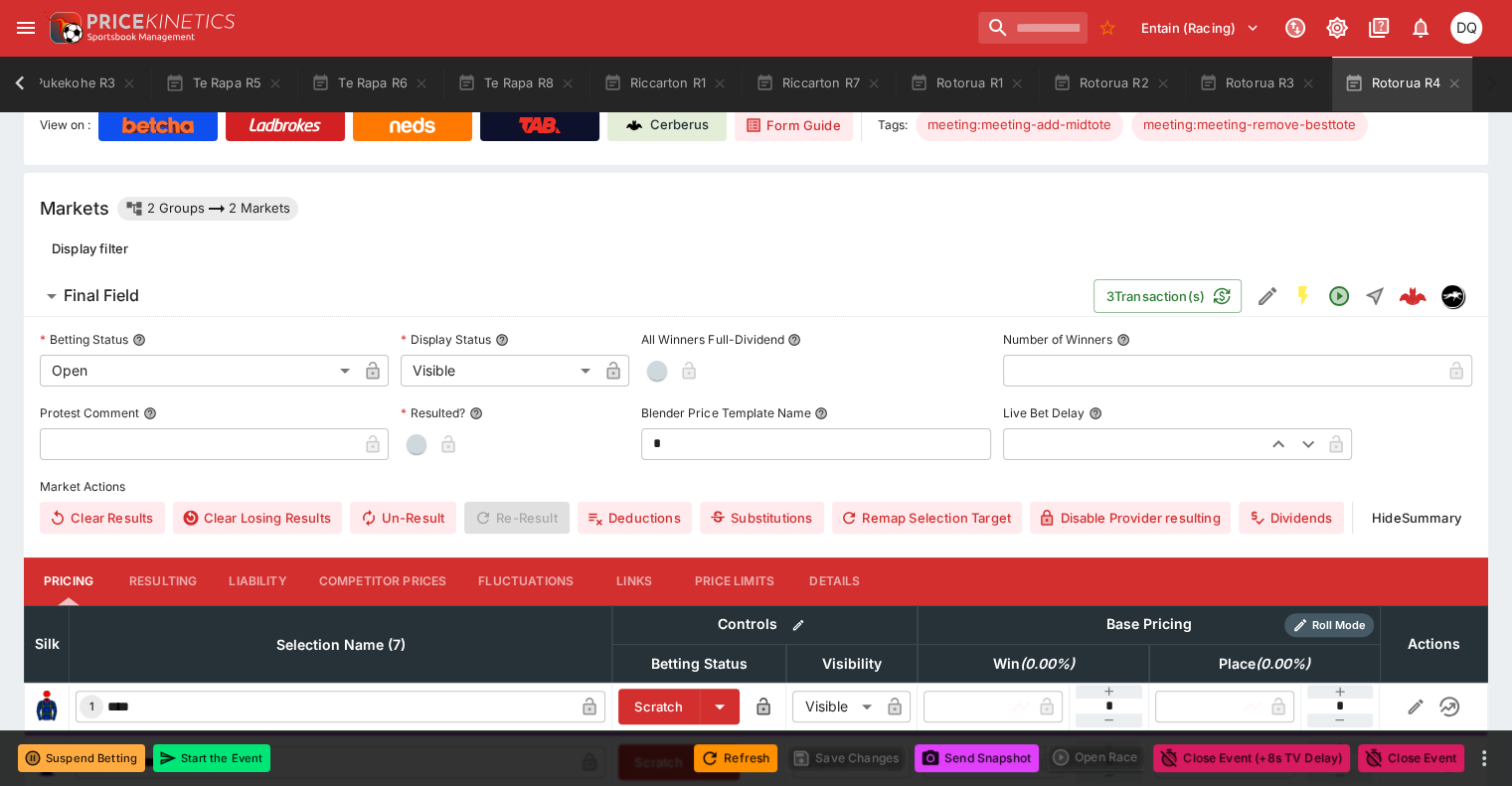 click on "Competitor Prices" at bounding box center [383, 581] 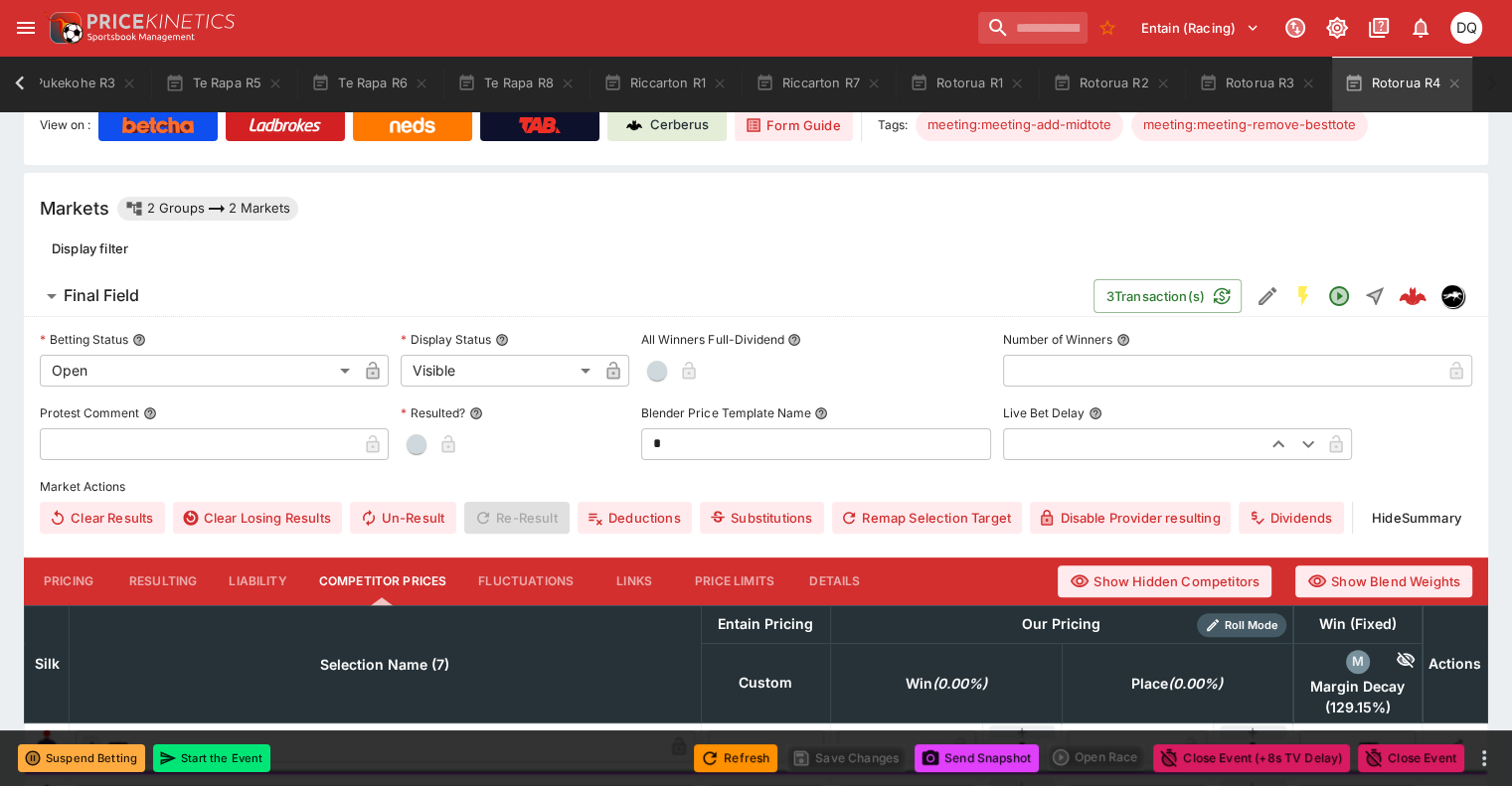 scroll, scrollTop: 444, scrollLeft: 0, axis: vertical 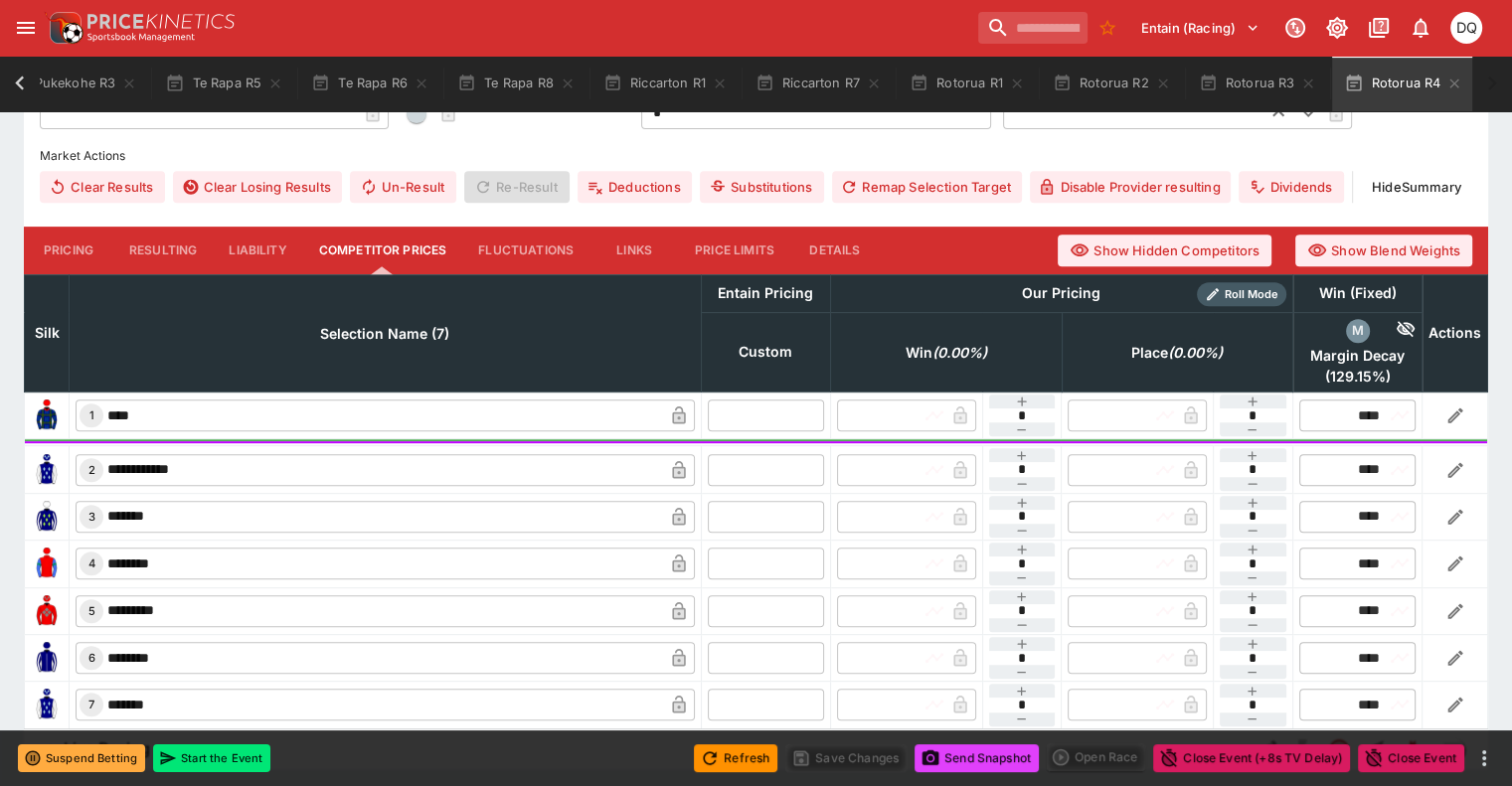 click at bounding box center (765, 415) 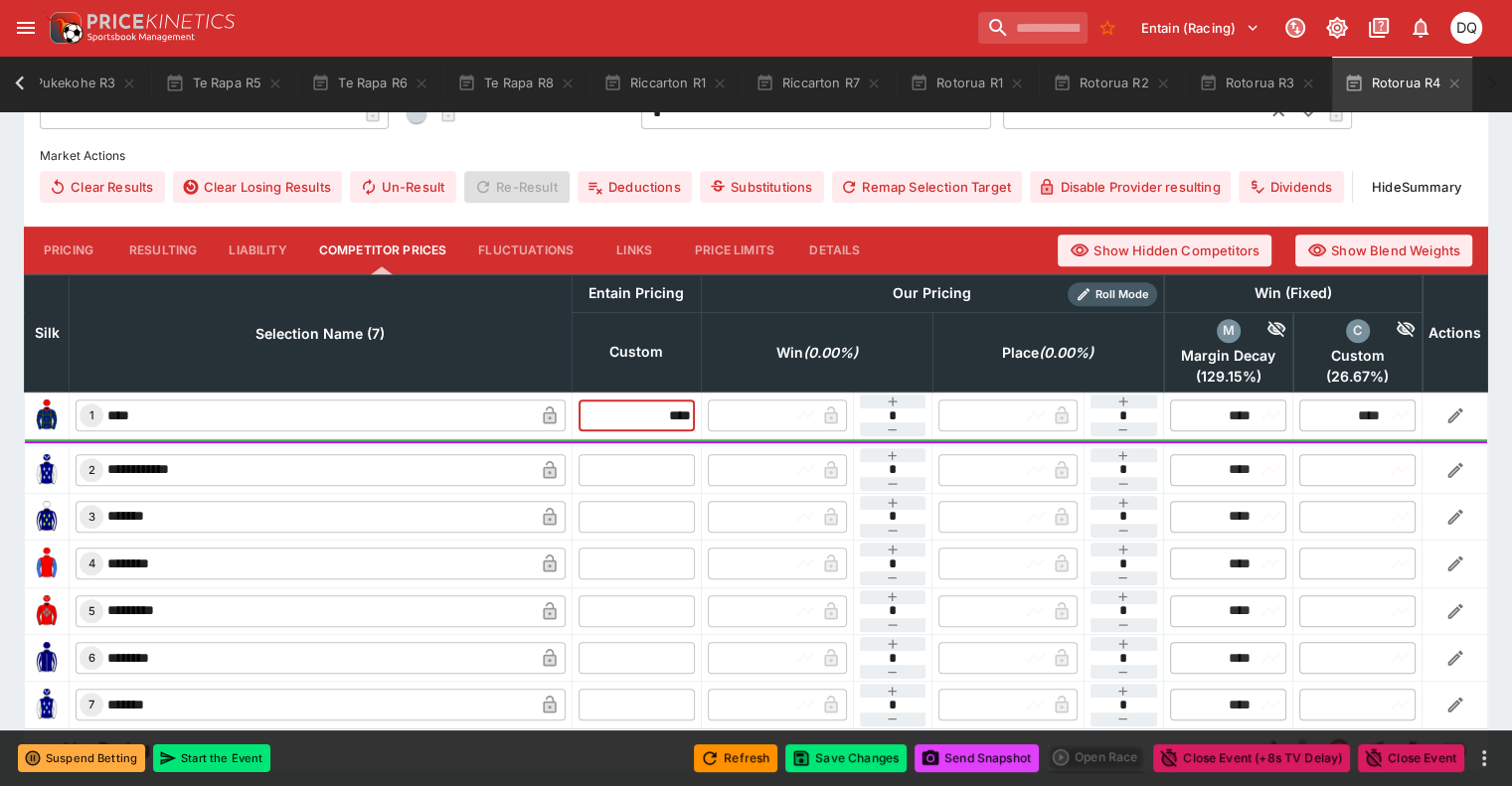 type on "****" 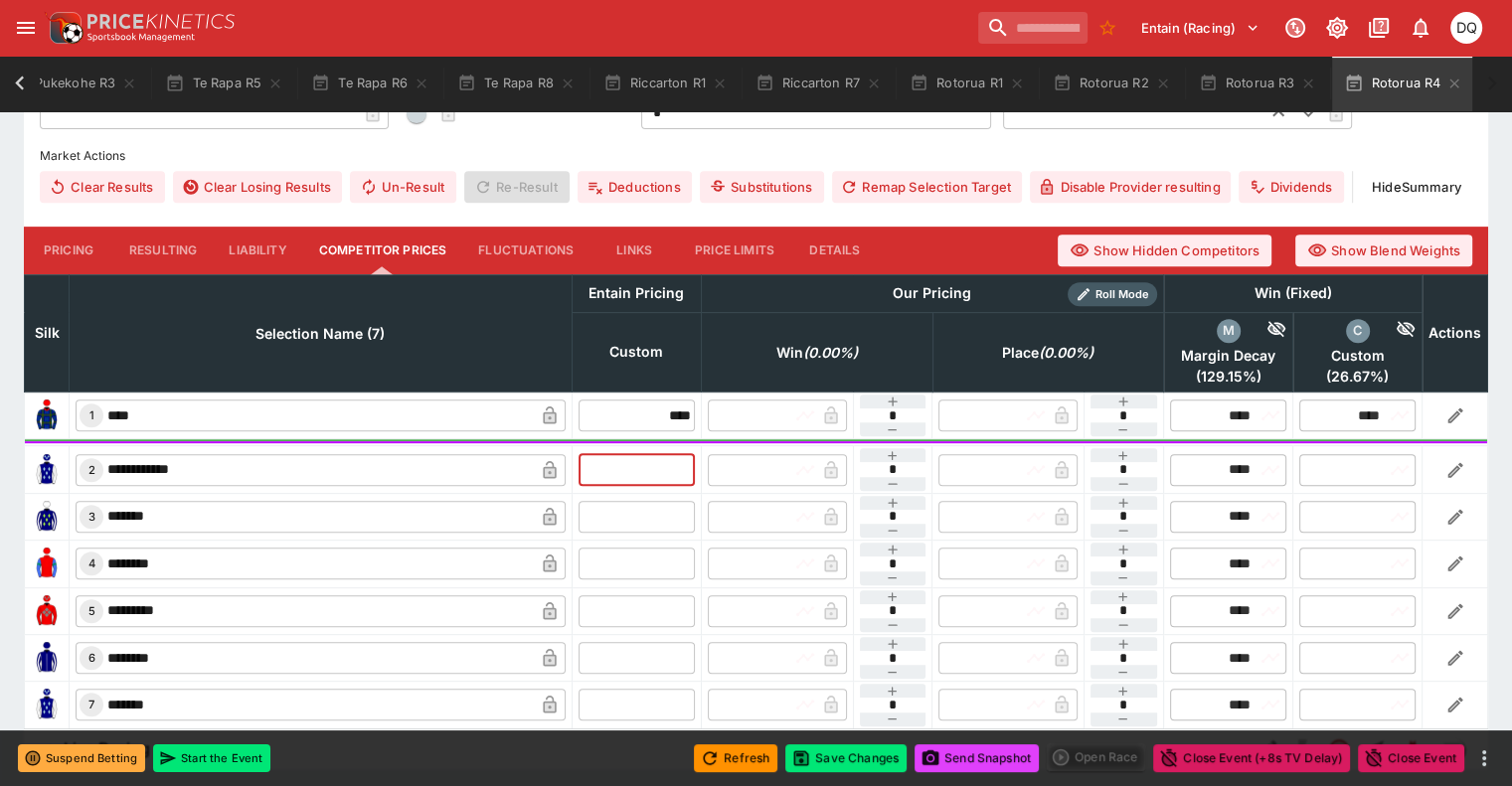 click at bounding box center [636, 469] 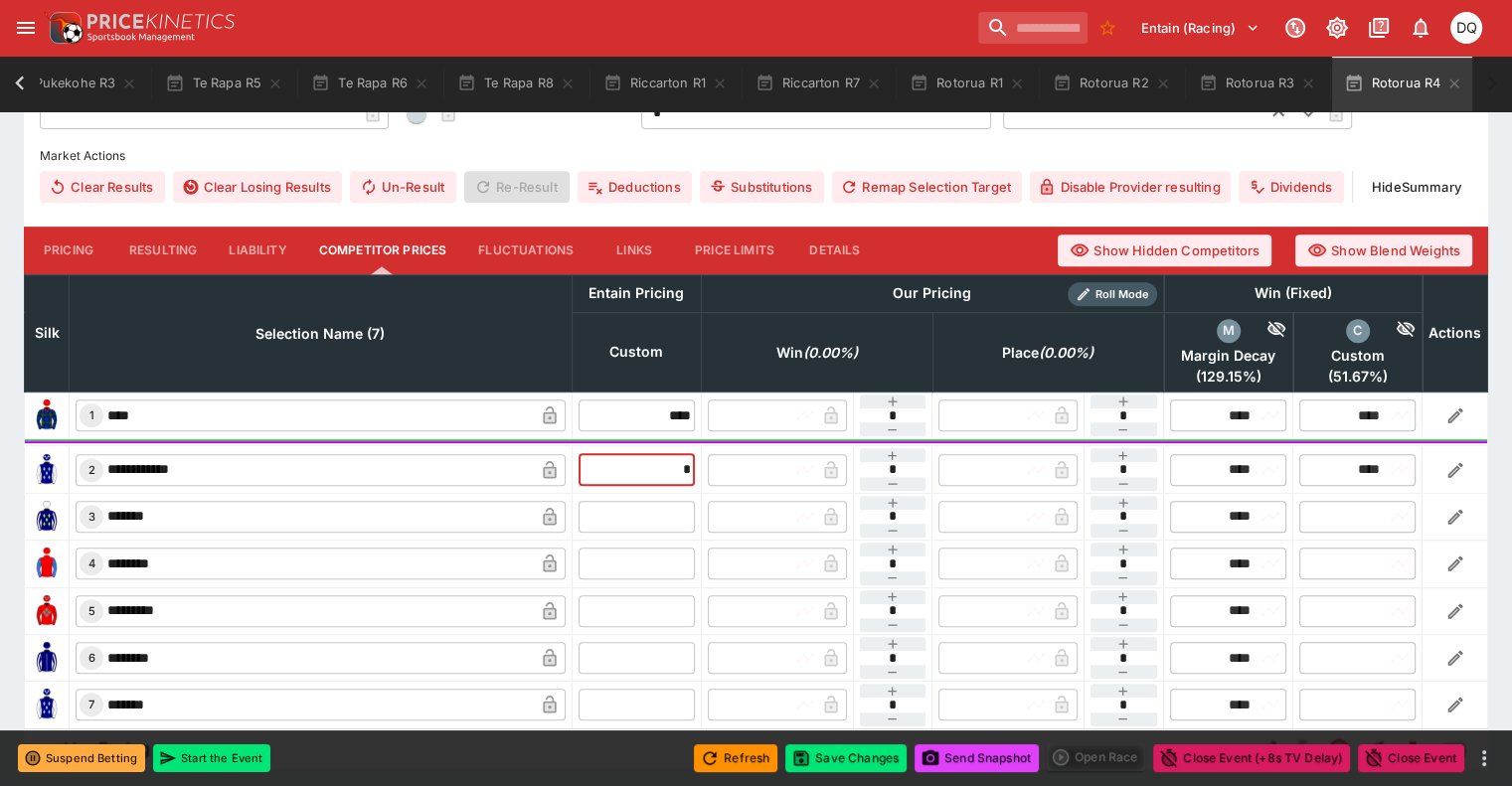 type on "****" 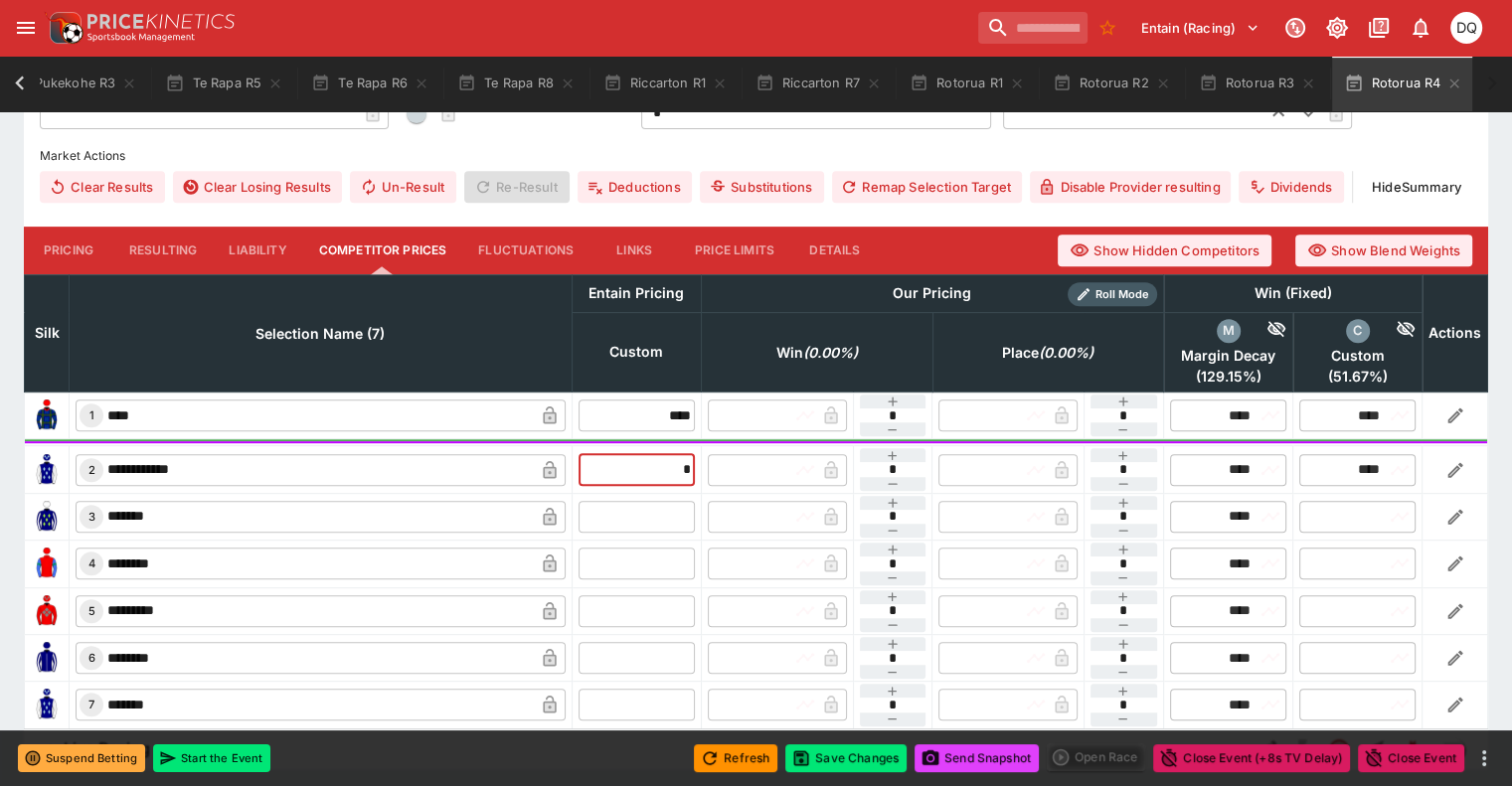 type on "****" 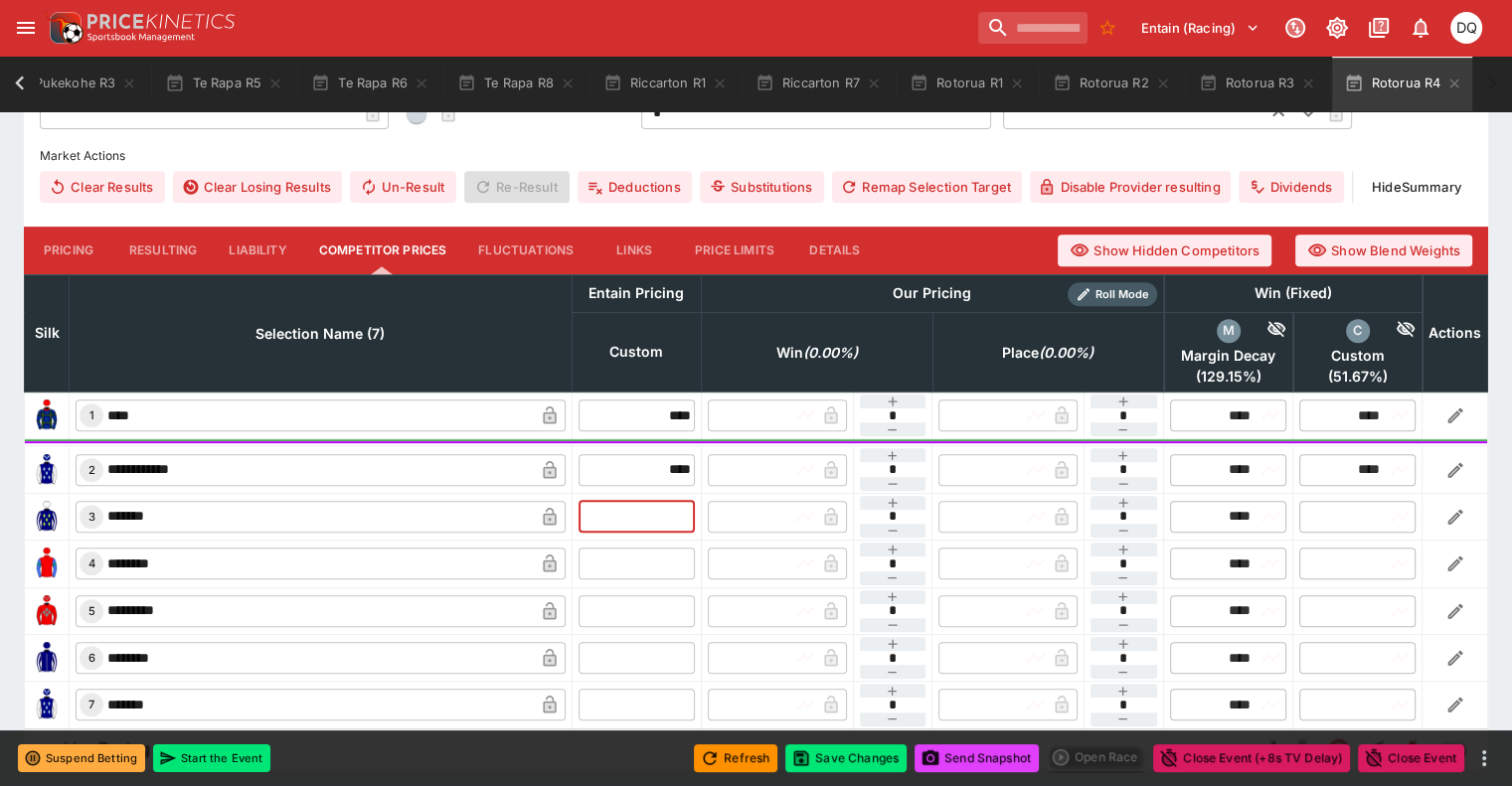 click at bounding box center [636, 517] 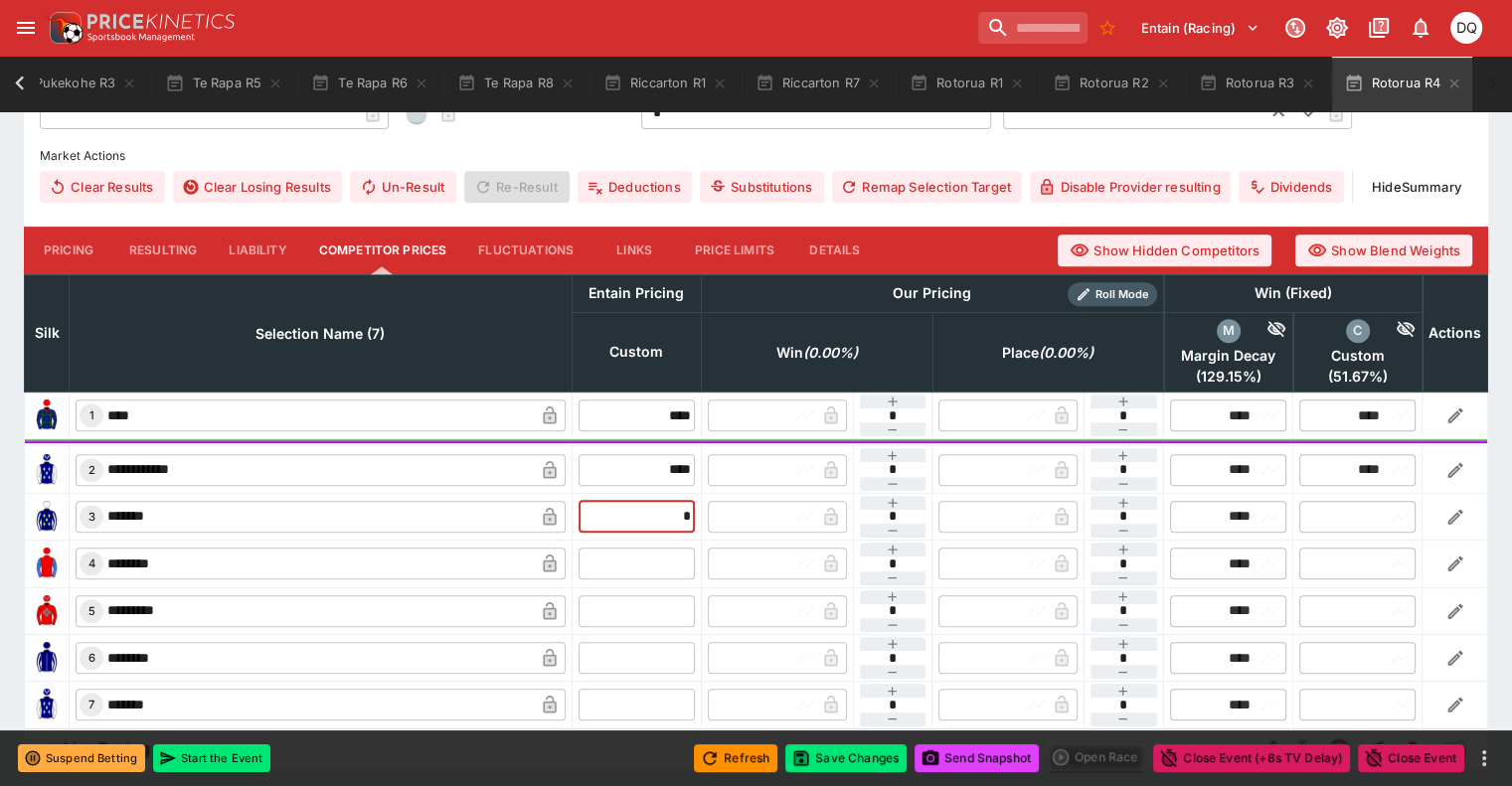 type on "**" 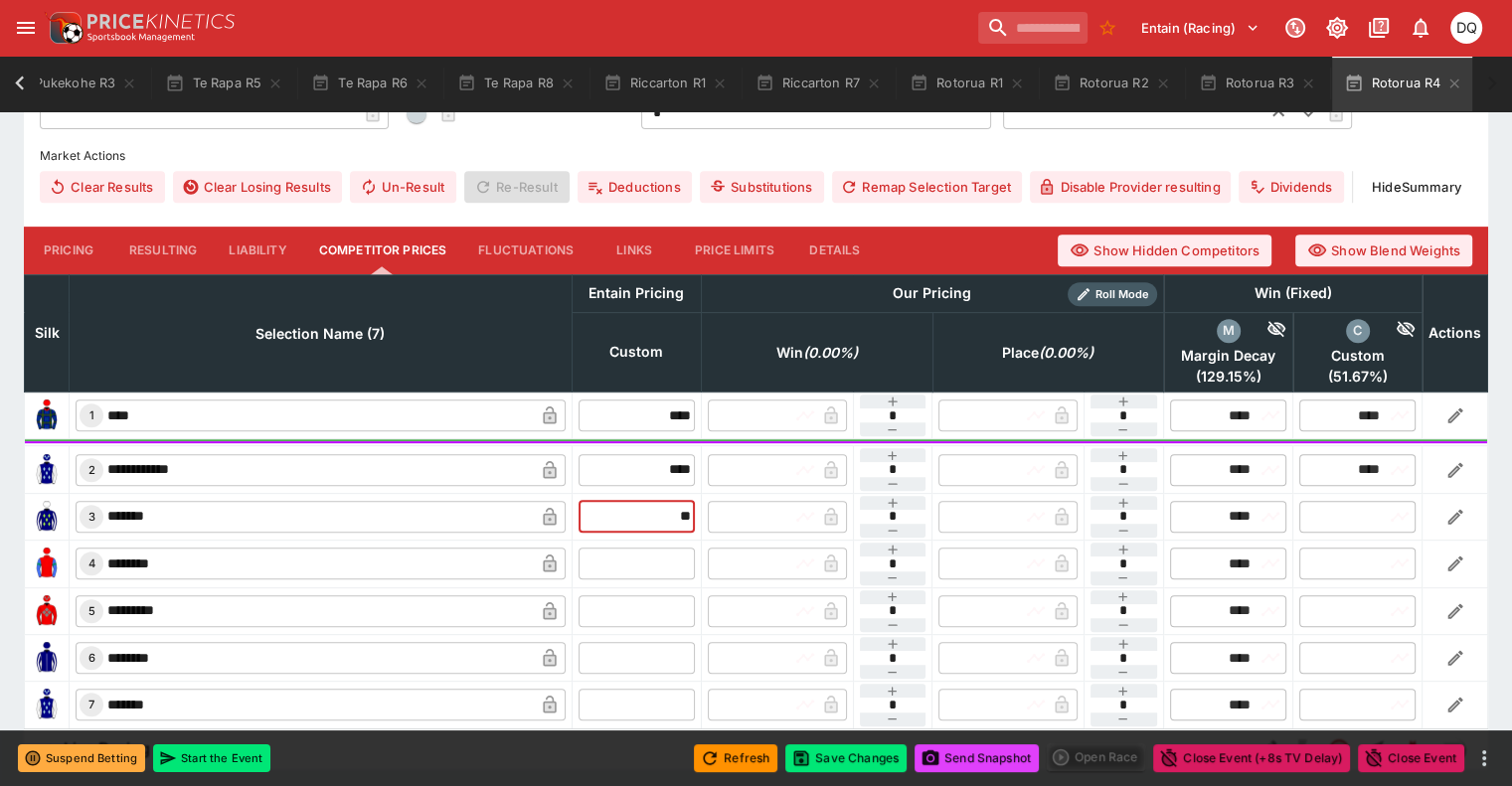 type on "*****" 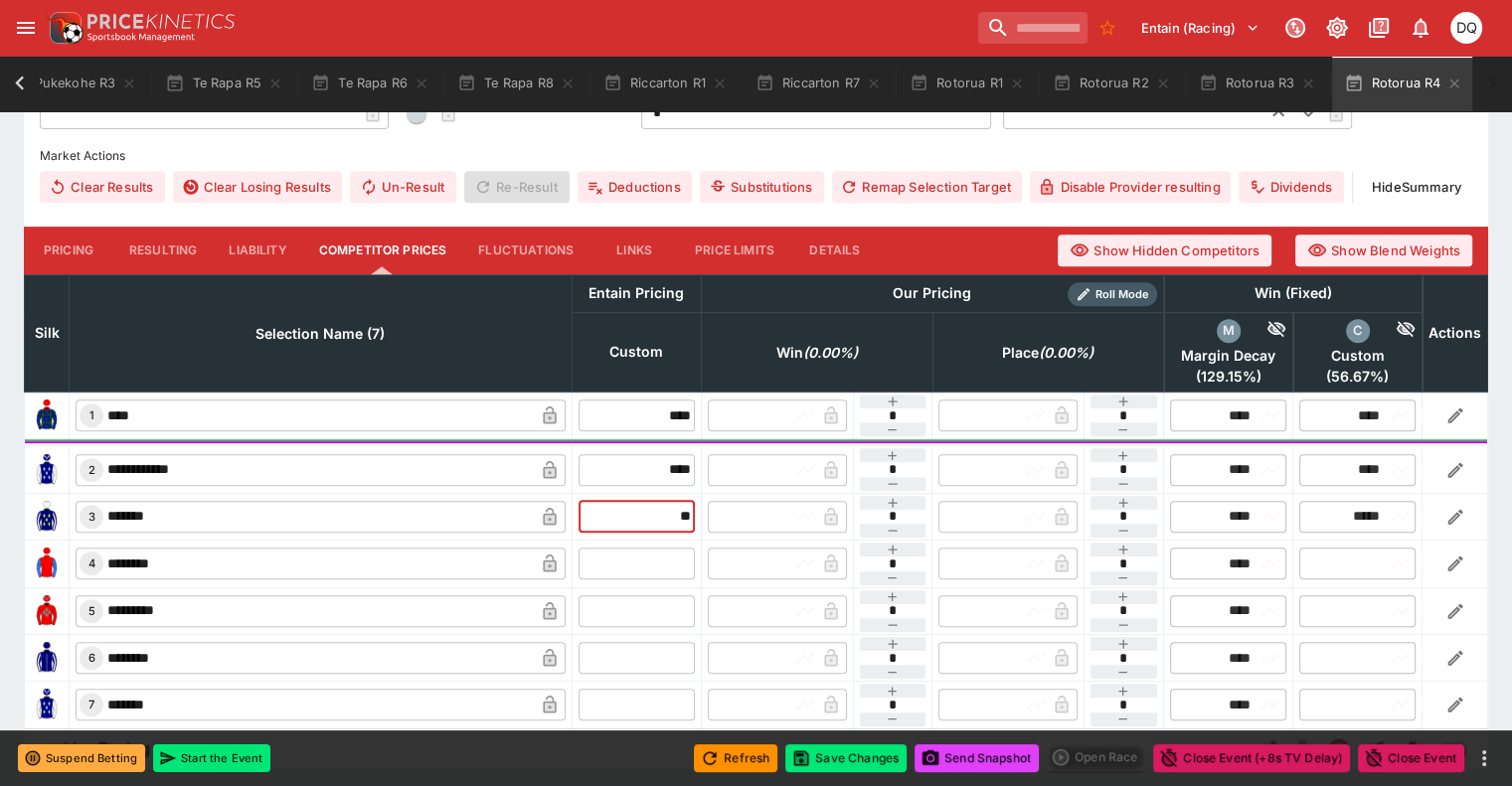 type on "*****" 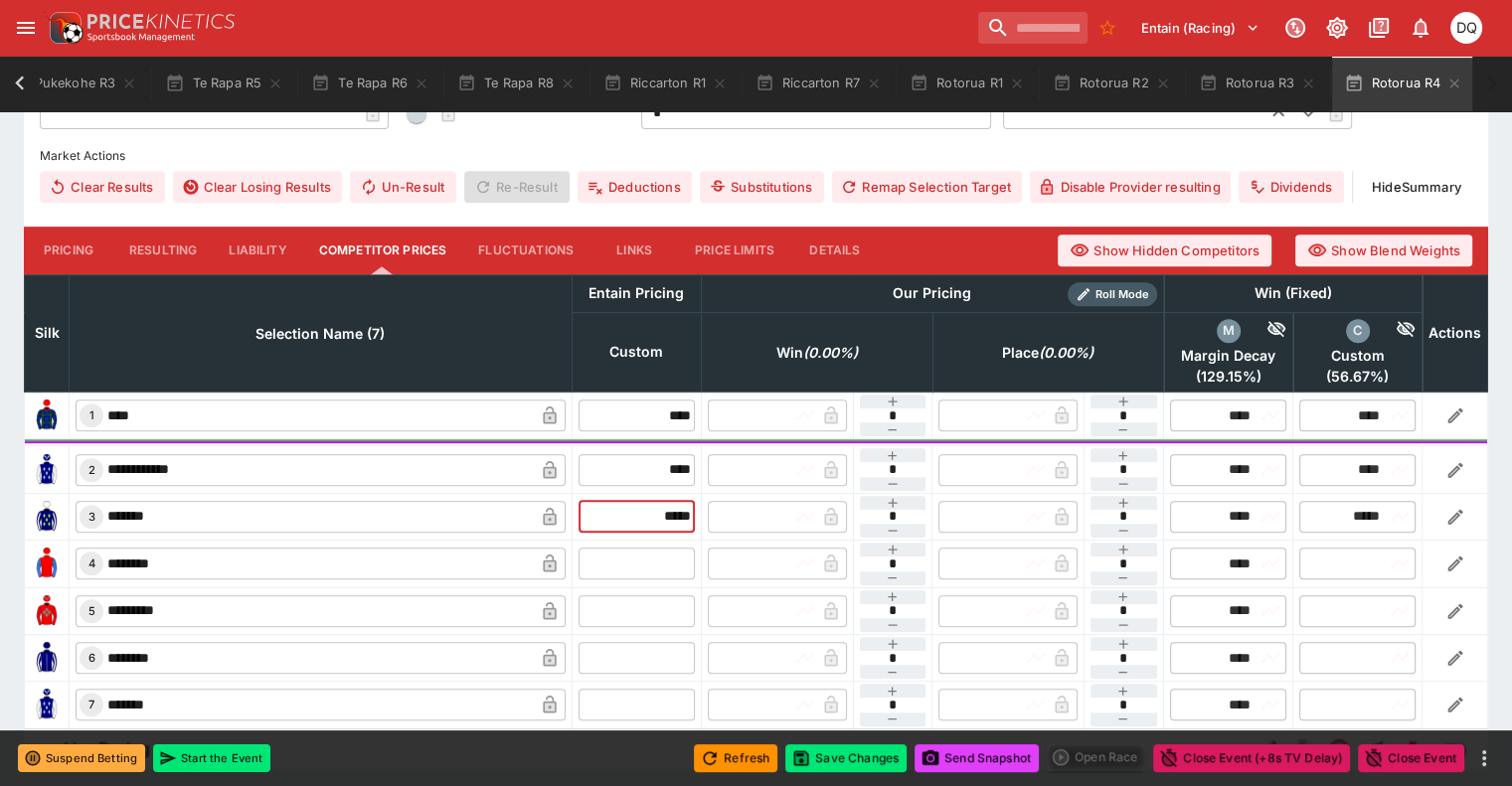 click at bounding box center [636, 563] 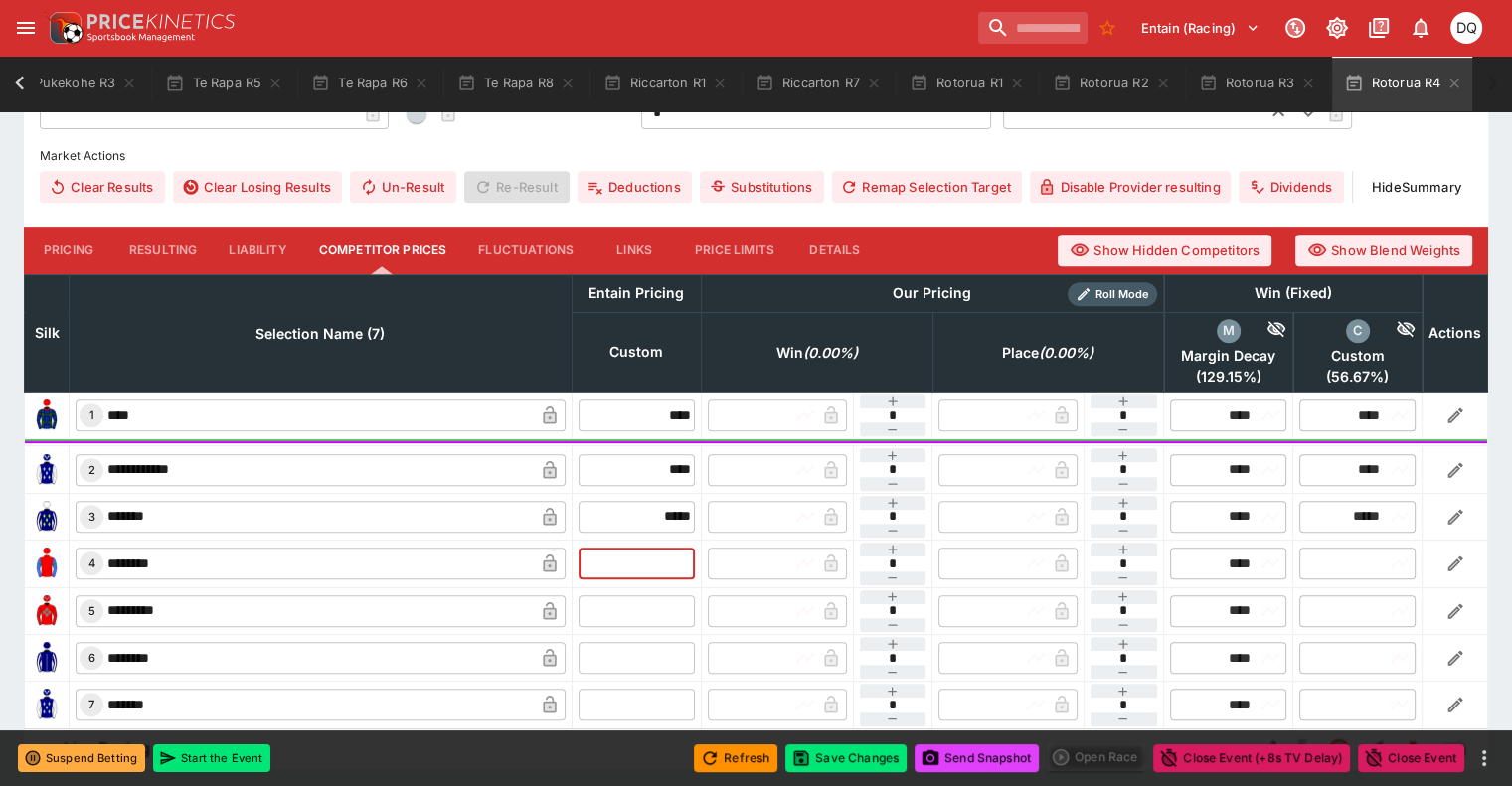 type on "*" 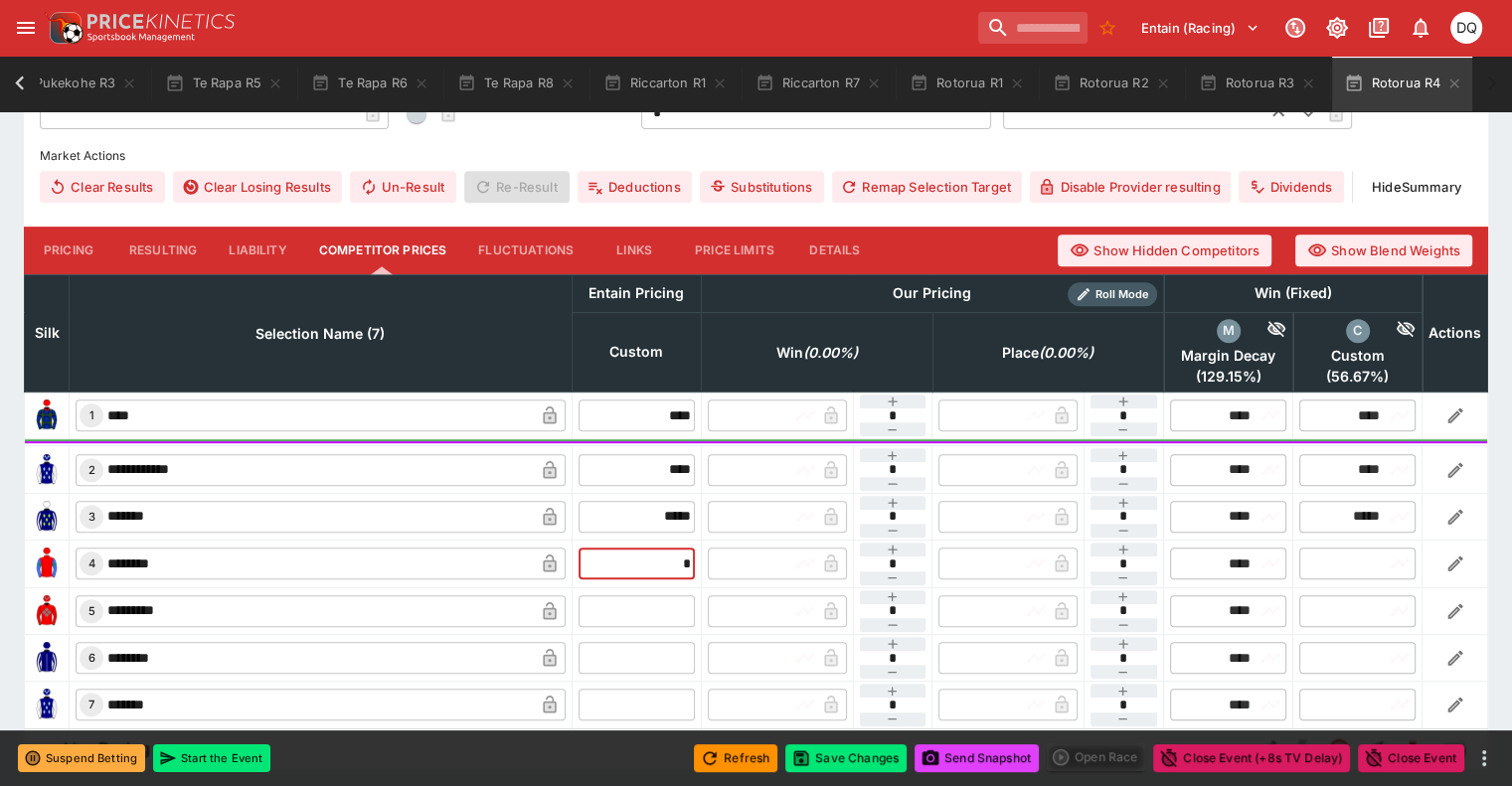 type on "****" 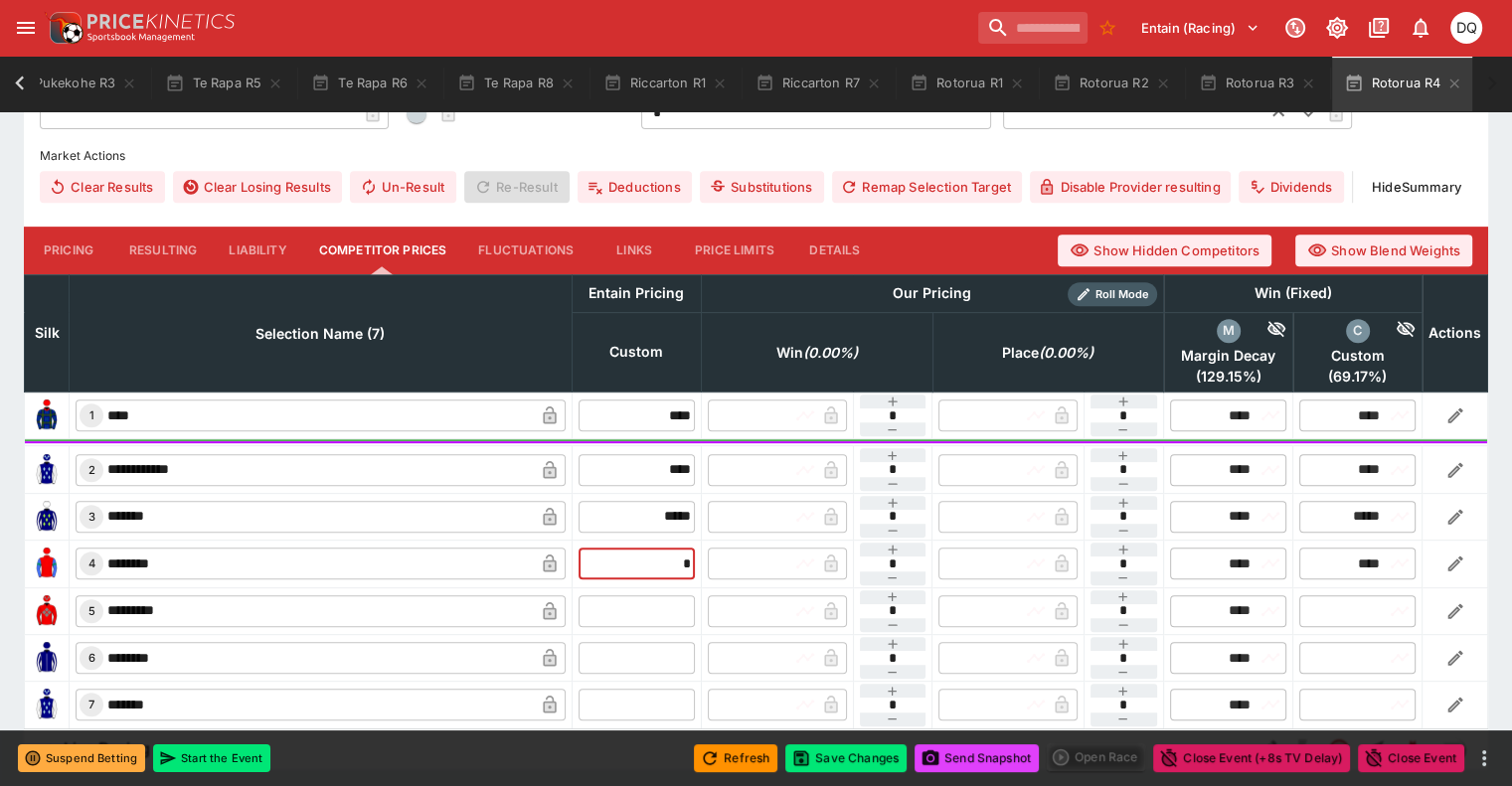 type on "****" 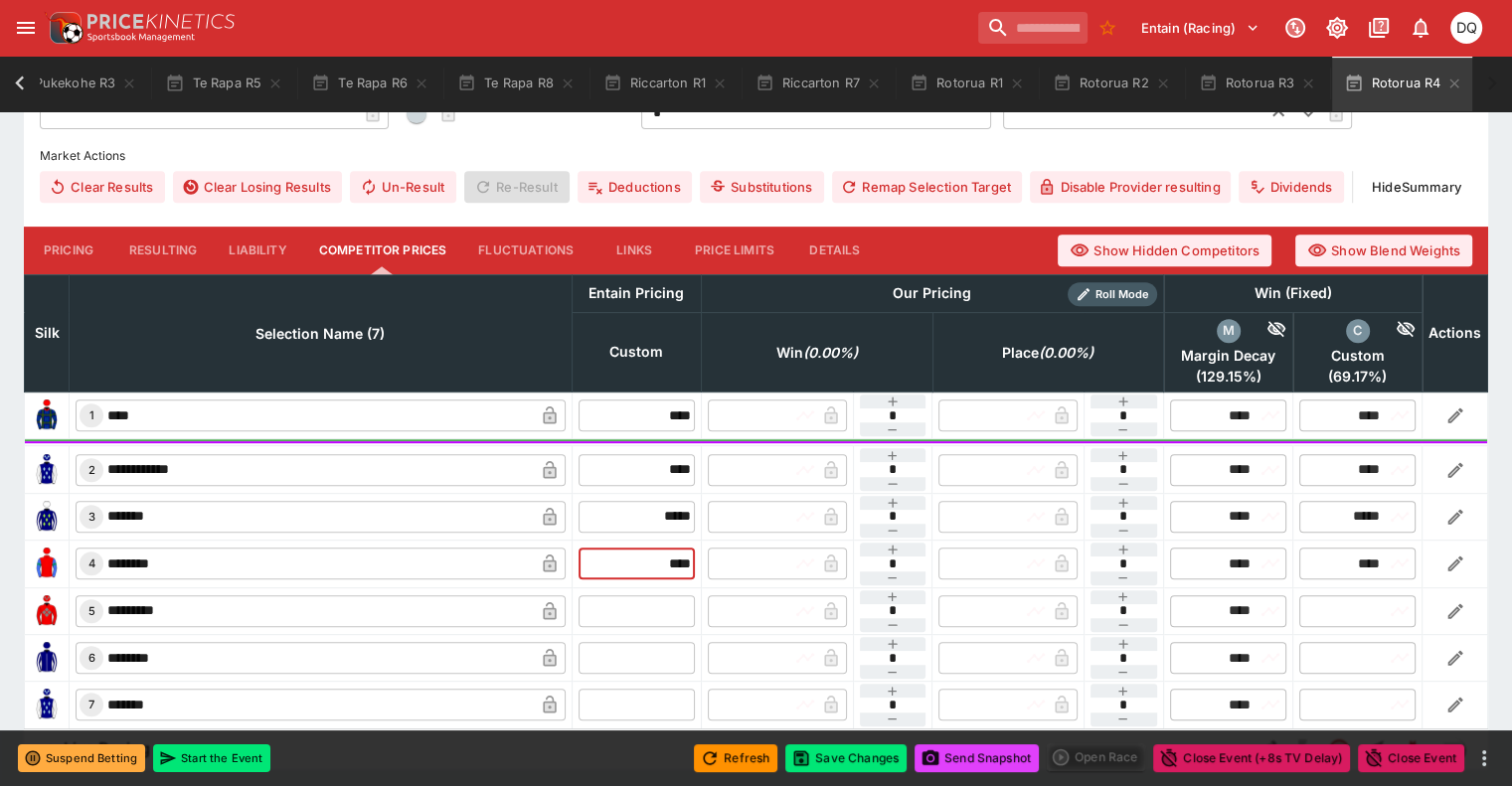 click at bounding box center (636, 611) 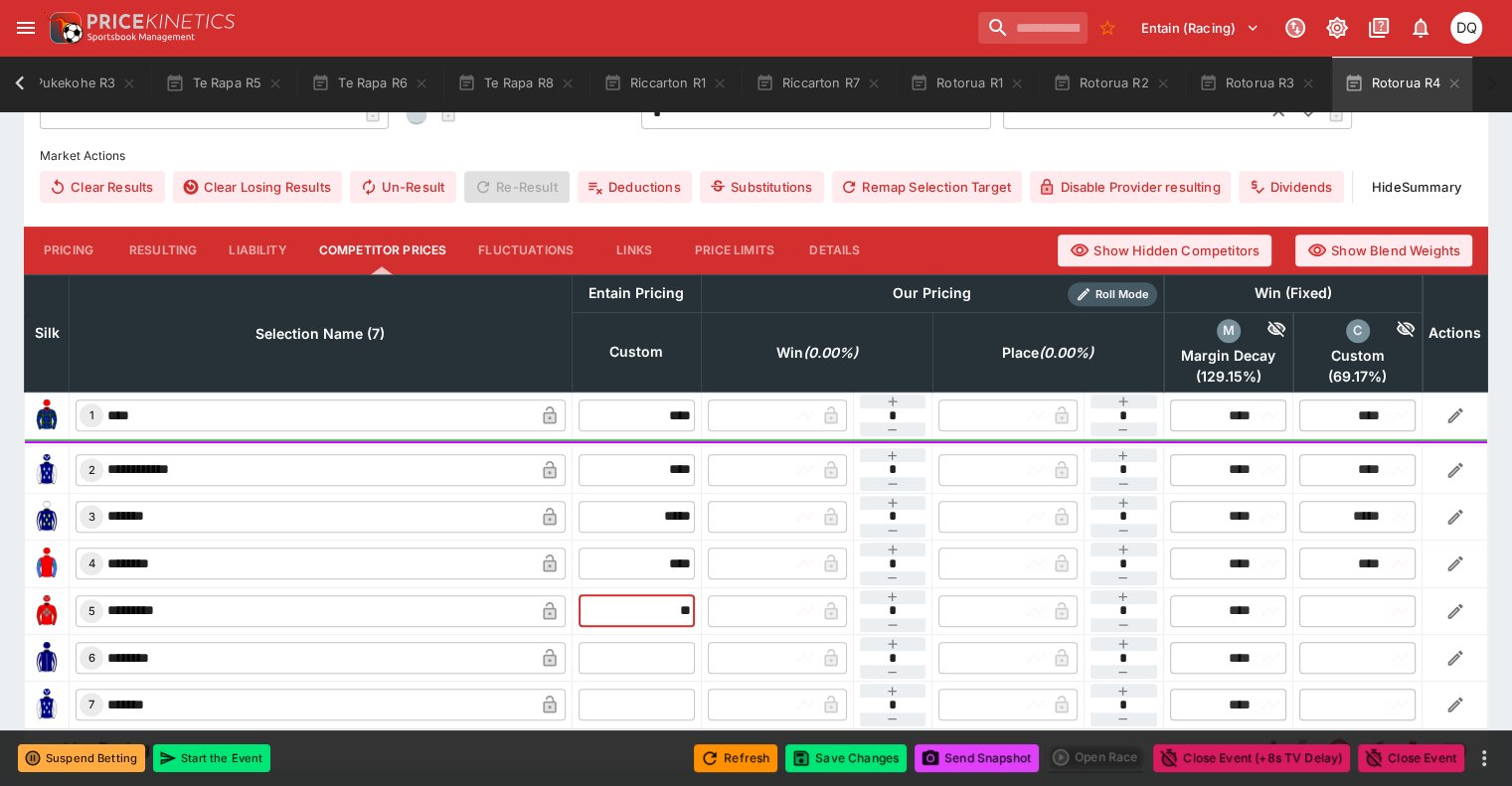 type on "***" 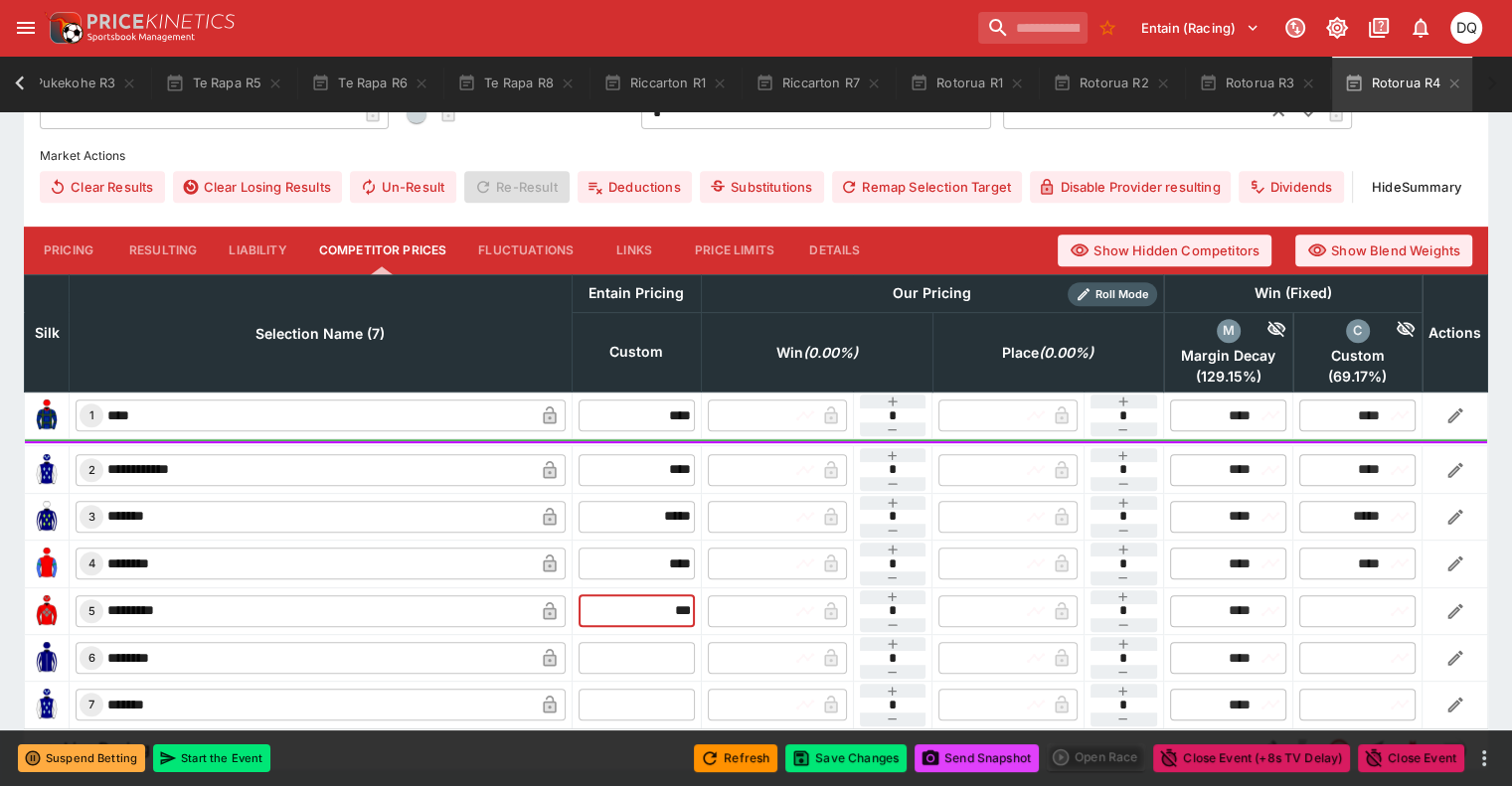 type on "****" 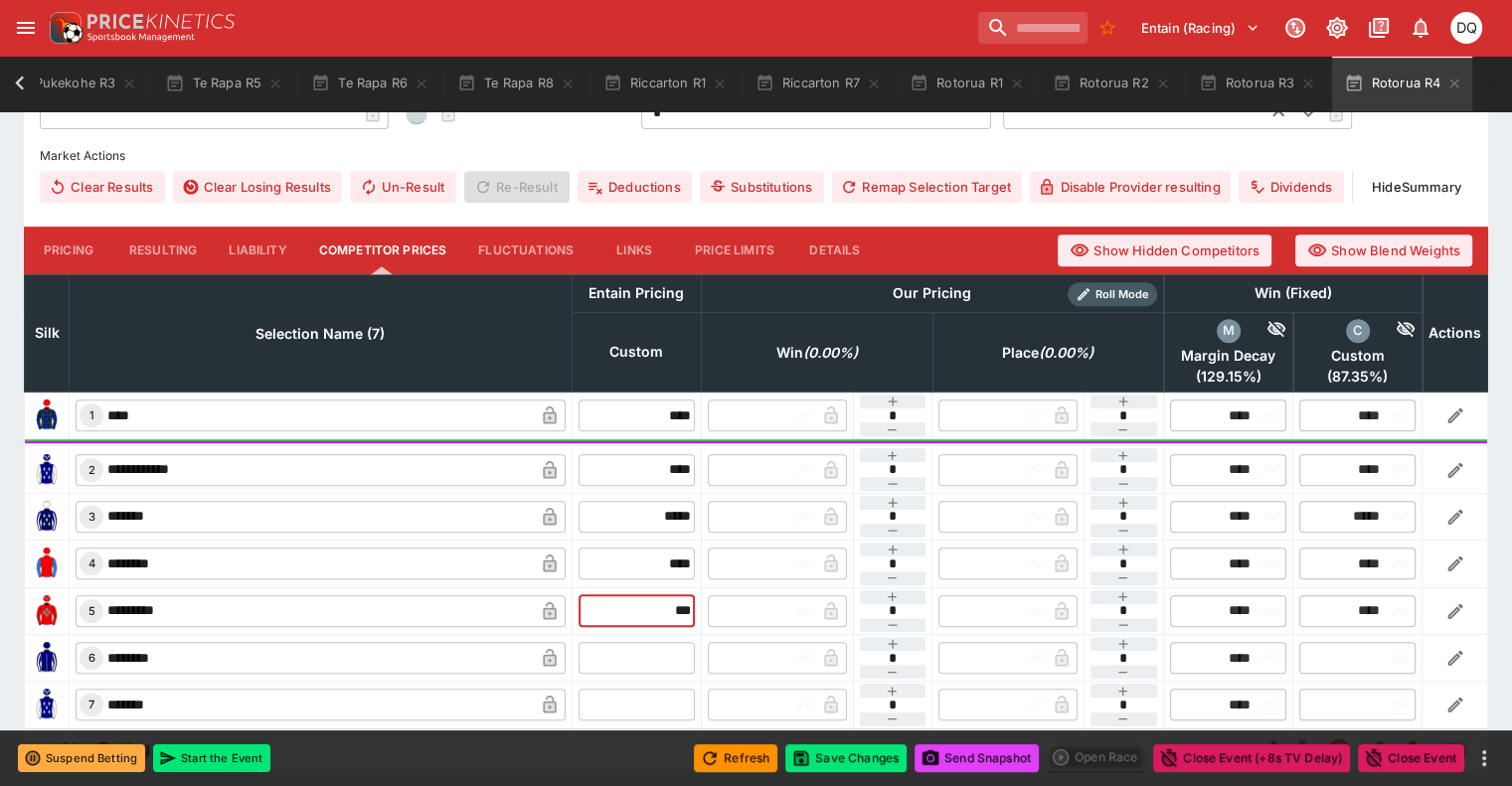 type on "****" 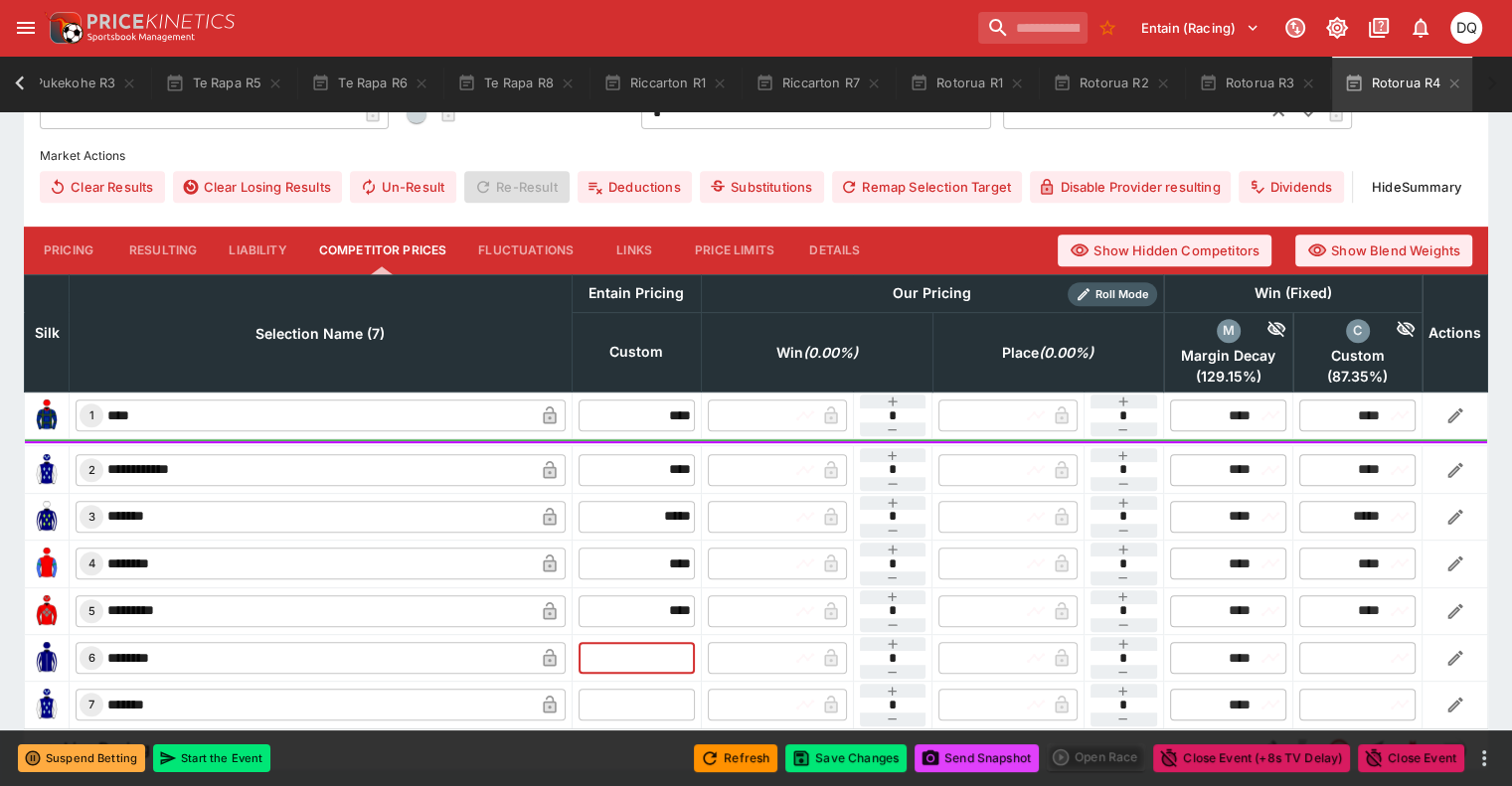 click at bounding box center [636, 658] 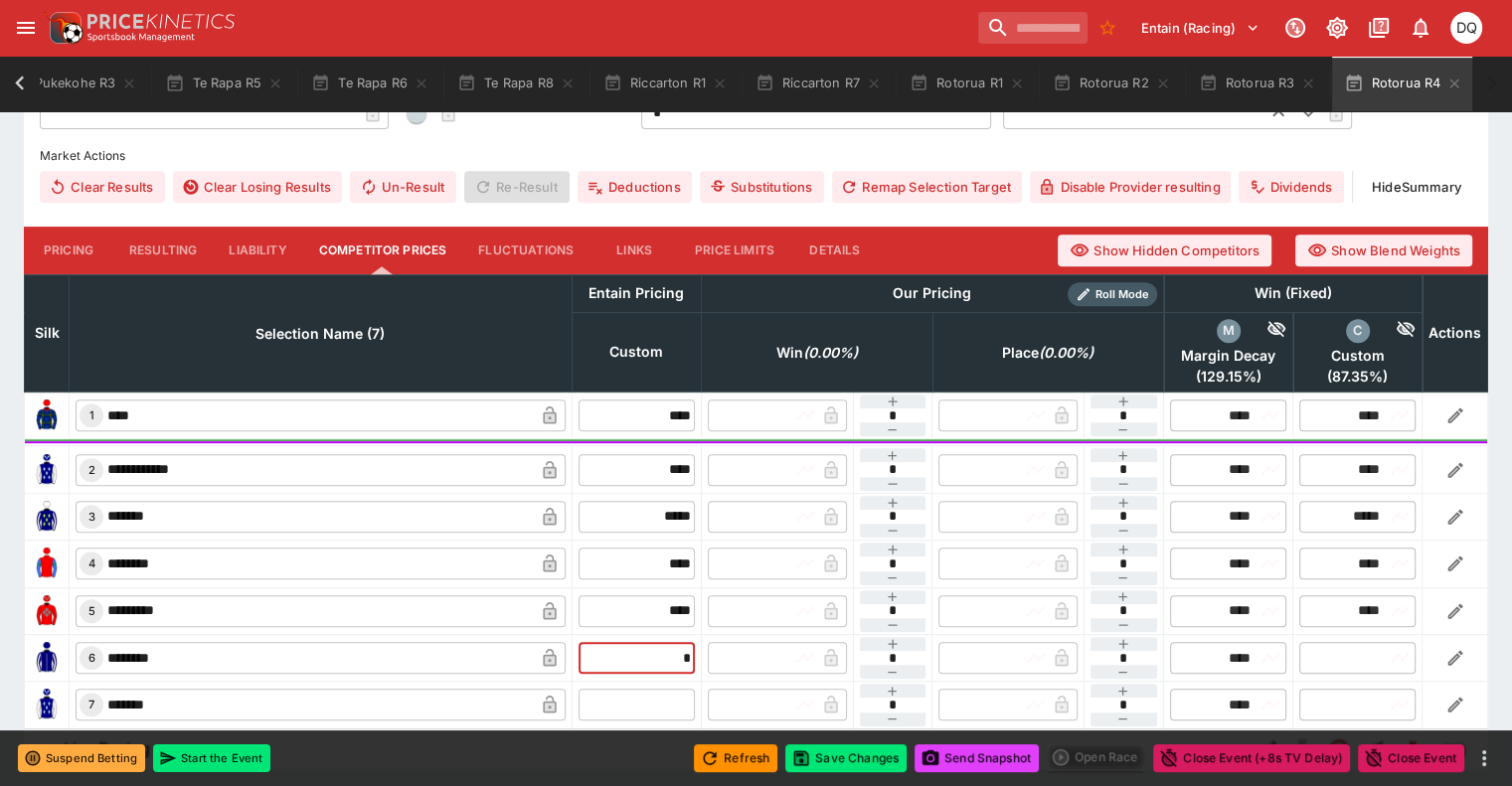 type on "**" 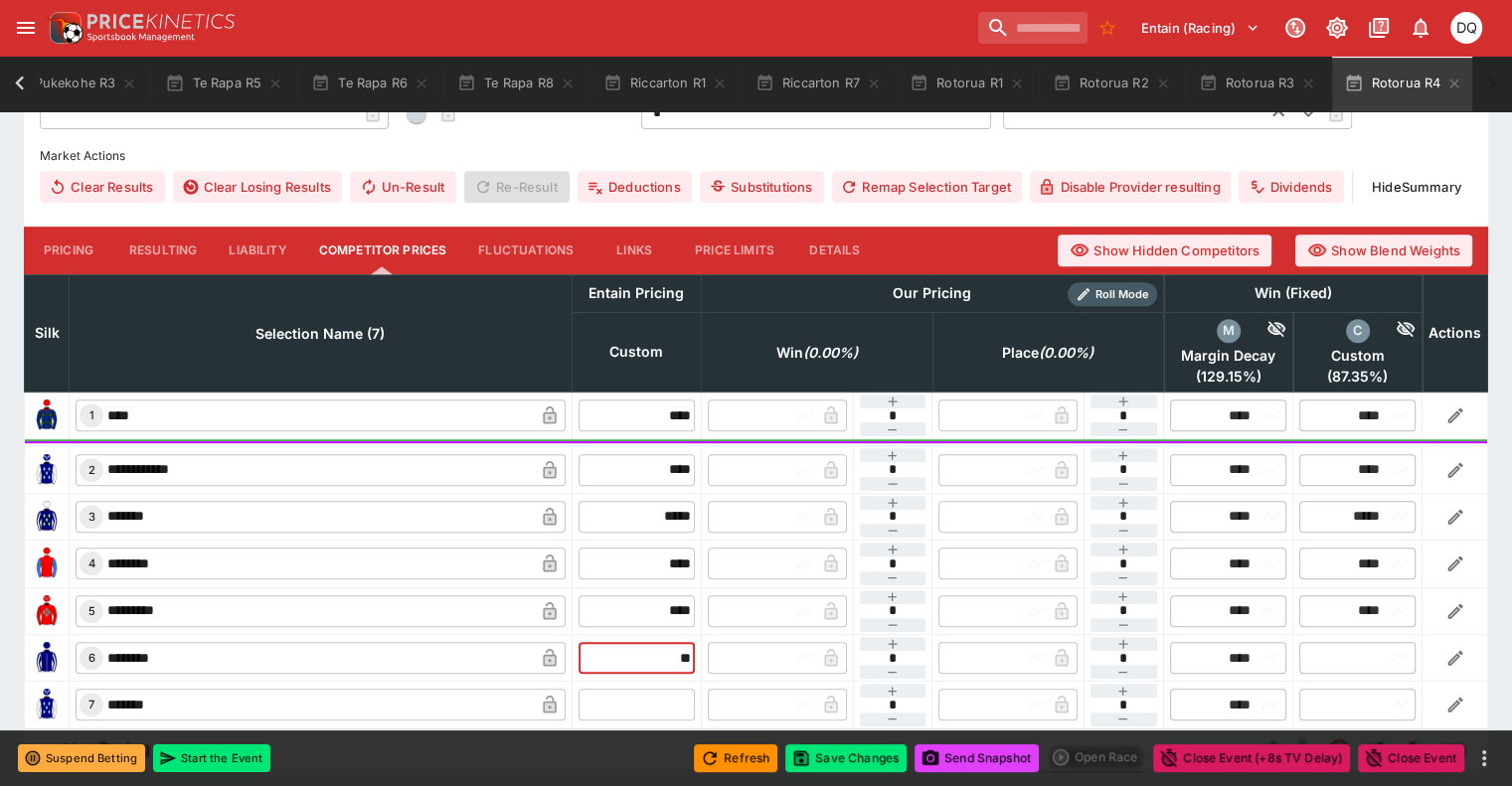 type on "*****" 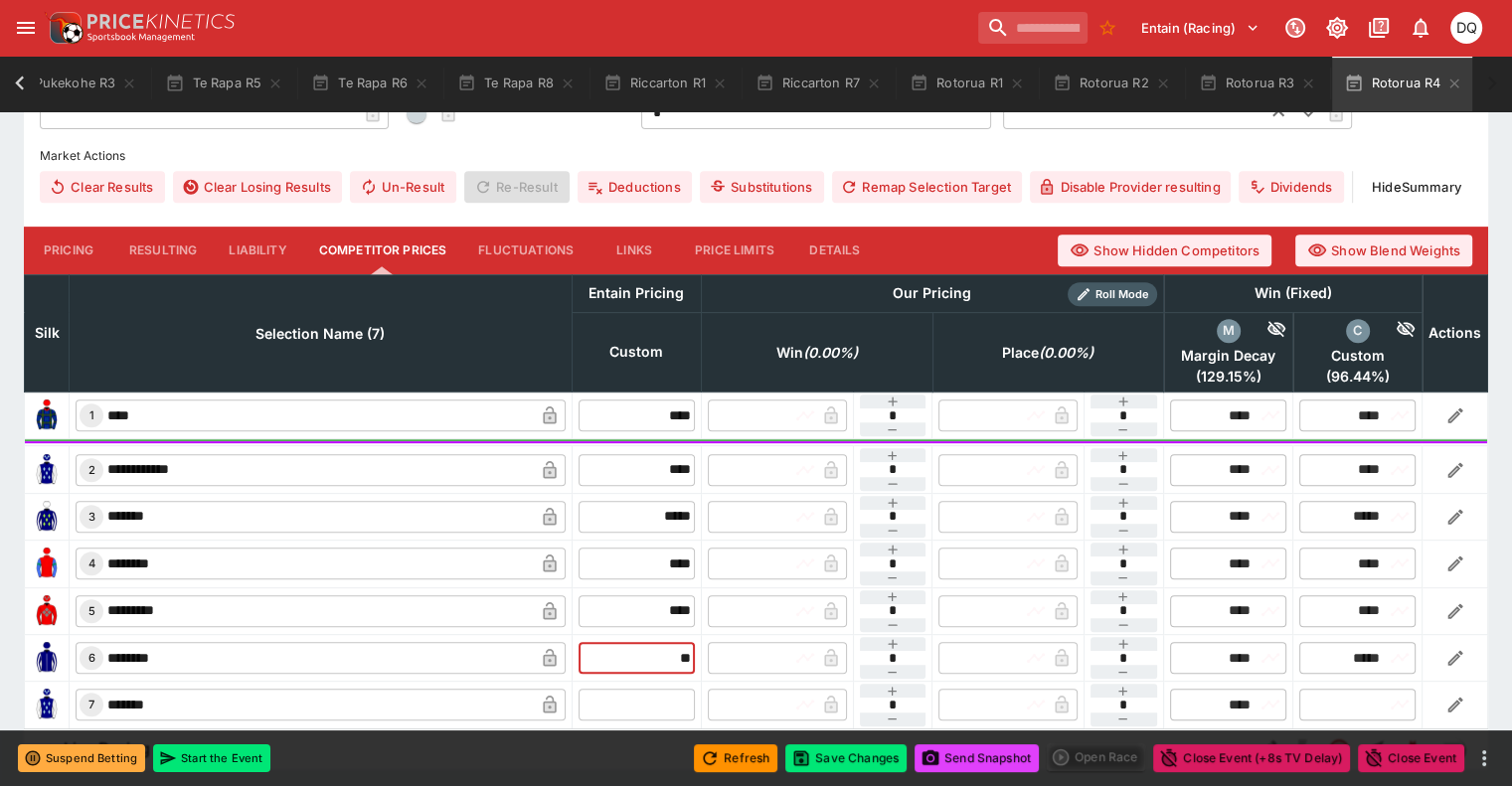type on "*****" 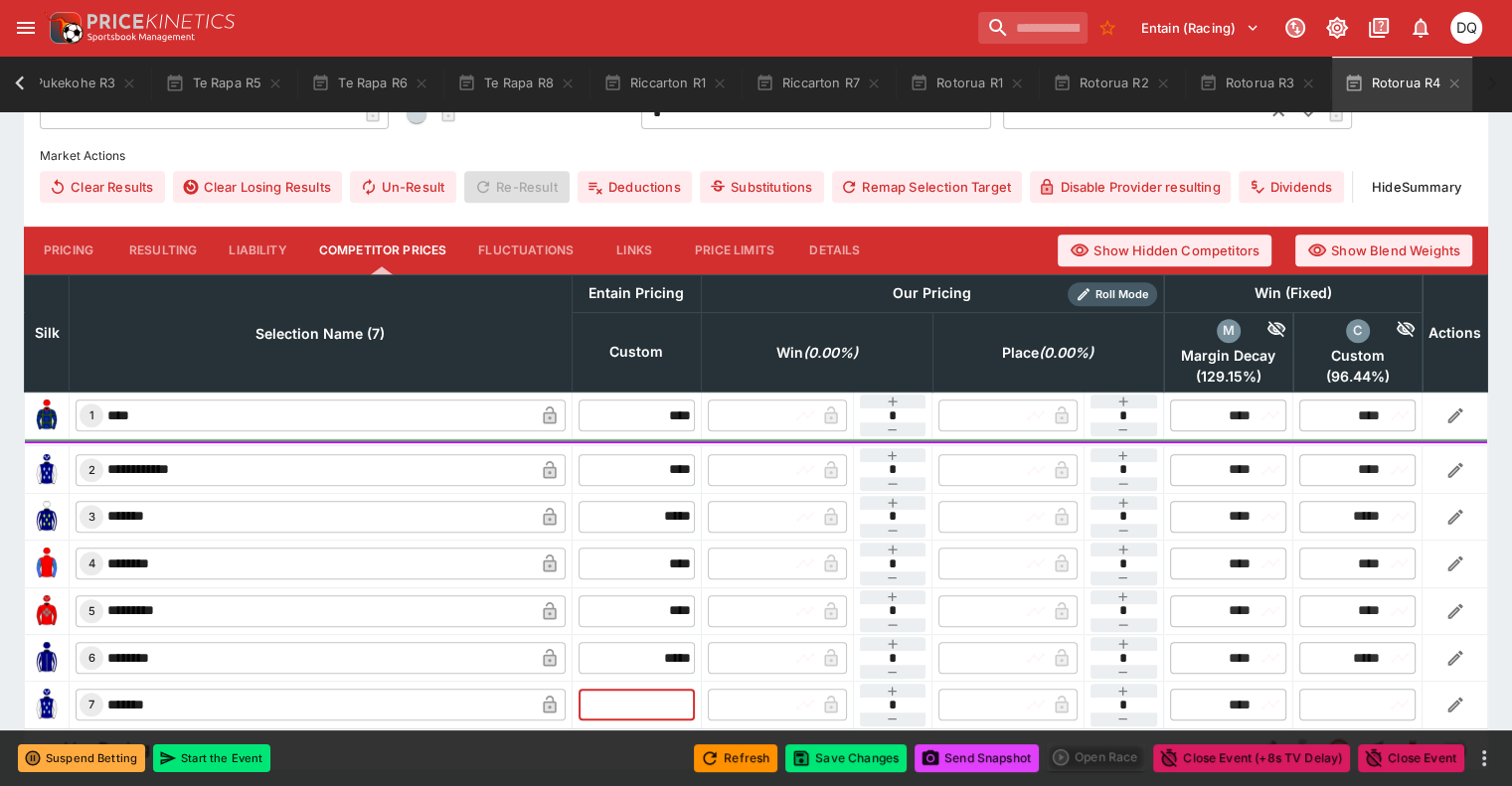 click at bounding box center [636, 705] 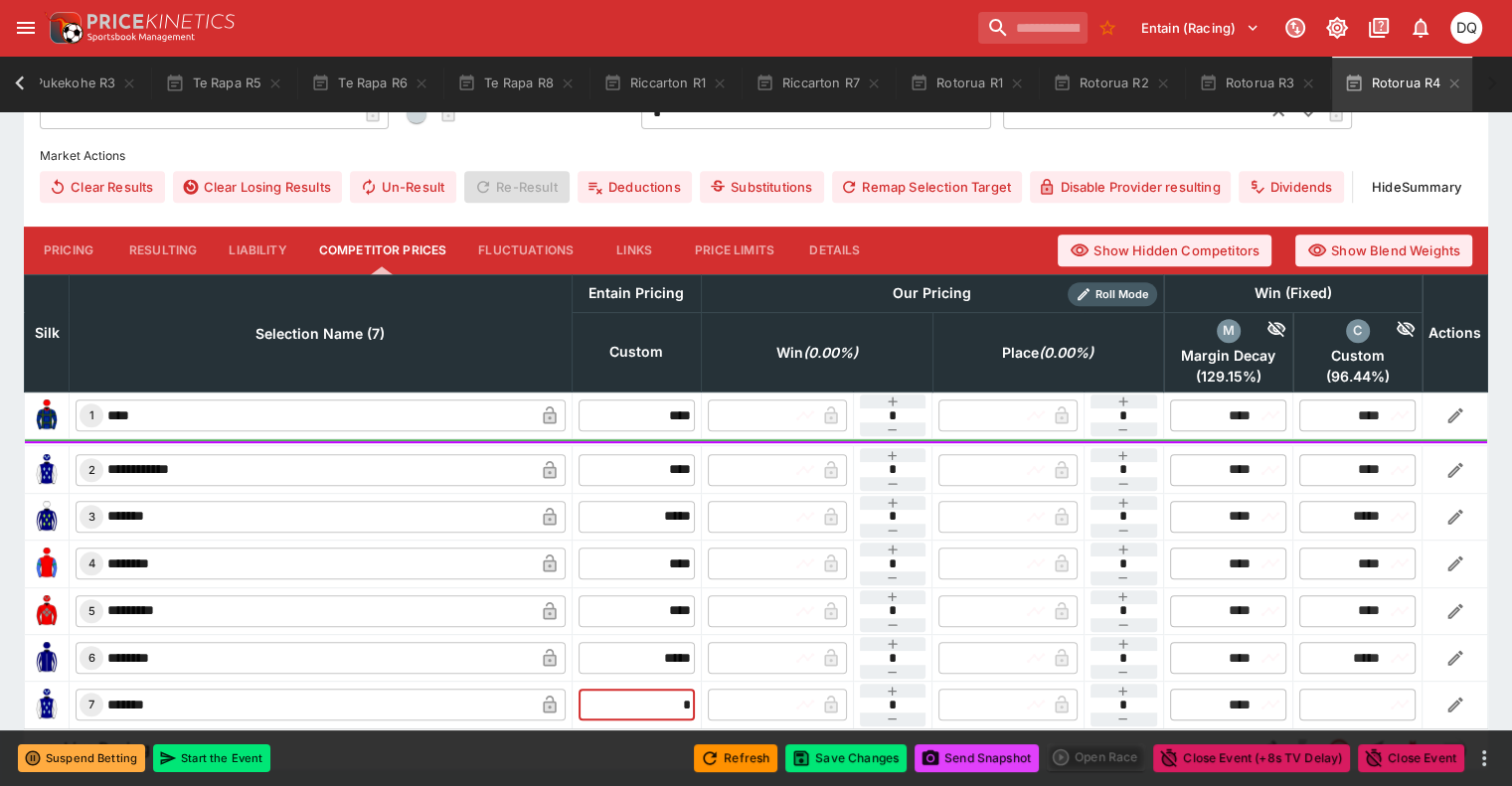 type on "**" 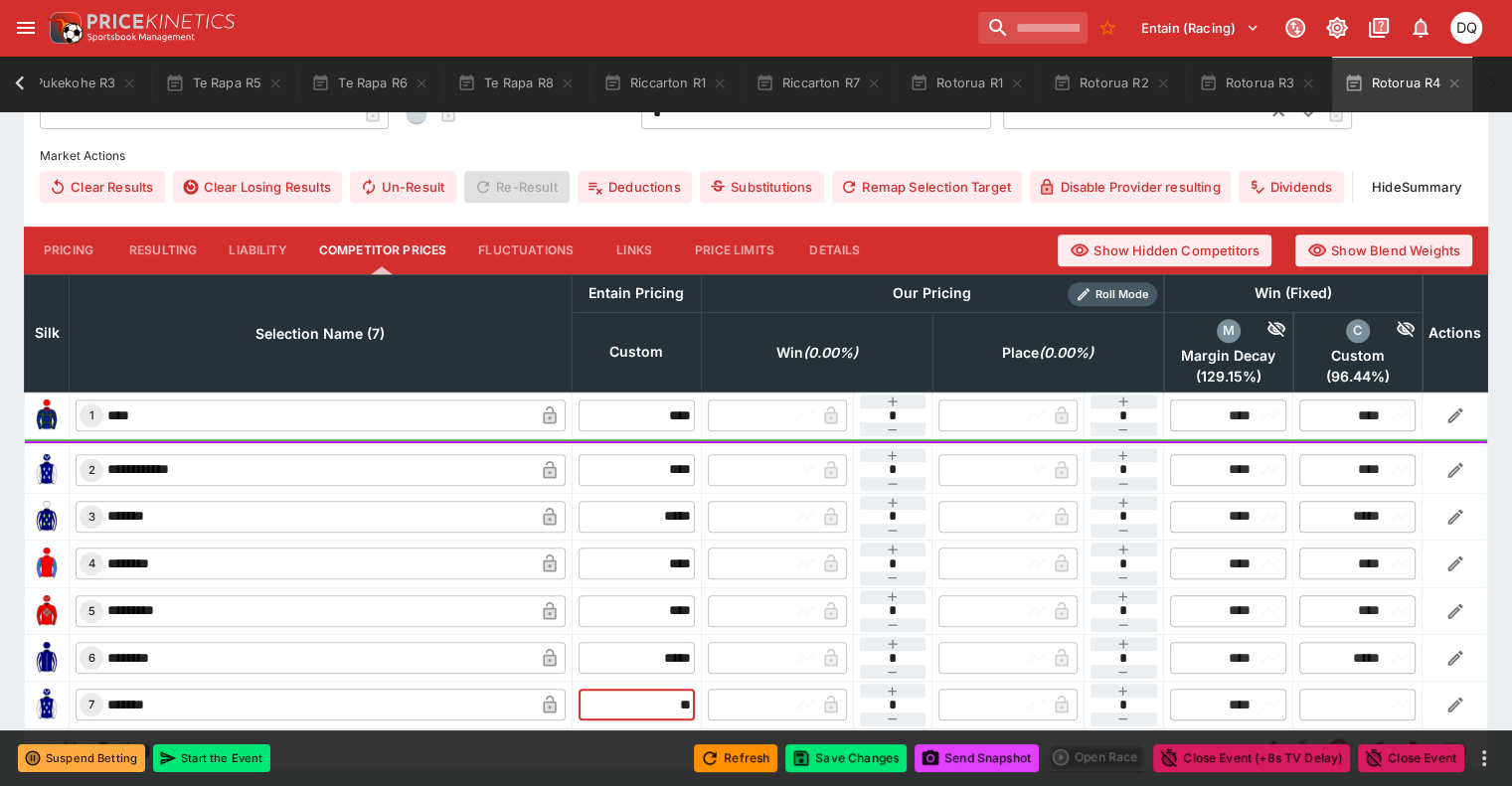 type on "*****" 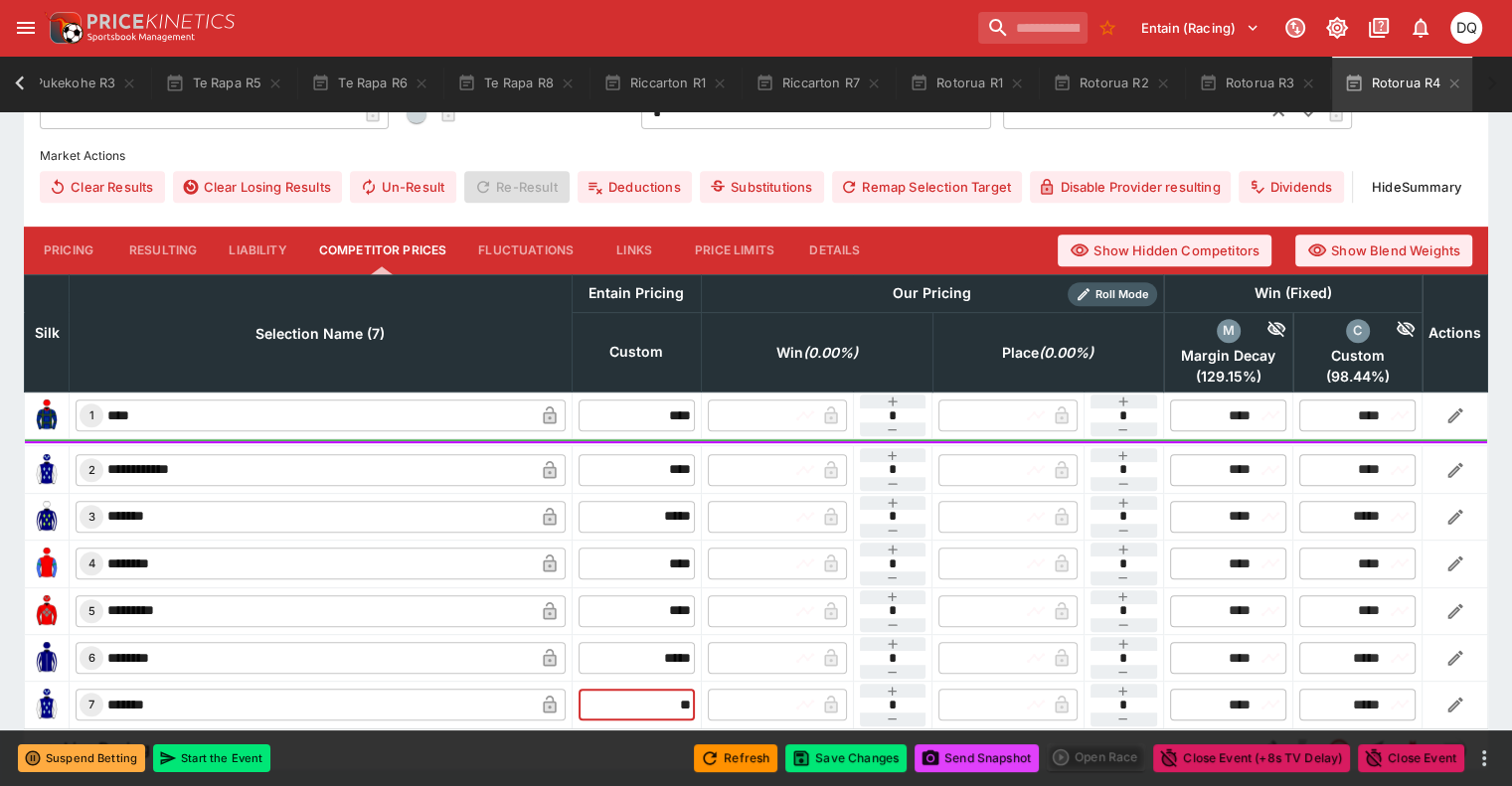 type on "*****" 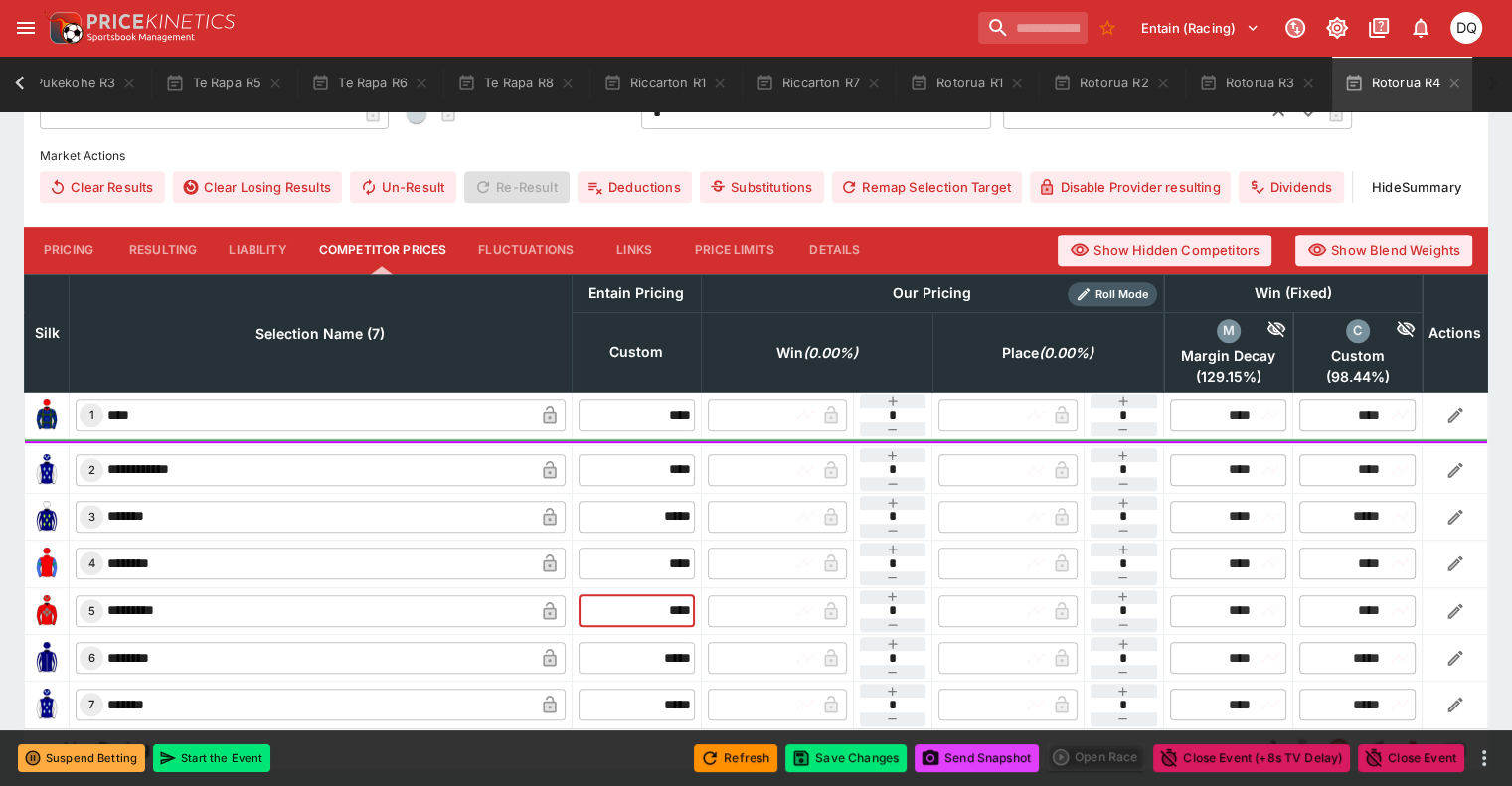 drag, startPoint x: 628, startPoint y: 551, endPoint x: 676, endPoint y: 567, distance: 50.596443 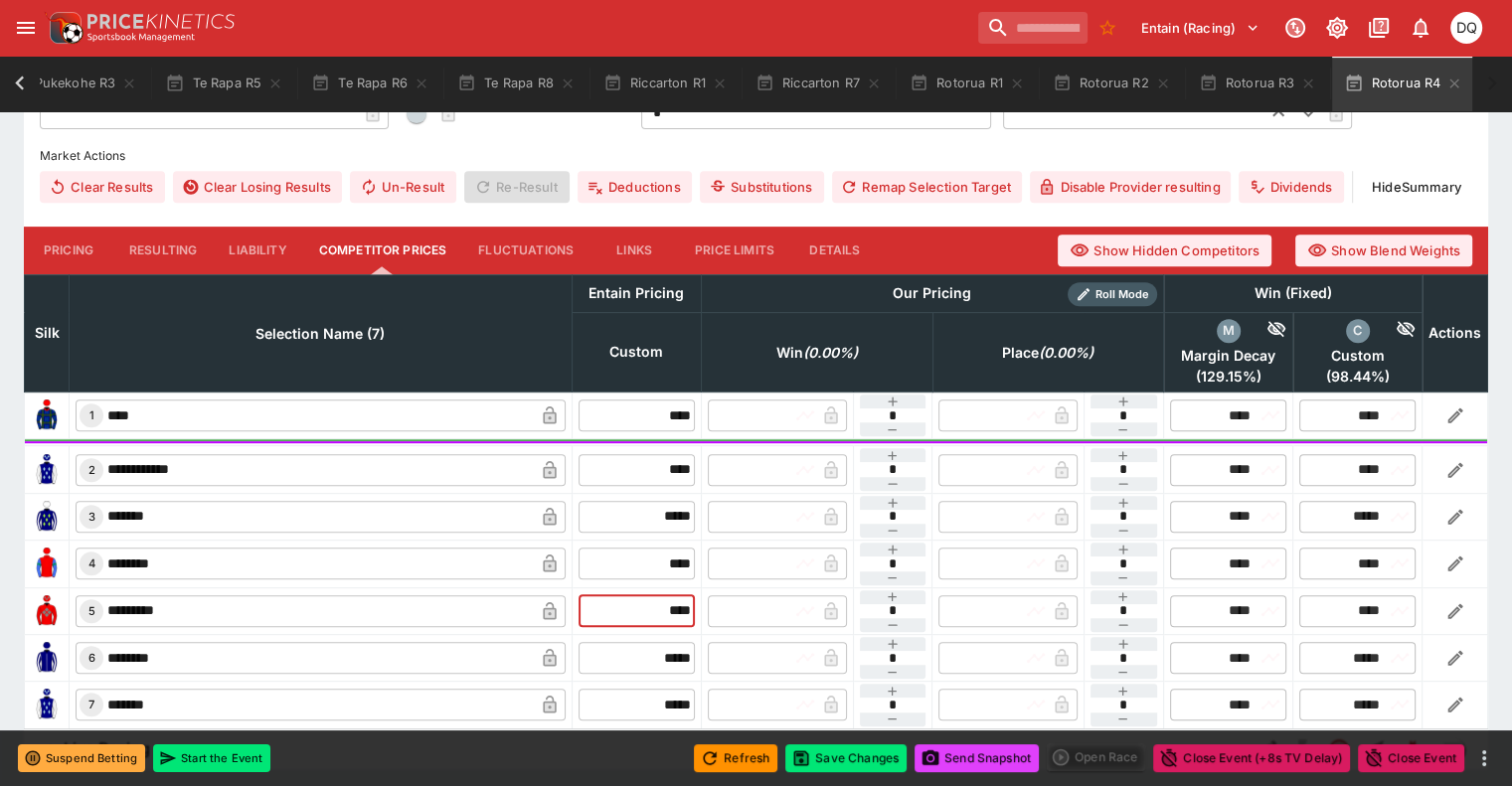 click on "**** ​" at bounding box center [636, 610] 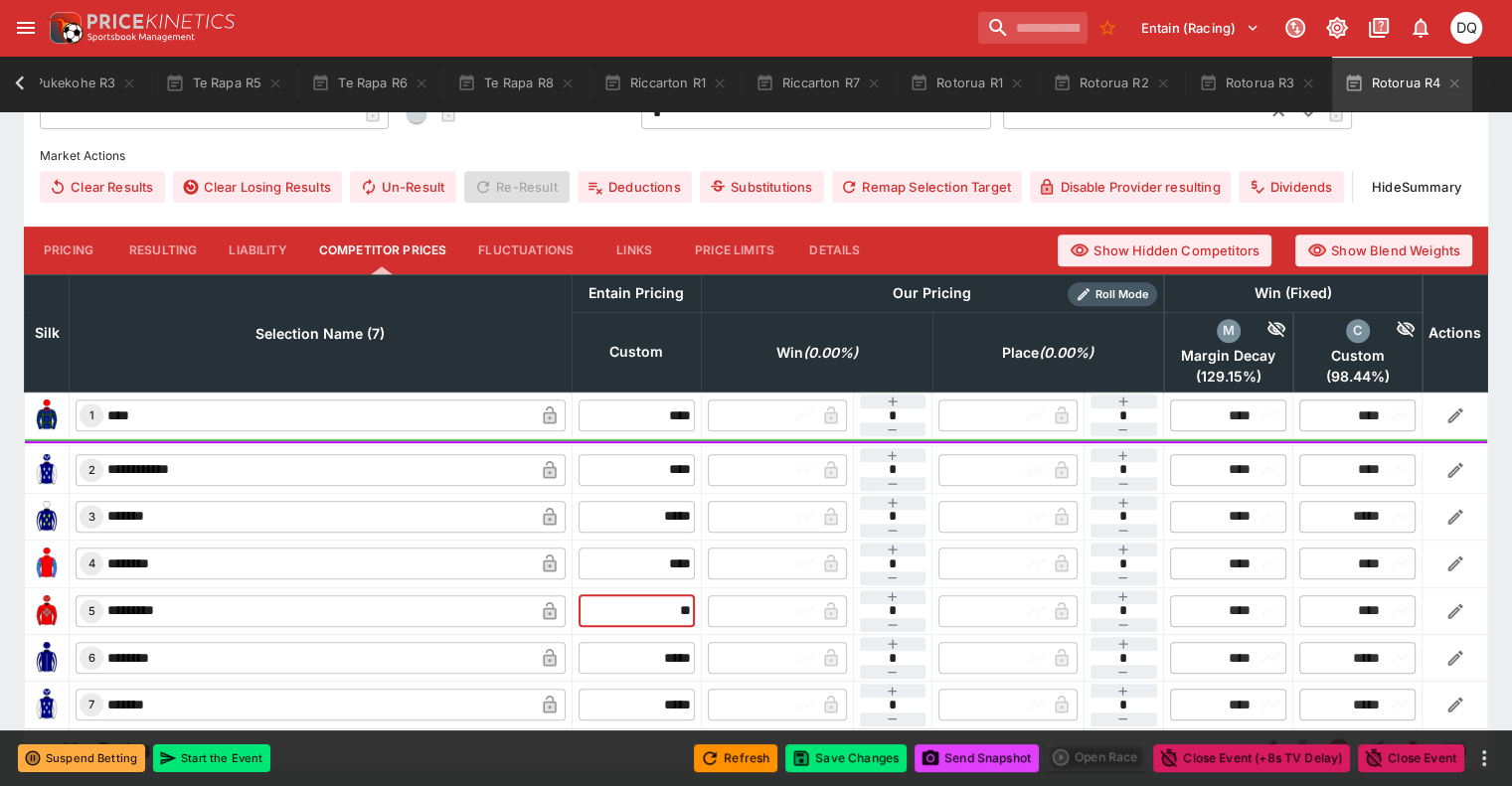 type on "***" 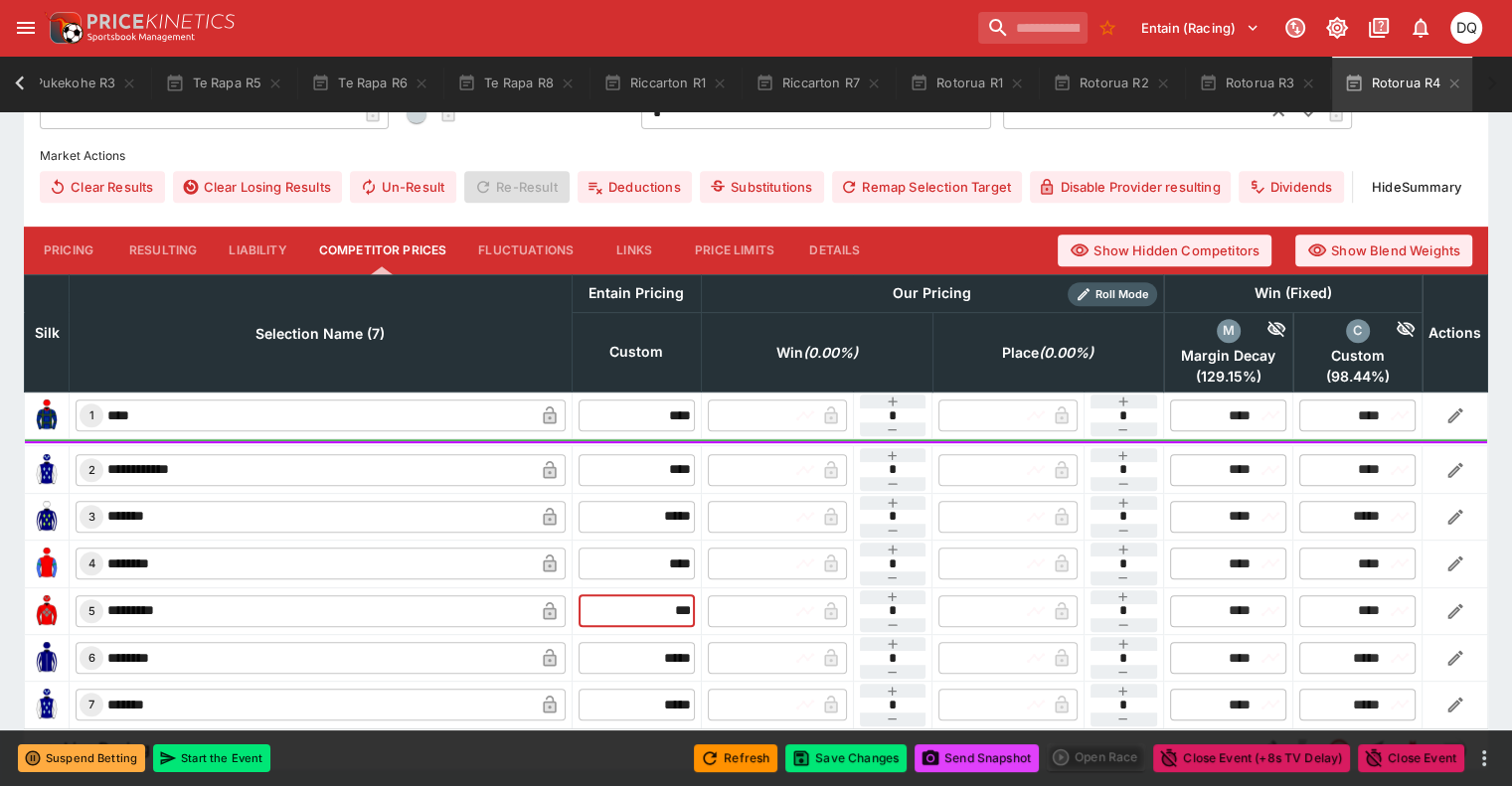 type on "****" 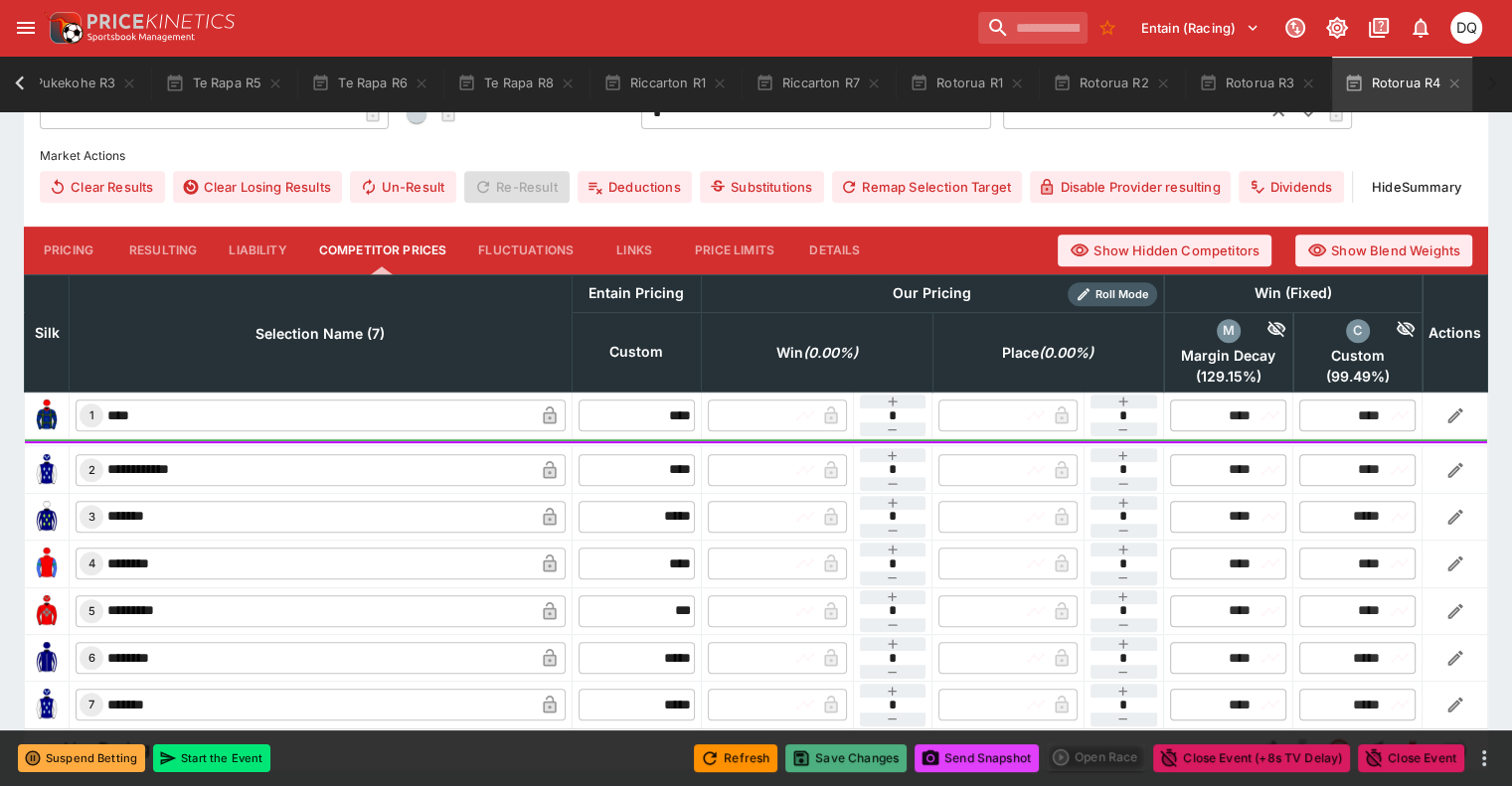 type on "****" 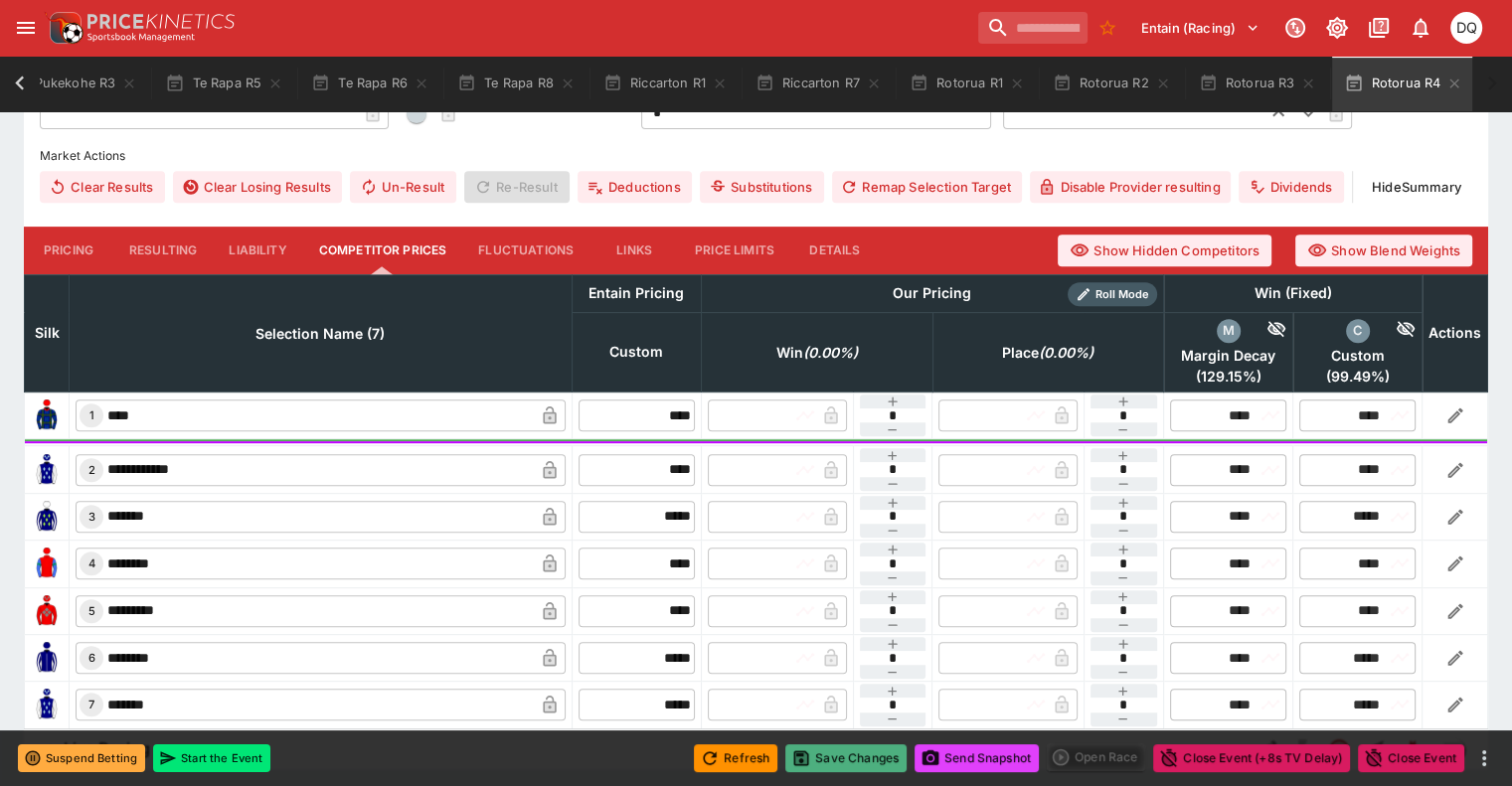 click on "Save Changes" at bounding box center [846, 758] 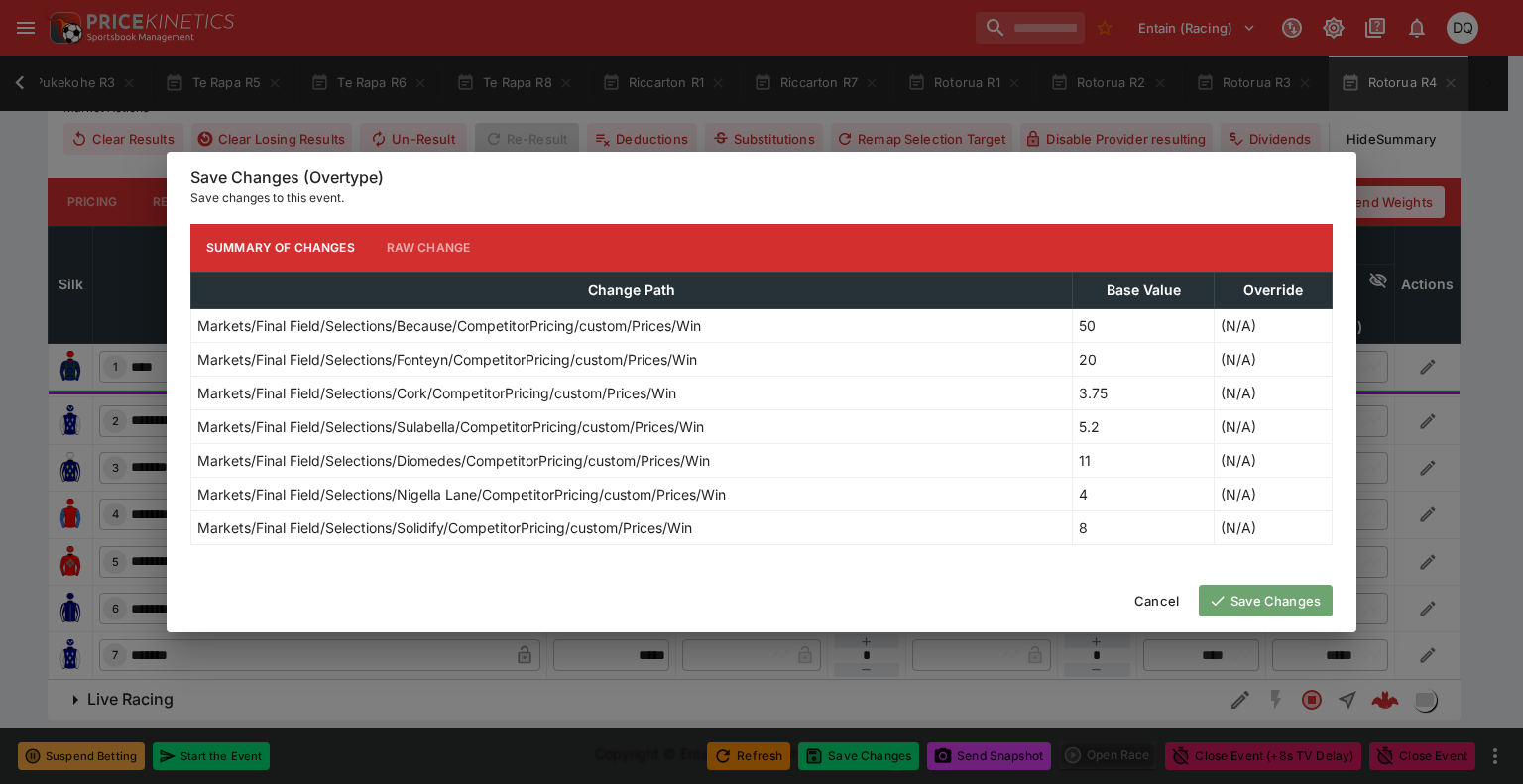 click on "Save Changes" at bounding box center (1265, 601) 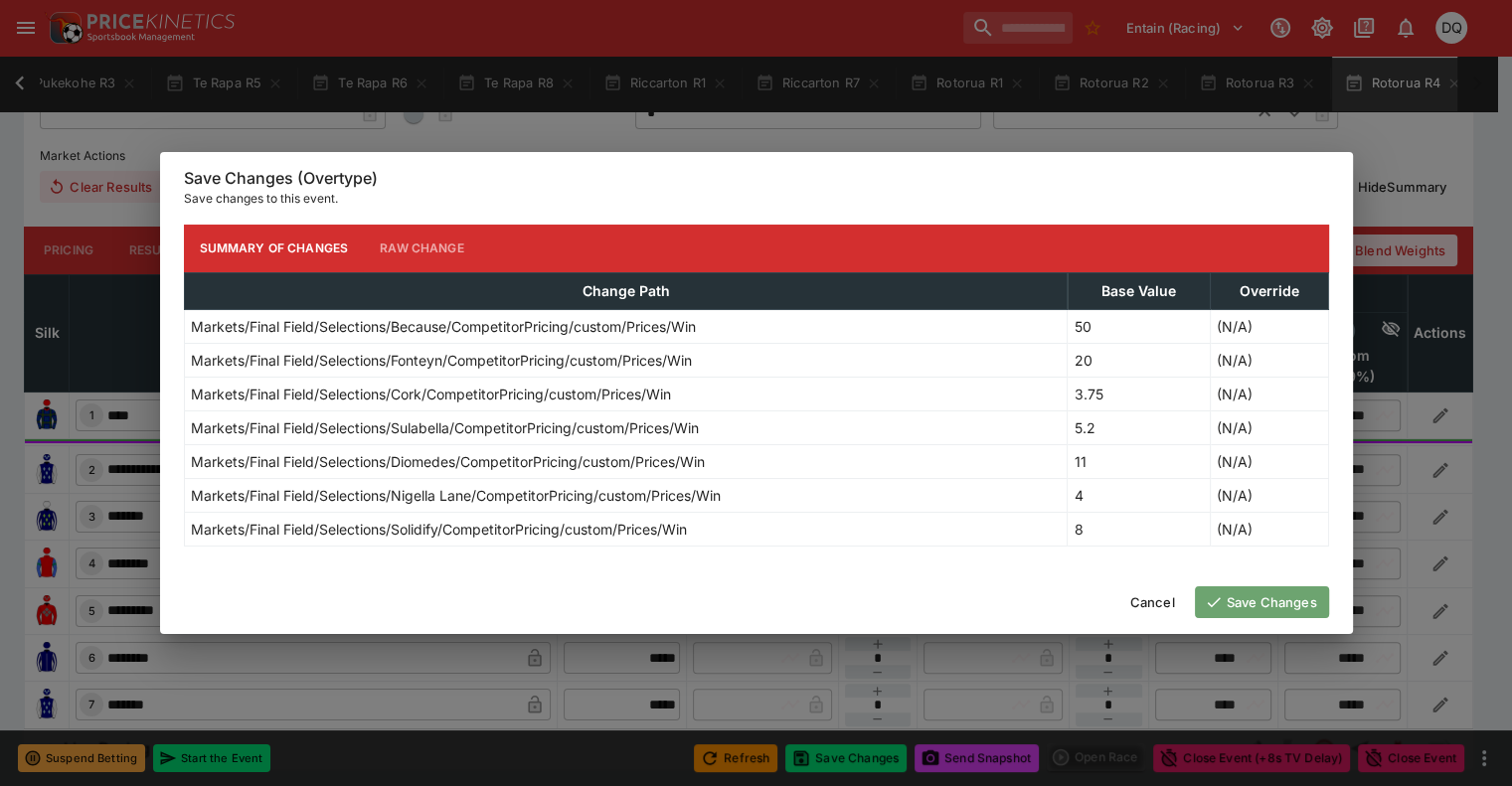 scroll, scrollTop: 0, scrollLeft: 505, axis: horizontal 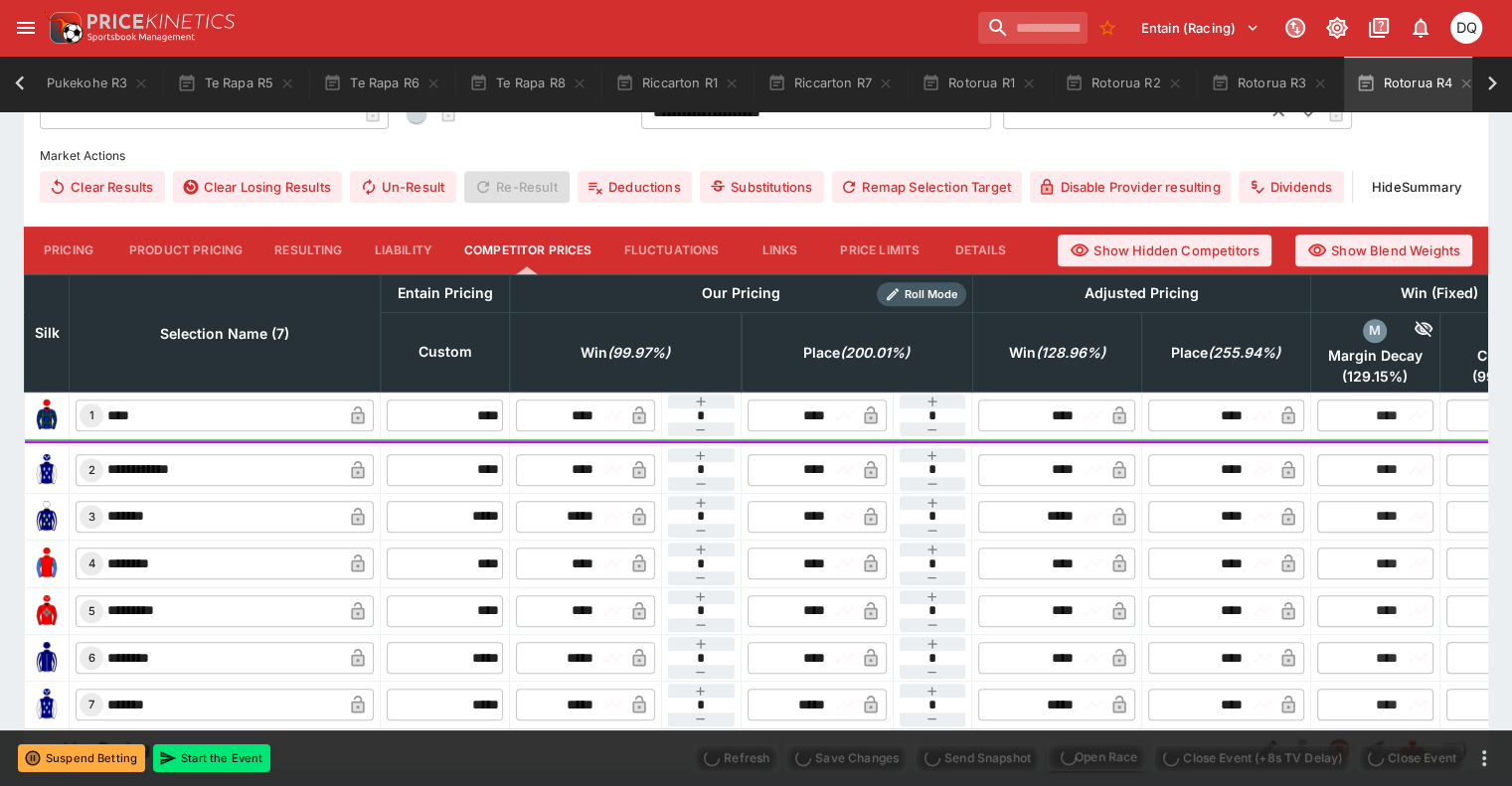 type on "**********" 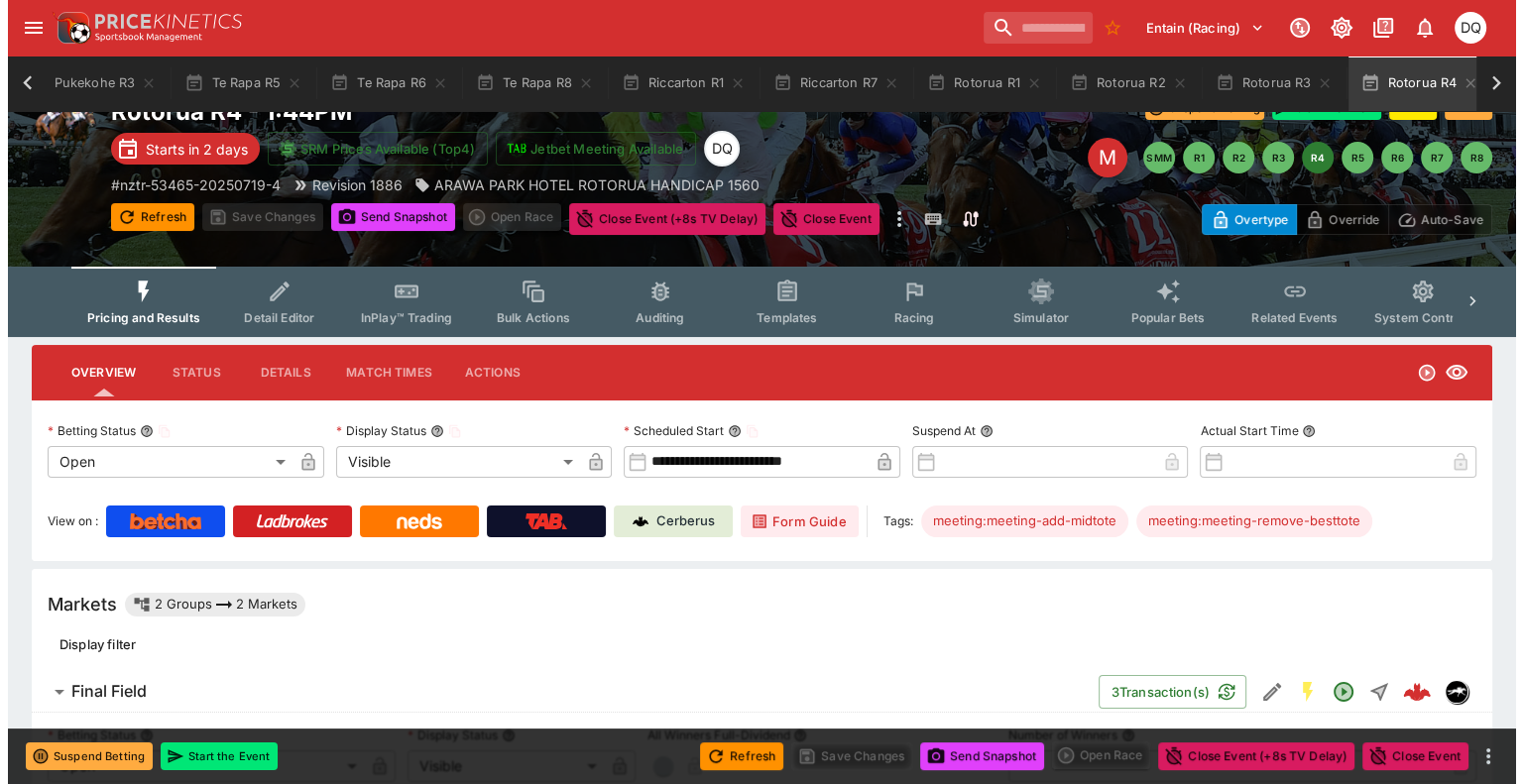 scroll, scrollTop: 19, scrollLeft: 0, axis: vertical 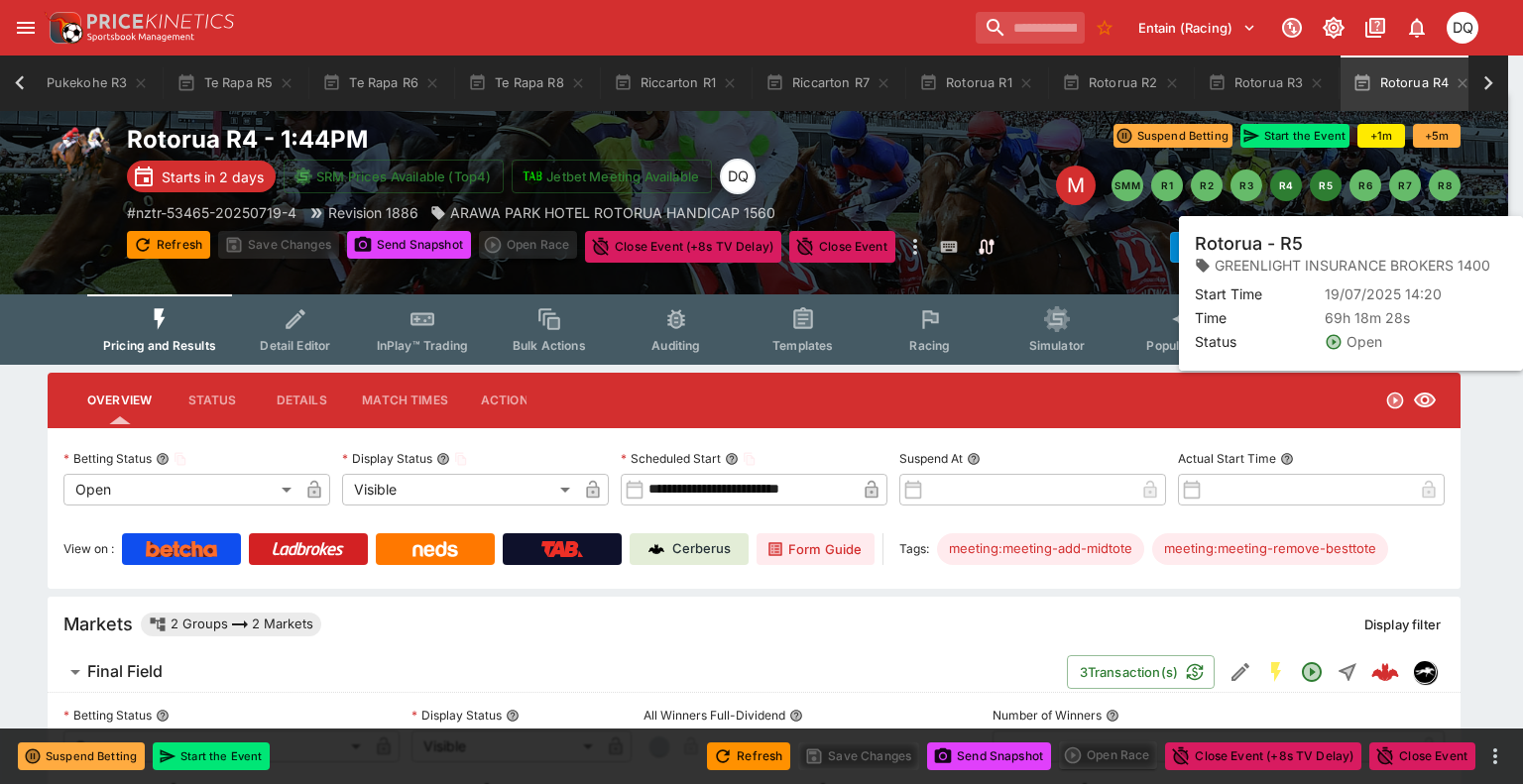 click on "R5" at bounding box center (1326, 185) 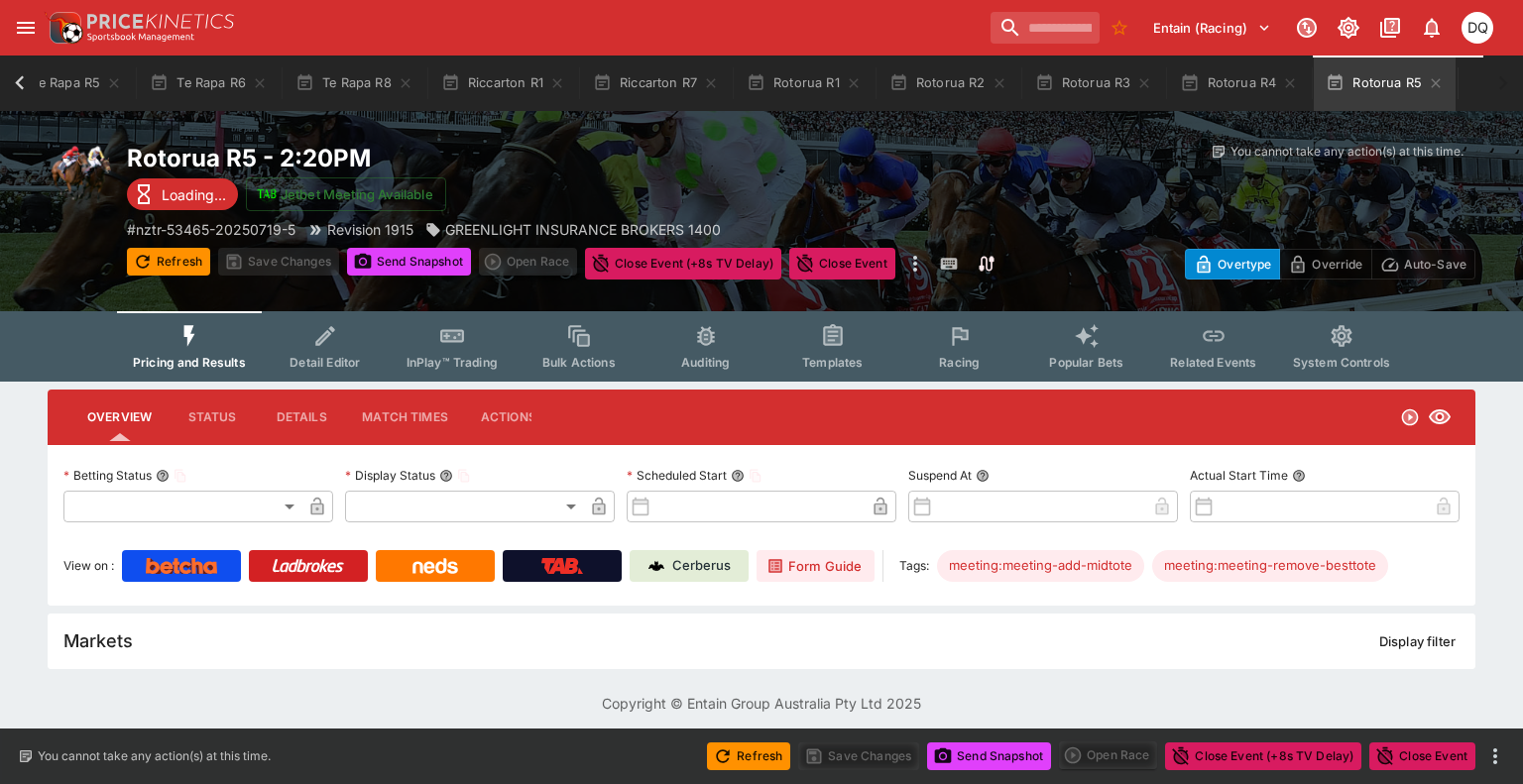 type on "**********" 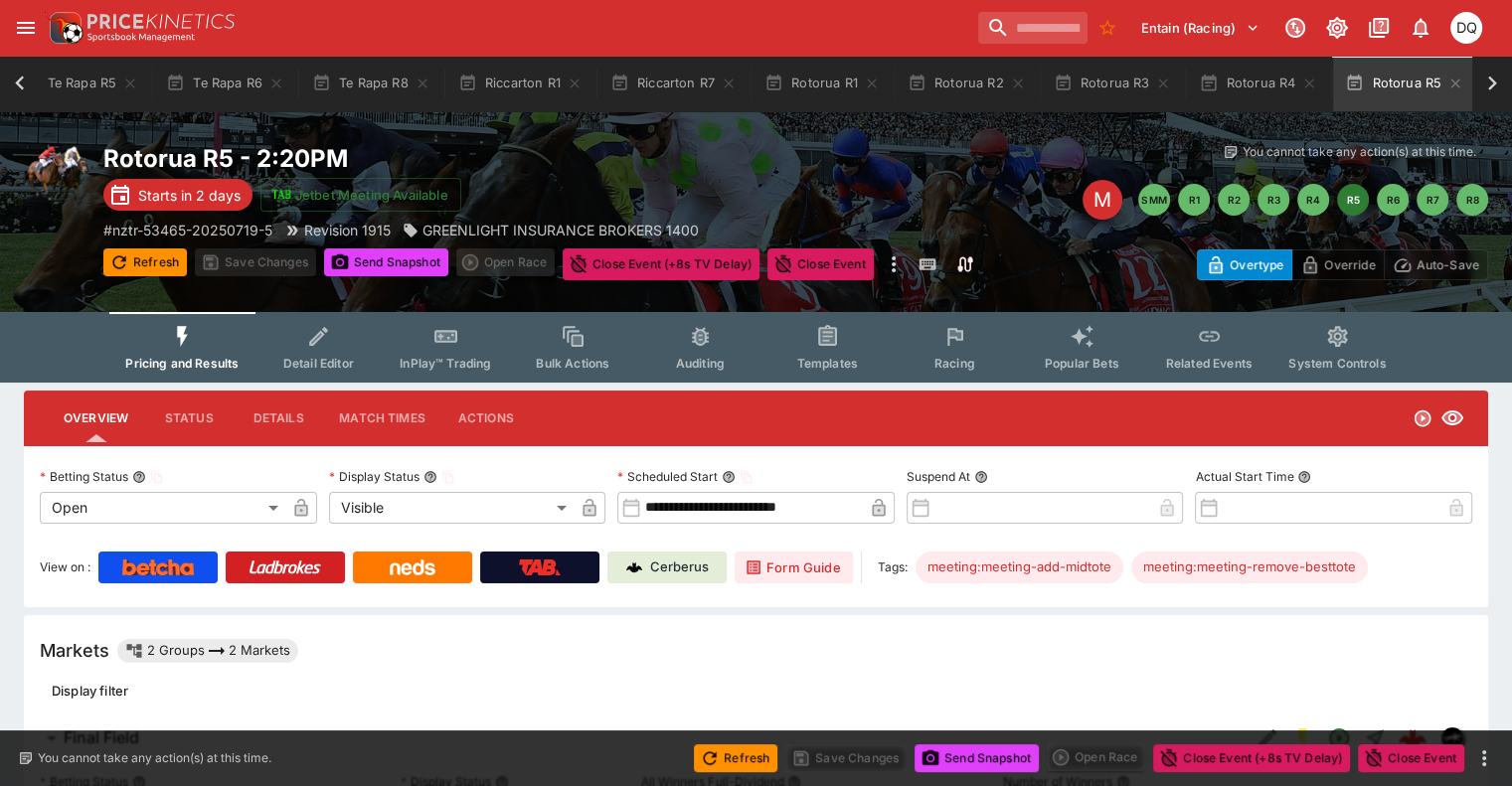 scroll, scrollTop: 0, scrollLeft: 650, axis: horizontal 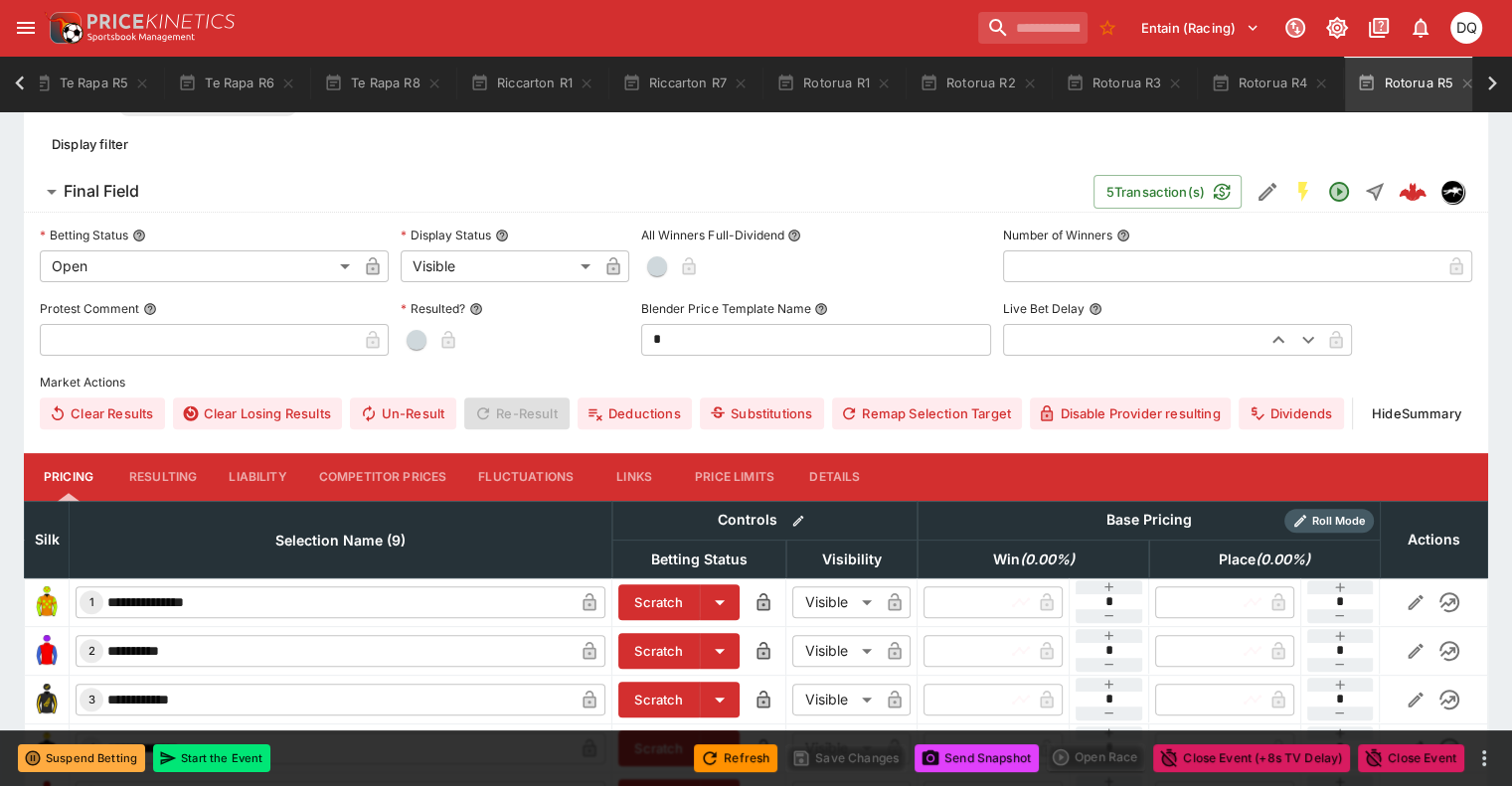 click on "Competitor Prices" at bounding box center [383, 477] 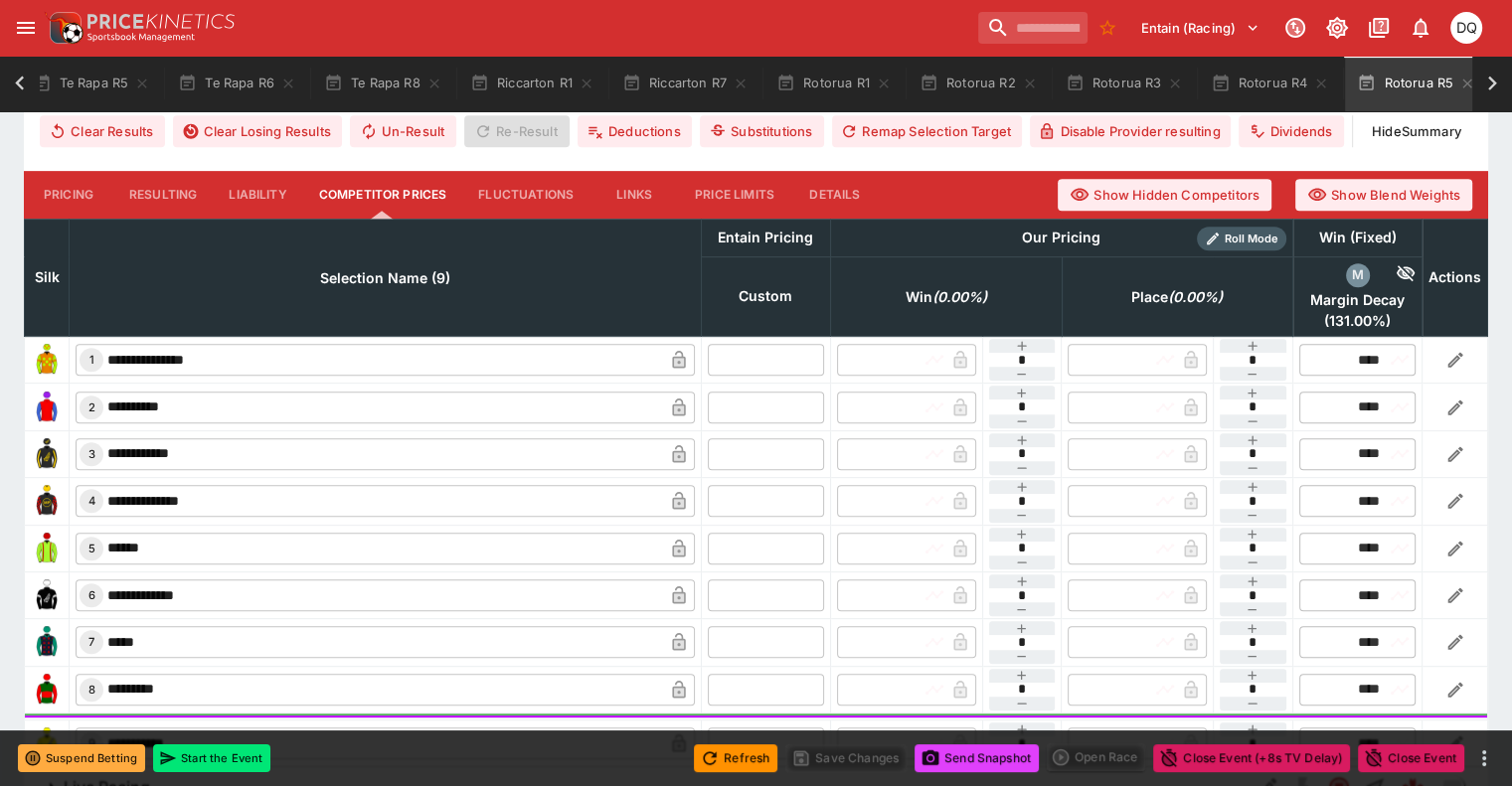 scroll, scrollTop: 868, scrollLeft: 0, axis: vertical 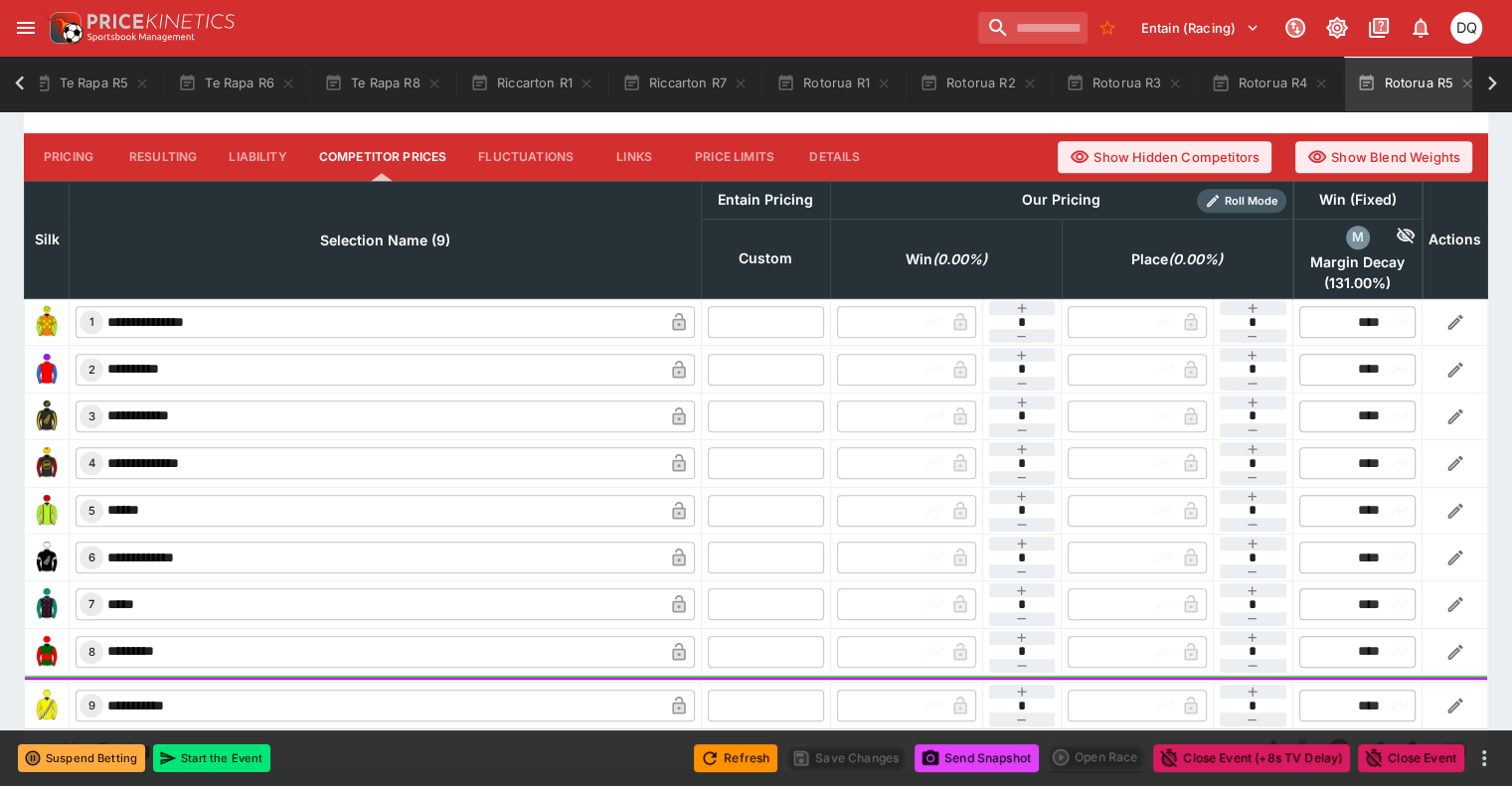 click at bounding box center (765, 322) 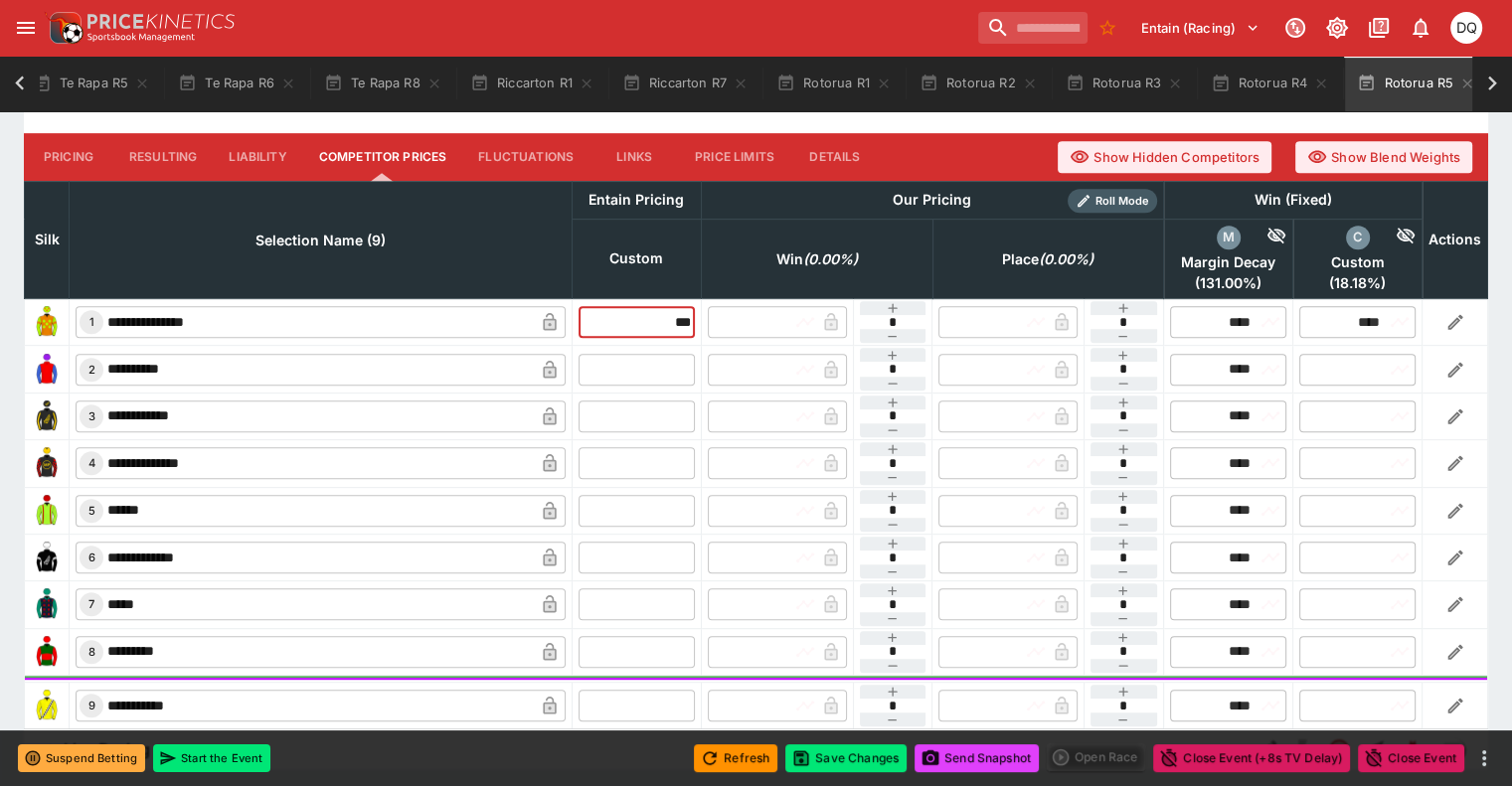 type on "****" 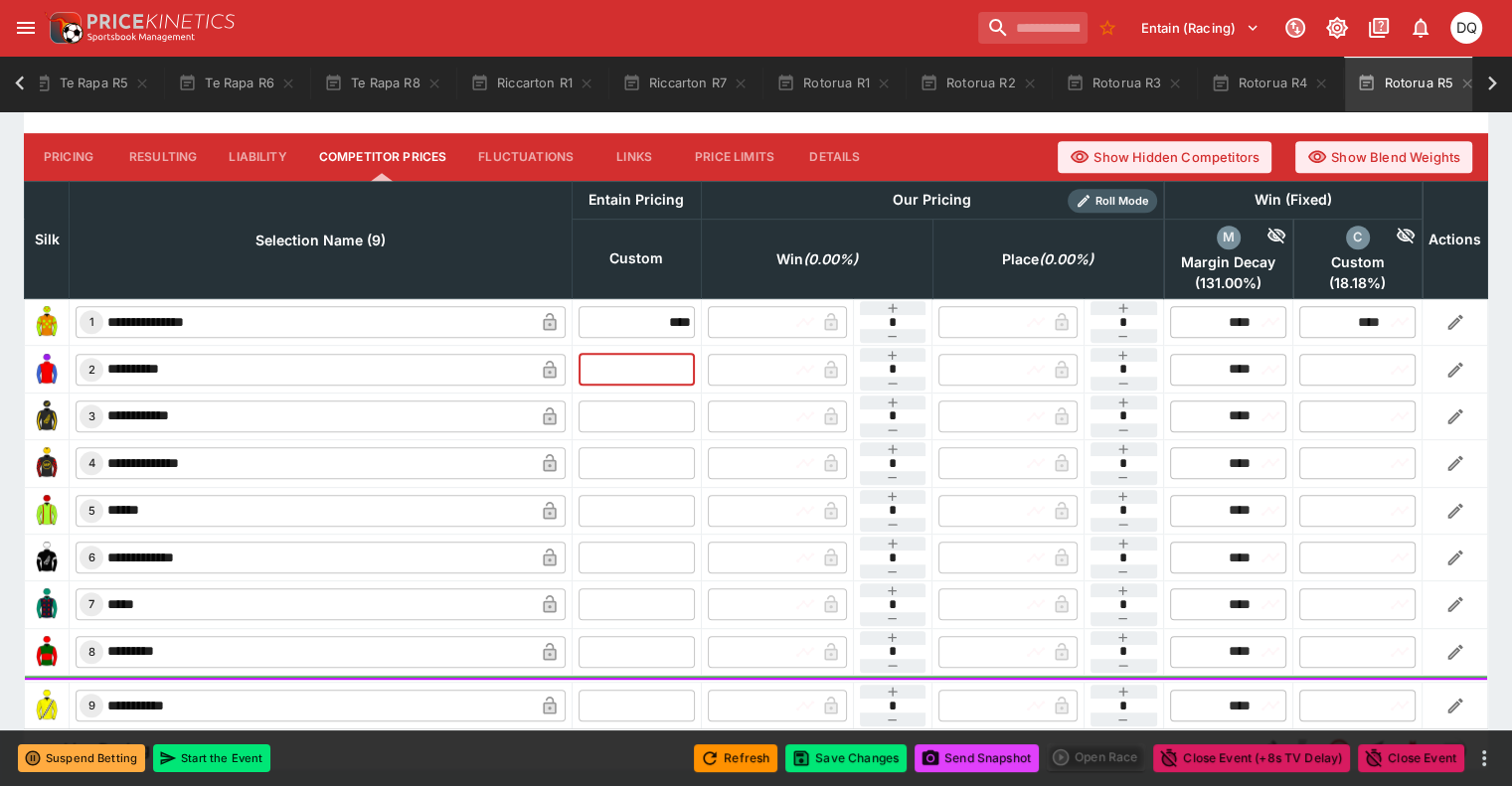 click at bounding box center [636, 369] 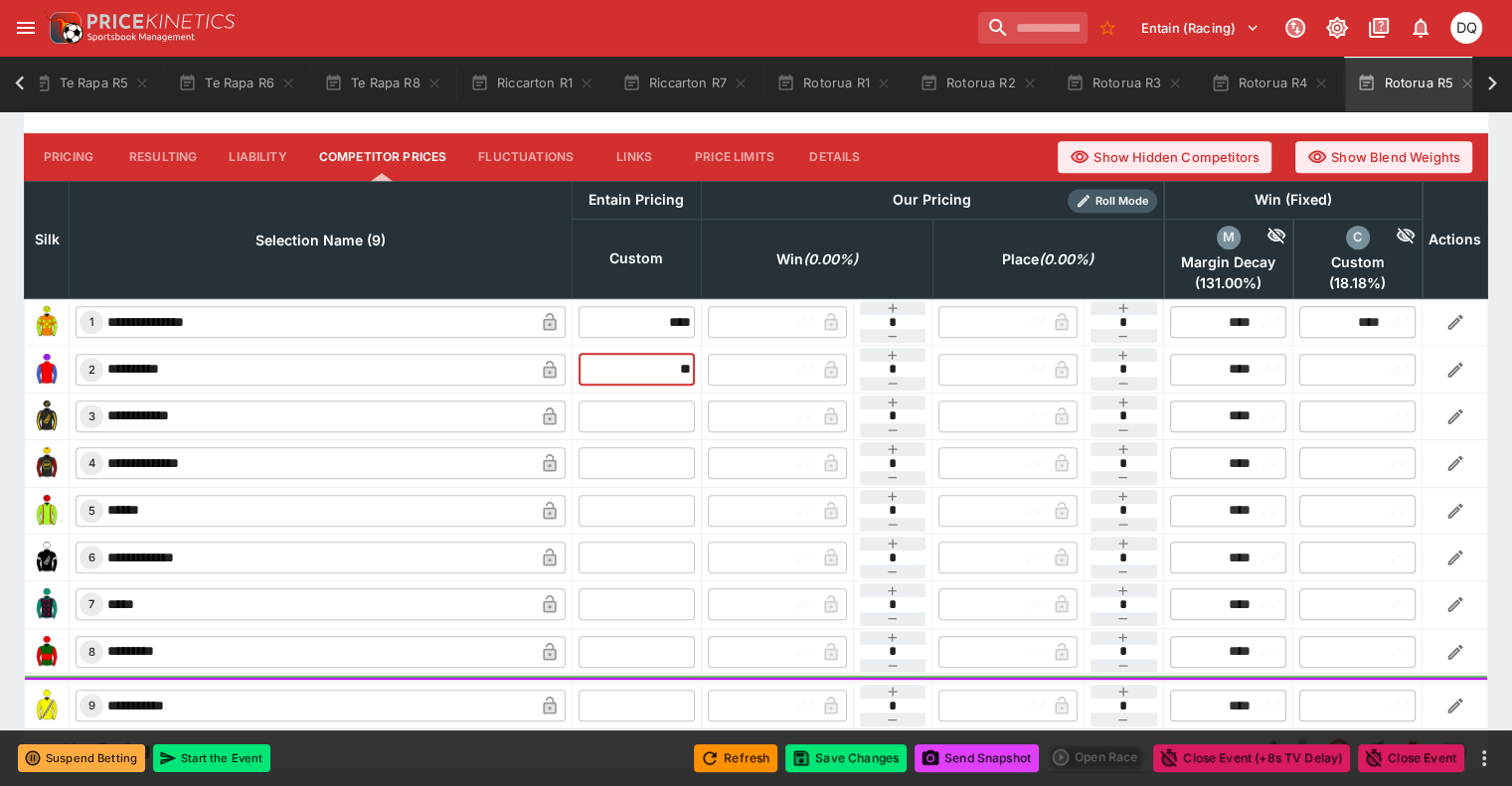 type on "***" 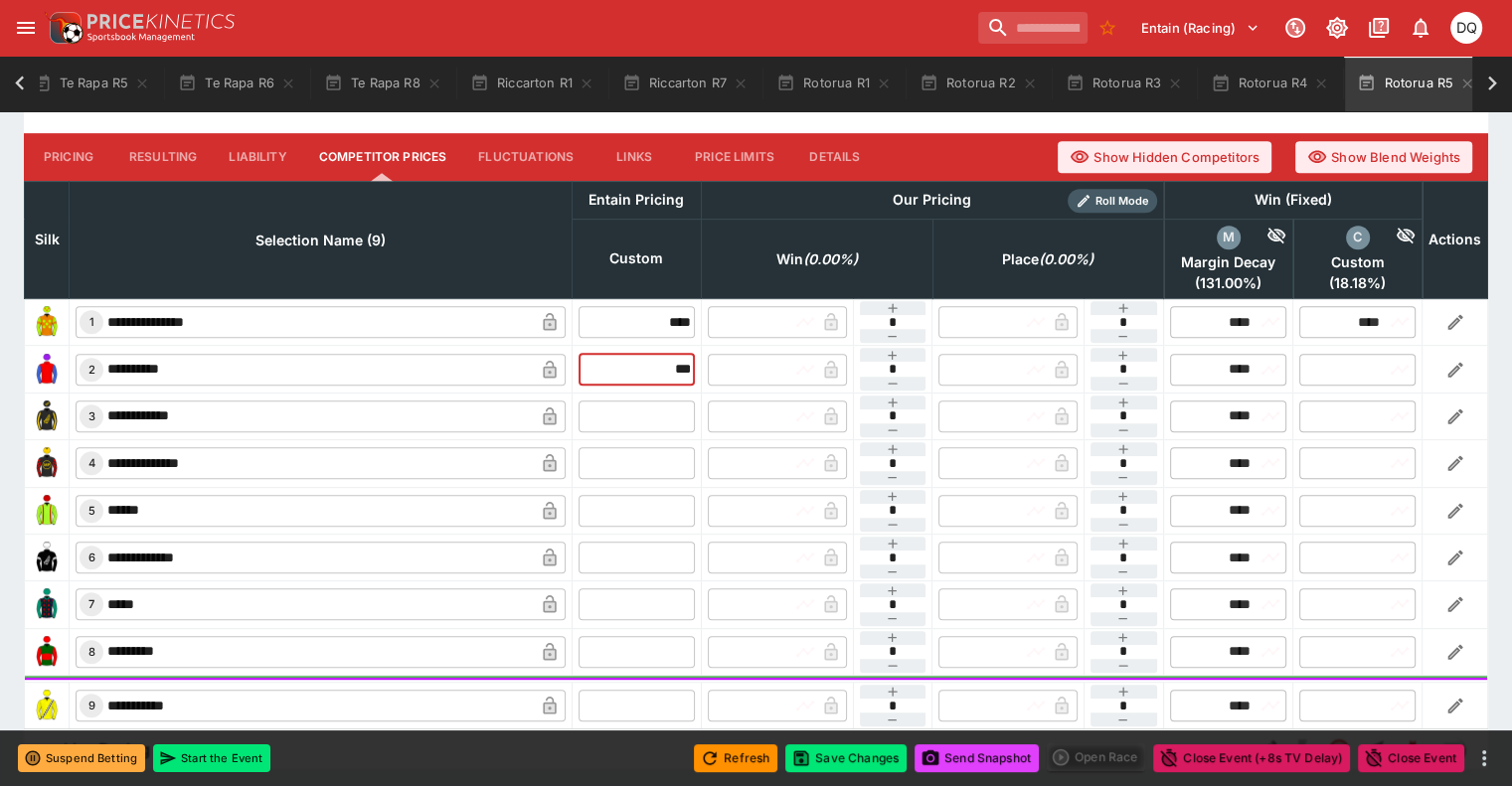 type on "****" 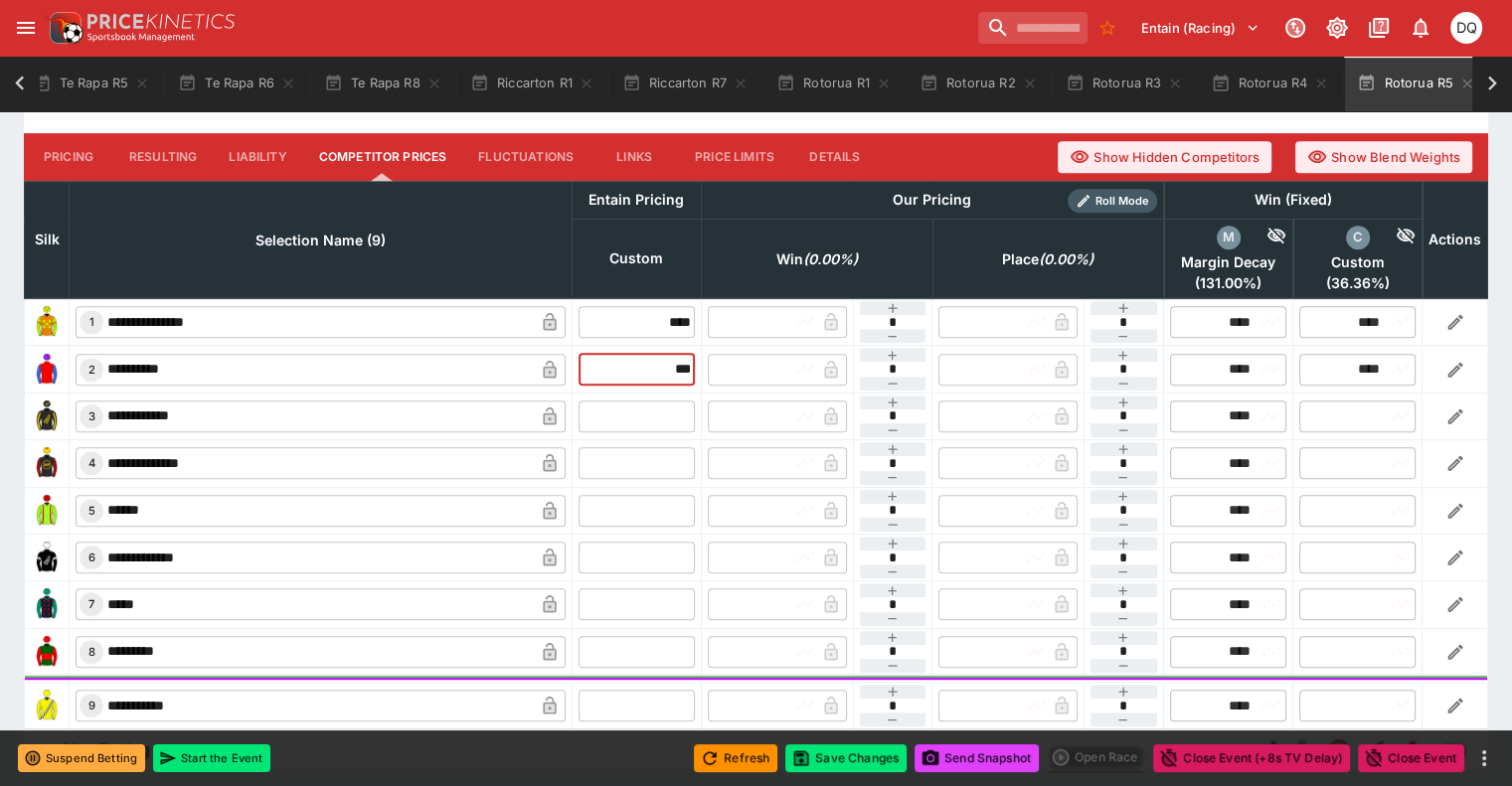 type on "****" 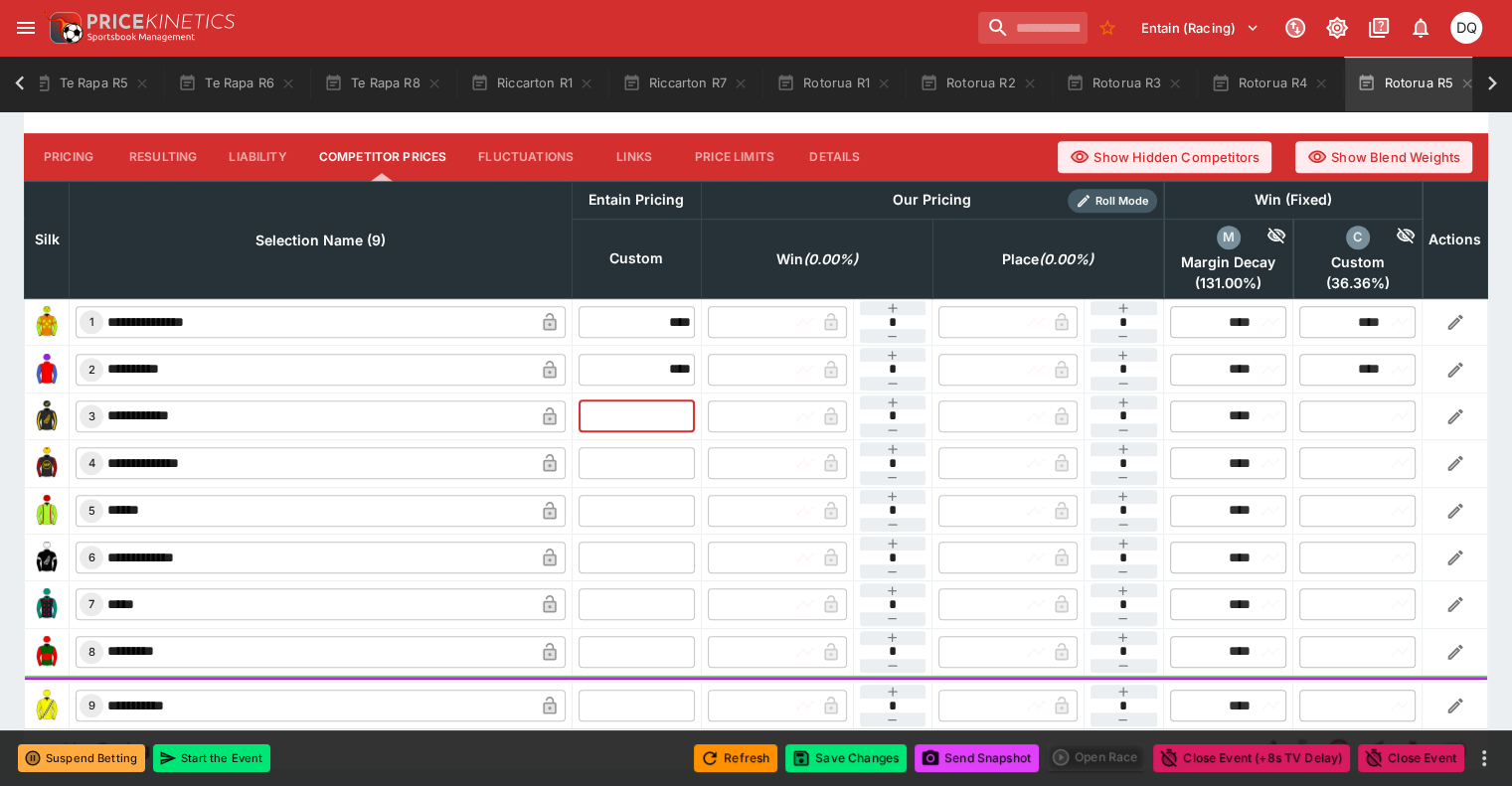click at bounding box center [636, 416] 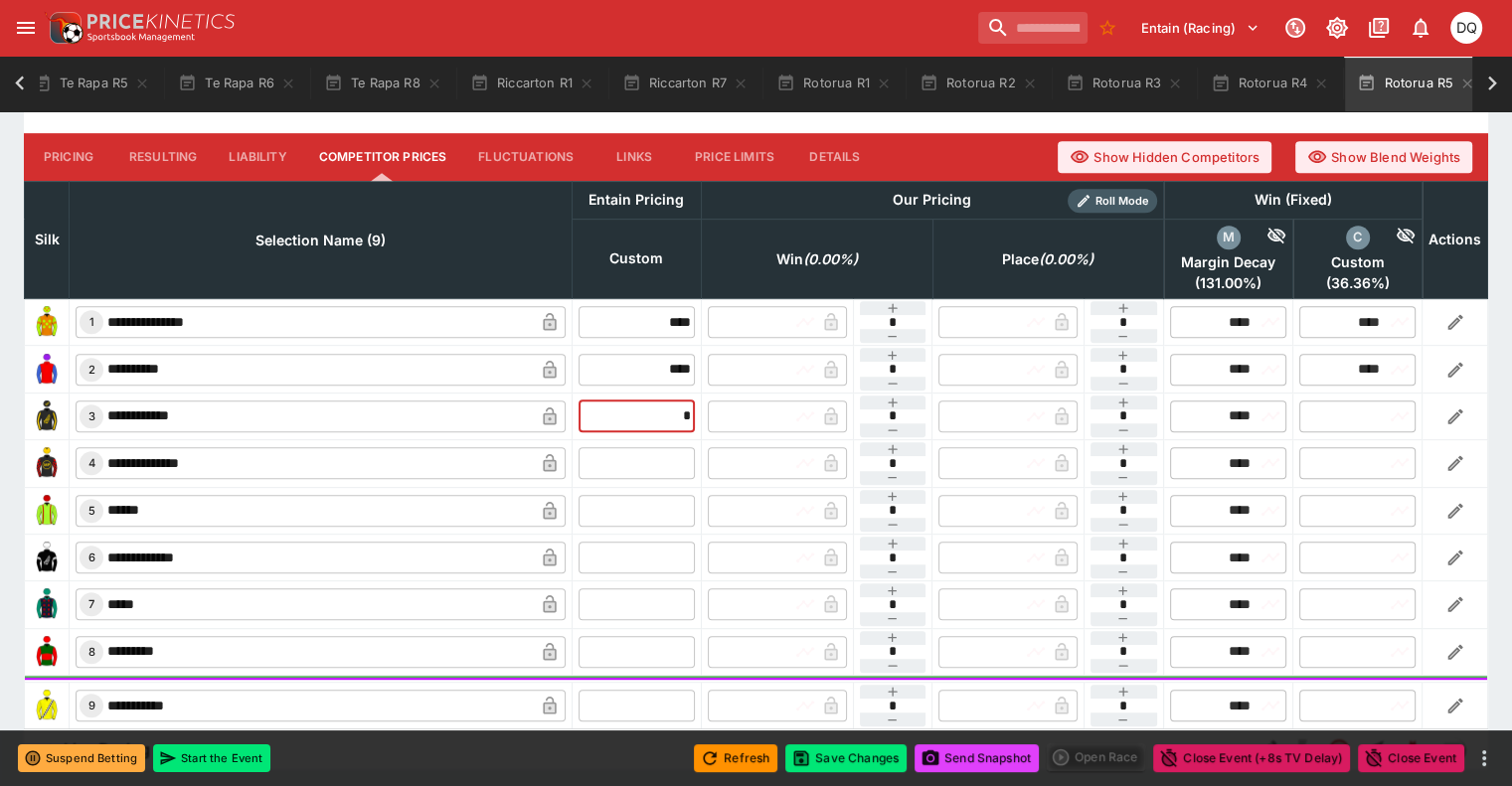 type on "****" 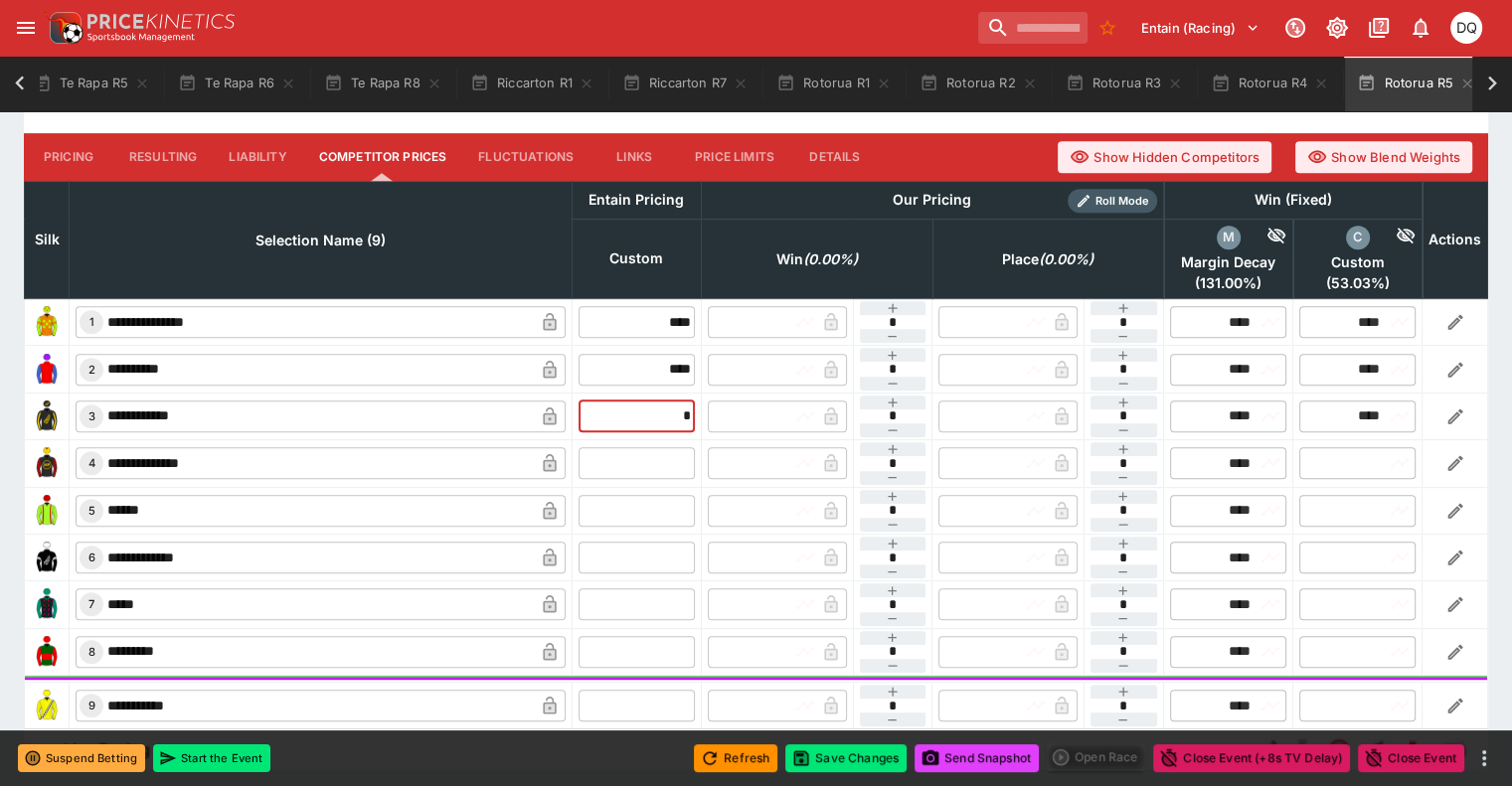 type on "****" 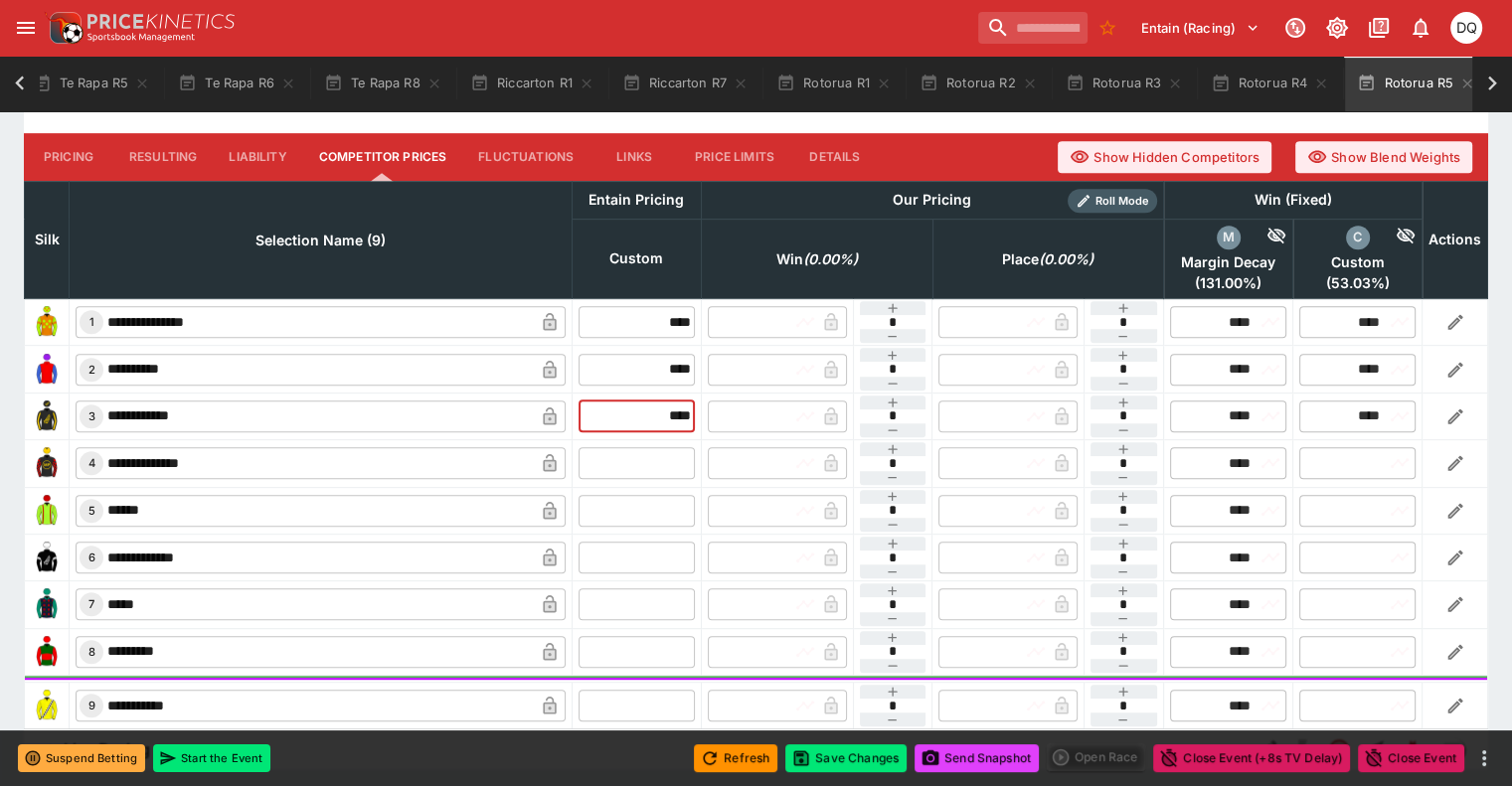 click at bounding box center [636, 463] 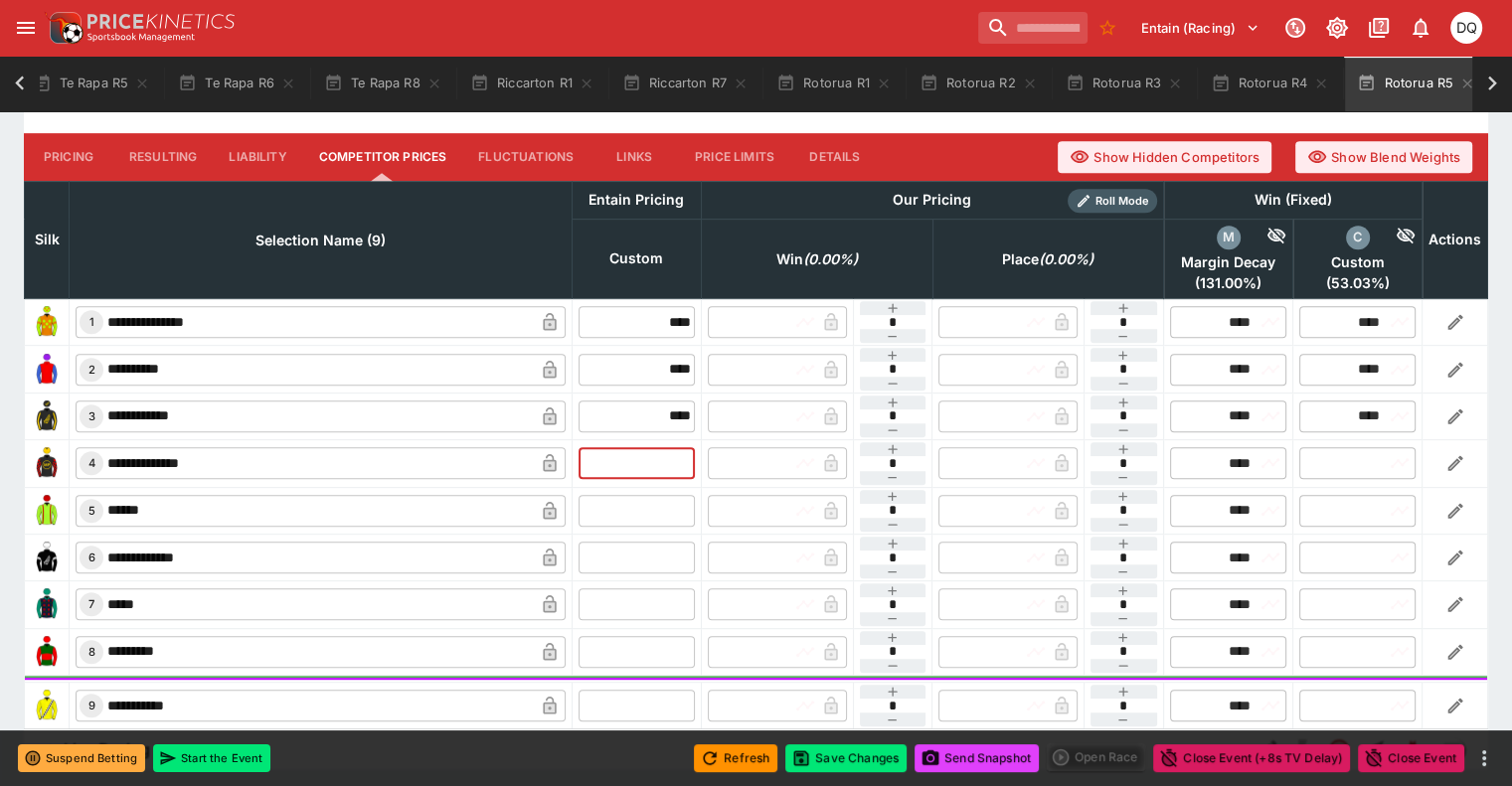type on "*" 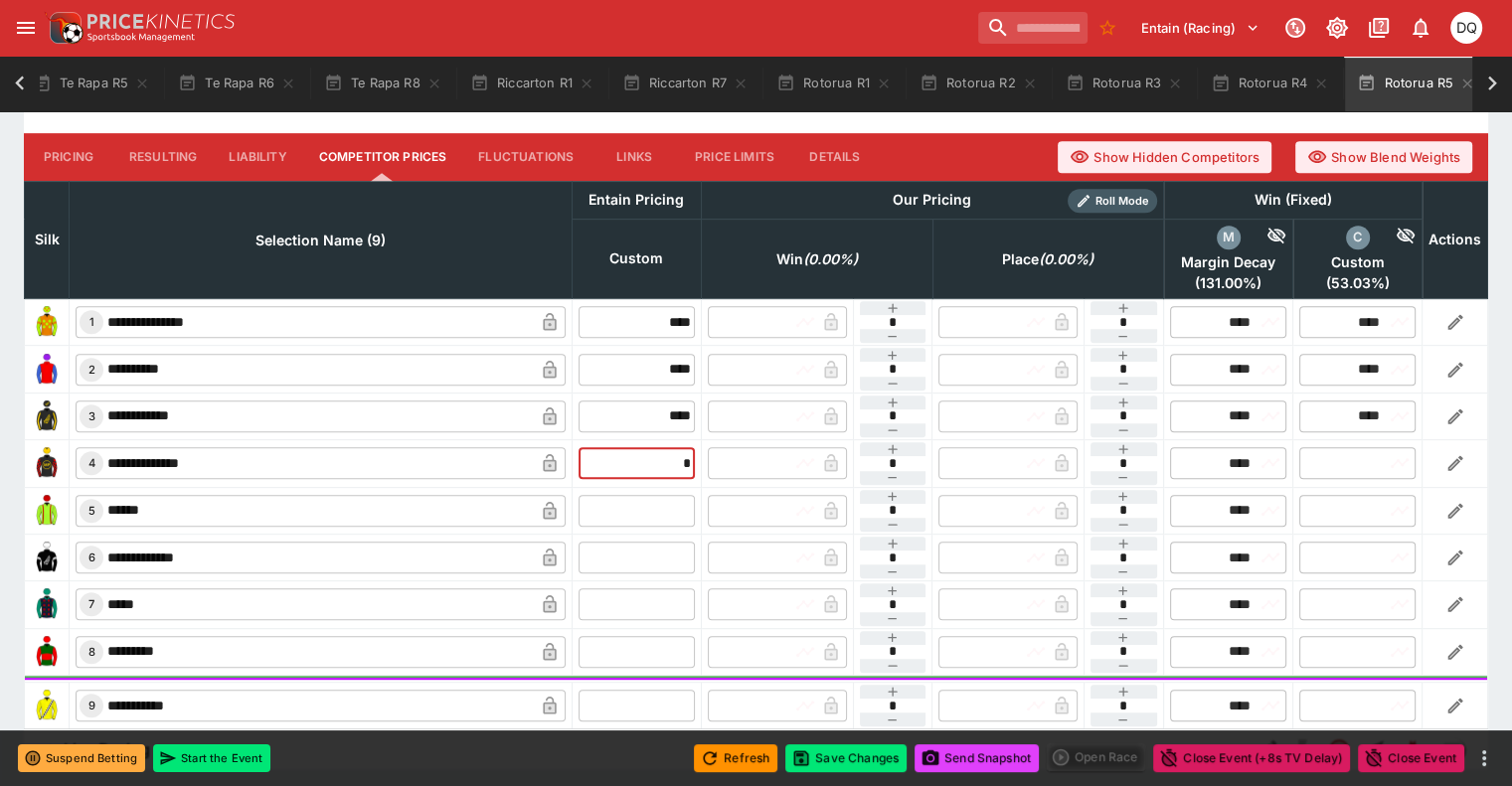 type on "****" 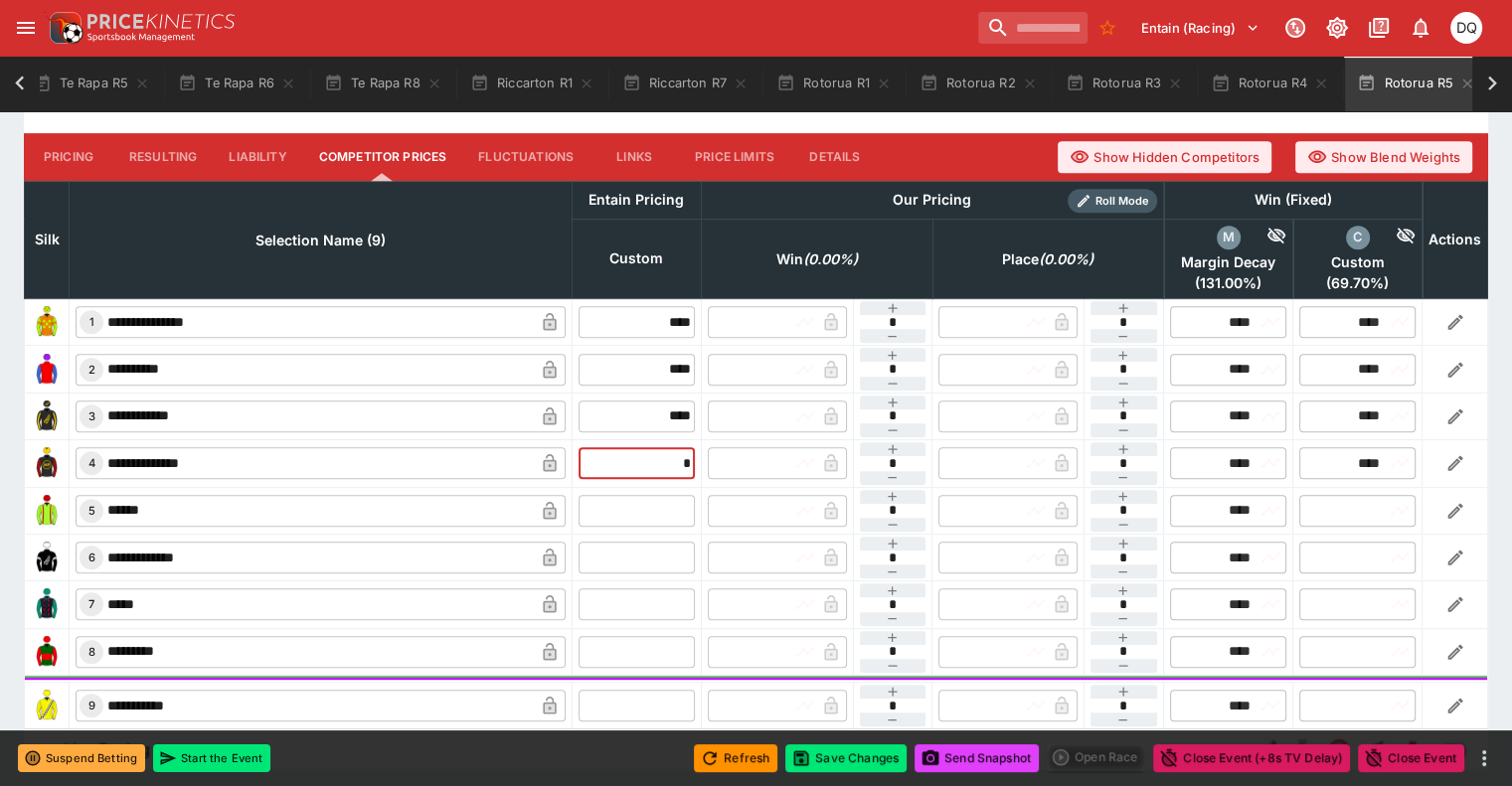 type on "****" 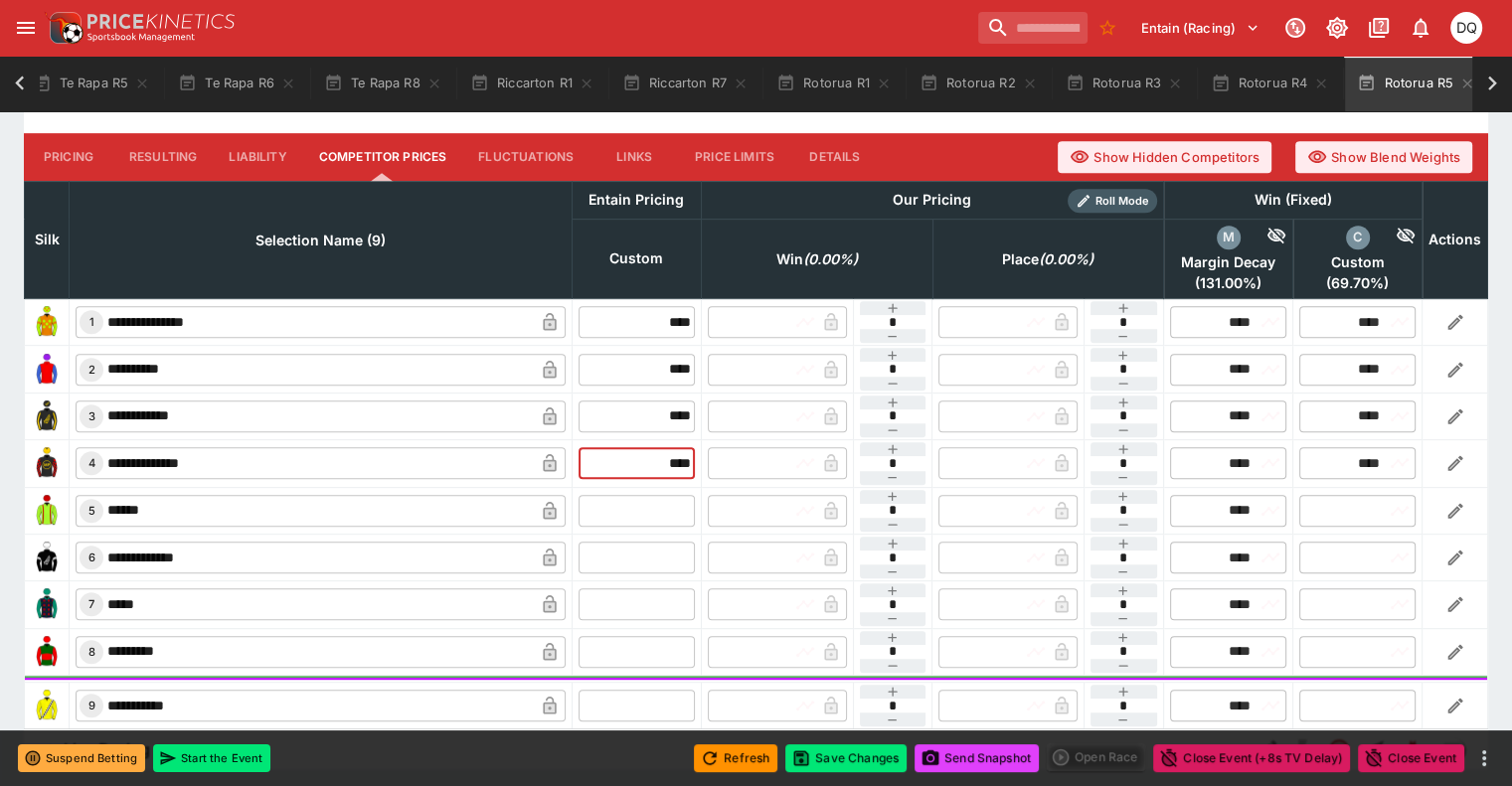 click at bounding box center [636, 511] 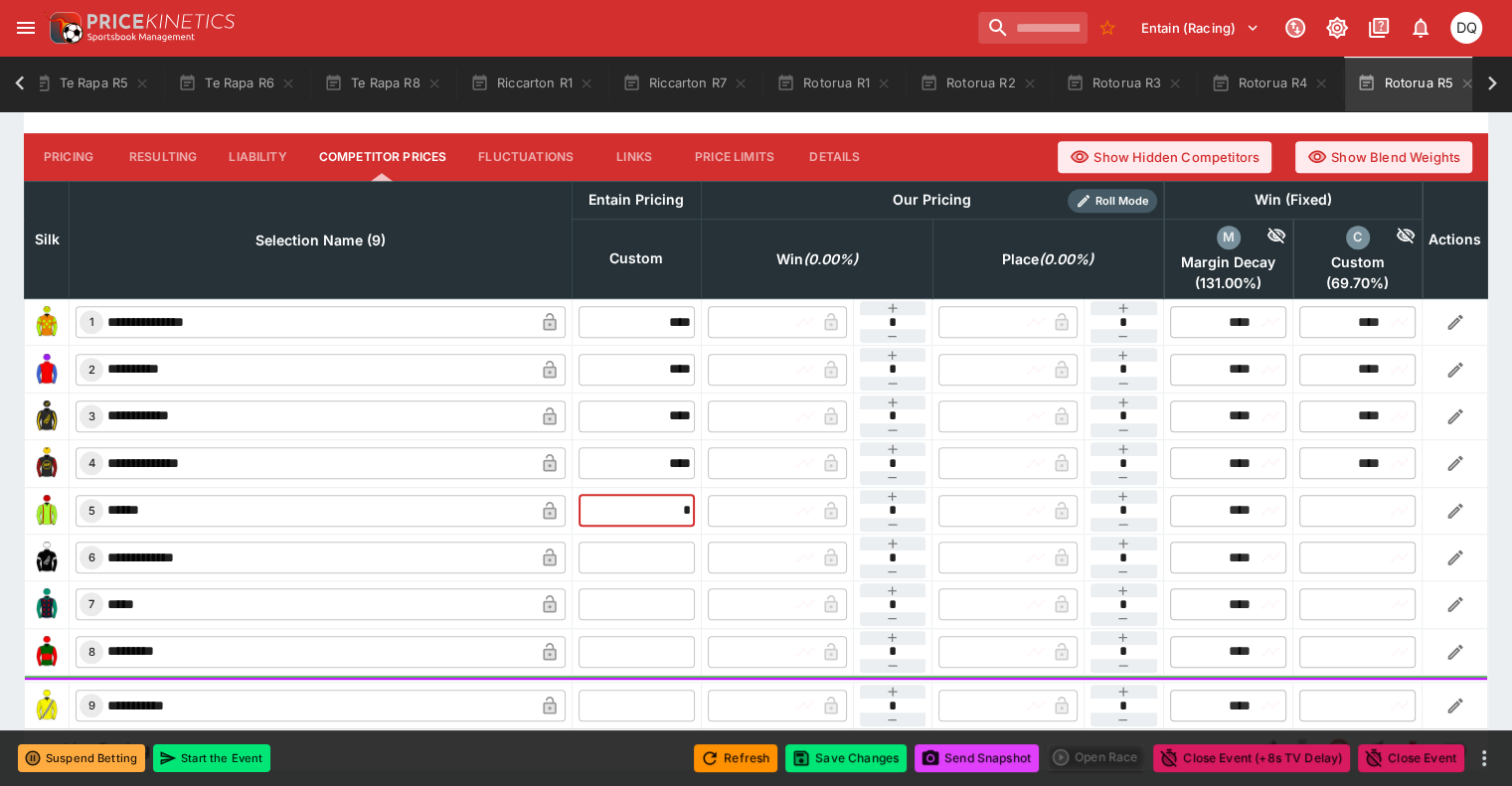 type on "**" 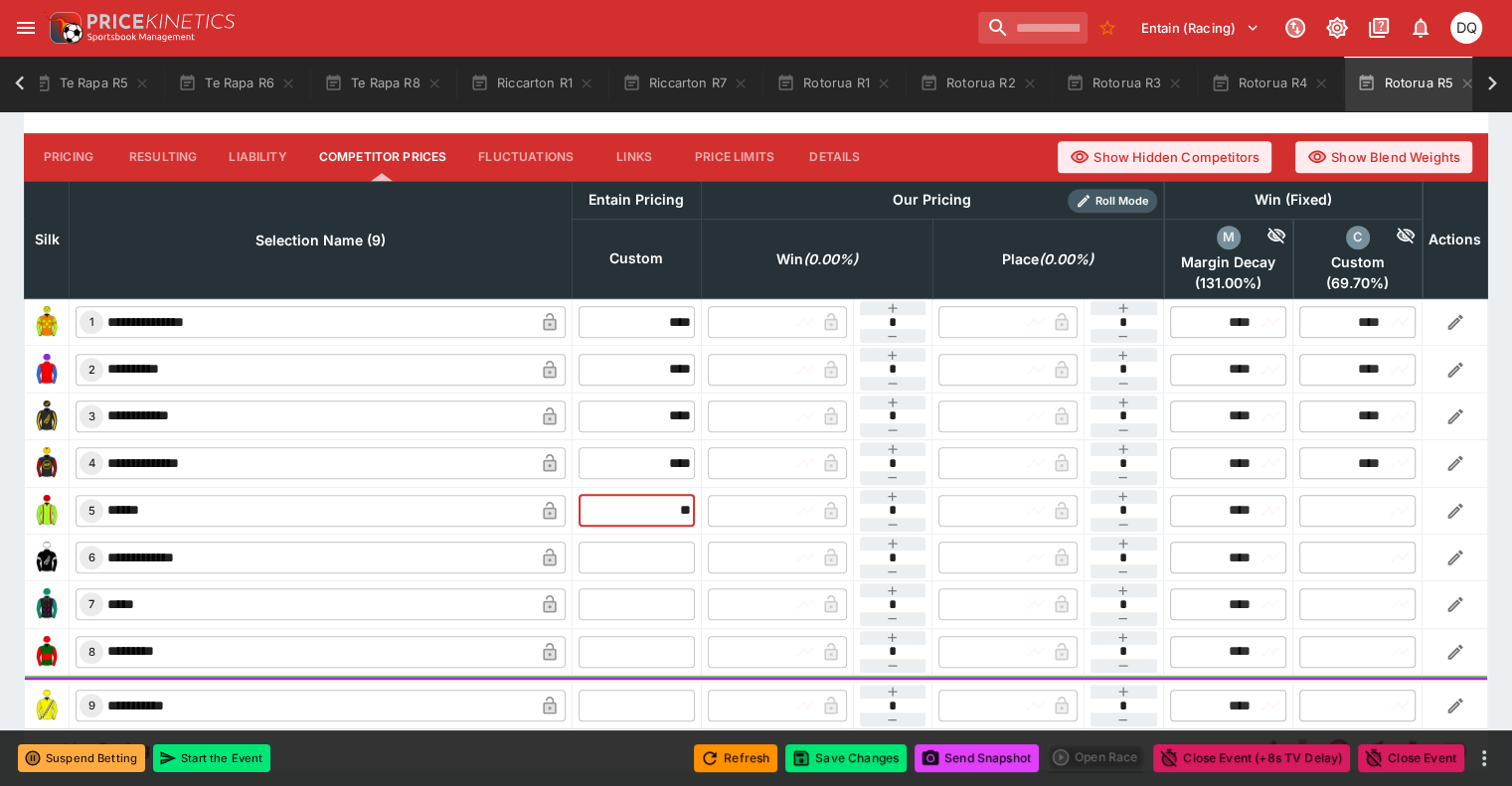 type on "*****" 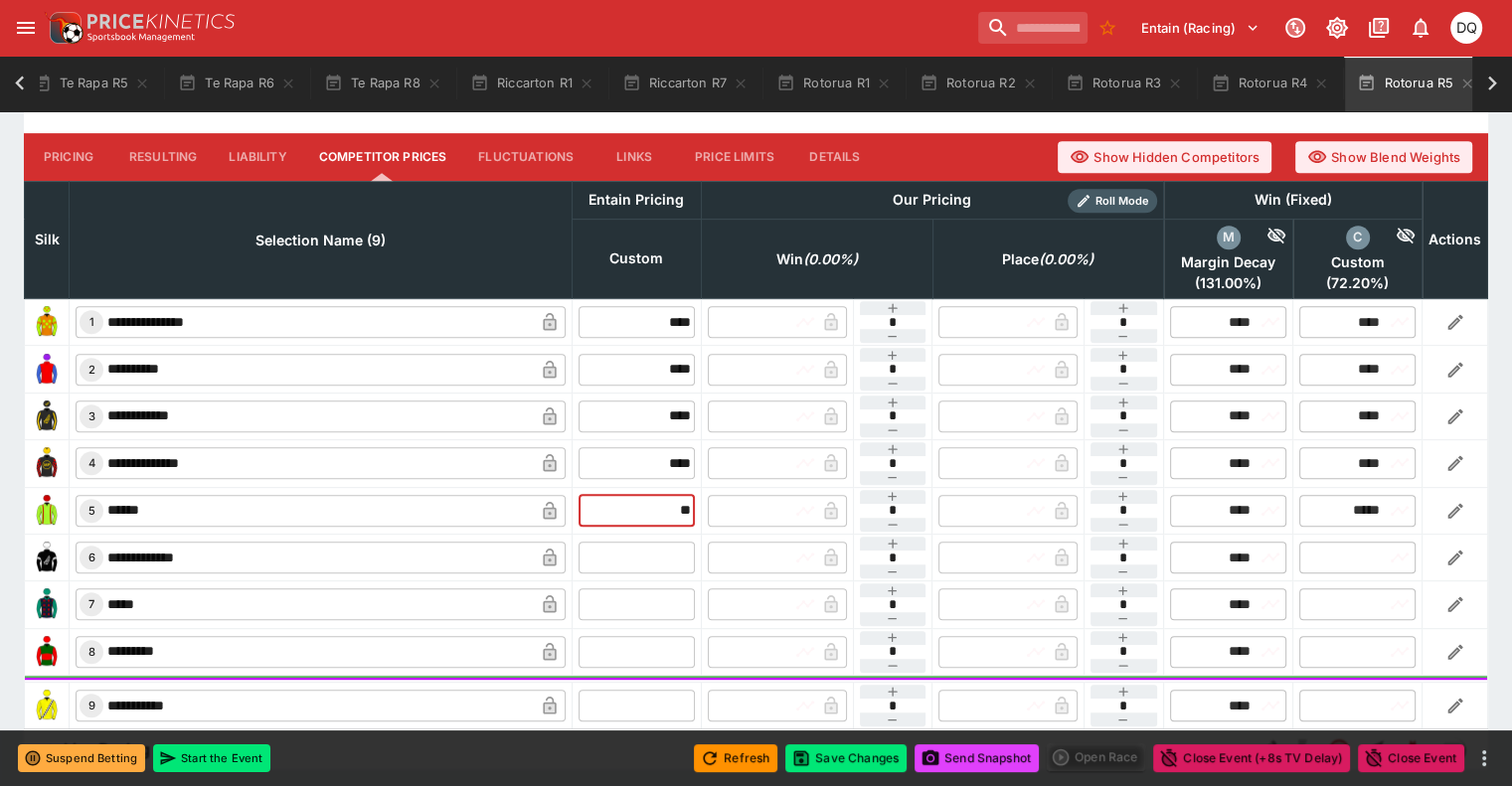 type on "*****" 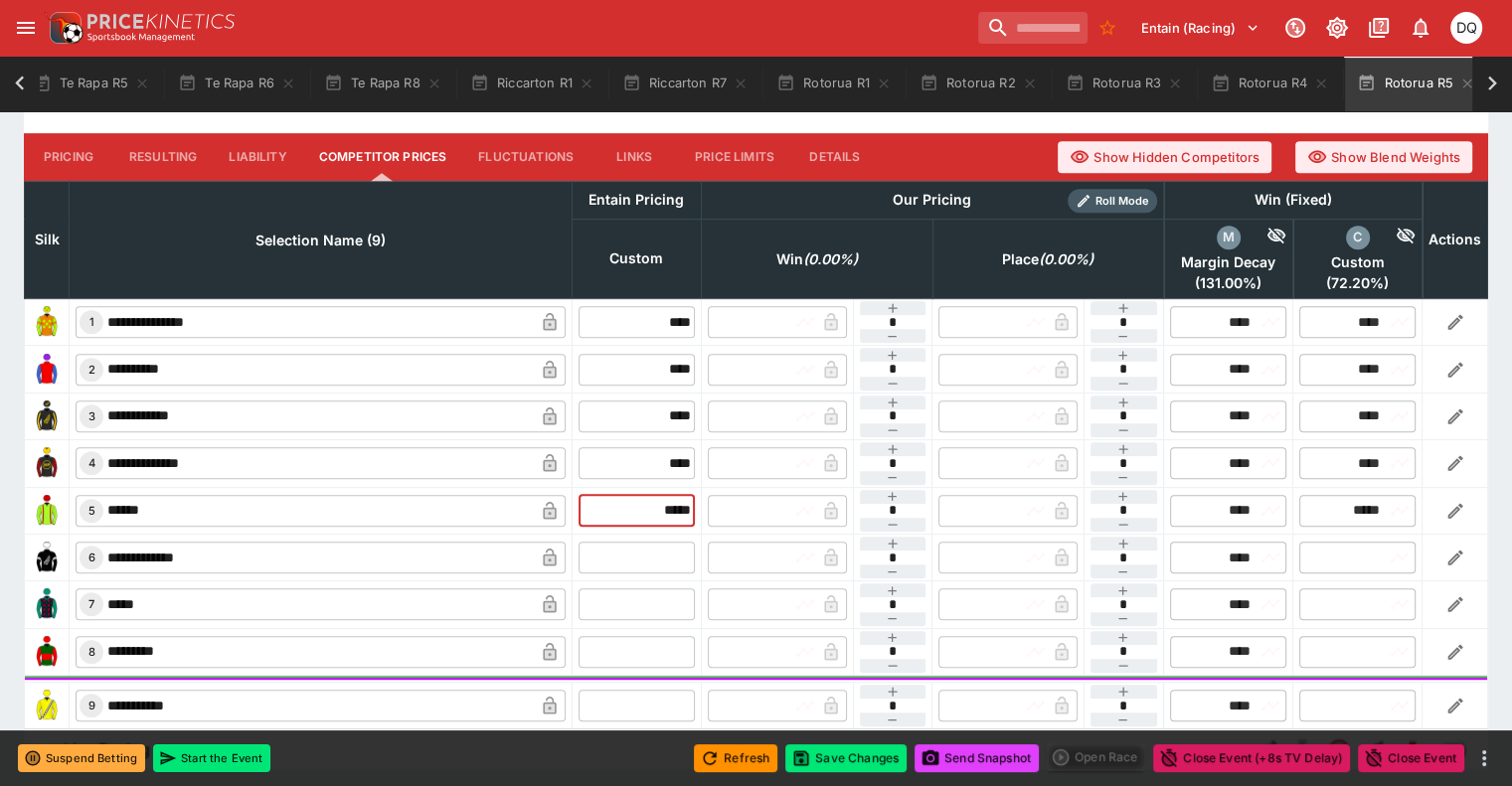 click at bounding box center (636, 557) 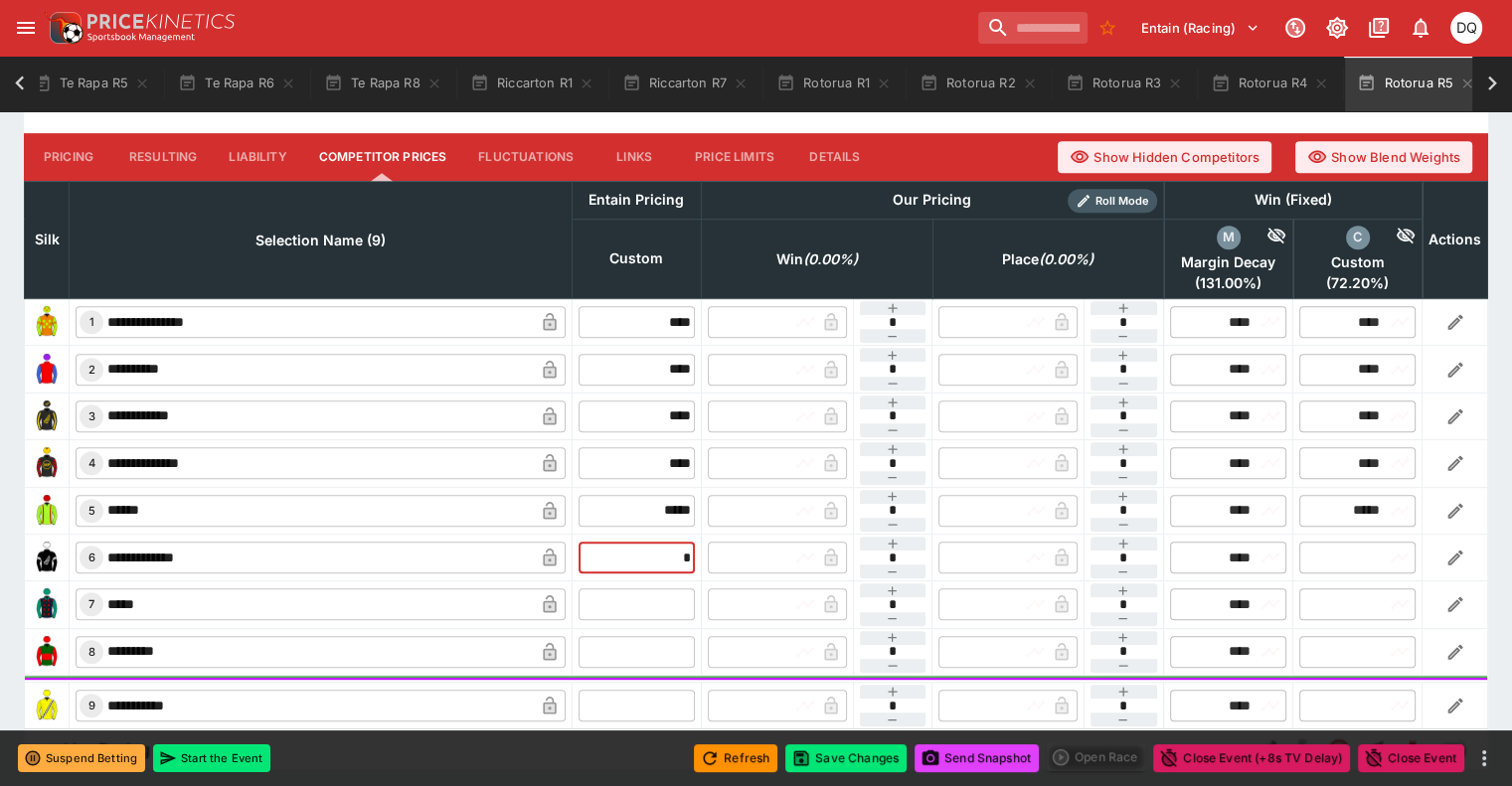 type on "**" 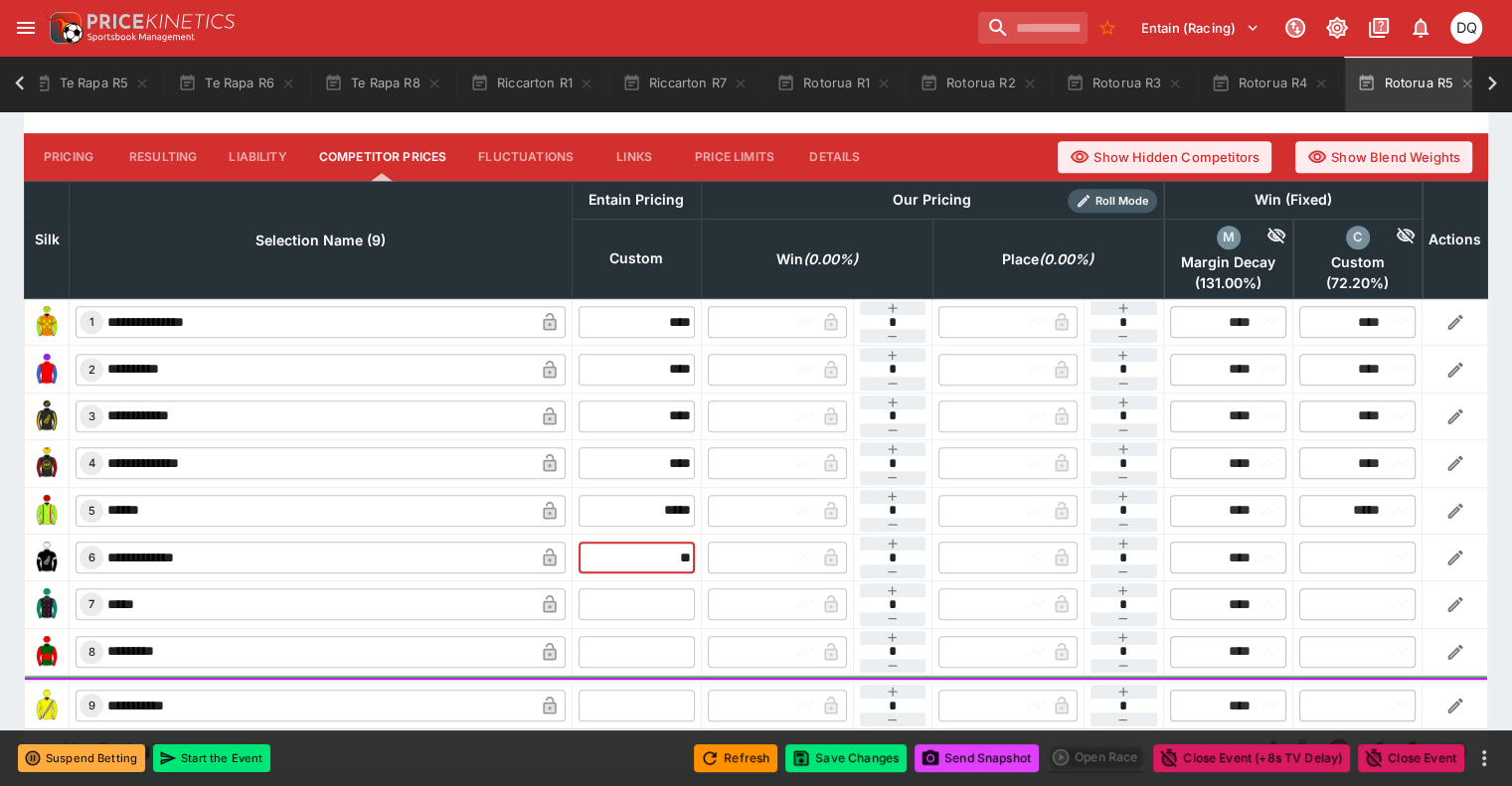 type on "*****" 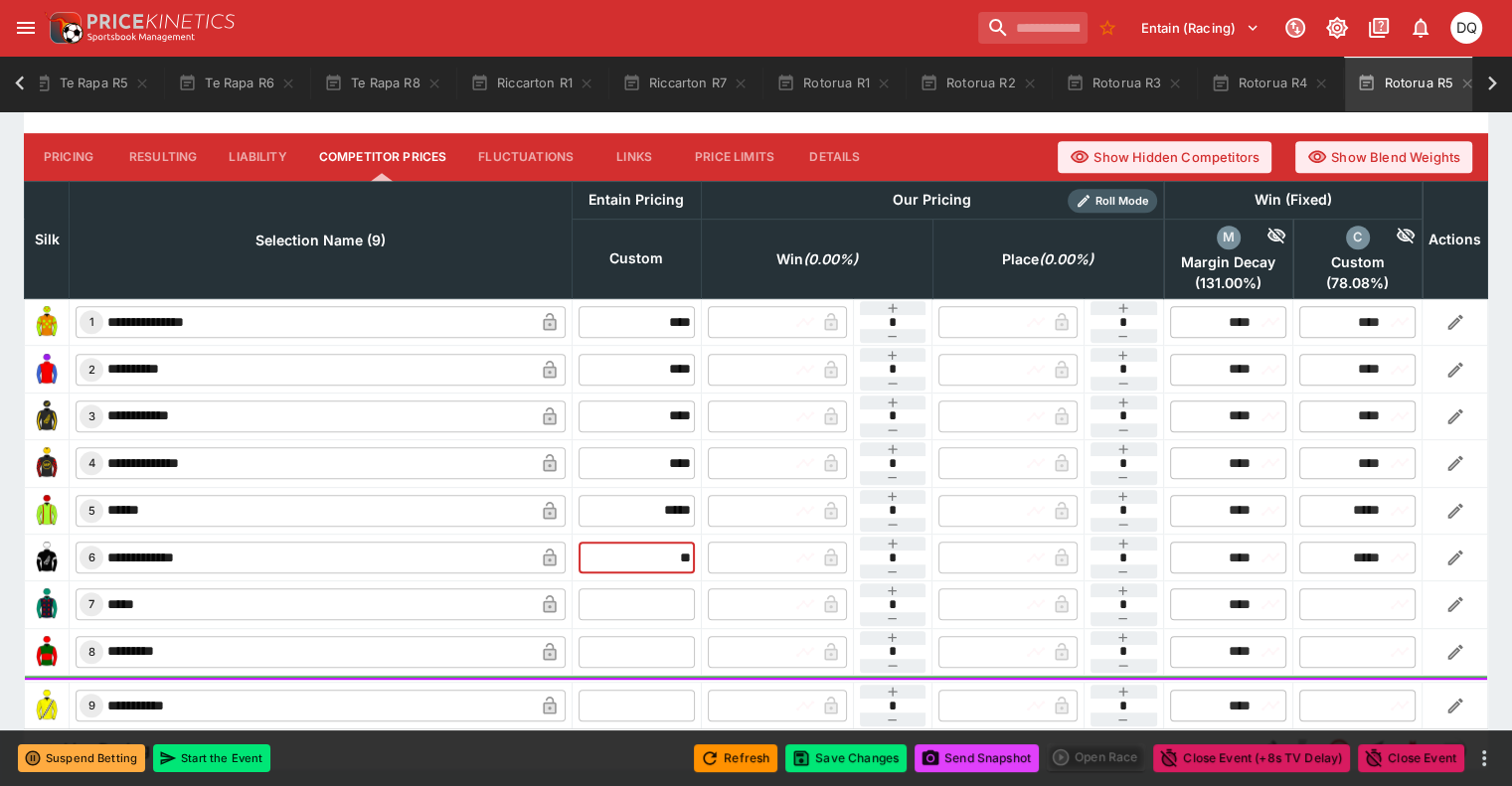 type on "*****" 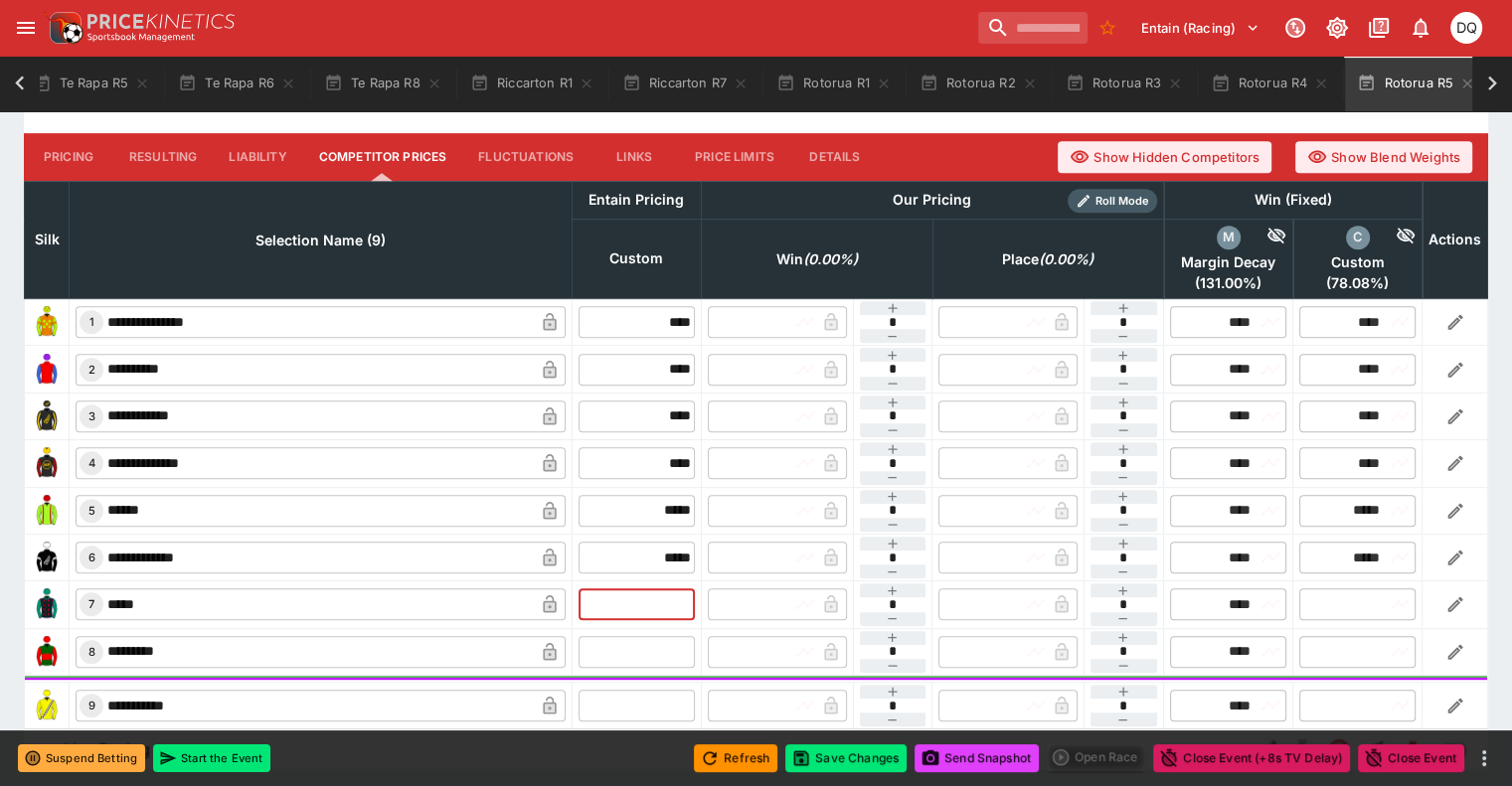 click at bounding box center (636, 604) 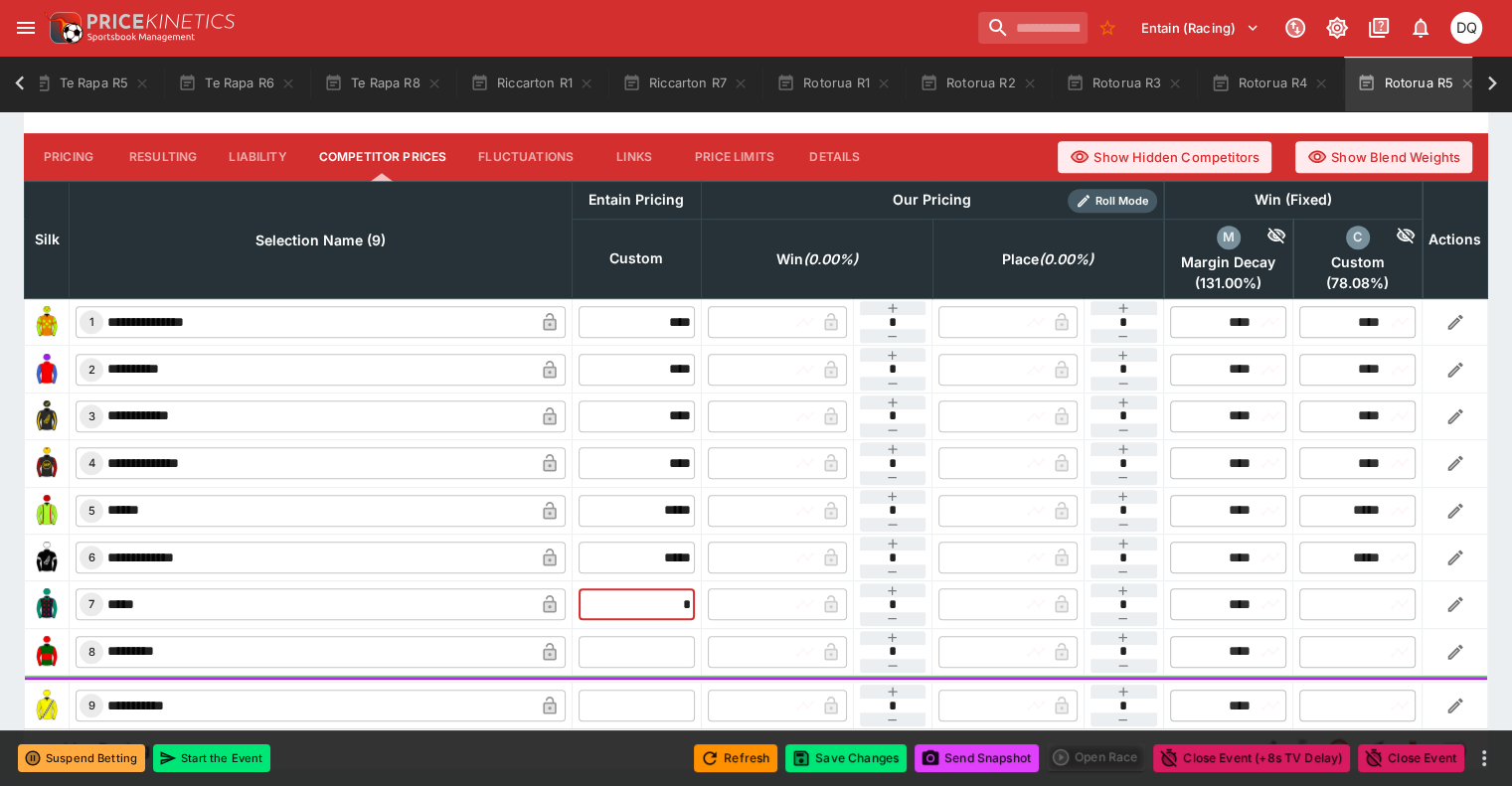 type on "****" 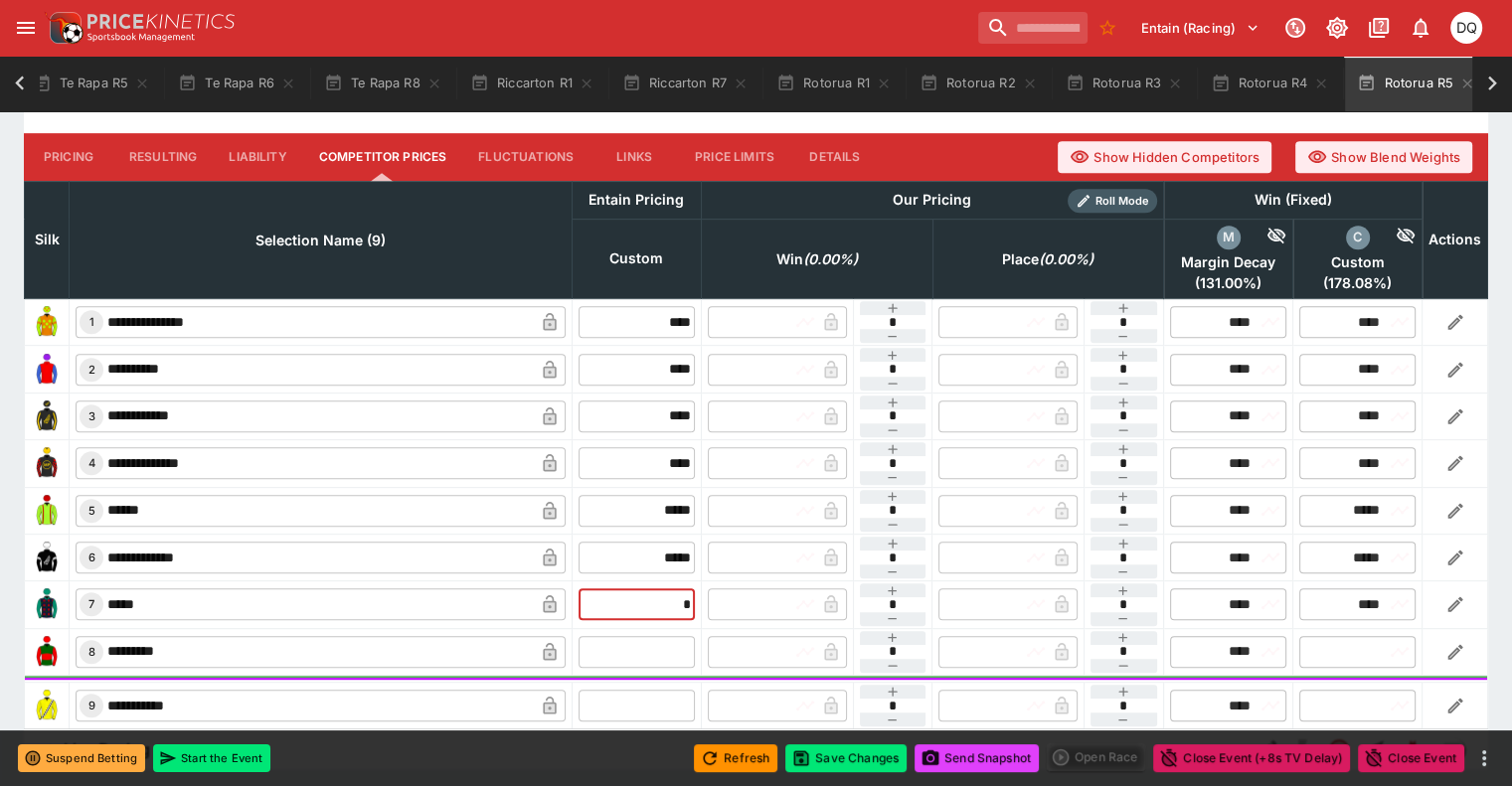type 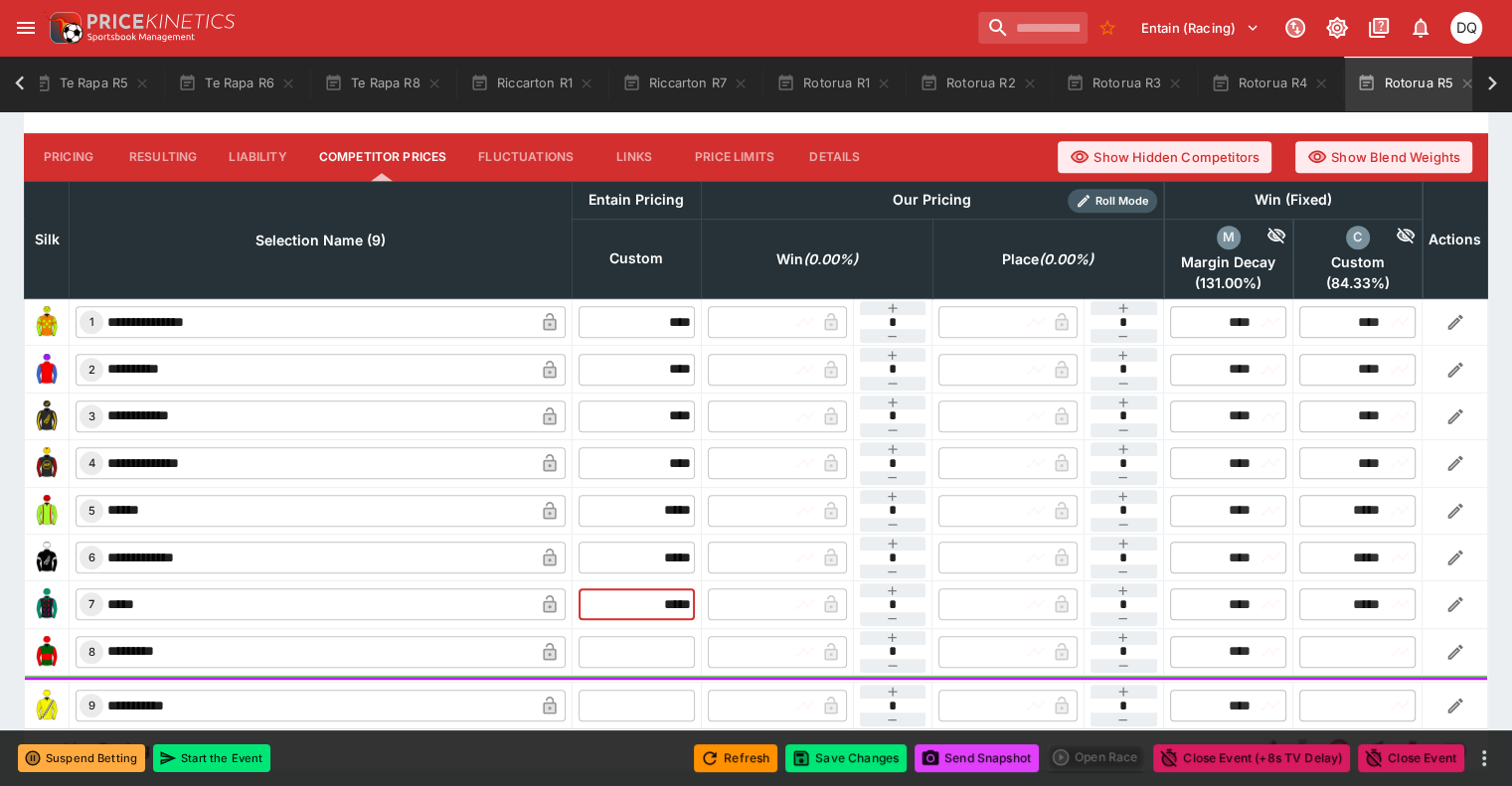 click at bounding box center (636, 652) 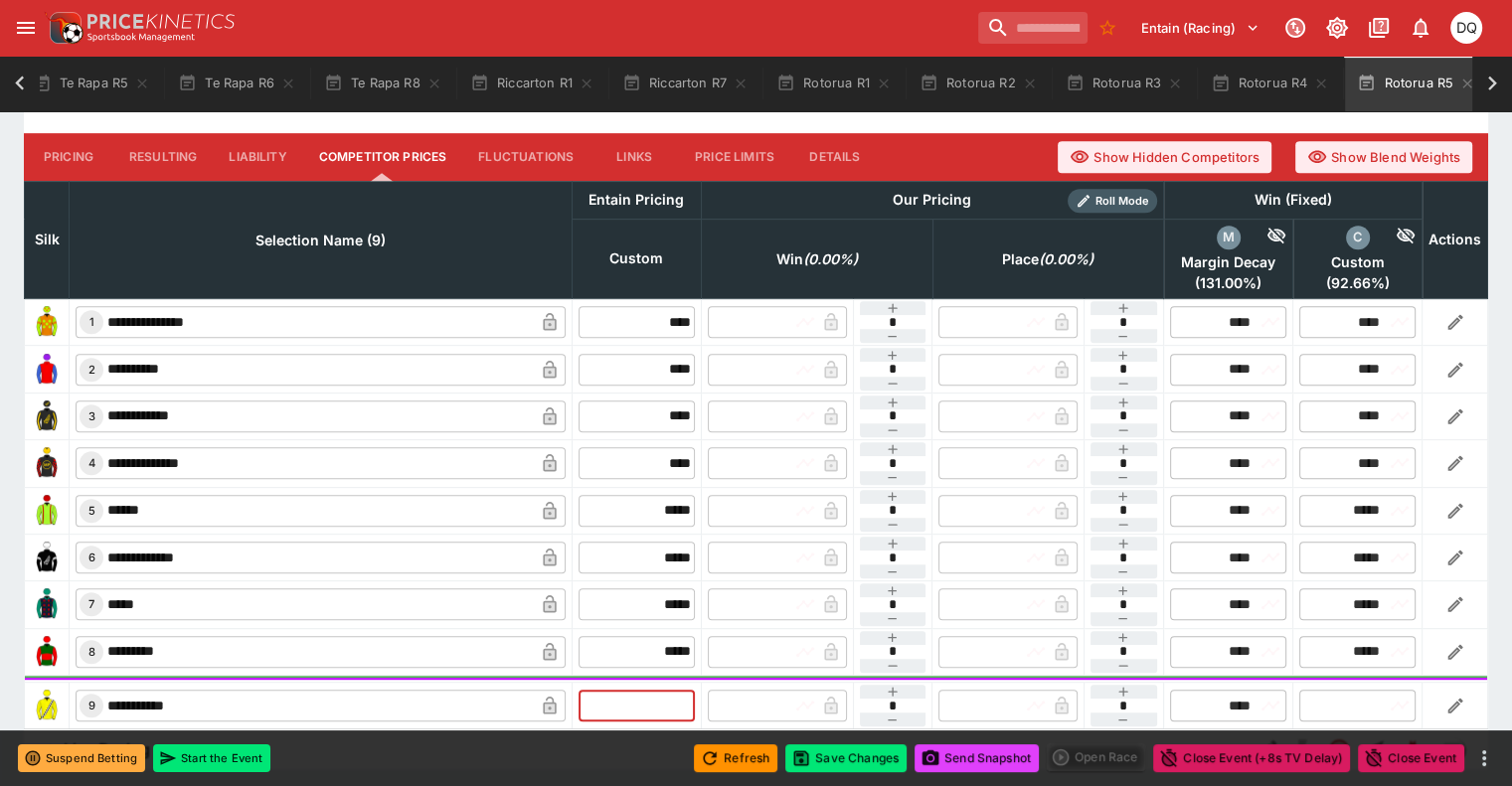 click at bounding box center (636, 706) 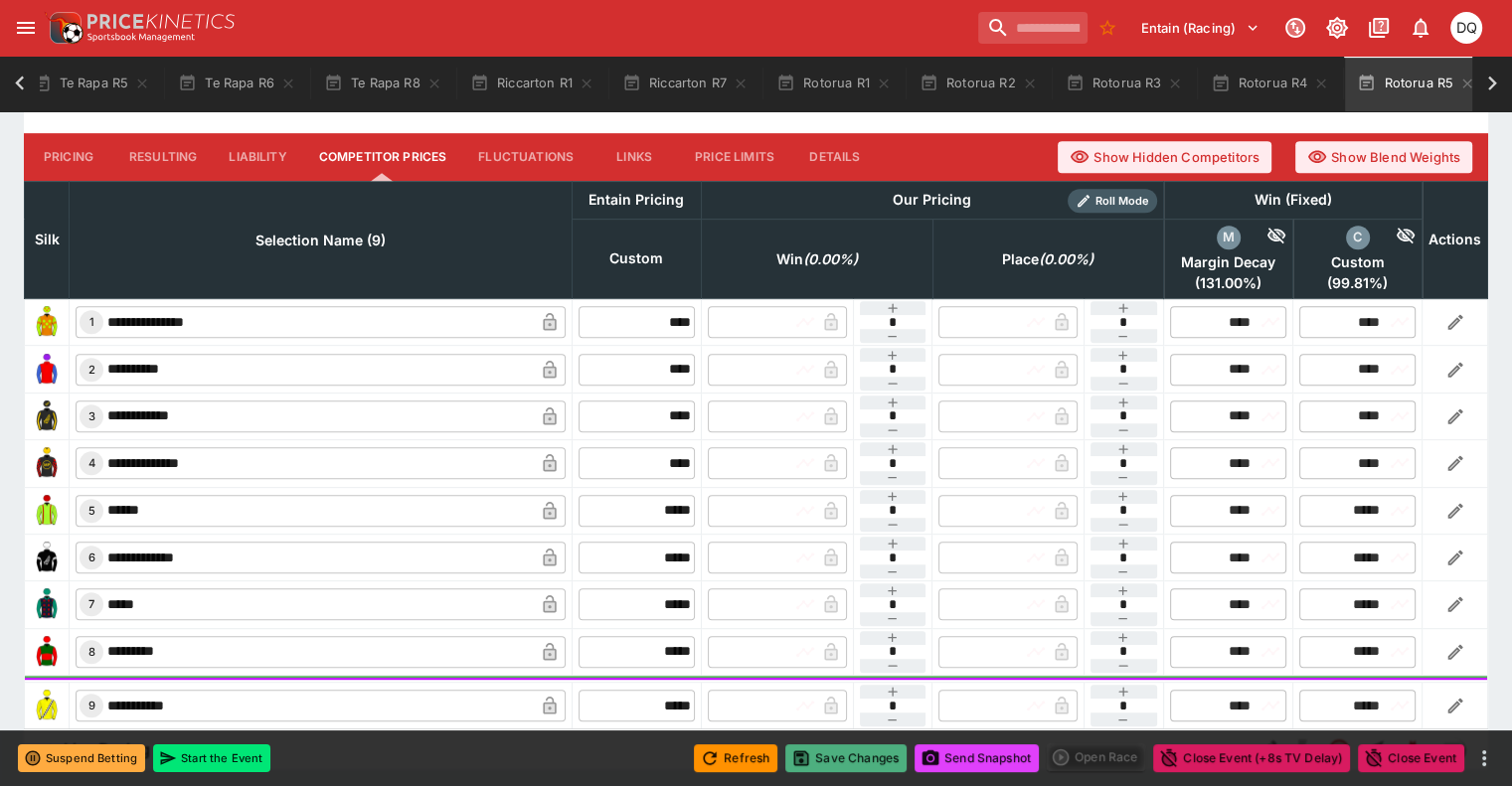 click on "Save Changes" at bounding box center (846, 758) 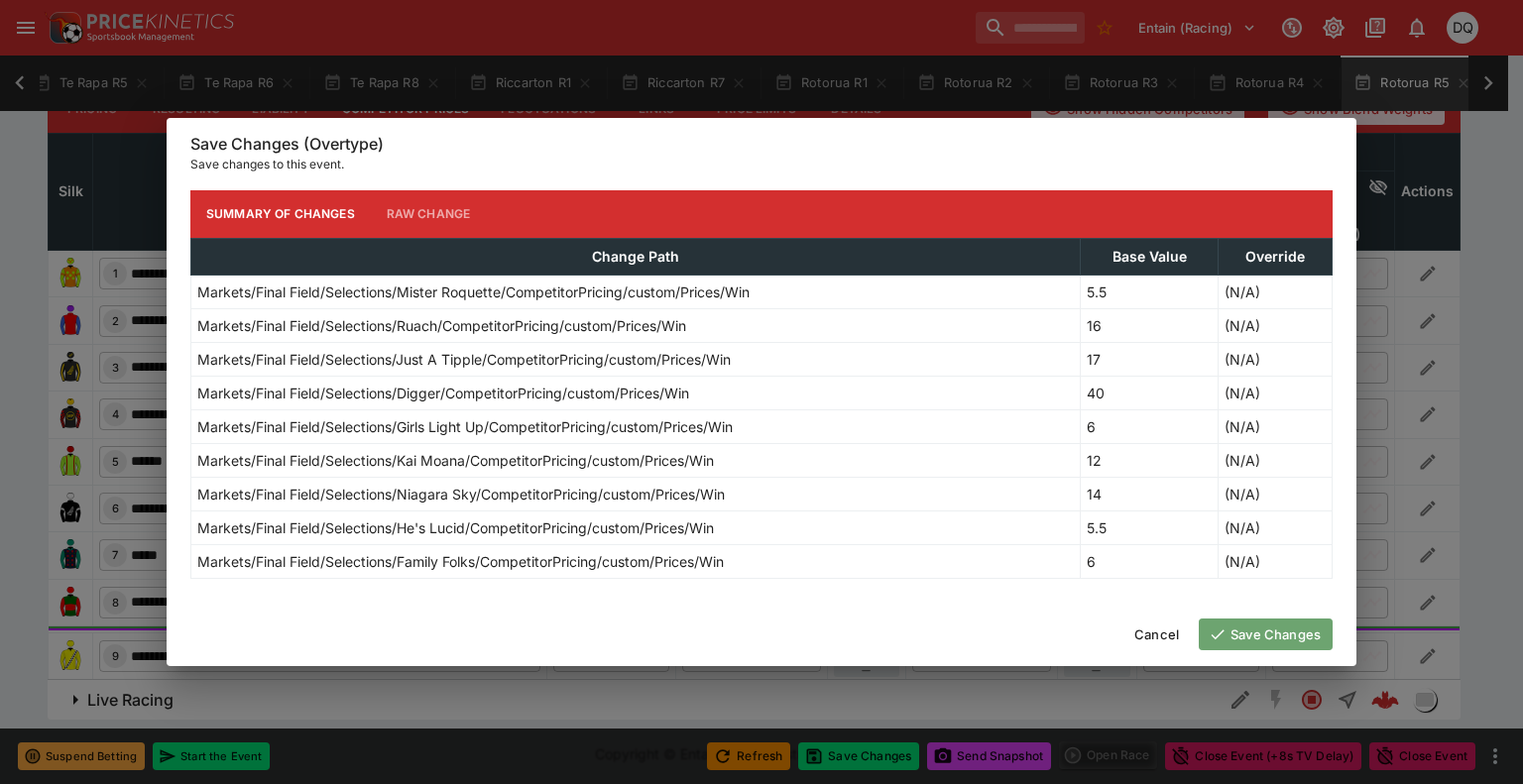 click on "Save Changes" at bounding box center (1265, 634) 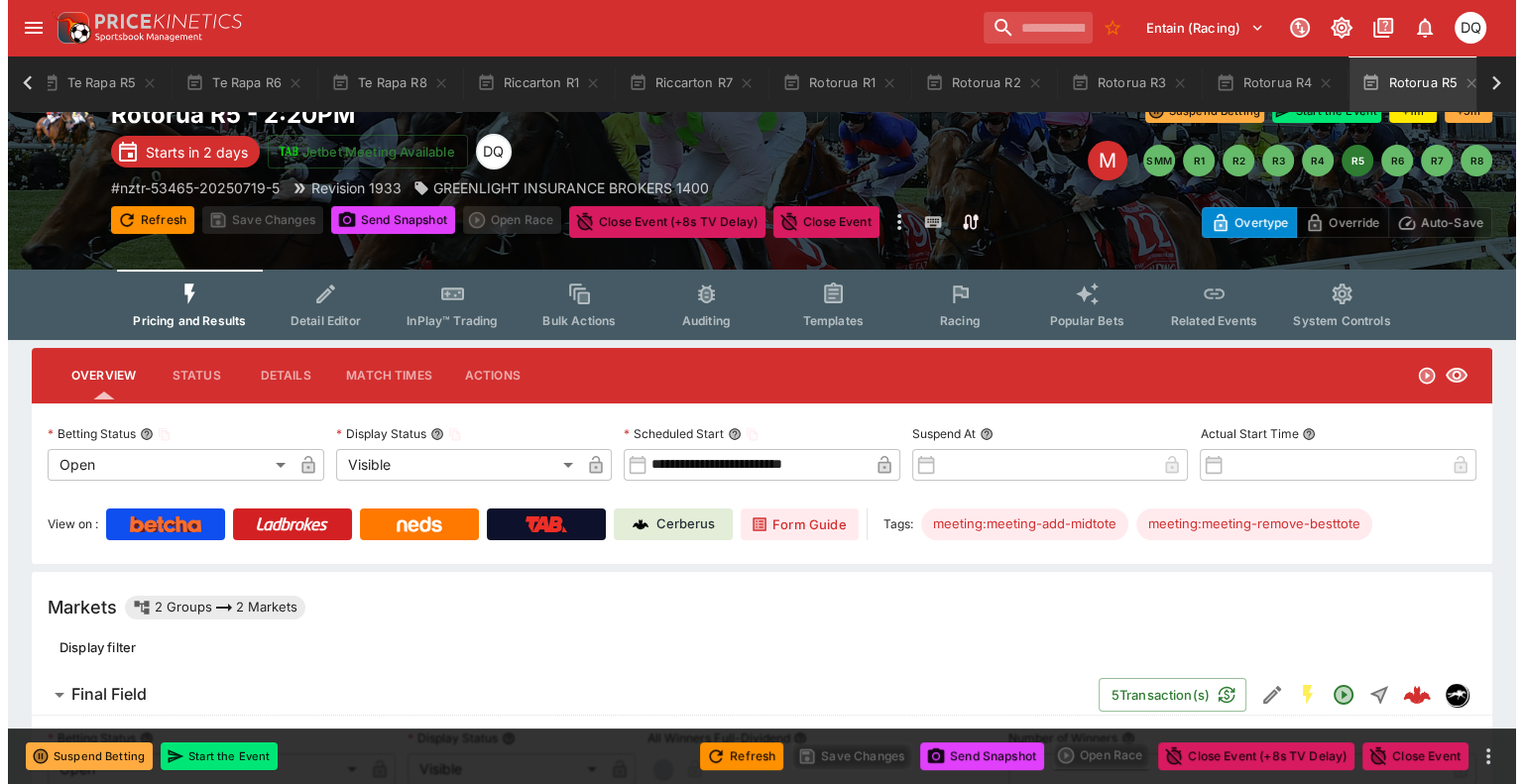 scroll, scrollTop: 8, scrollLeft: 0, axis: vertical 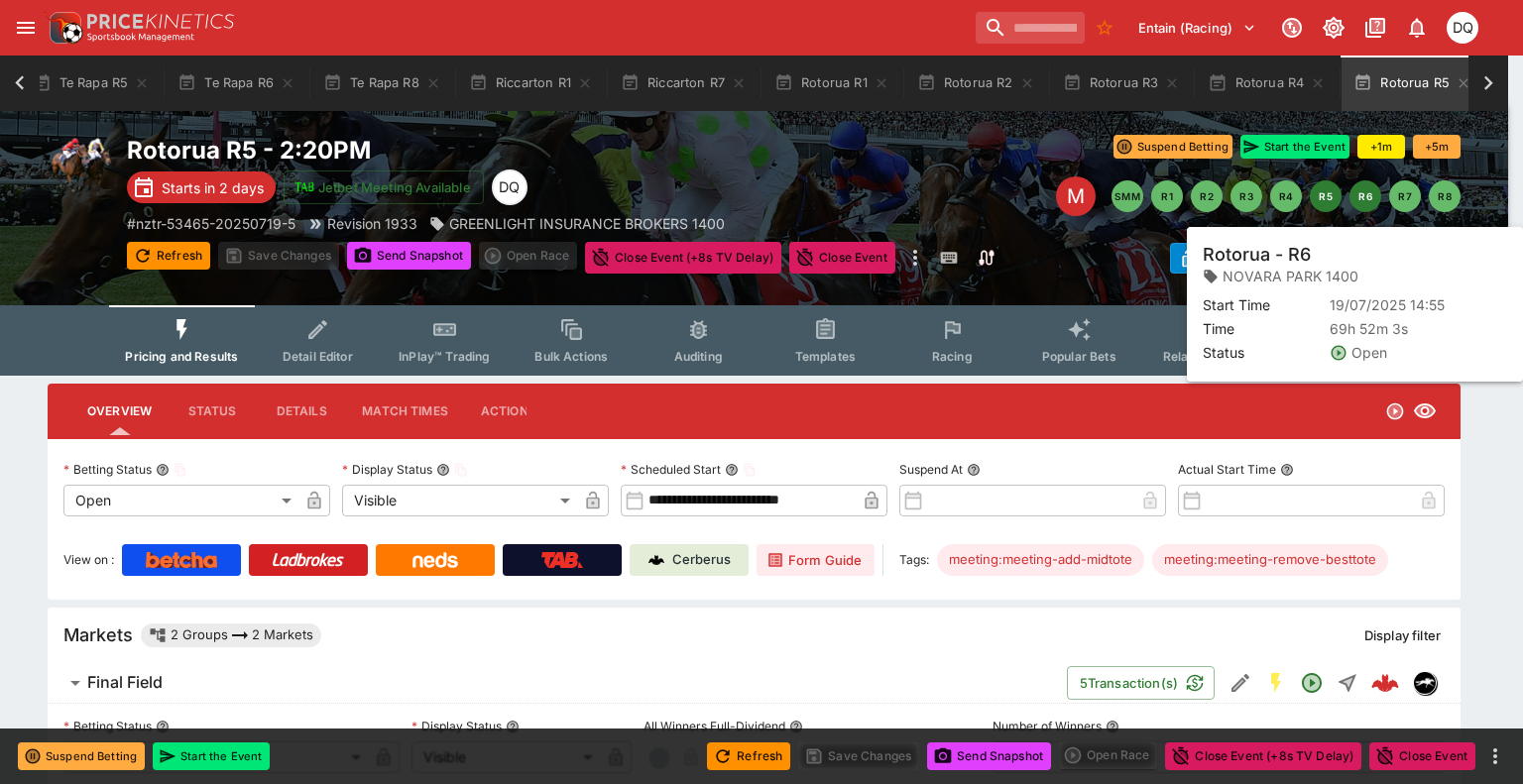 click on "R6" at bounding box center (1365, 196) 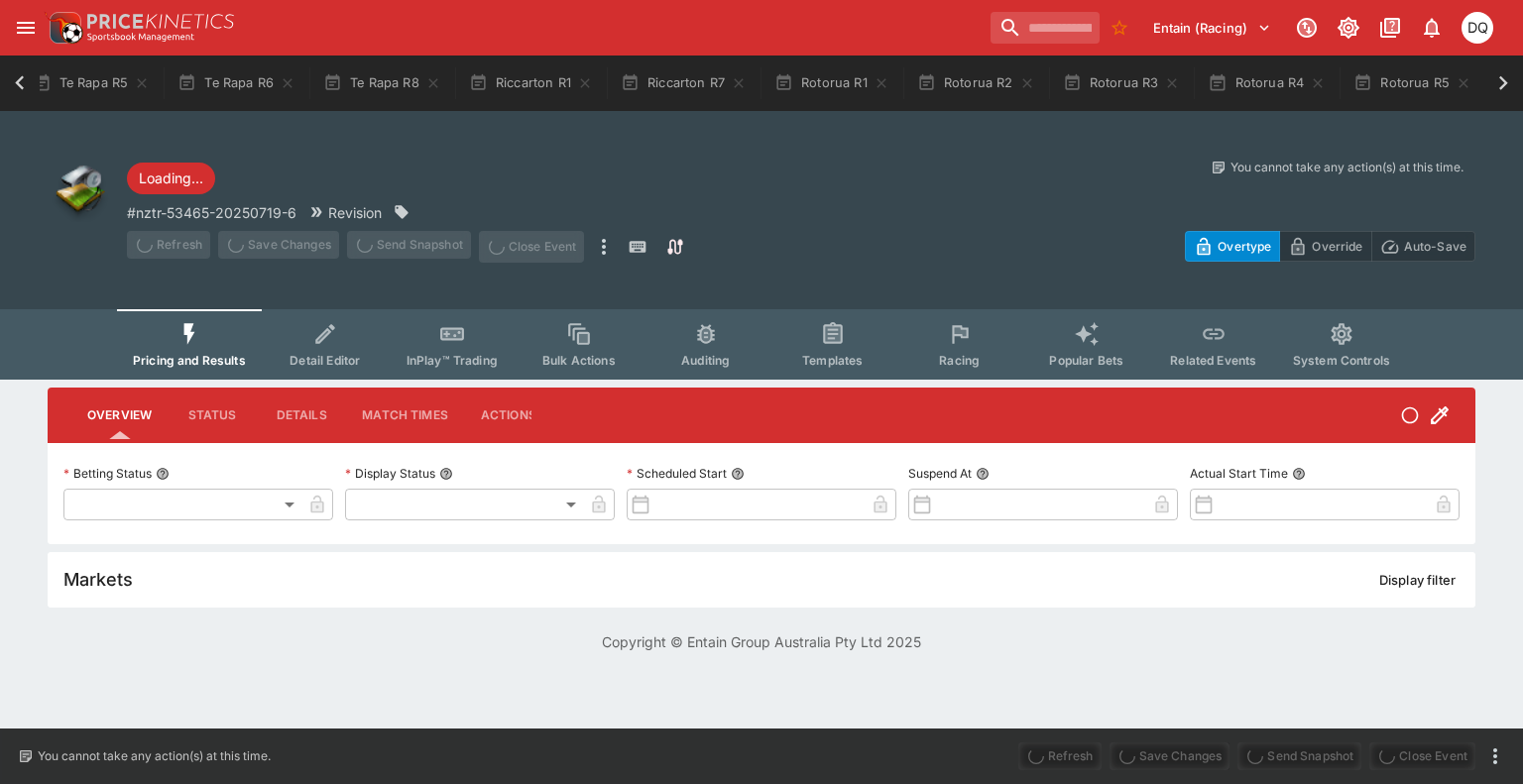 scroll, scrollTop: 0, scrollLeft: 0, axis: both 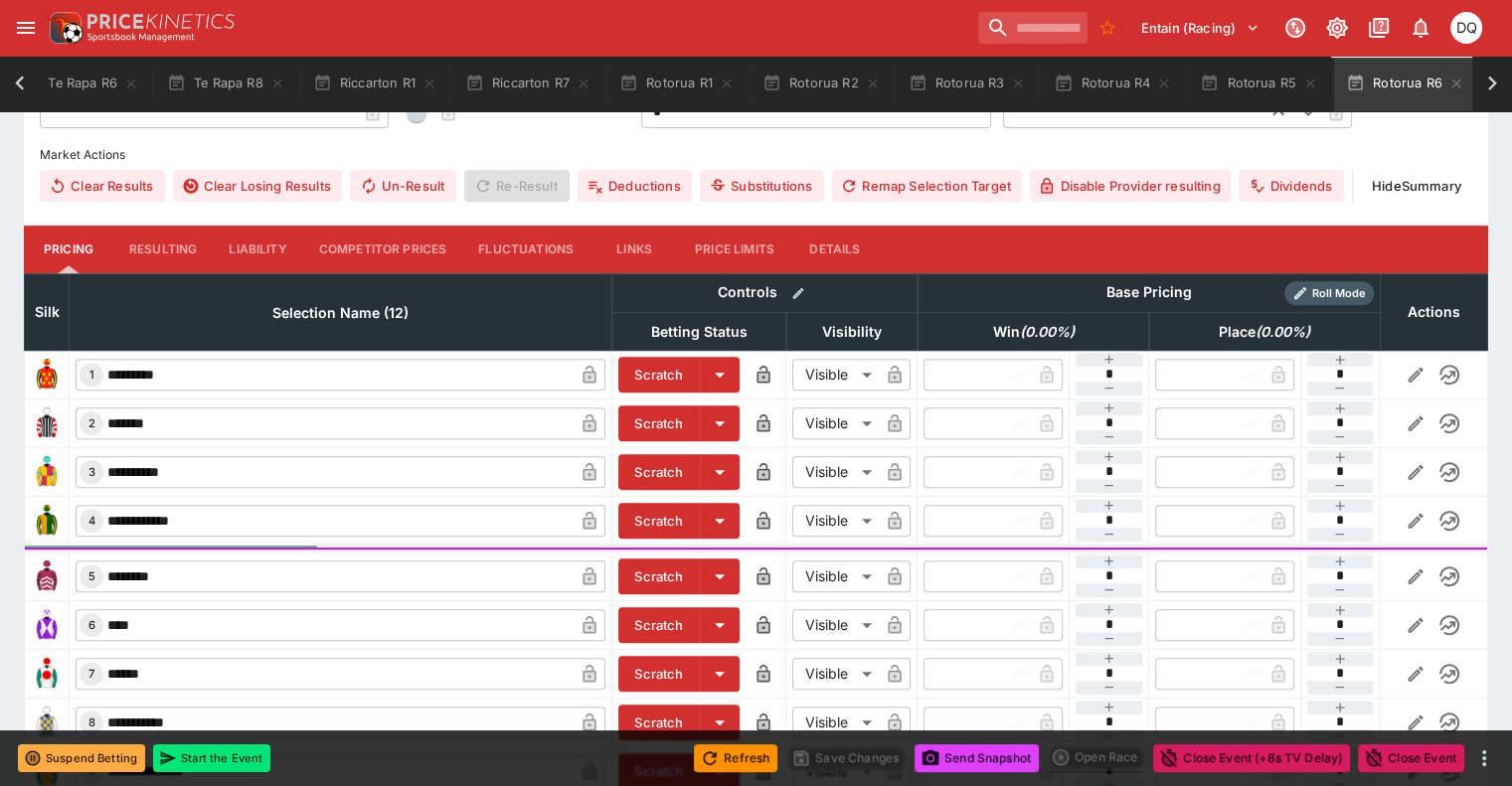 click on "Competitor Prices" at bounding box center [383, 249] 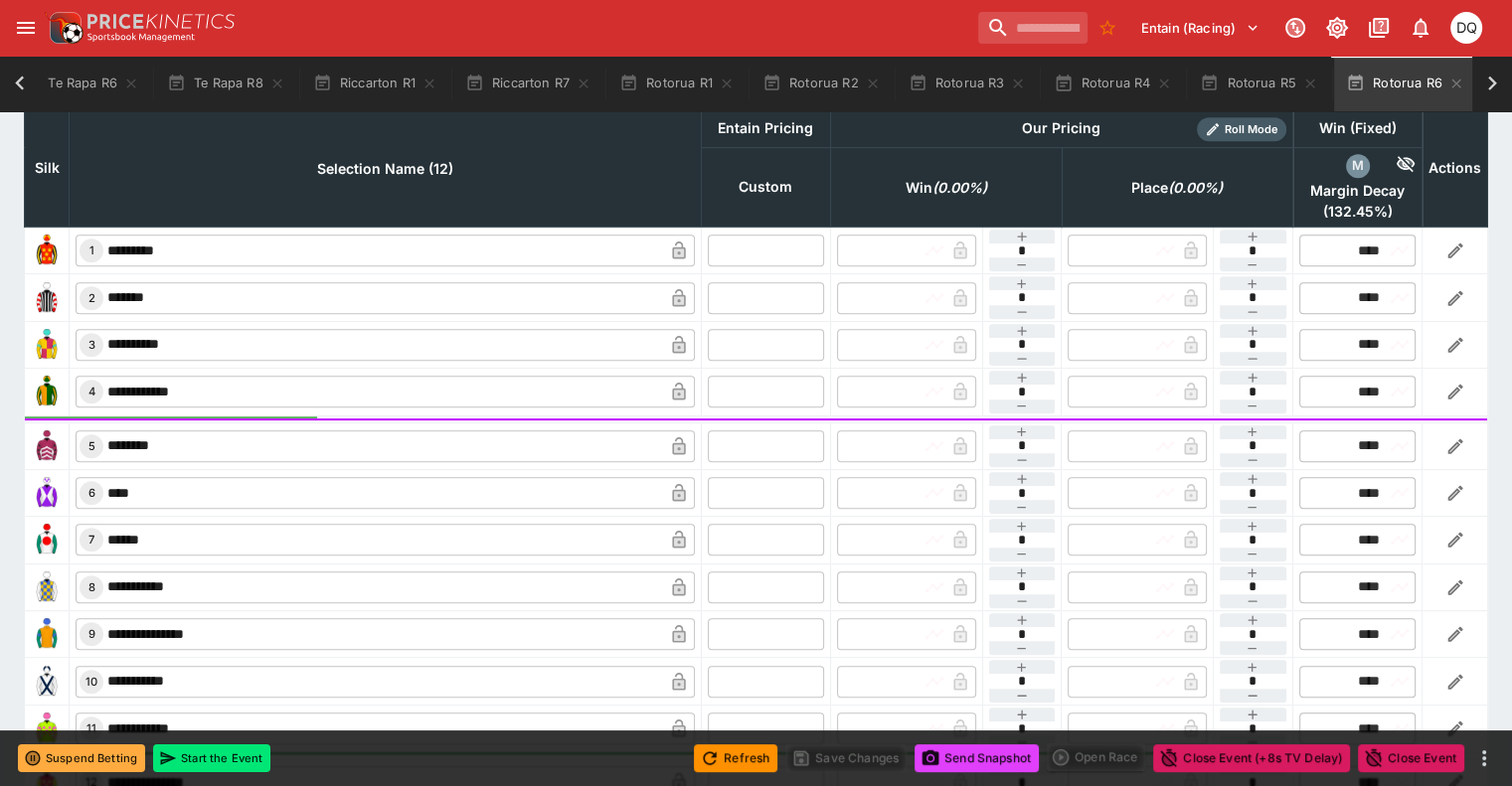 scroll, scrollTop: 968, scrollLeft: 0, axis: vertical 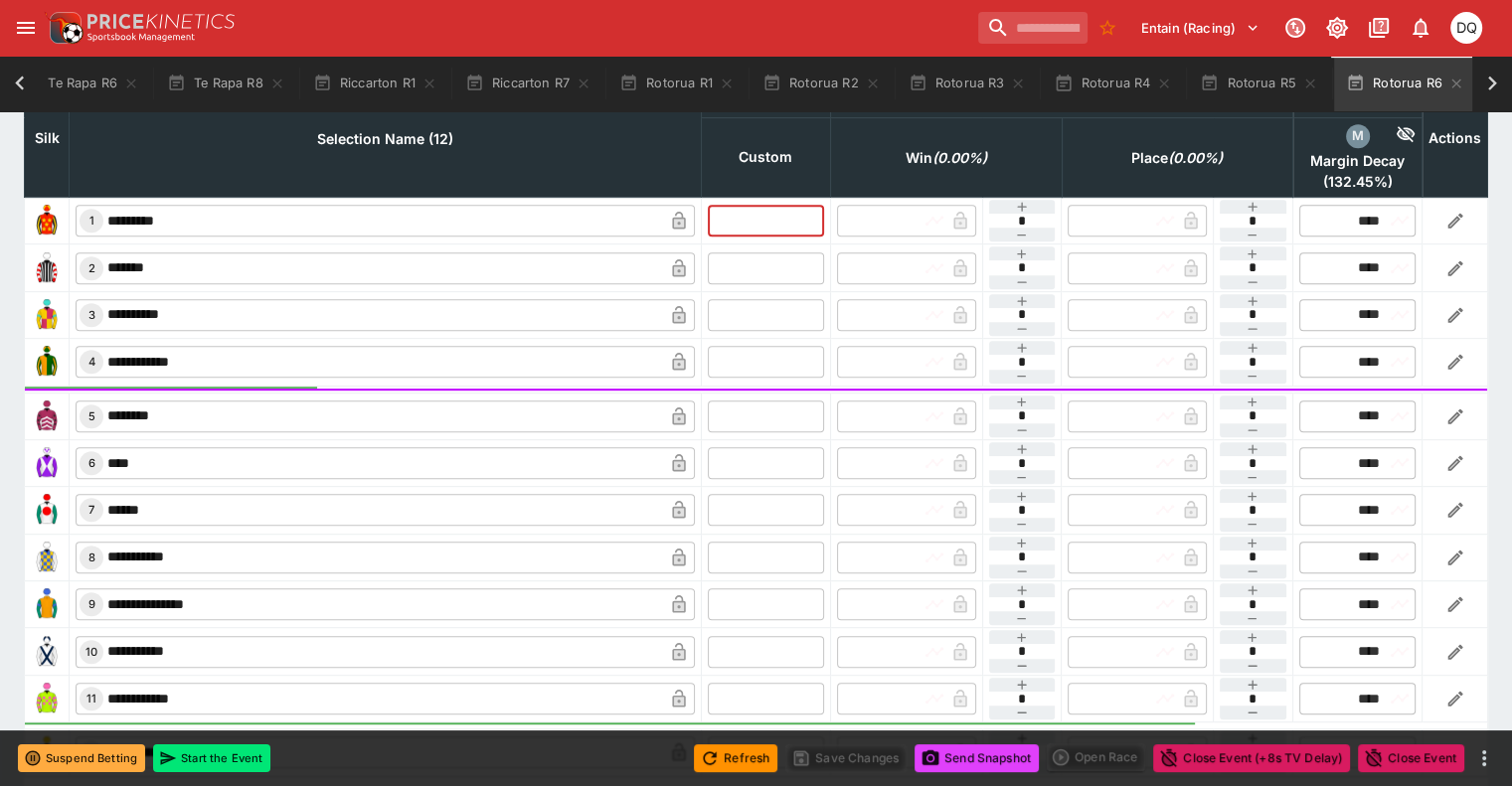 click at bounding box center [765, 221] 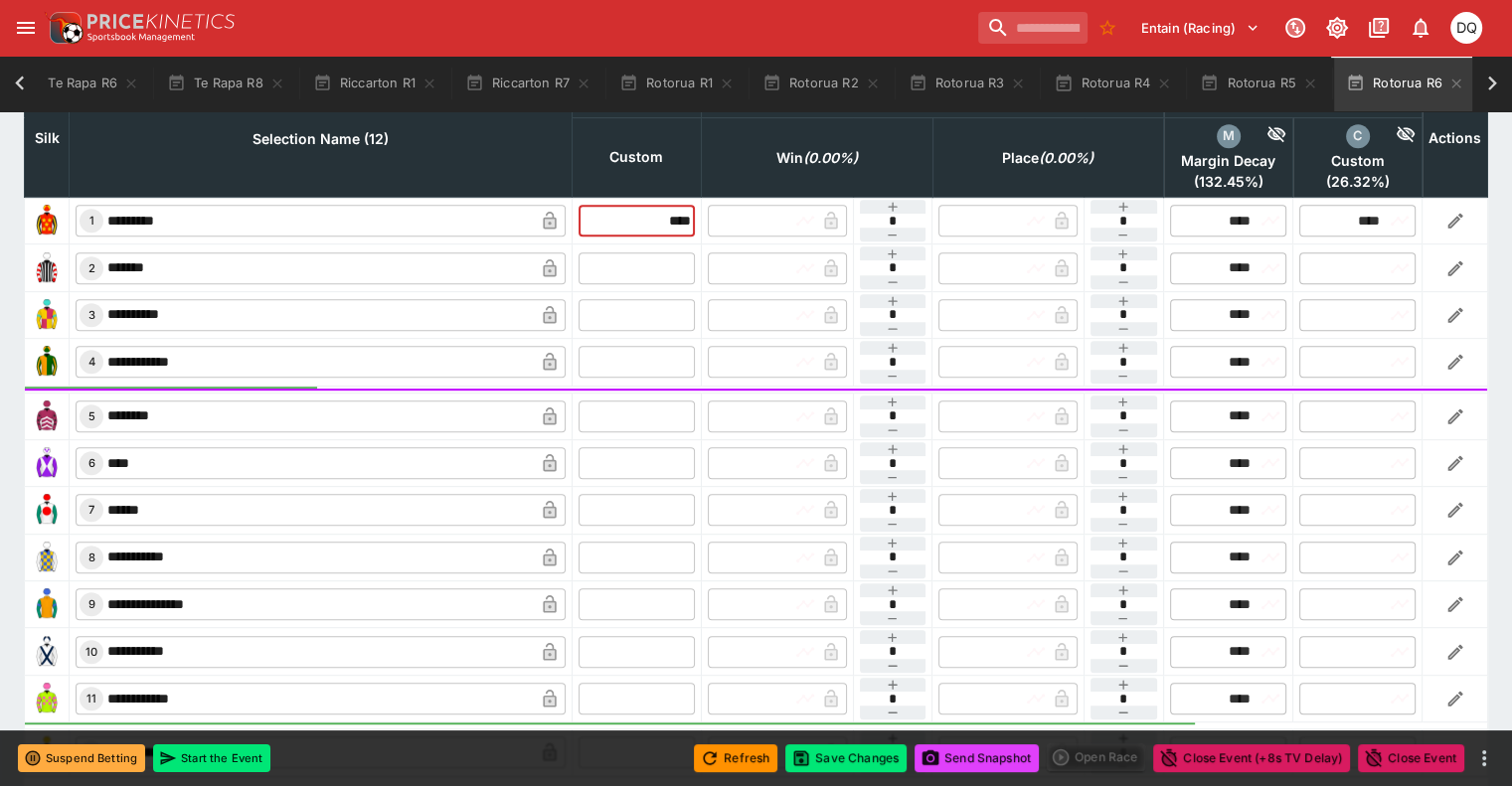 click at bounding box center [636, 267] 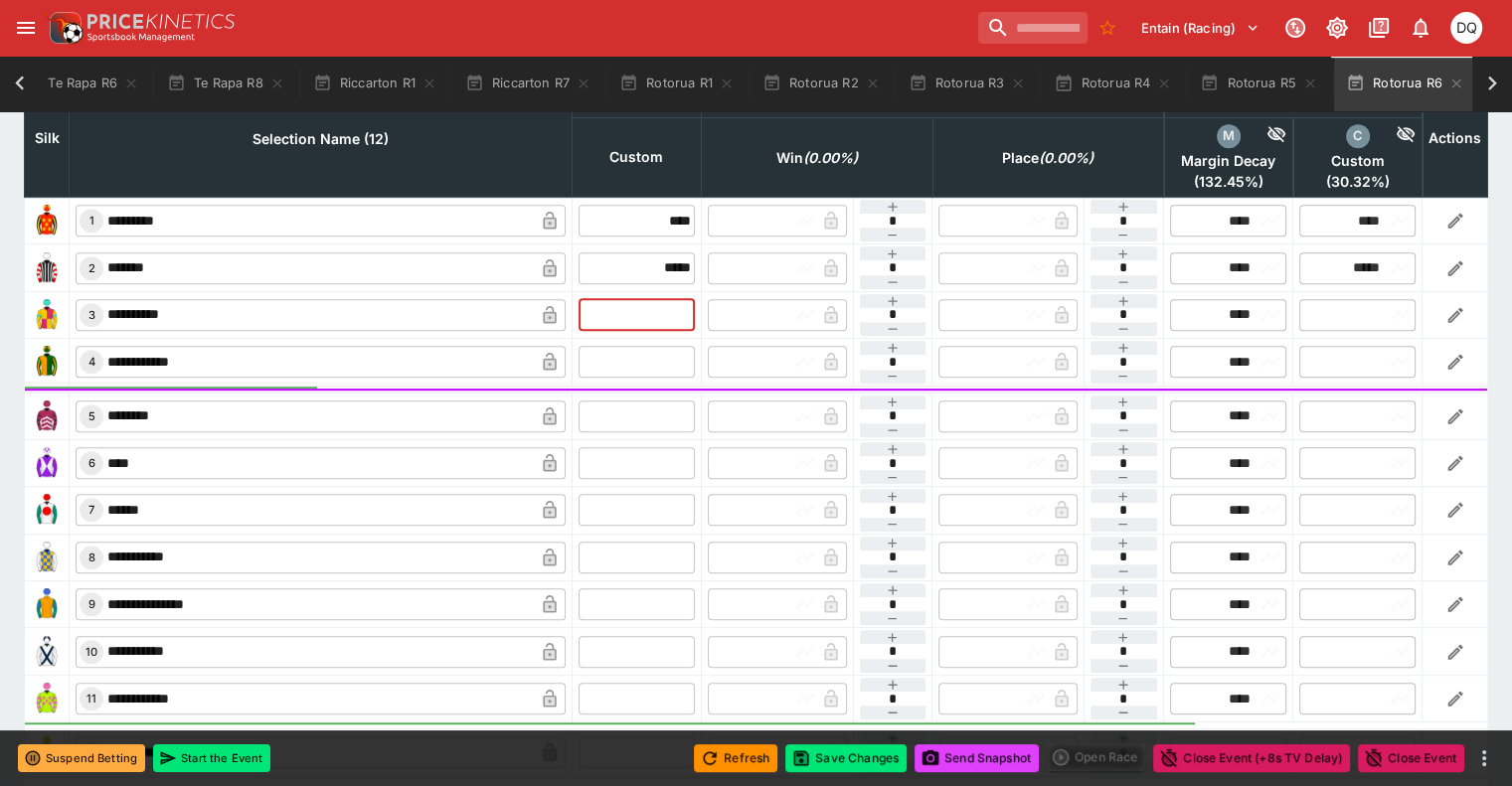 click at bounding box center [636, 315] 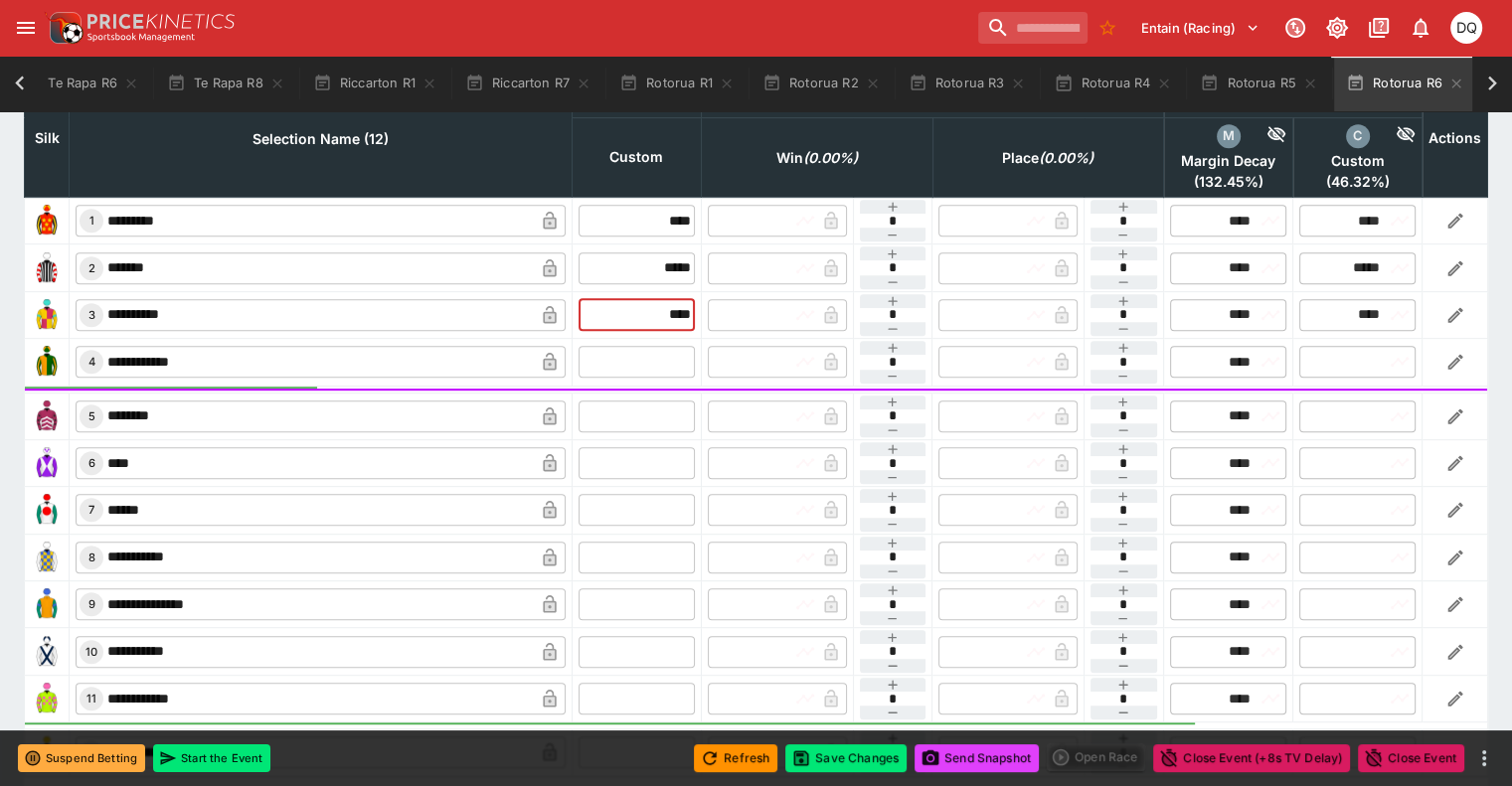 click at bounding box center [636, 362] 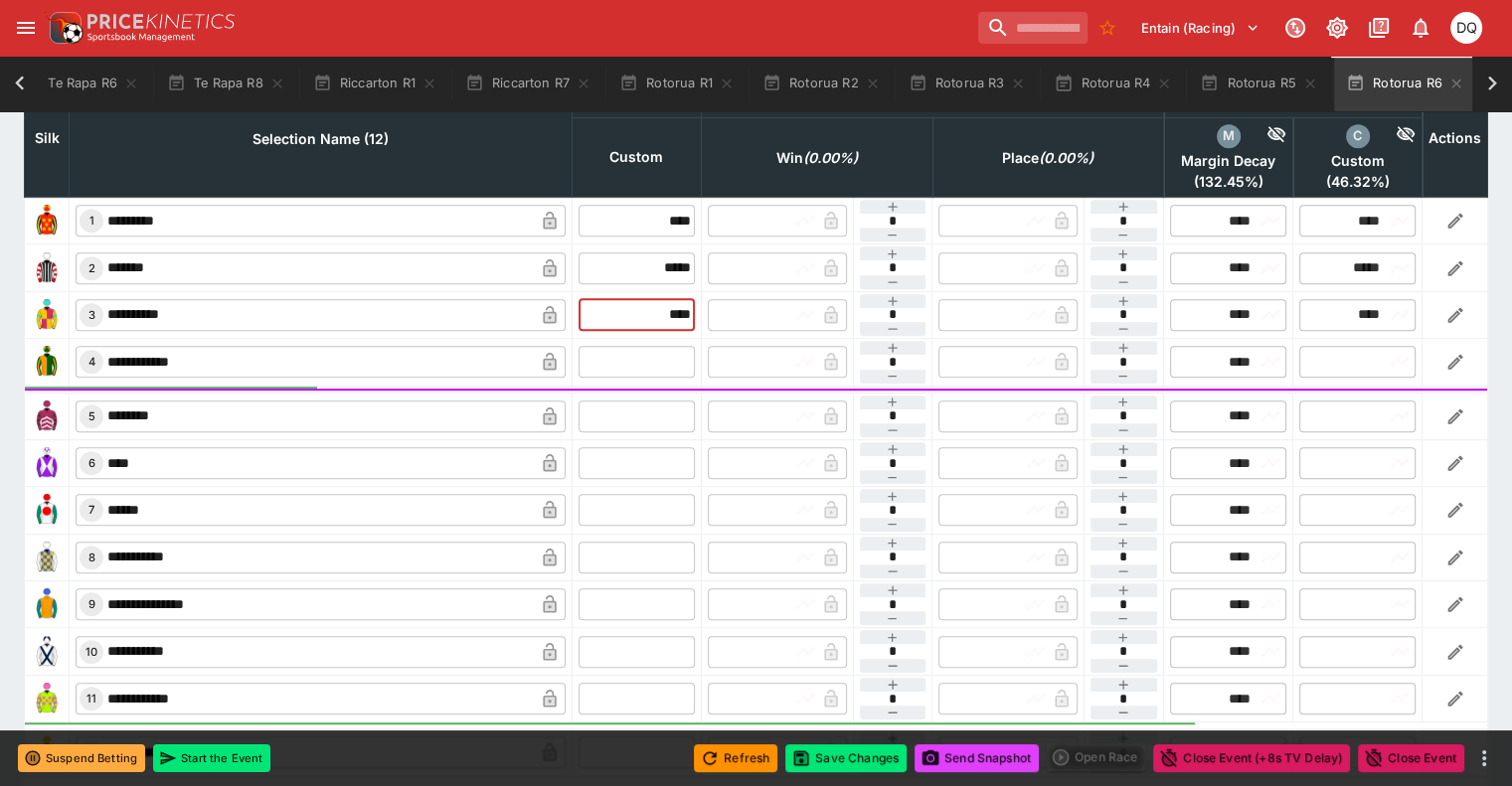 drag, startPoint x: 628, startPoint y: 261, endPoint x: 684, endPoint y: 261, distance: 56 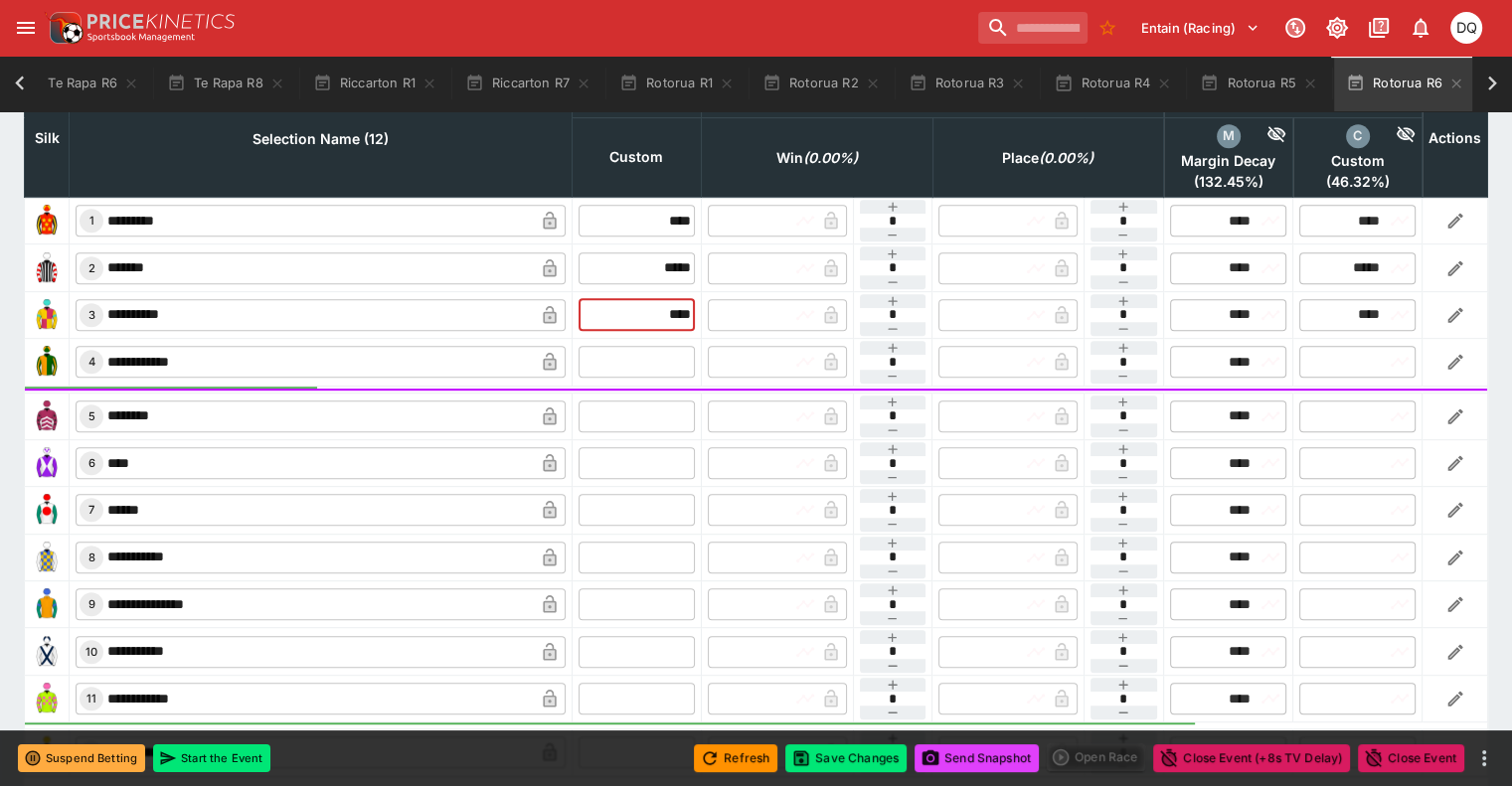 click on "**********" at bounding box center (756, 314) 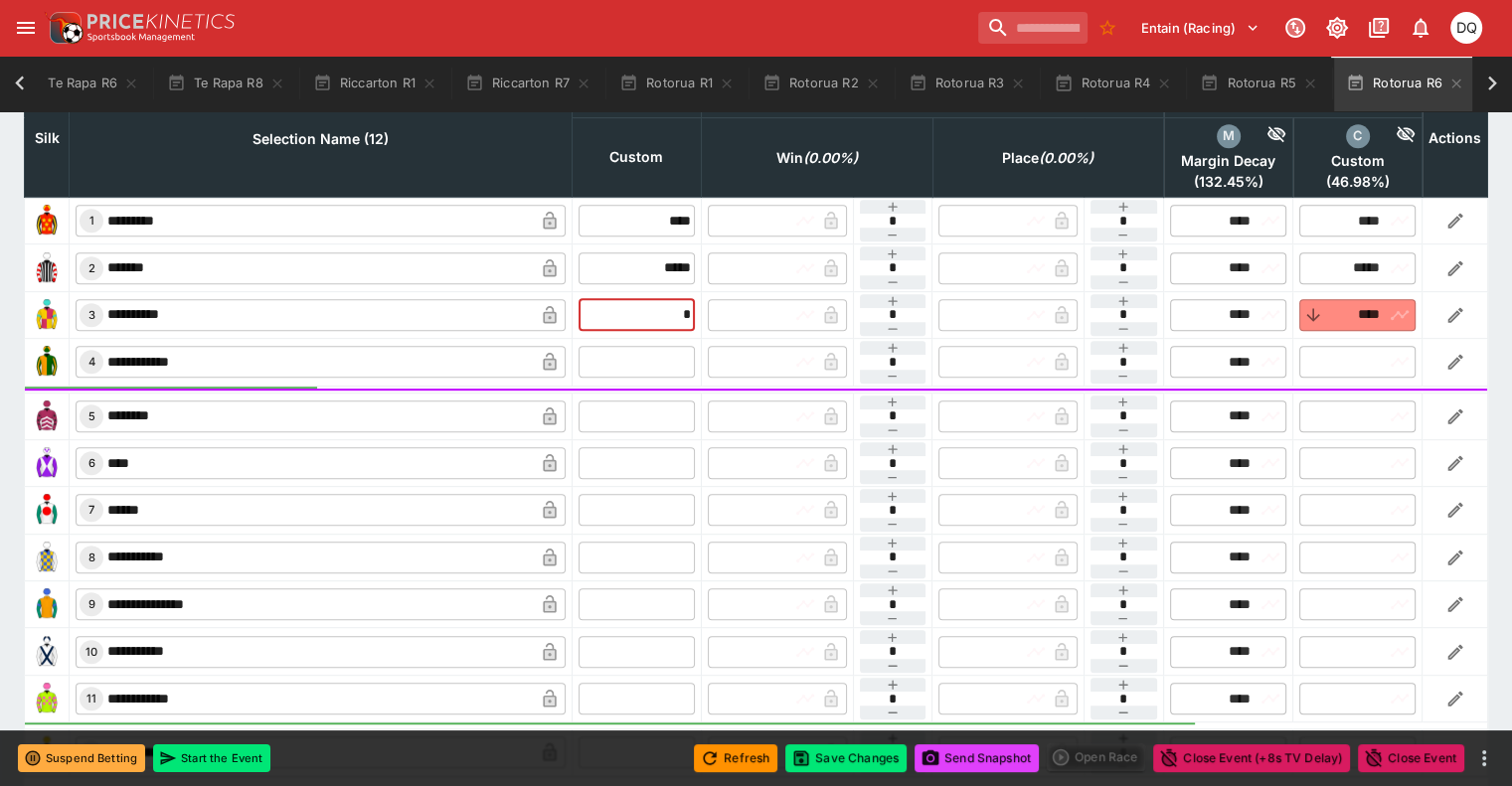 click at bounding box center (636, 362) 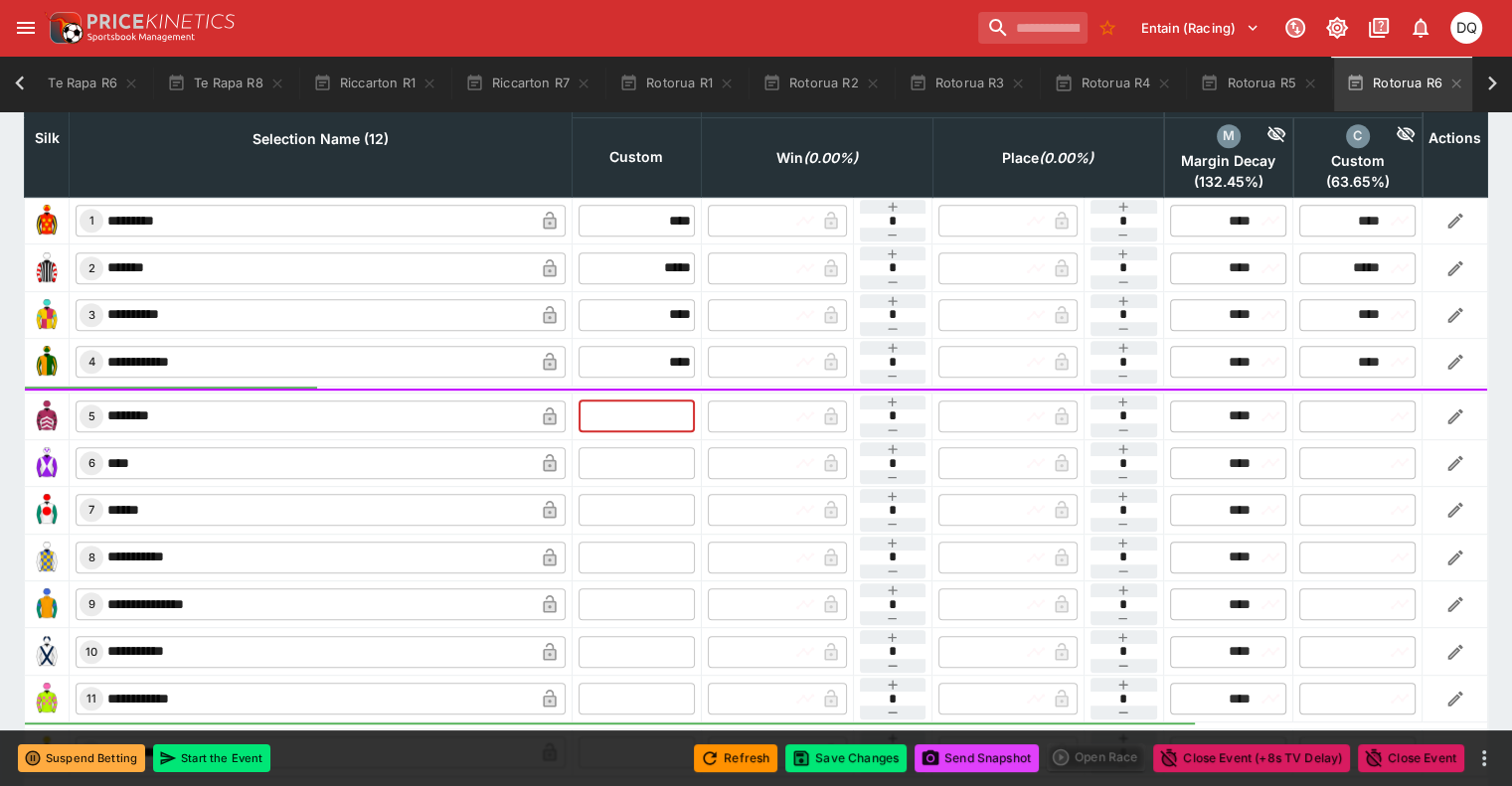 click at bounding box center (636, 416) 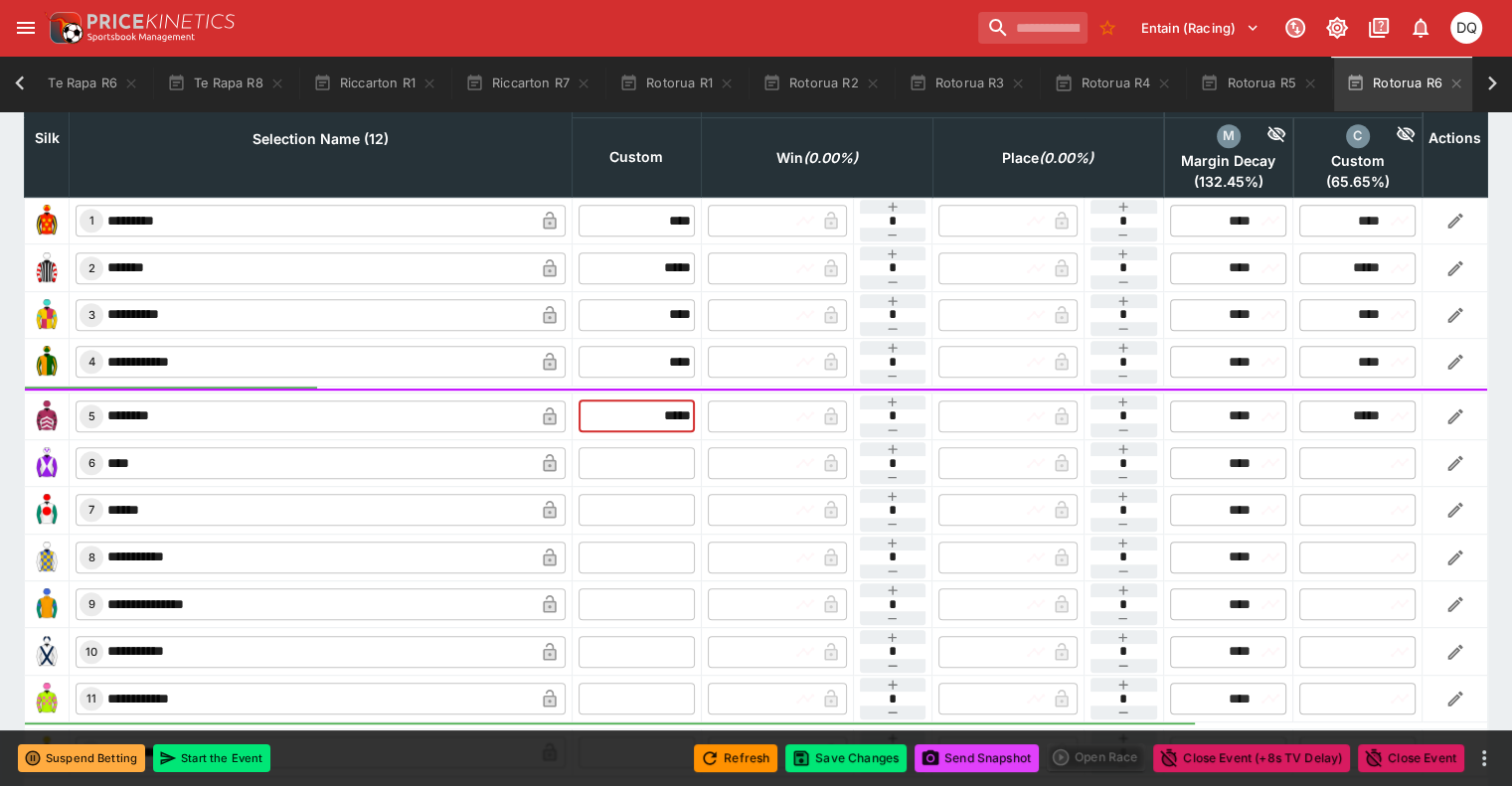 click at bounding box center [636, 463] 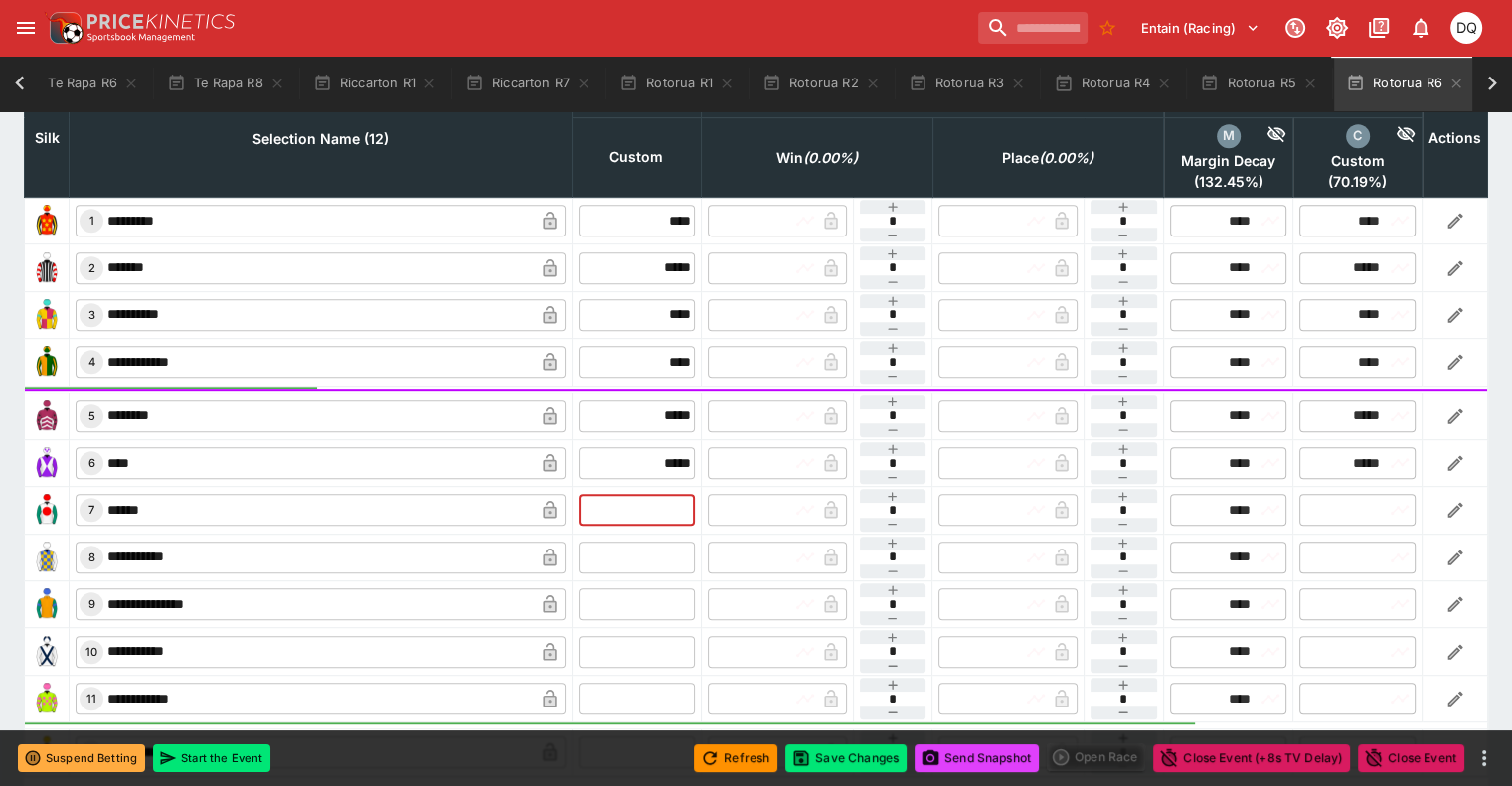 click at bounding box center (636, 510) 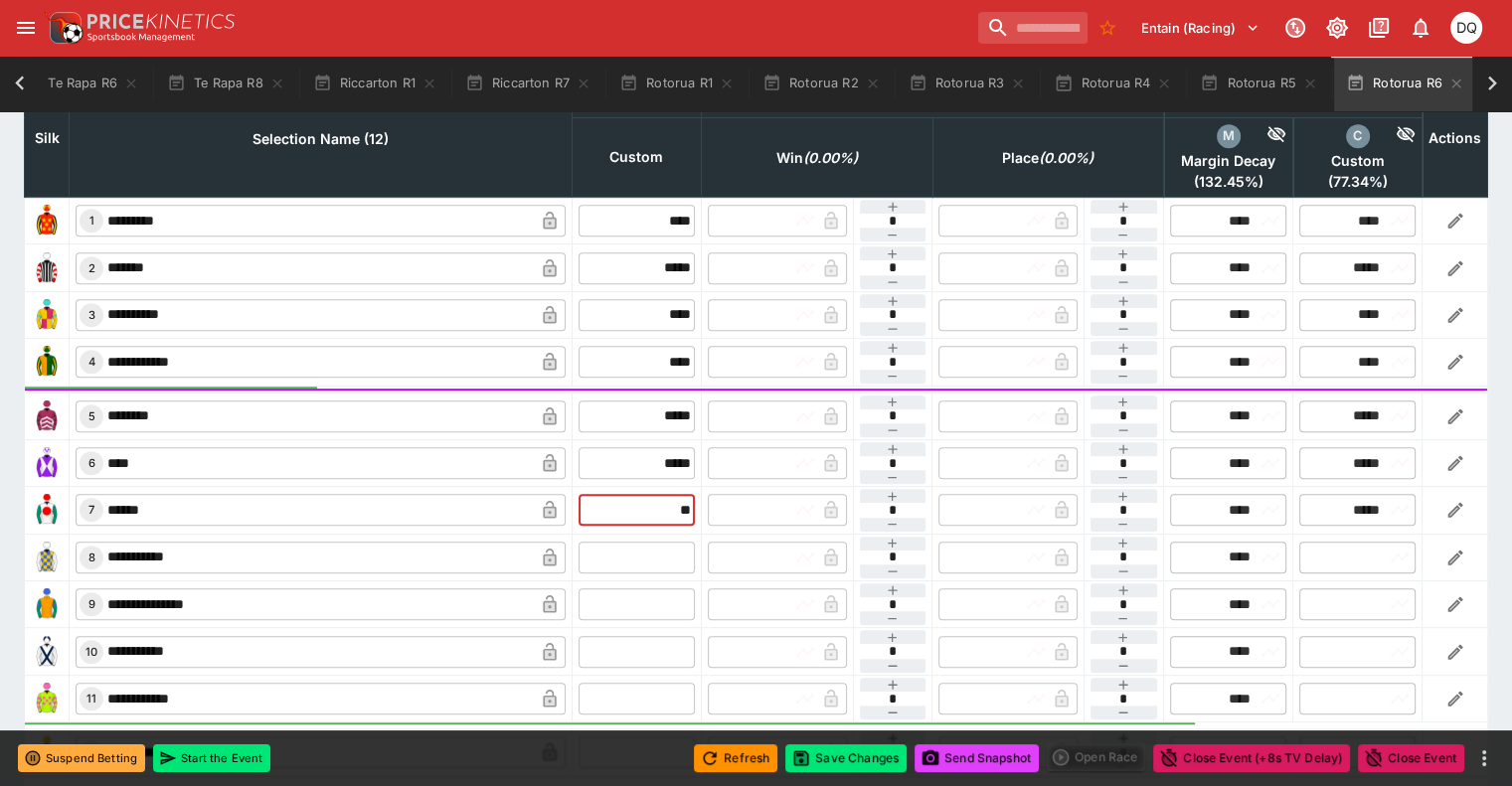 click at bounding box center [636, 557] 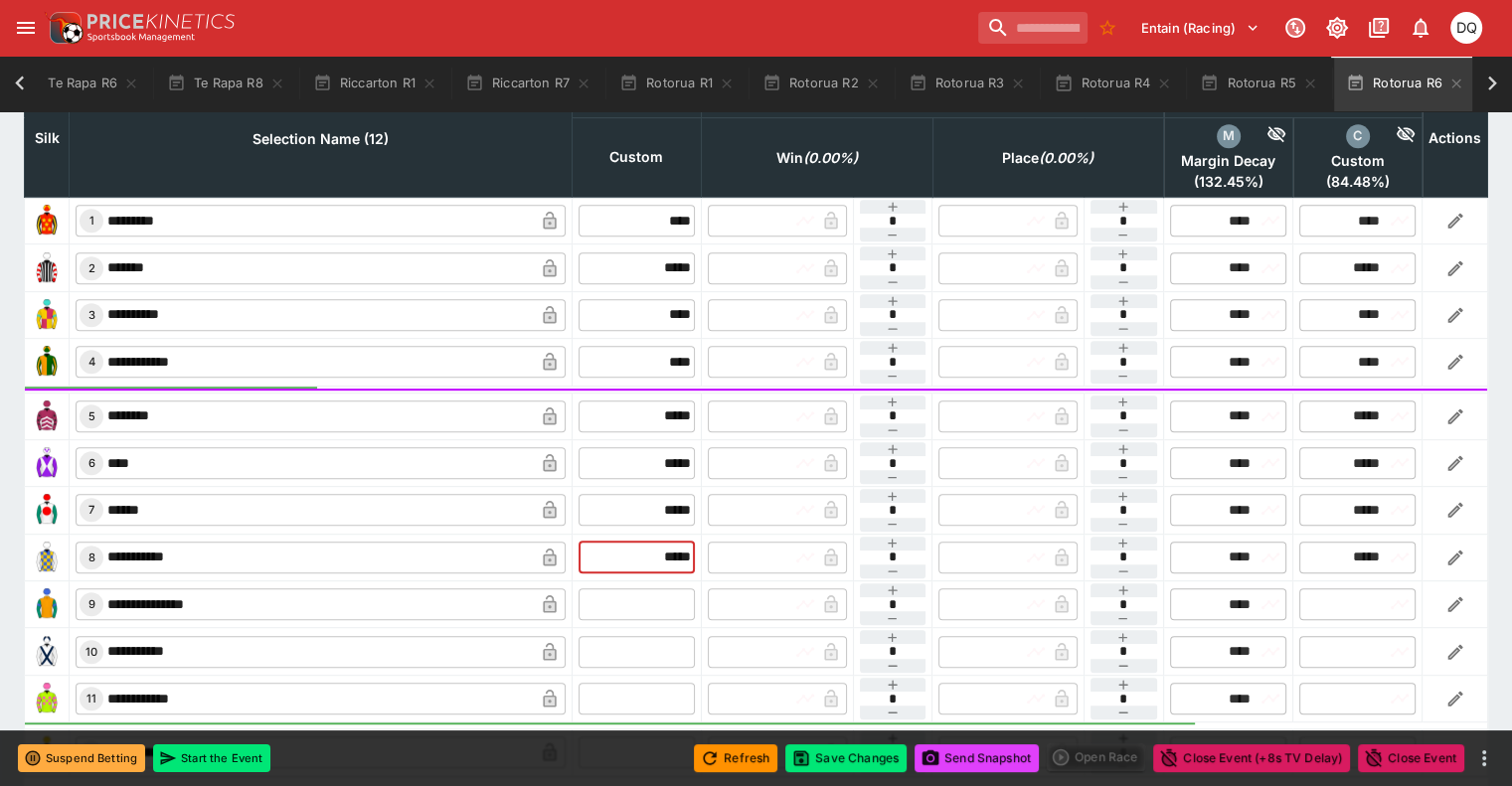 click at bounding box center [636, 604] 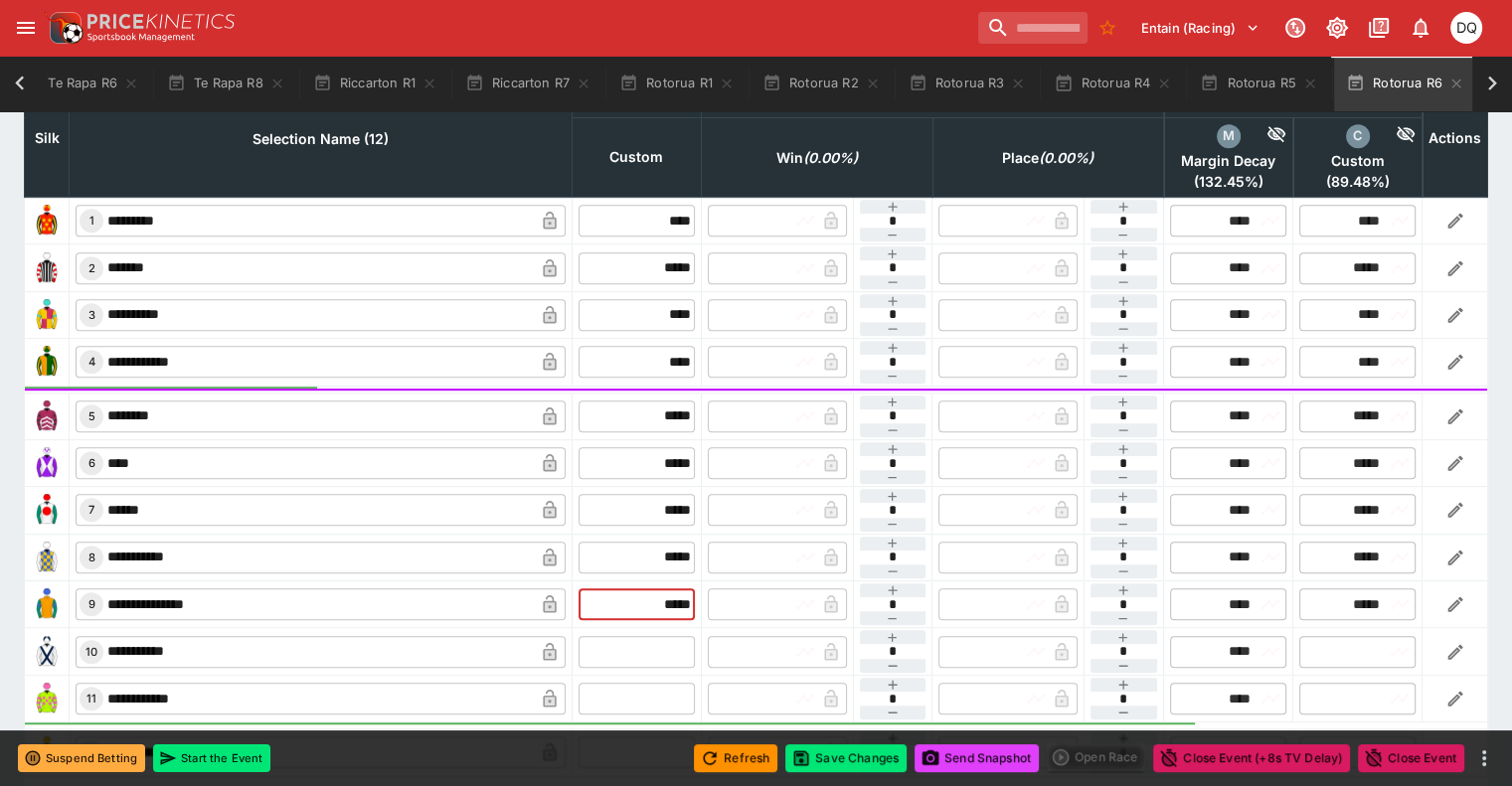 click at bounding box center [636, 652] 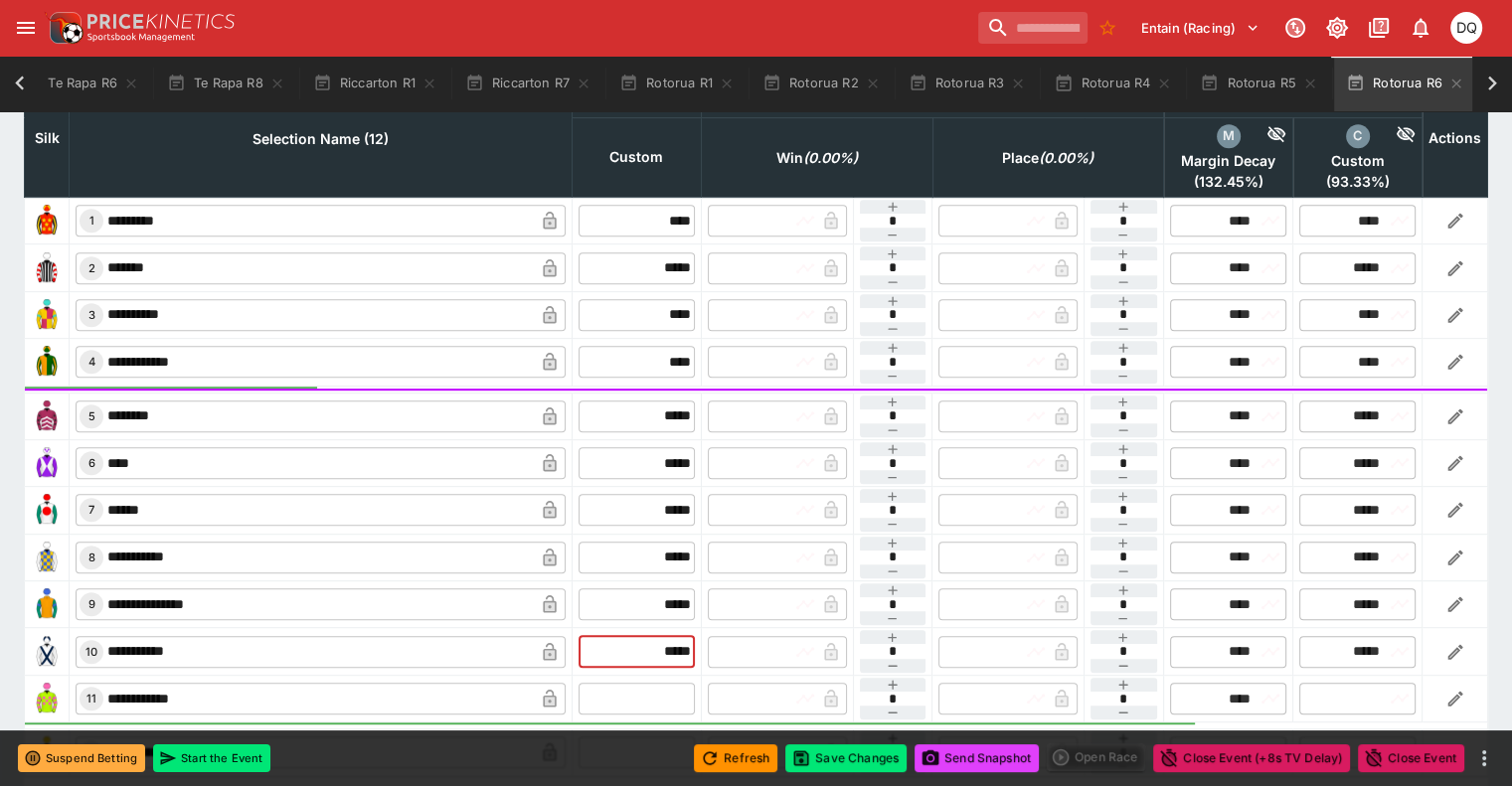 click at bounding box center (636, 699) 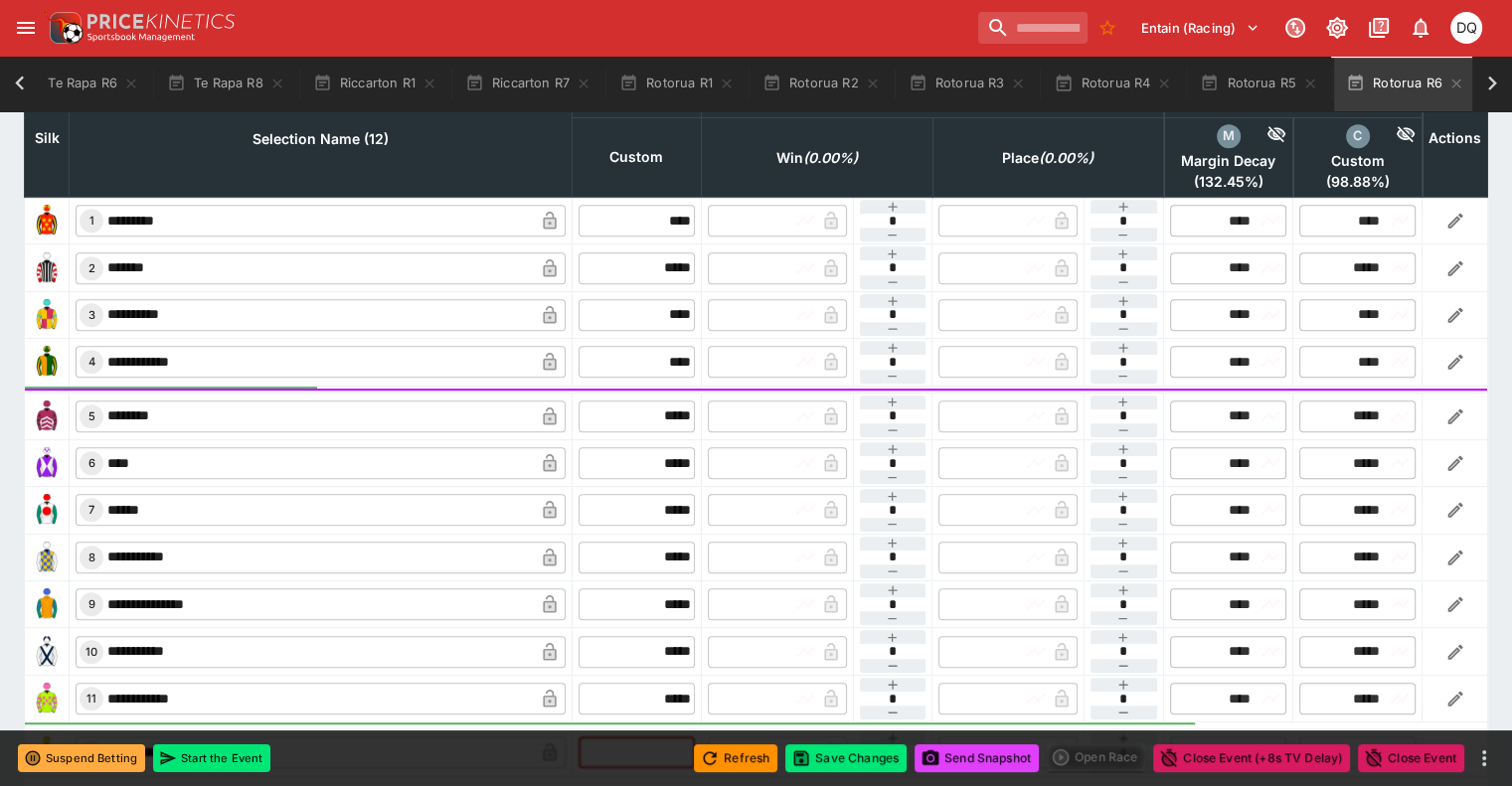 click at bounding box center [636, 752] 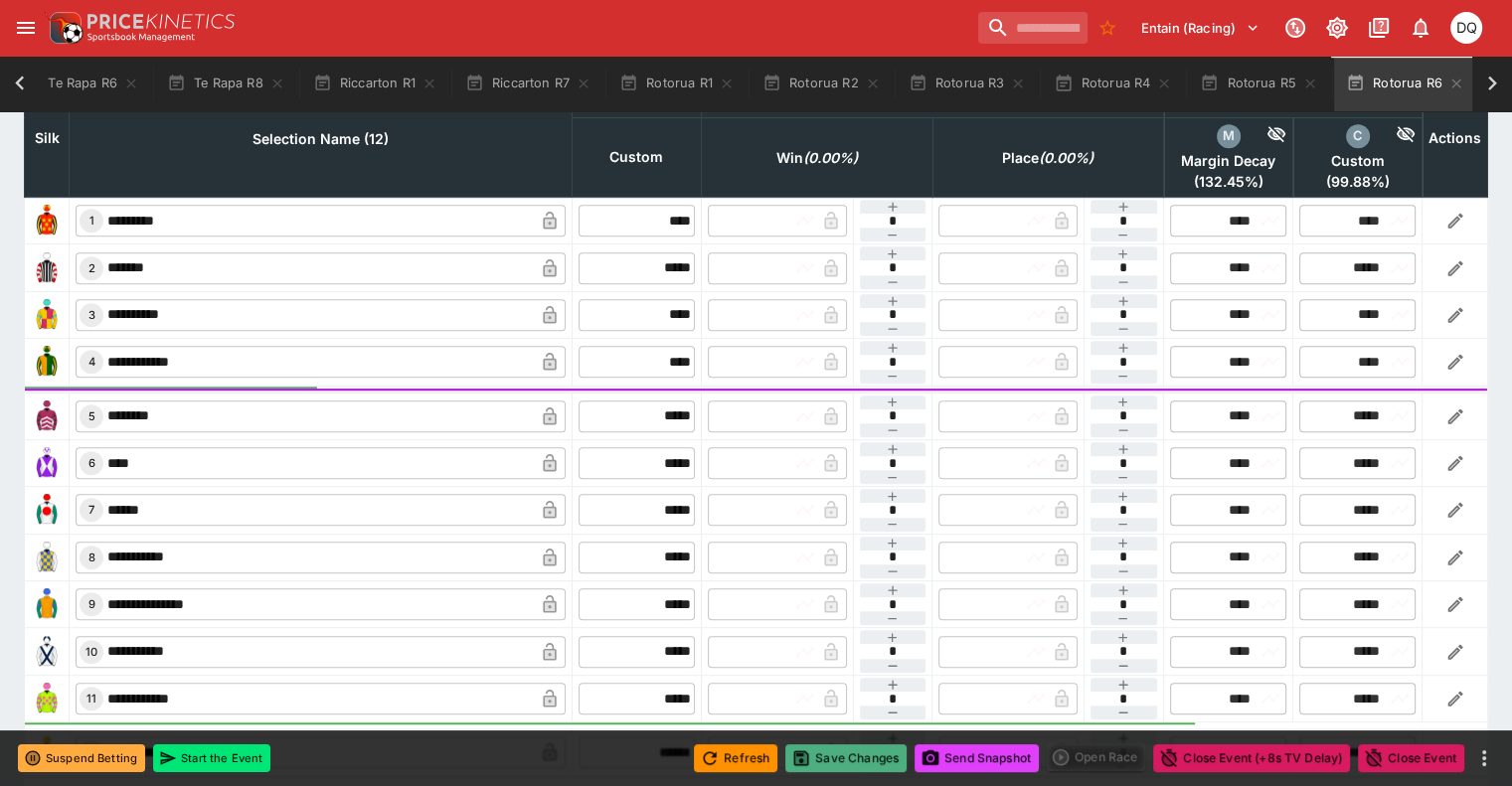 click on "Save Changes" at bounding box center (846, 758) 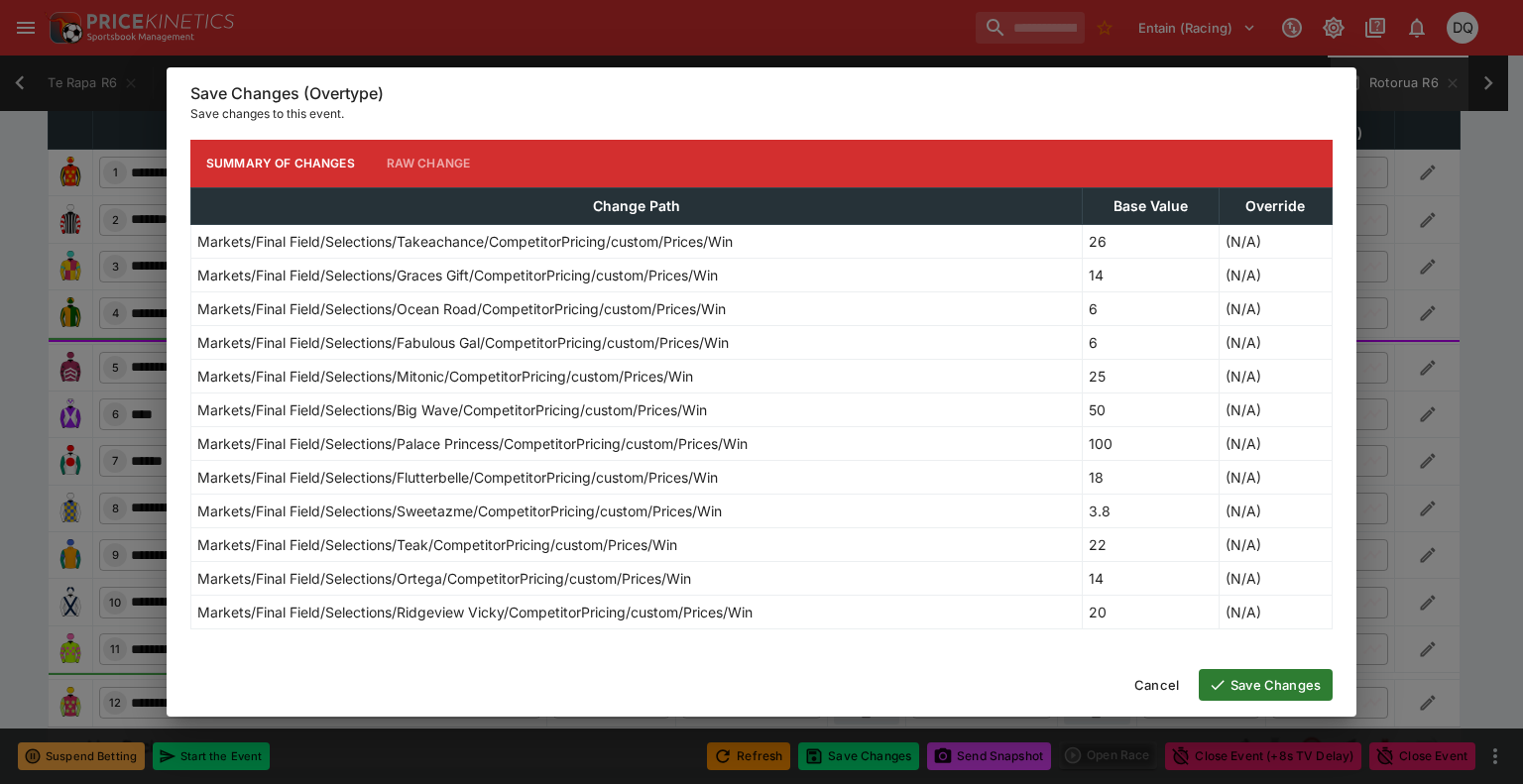 click on "Save Changes" at bounding box center [1265, 685] 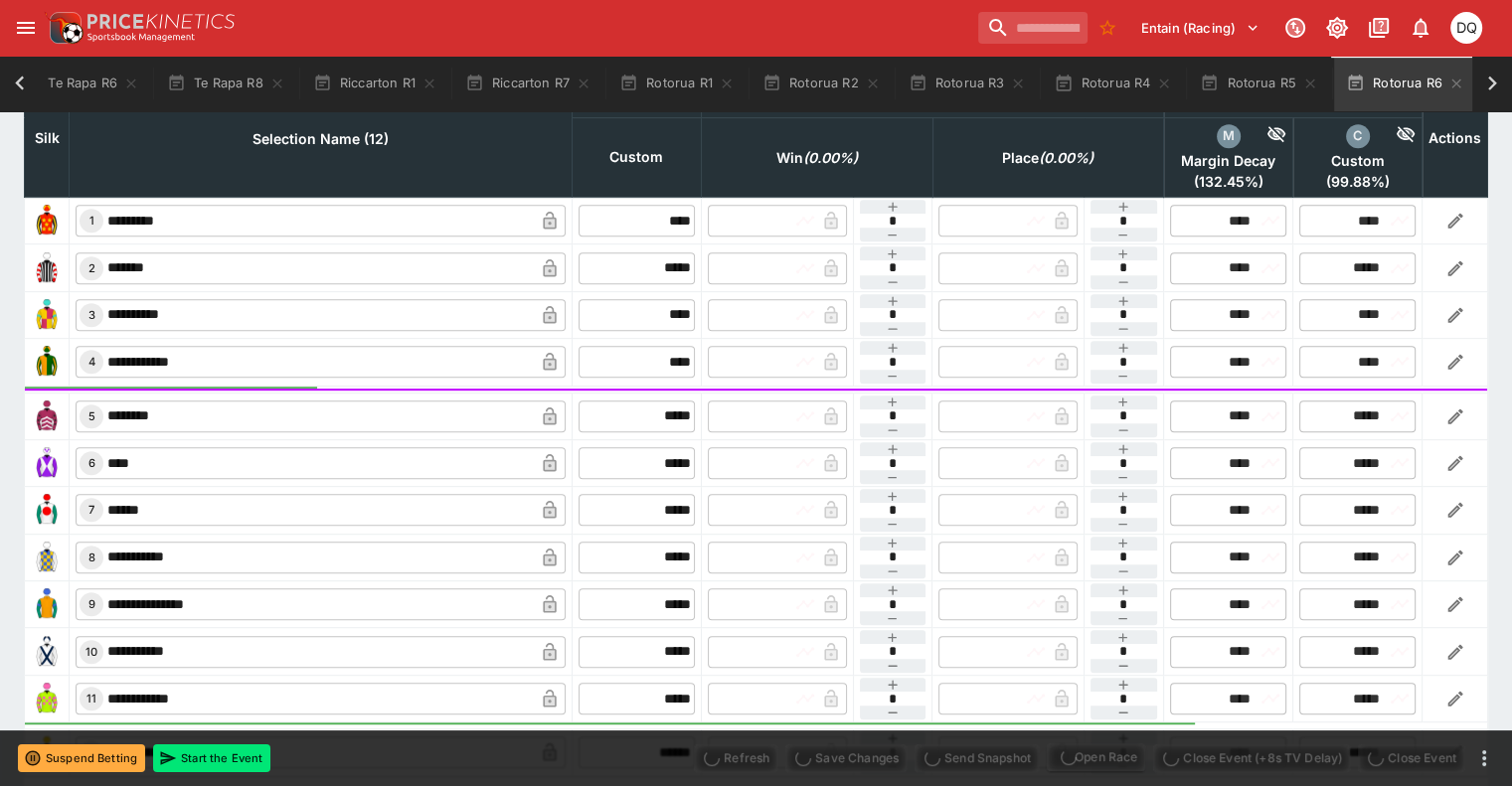 scroll, scrollTop: 0, scrollLeft: 795, axis: horizontal 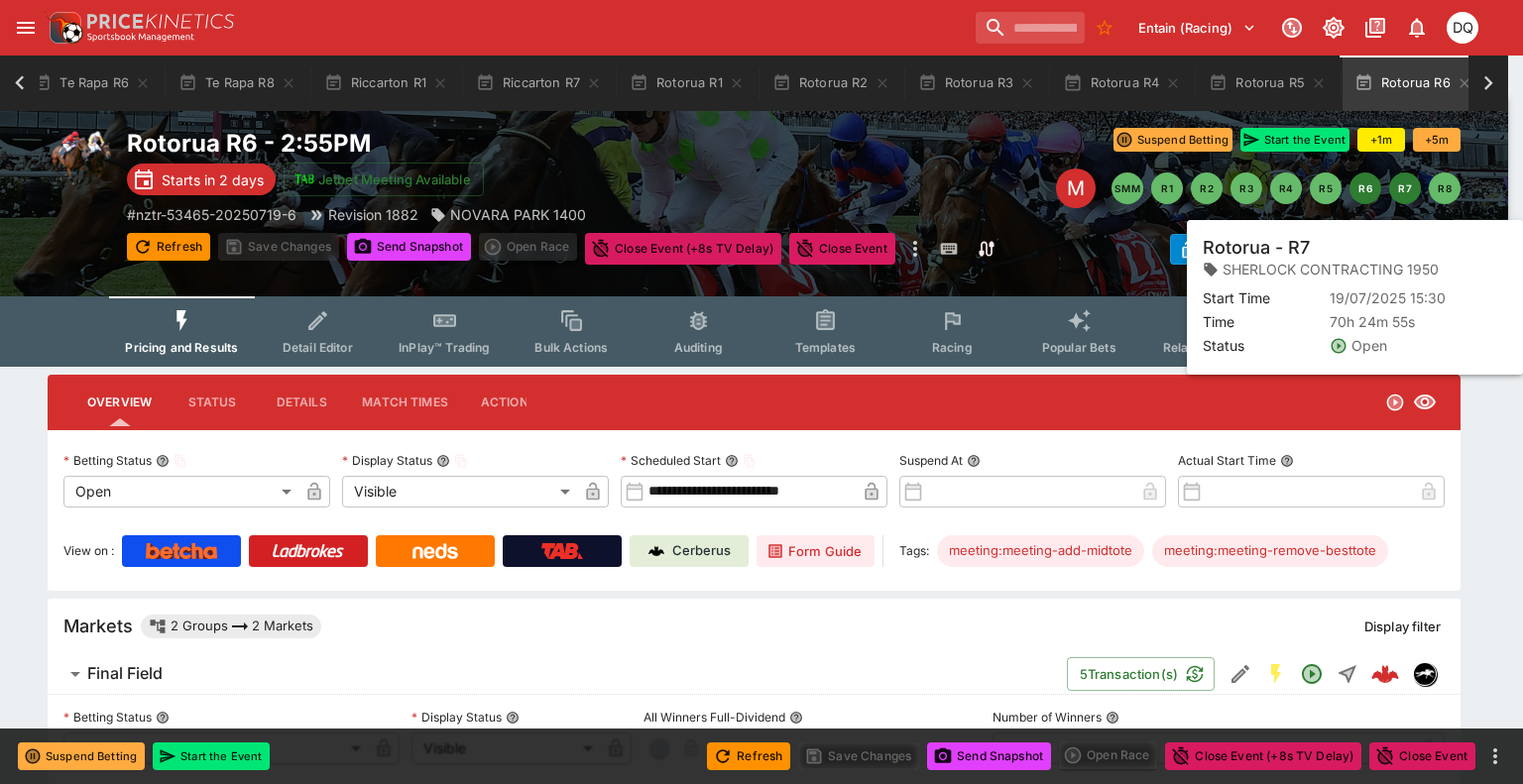 click on "R7" at bounding box center (1405, 188) 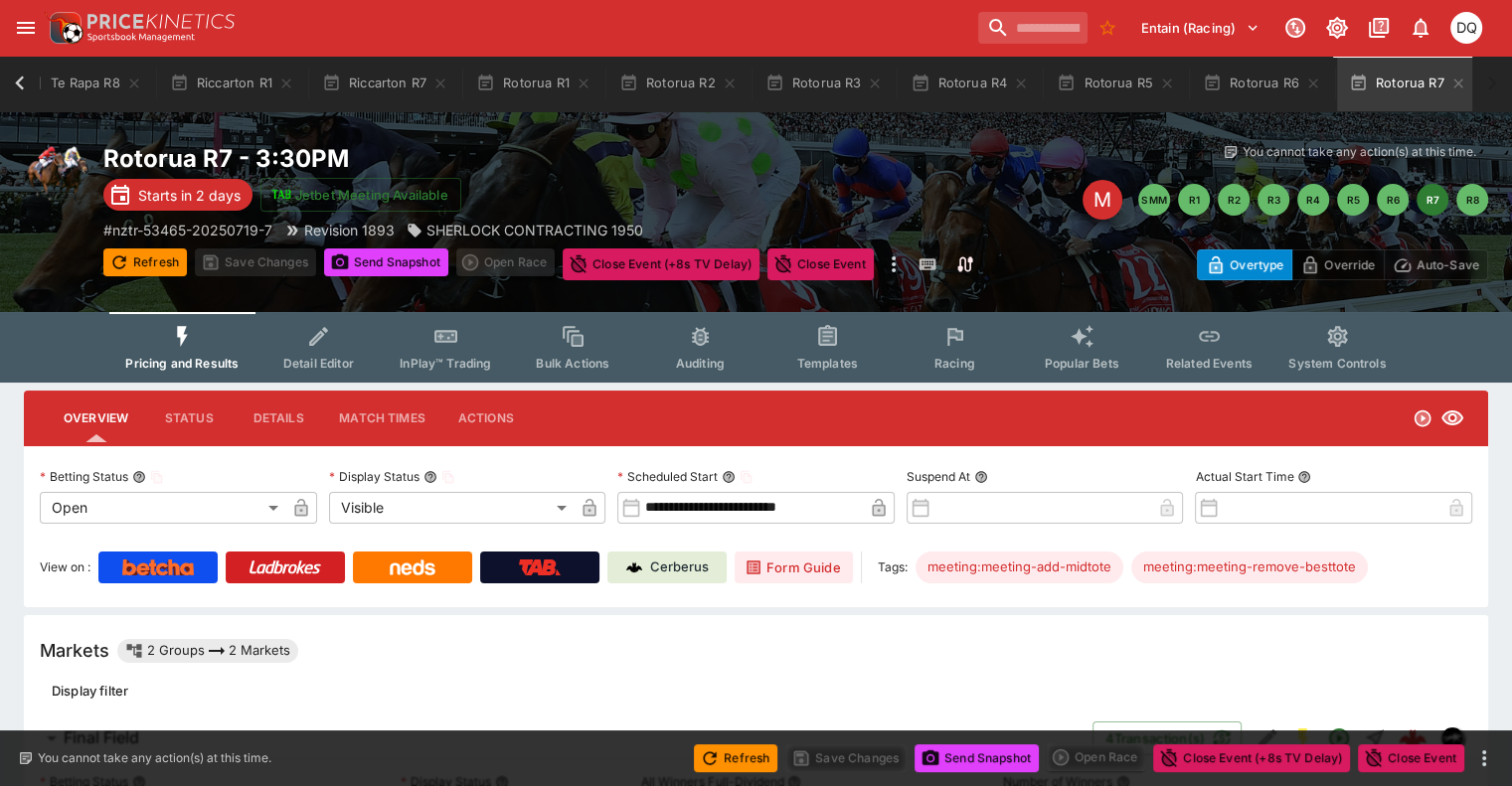 scroll, scrollTop: 0, scrollLeft: 950, axis: horizontal 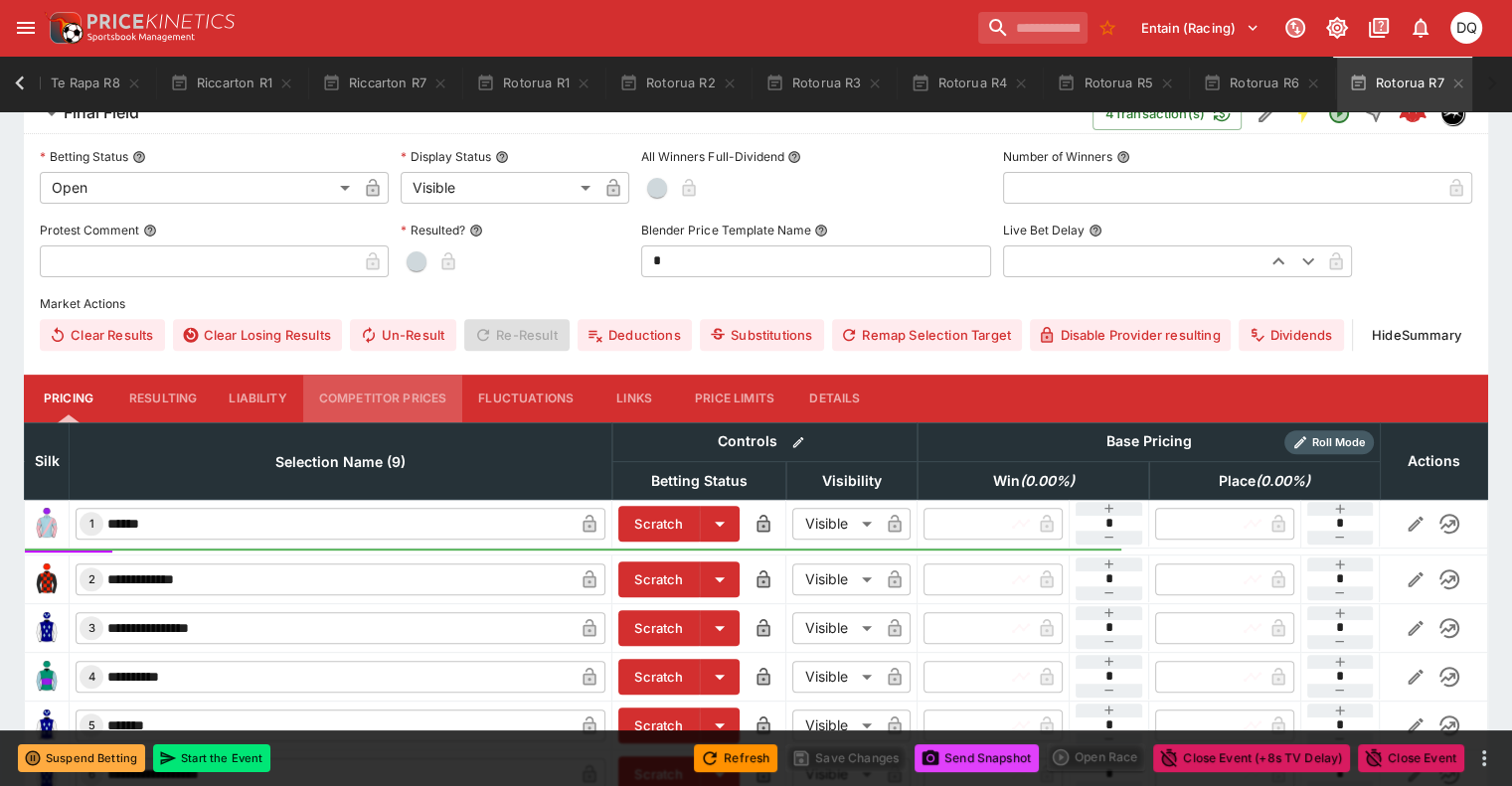 click on "Competitor Prices" at bounding box center (383, 398) 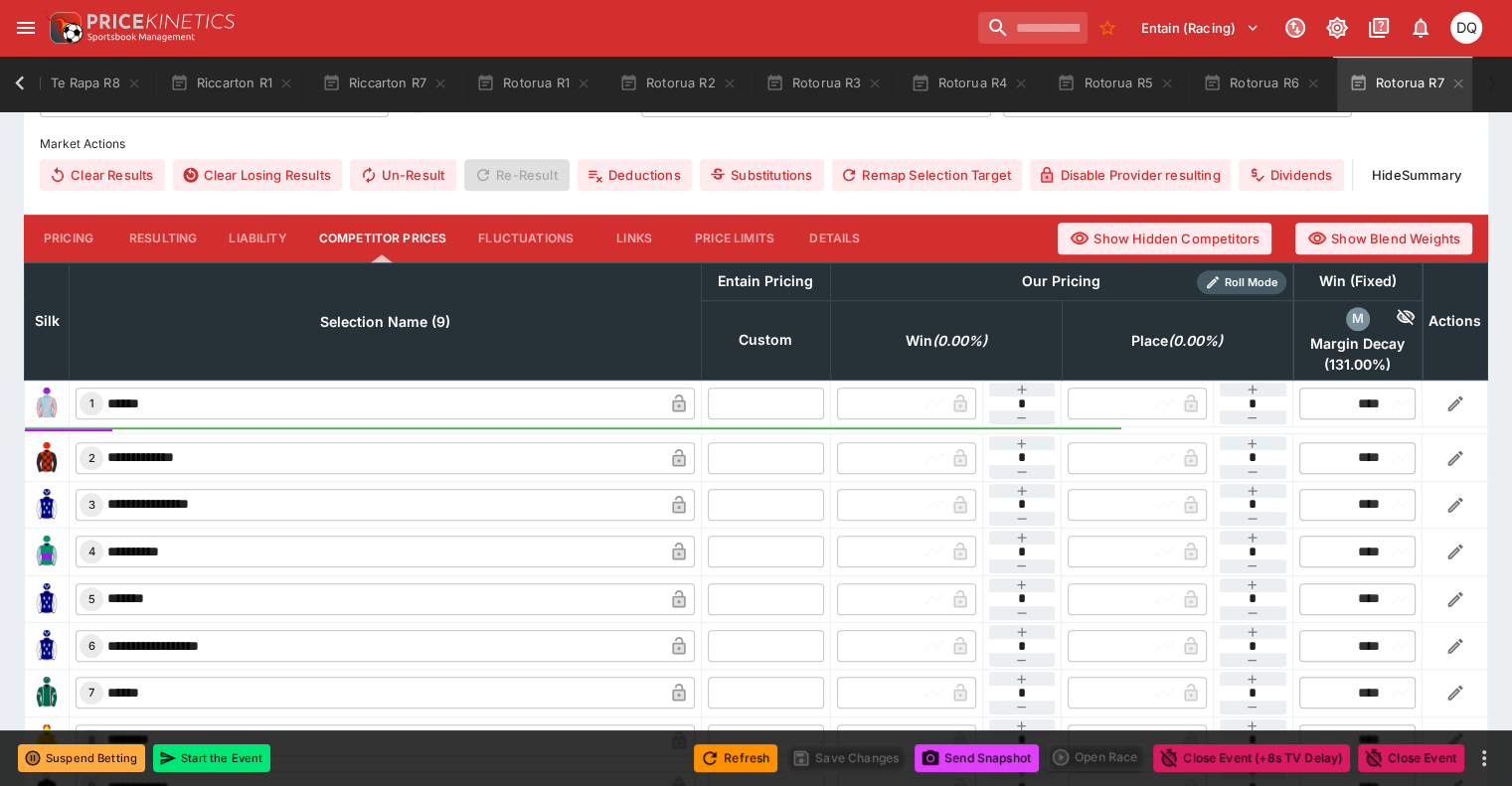 scroll, scrollTop: 875, scrollLeft: 0, axis: vertical 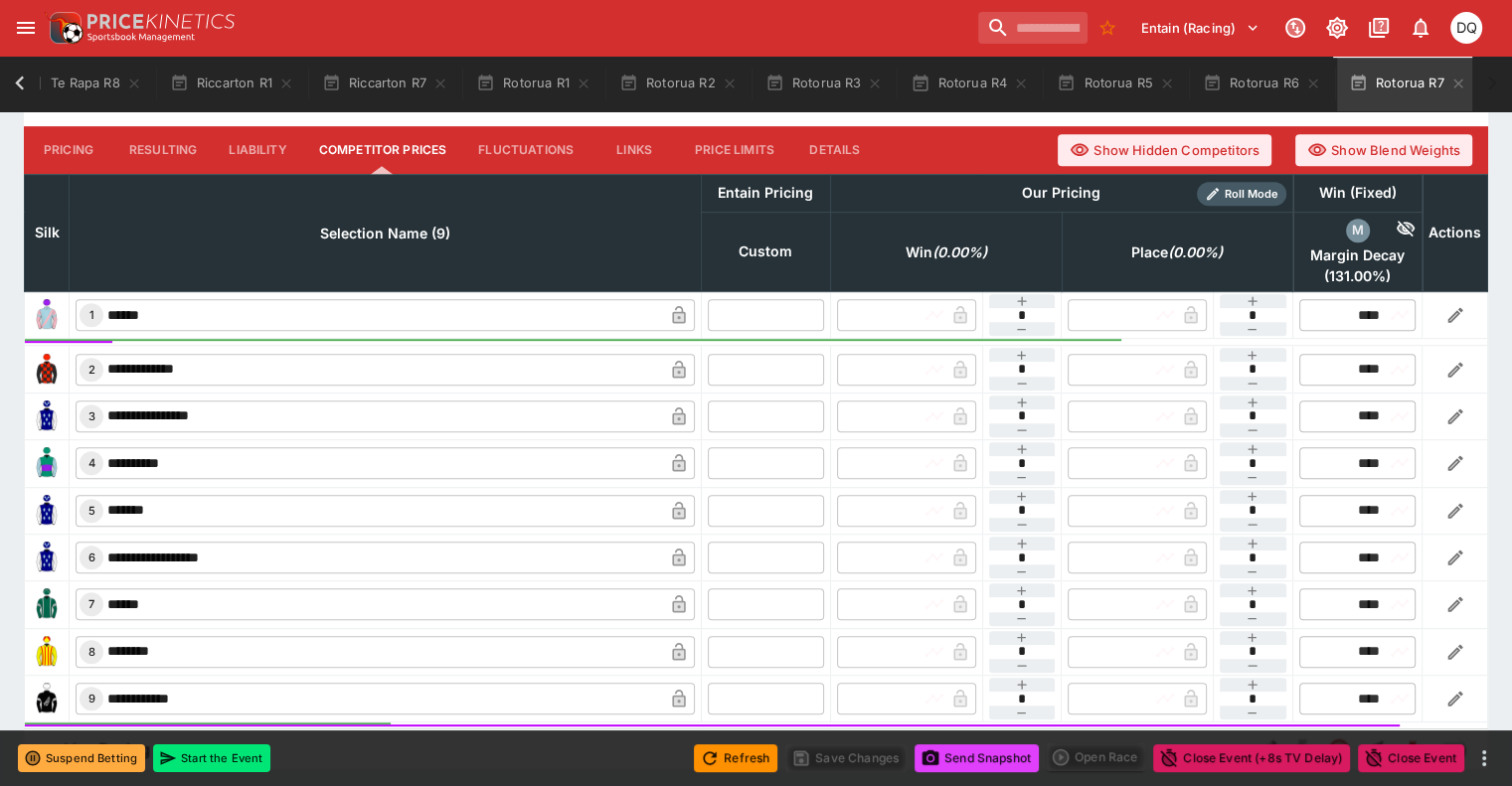 click at bounding box center [765, 315] 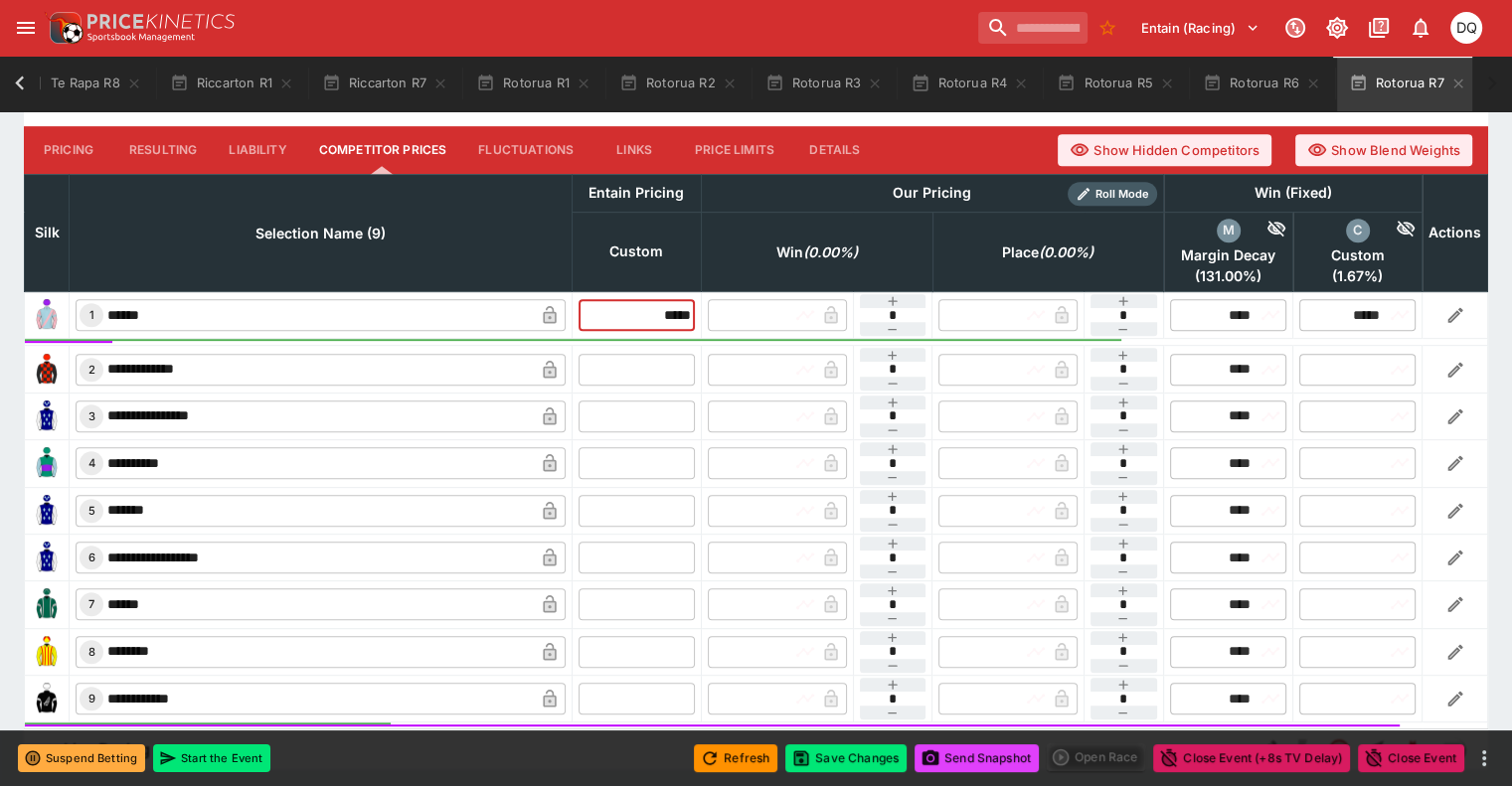 click at bounding box center (636, 369) 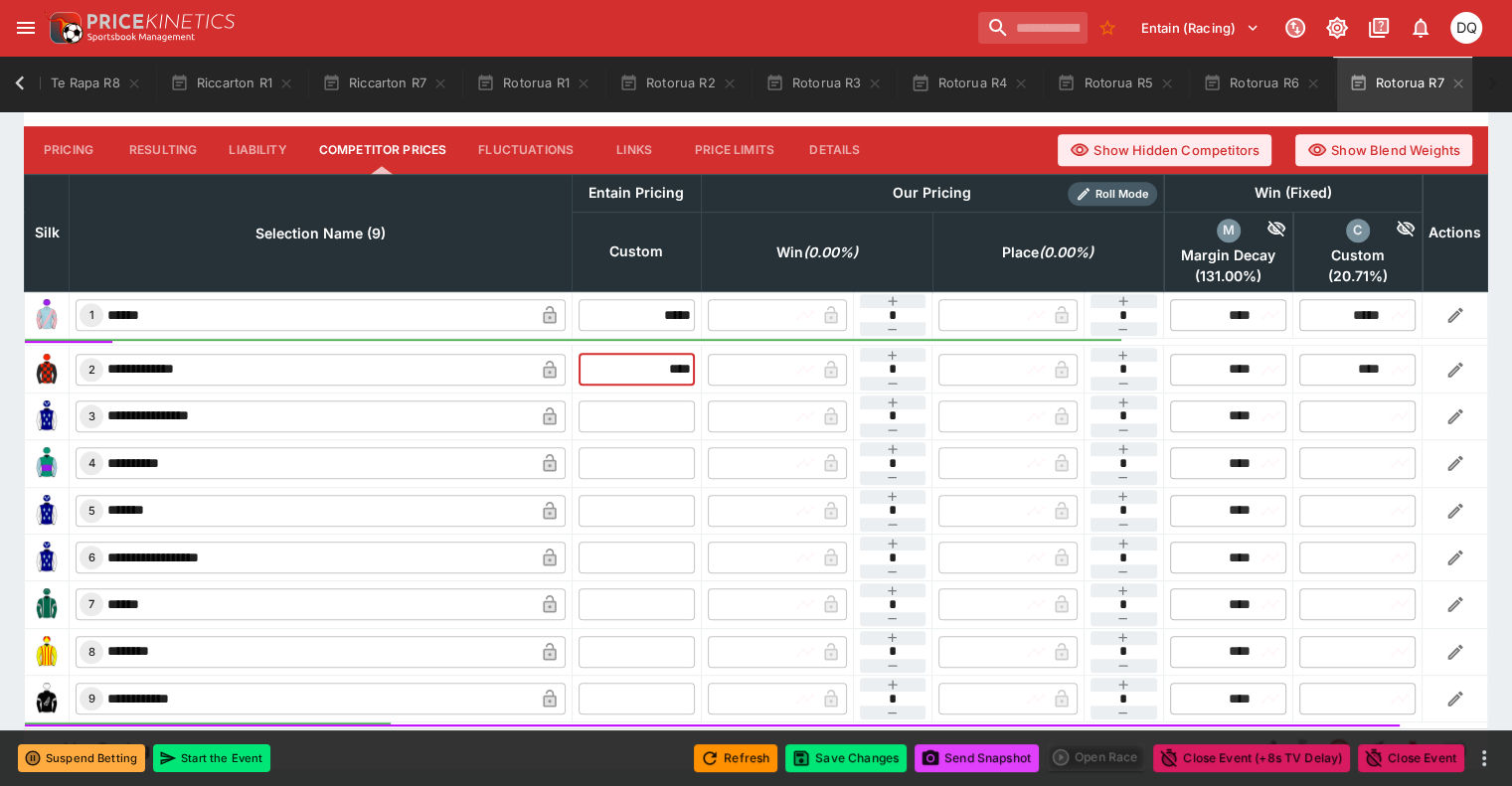 click at bounding box center (636, 416) 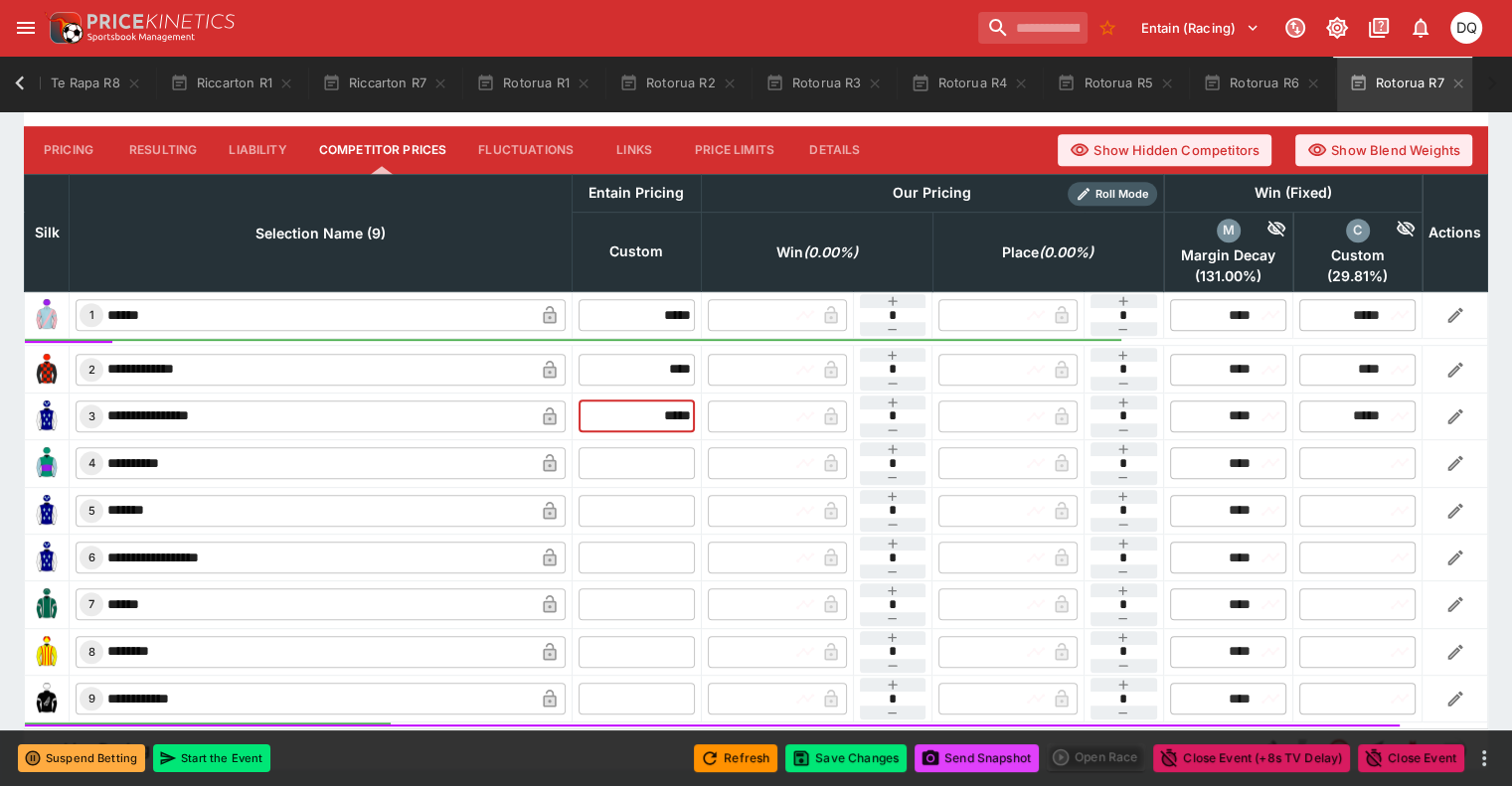 click at bounding box center [636, 463] 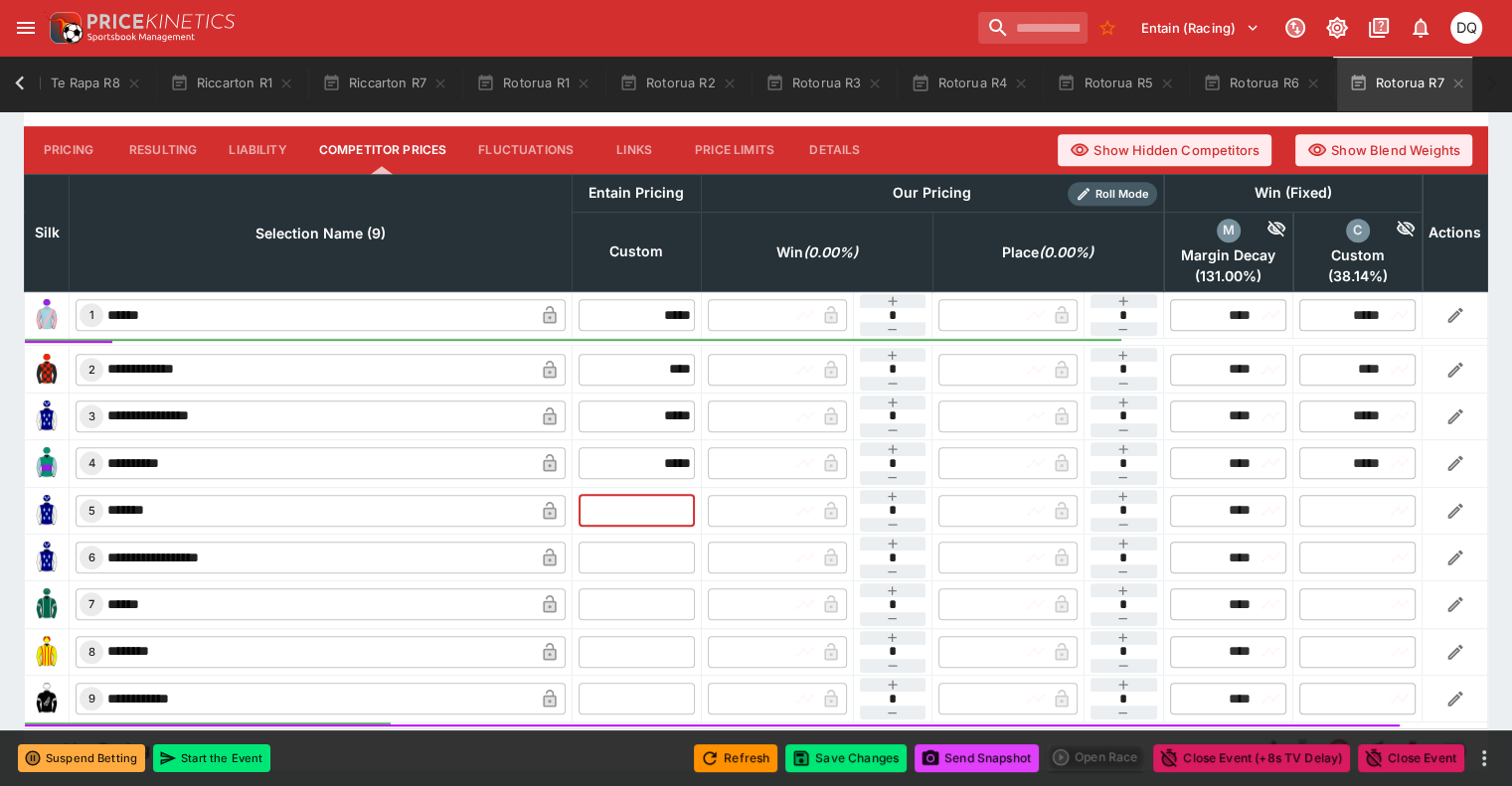 click at bounding box center (636, 511) 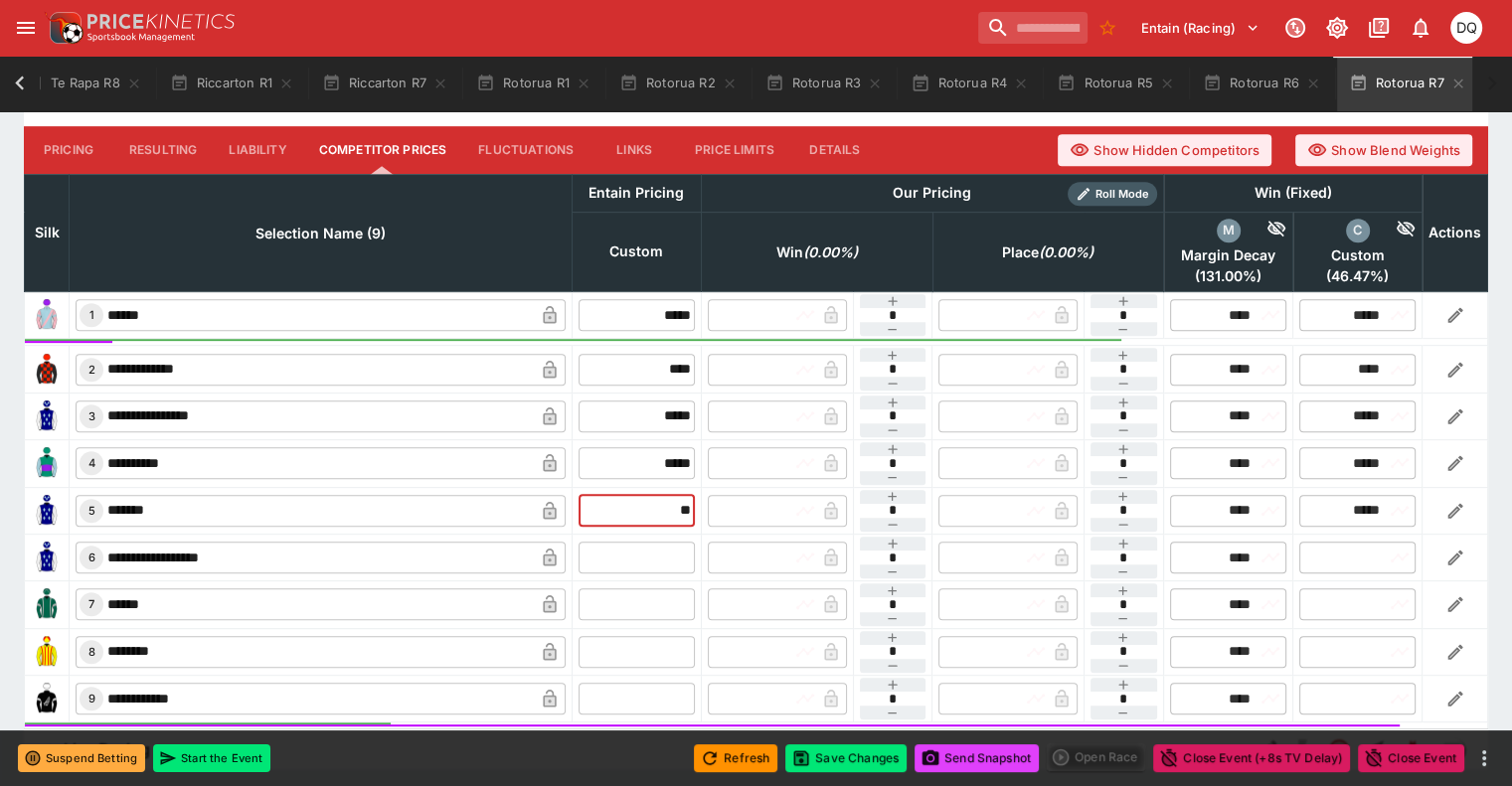 click at bounding box center (636, 557) 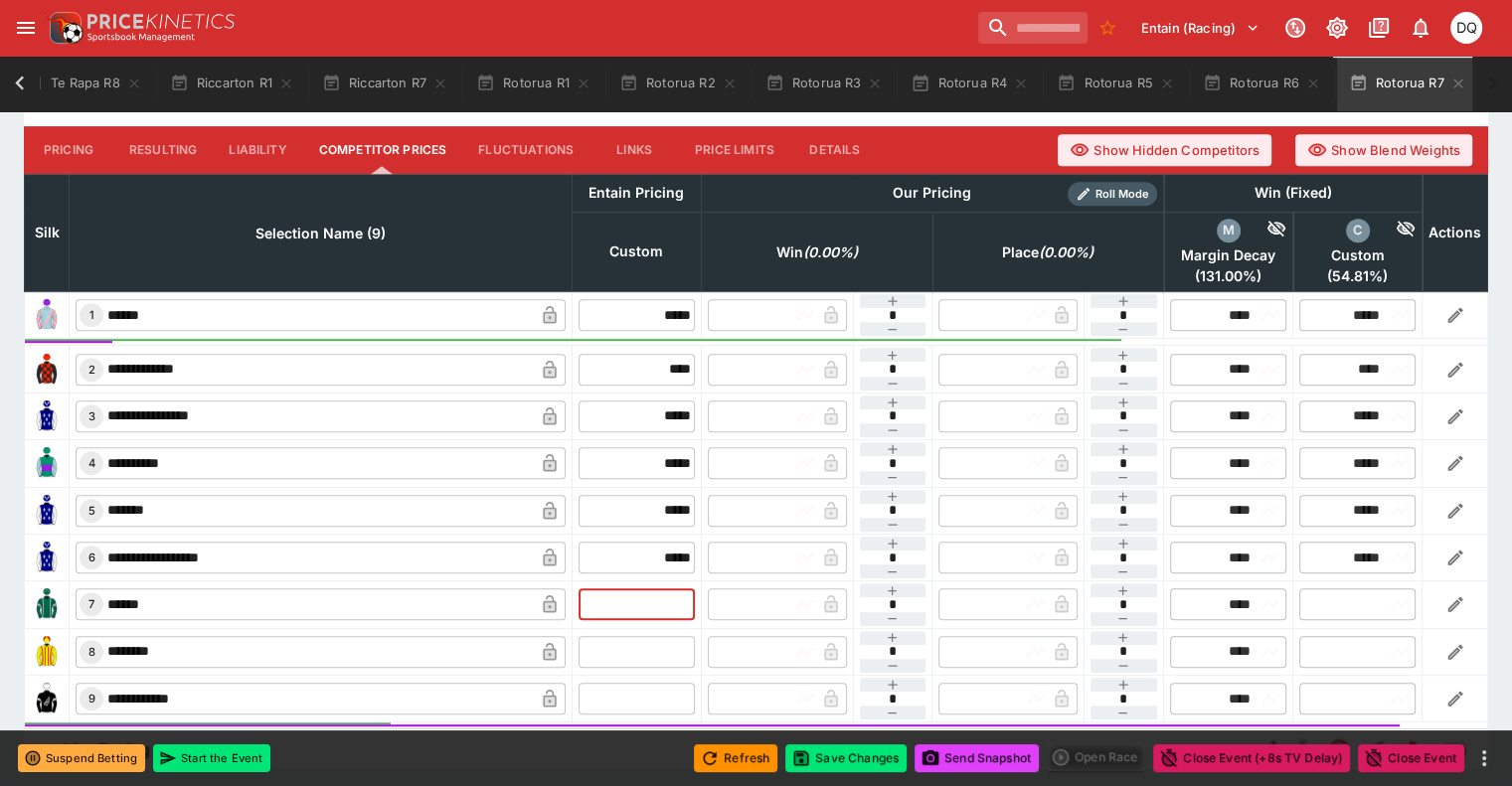 click at bounding box center (636, 604) 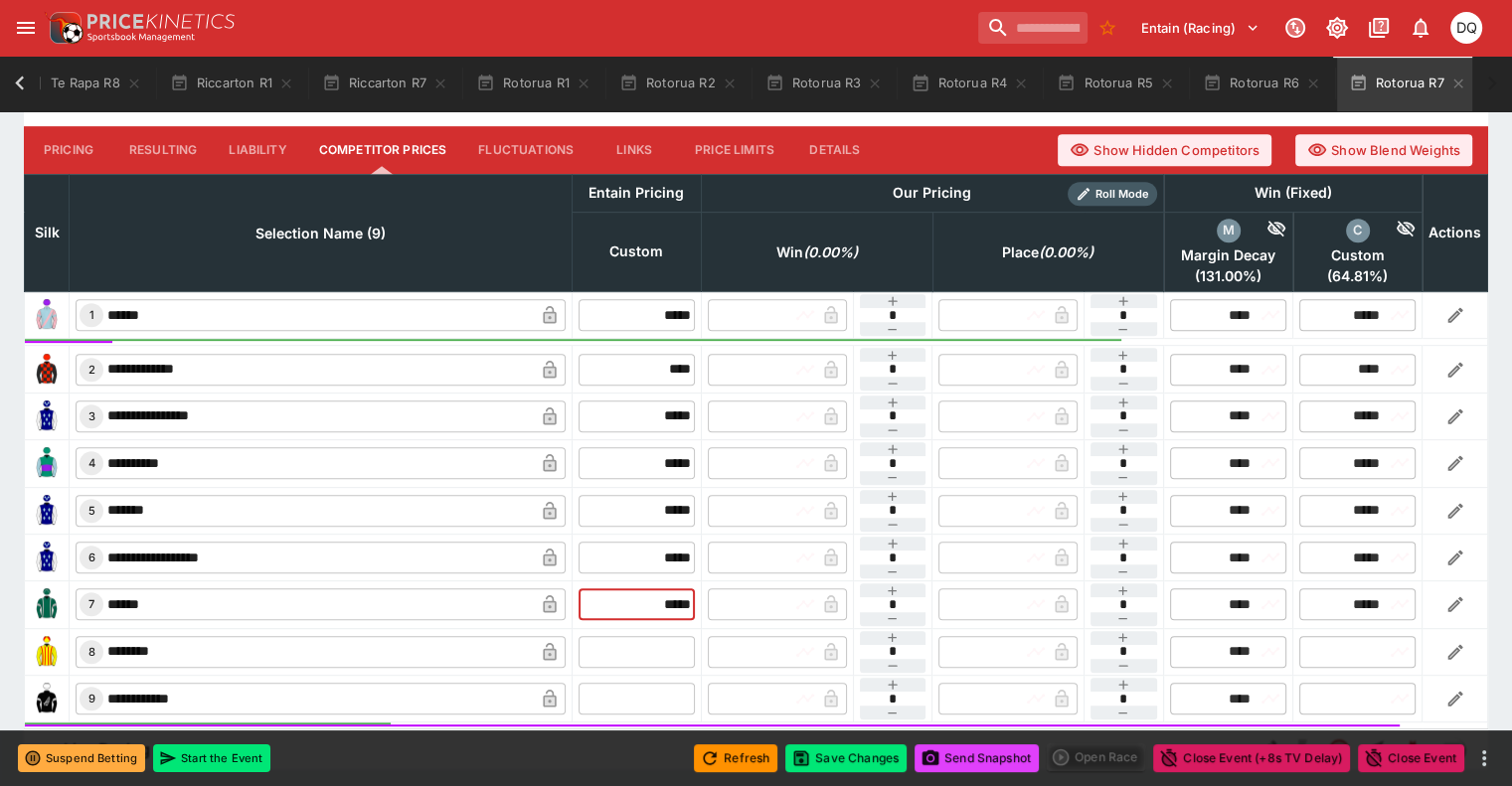 click at bounding box center [636, 652] 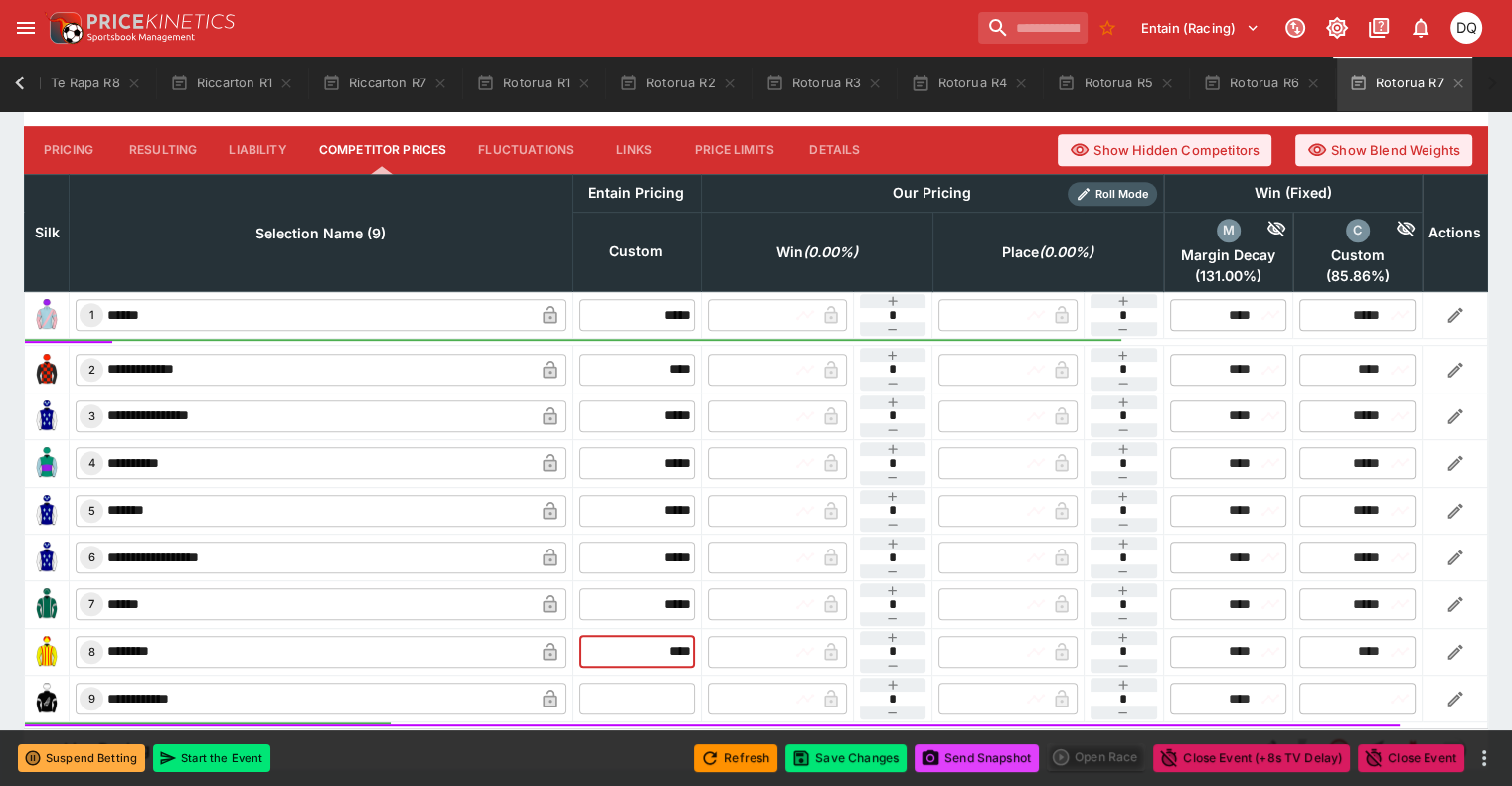 click at bounding box center [636, 699] 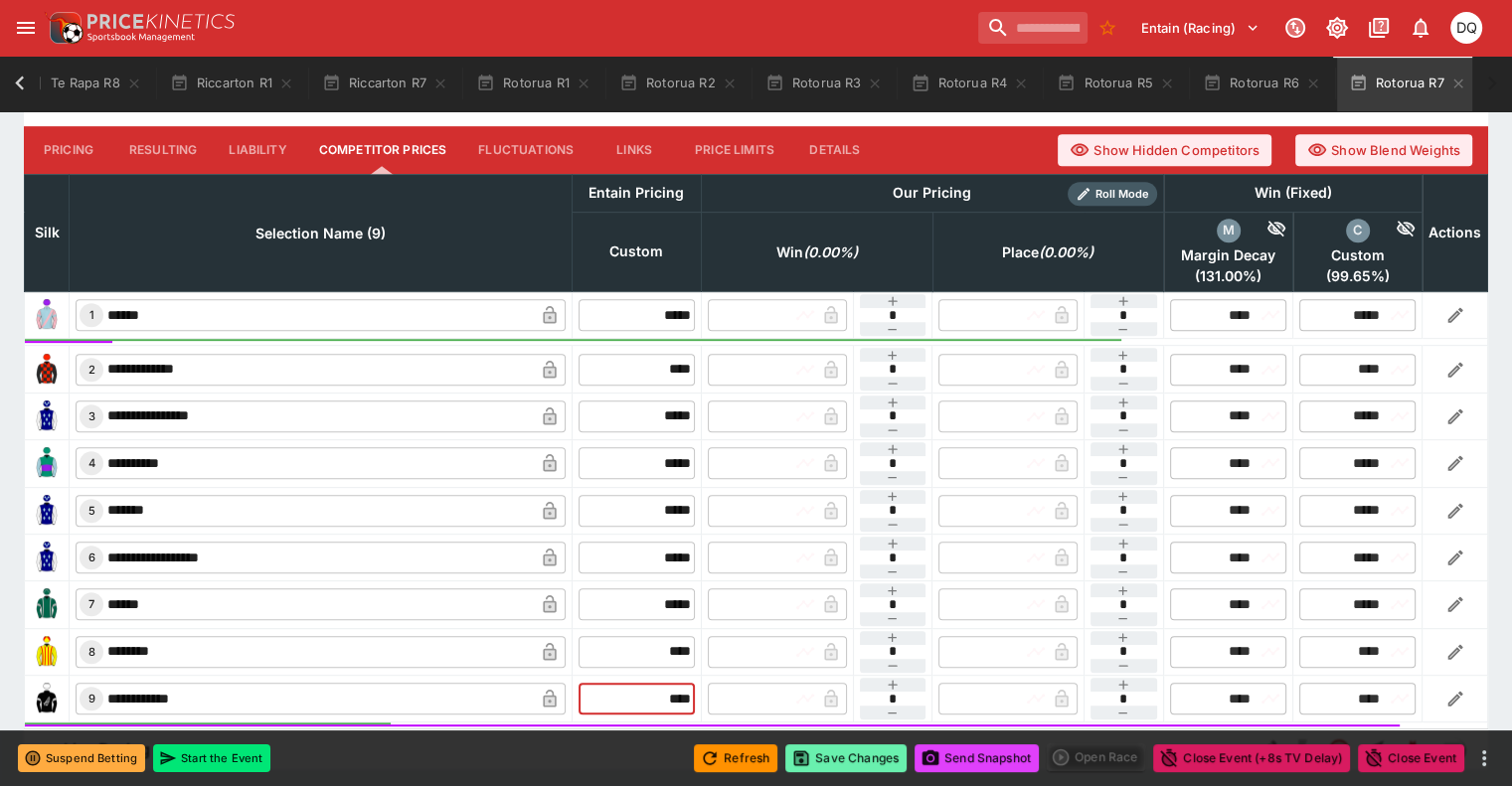 click on "Save Changes" at bounding box center [846, 758] 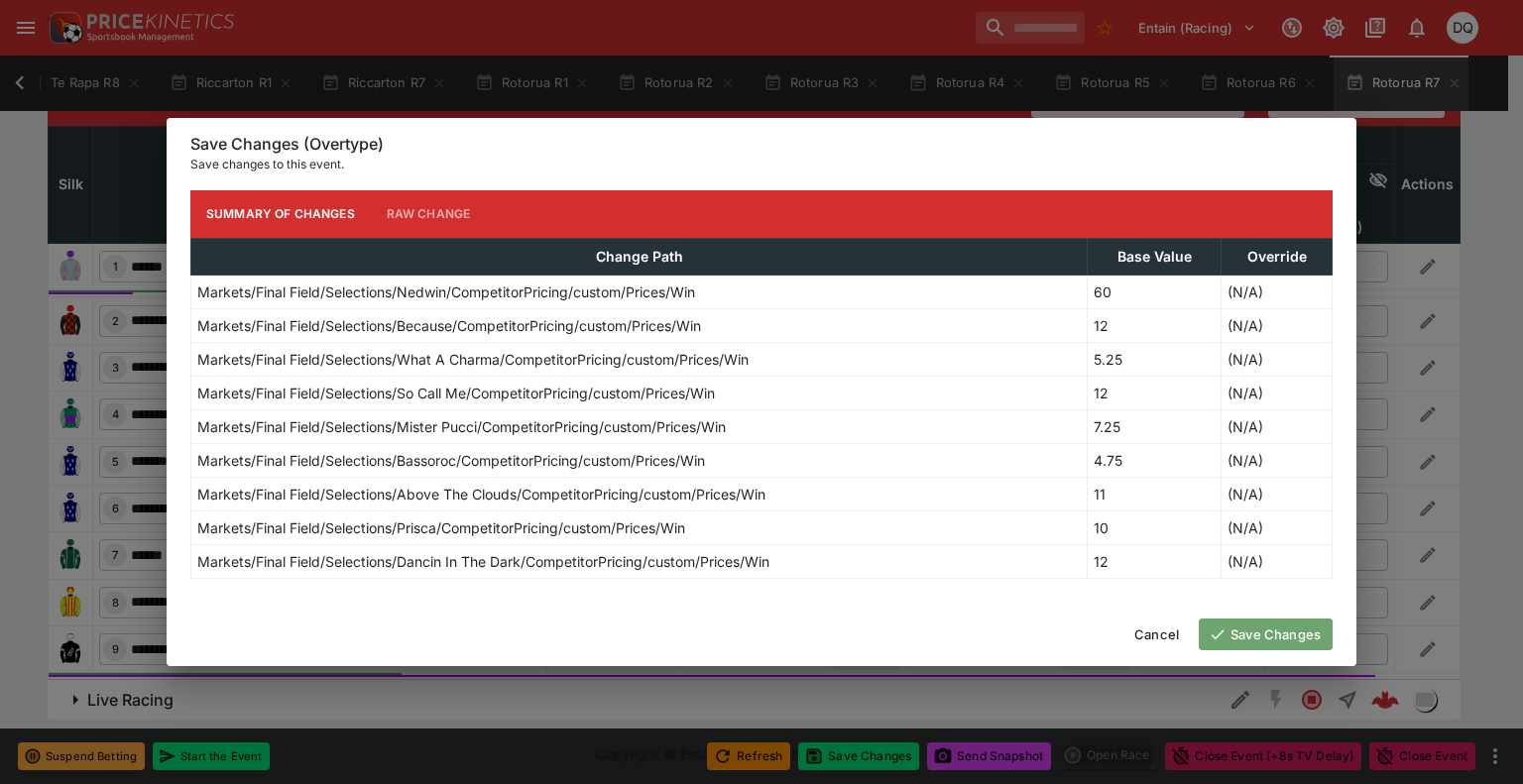 click on "Save Changes" at bounding box center [1265, 634] 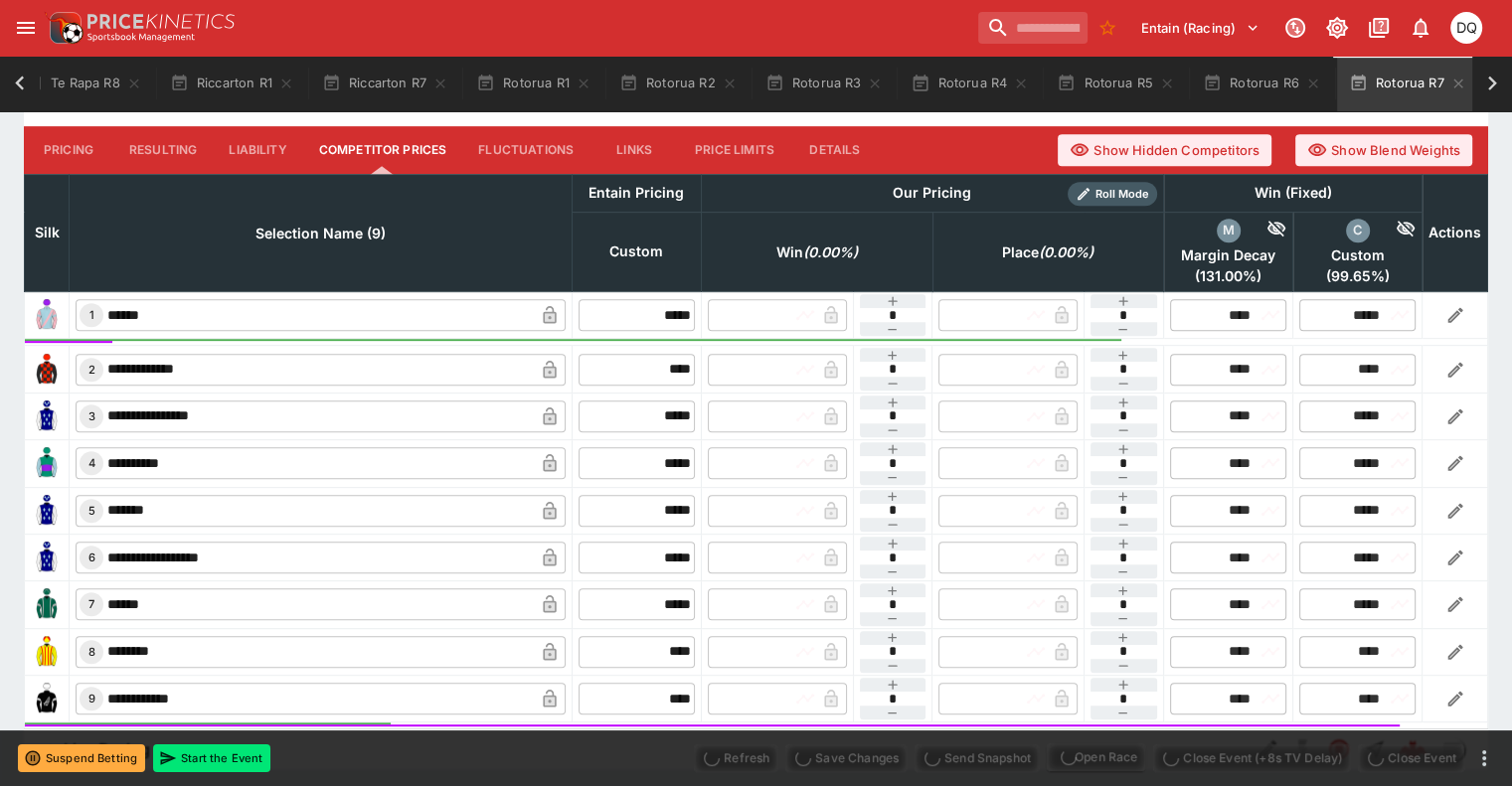 scroll, scrollTop: 0, scrollLeft: 938, axis: horizontal 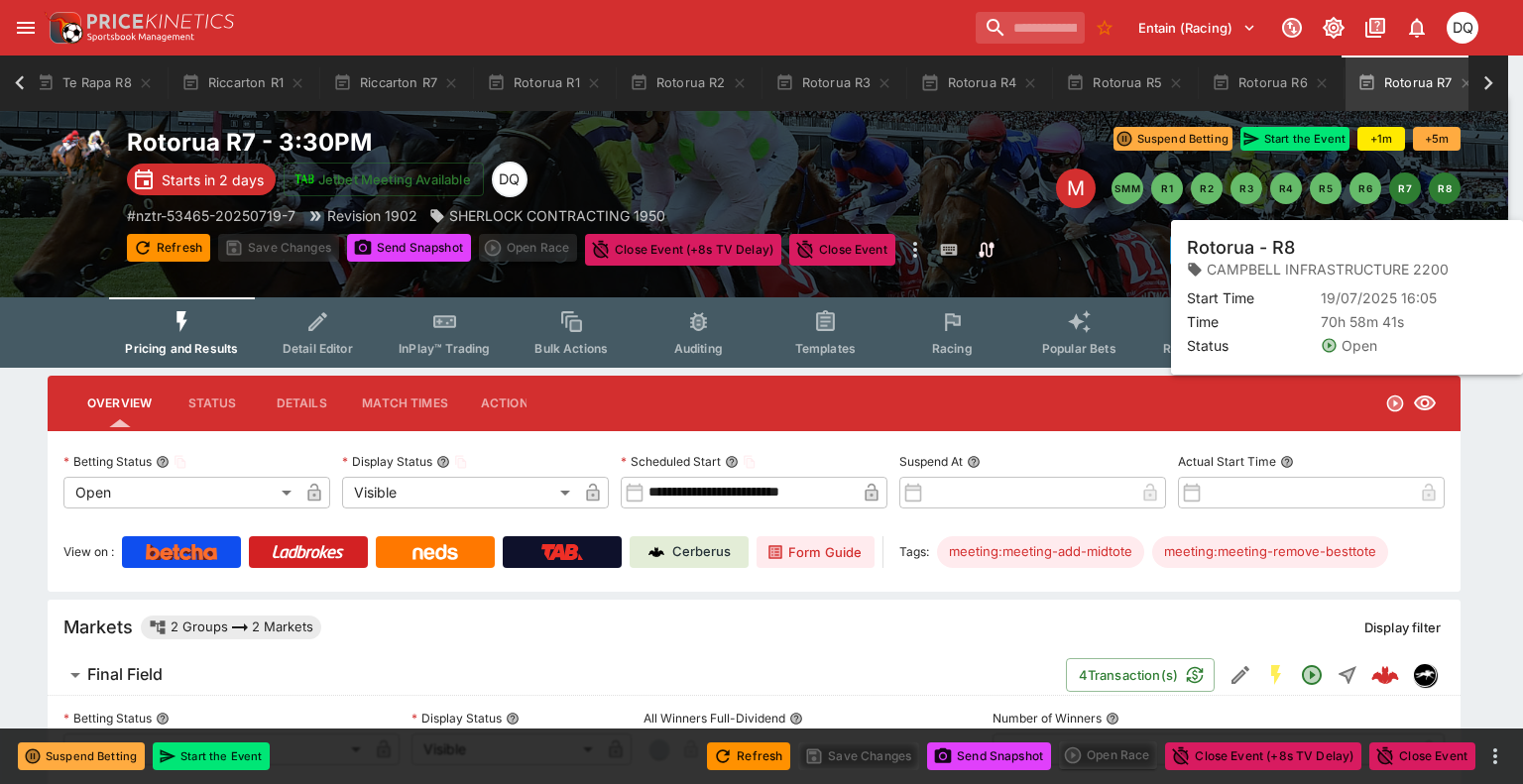 click on "R8" at bounding box center [1445, 188] 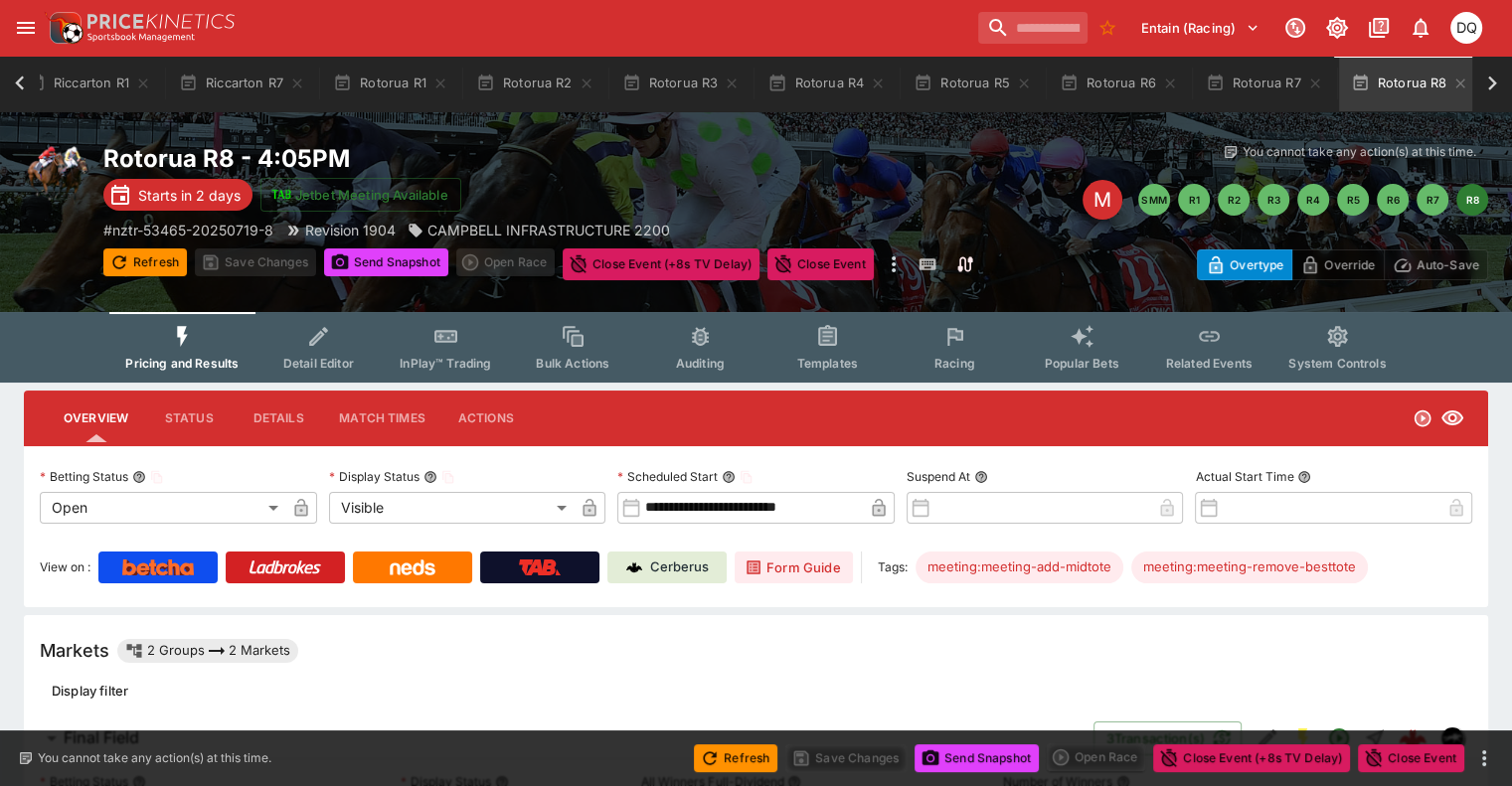 scroll, scrollTop: 0, scrollLeft: 1095, axis: horizontal 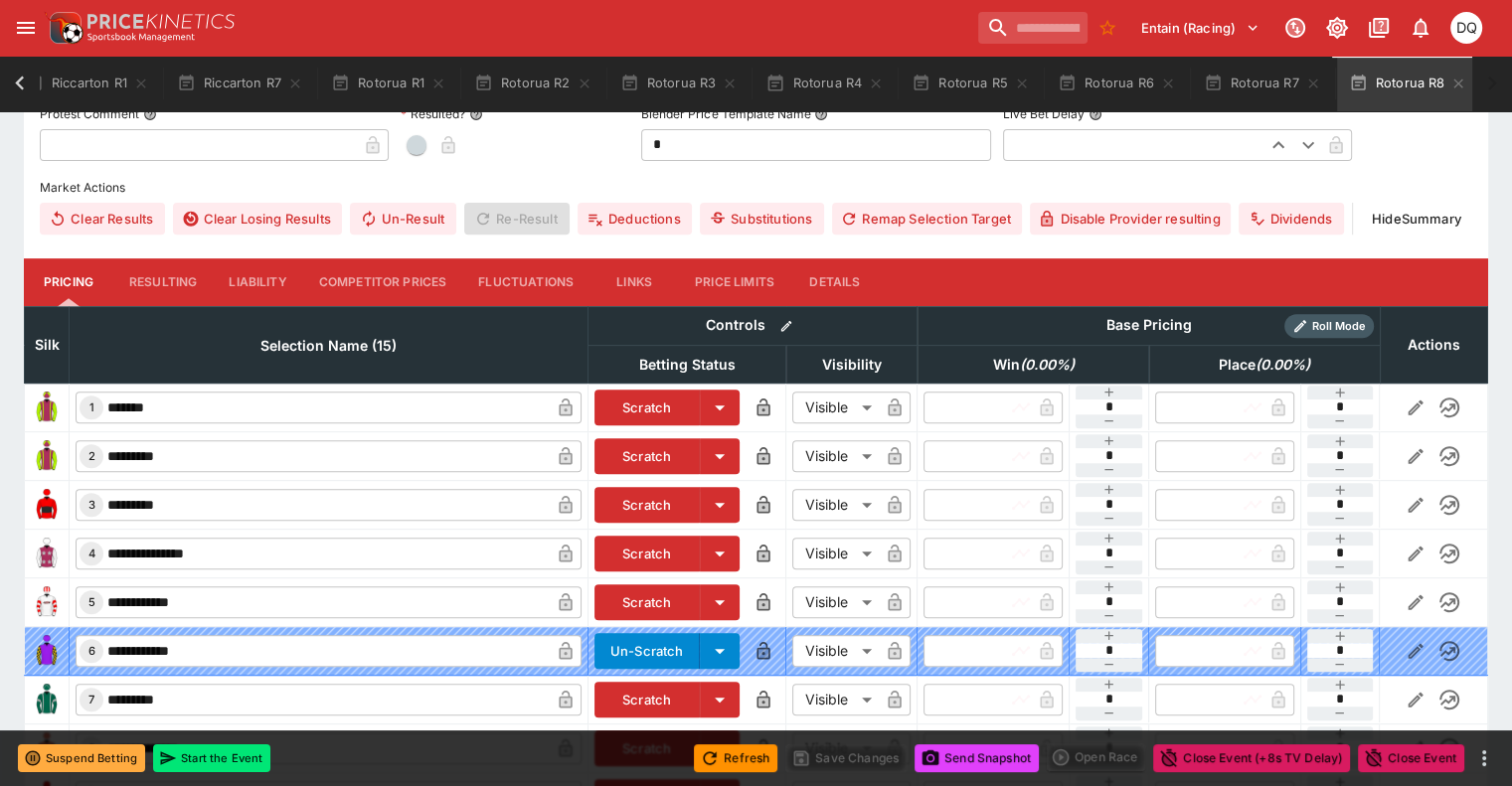 click on "Competitor Prices" at bounding box center [383, 282] 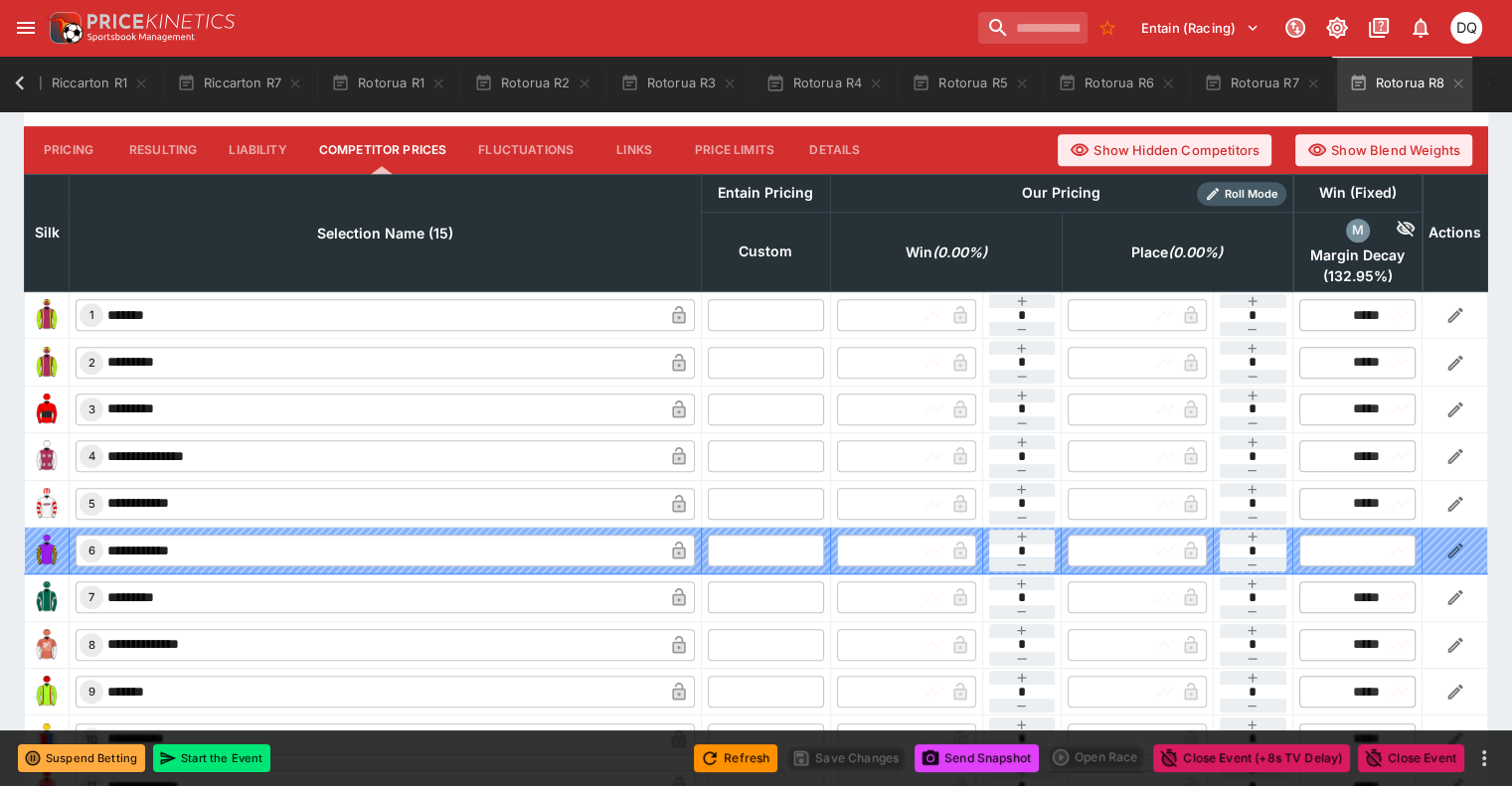 scroll, scrollTop: 883, scrollLeft: 0, axis: vertical 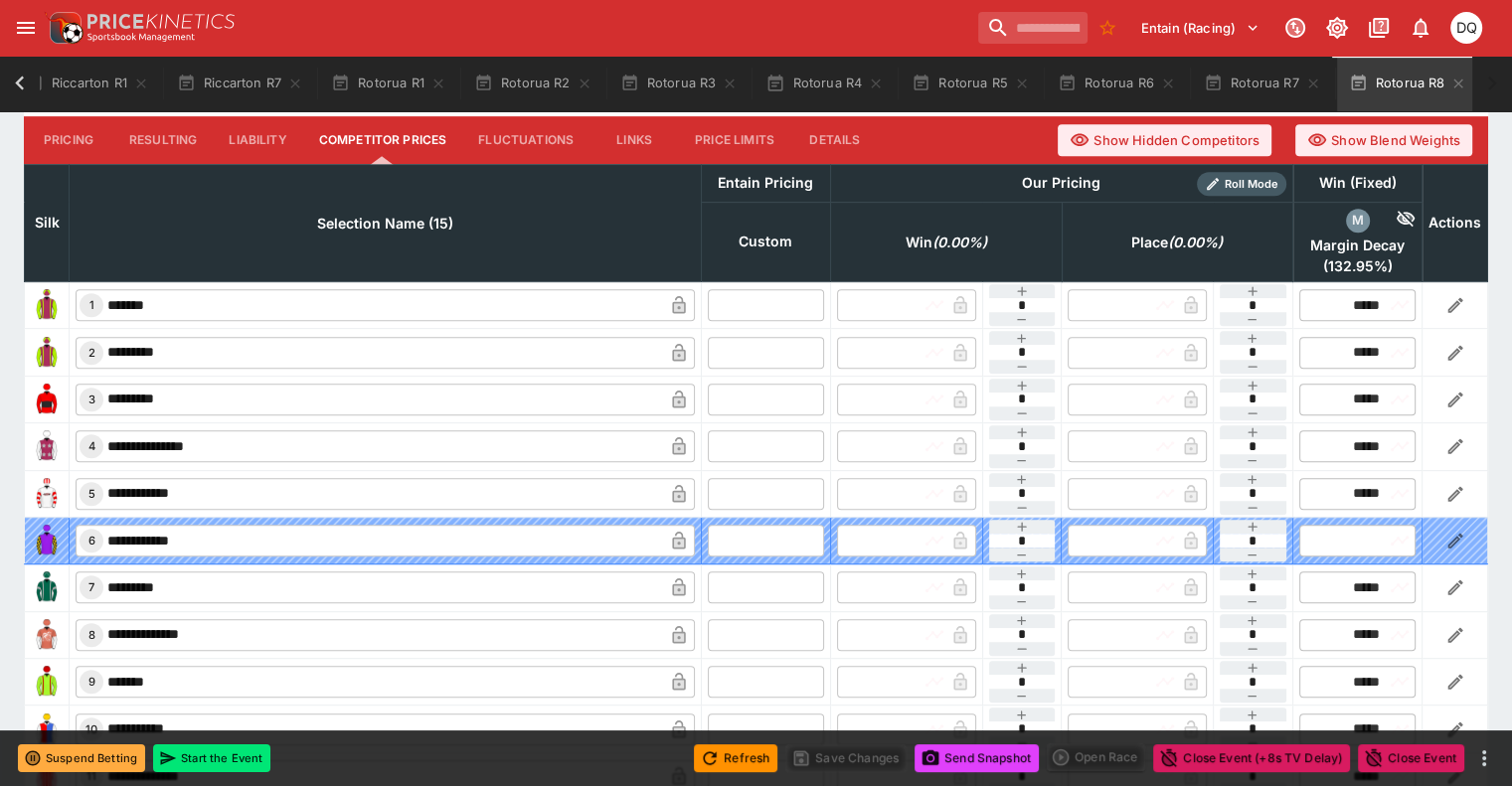 click at bounding box center (765, 305) 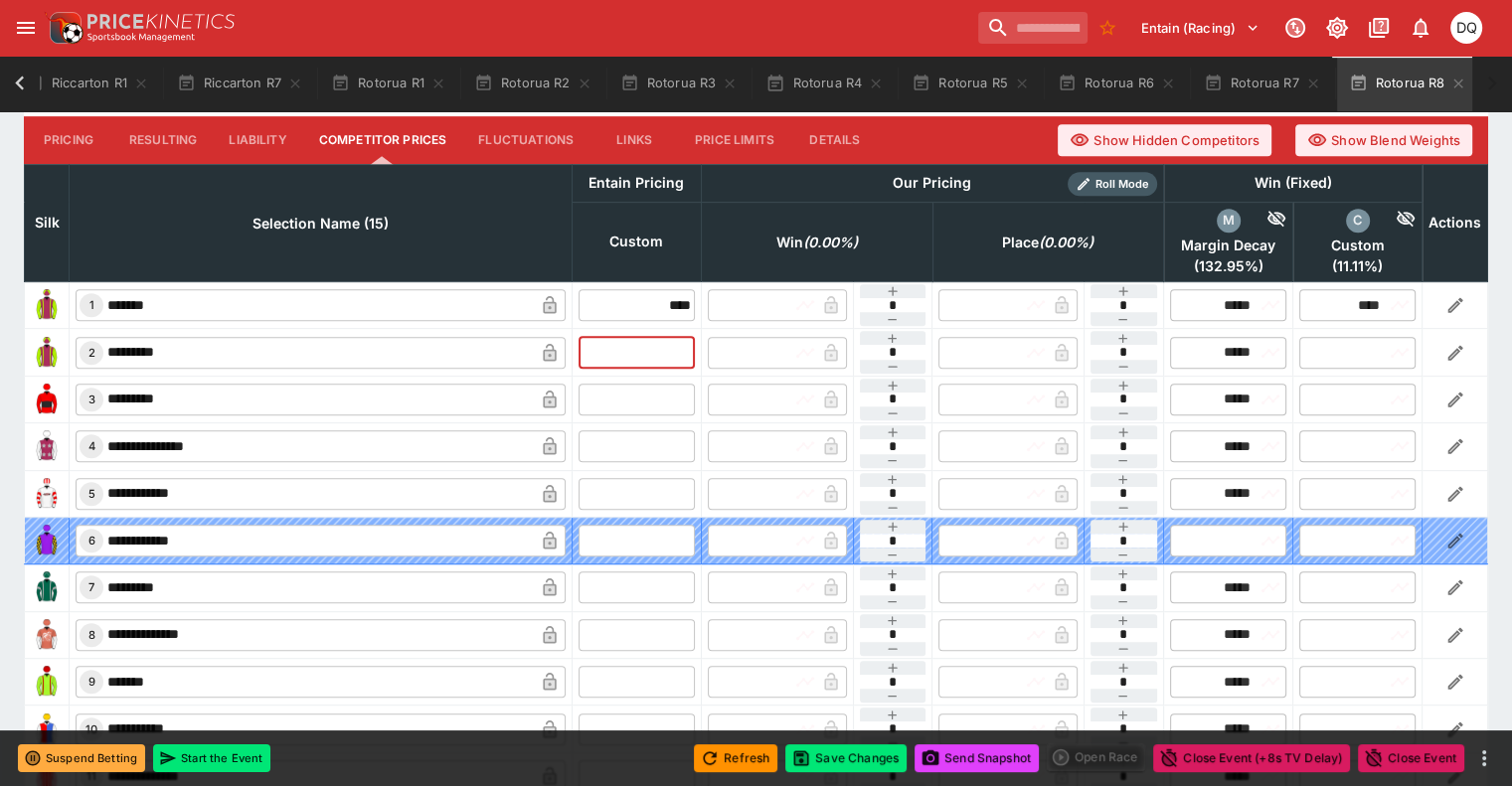 click at bounding box center [636, 352] 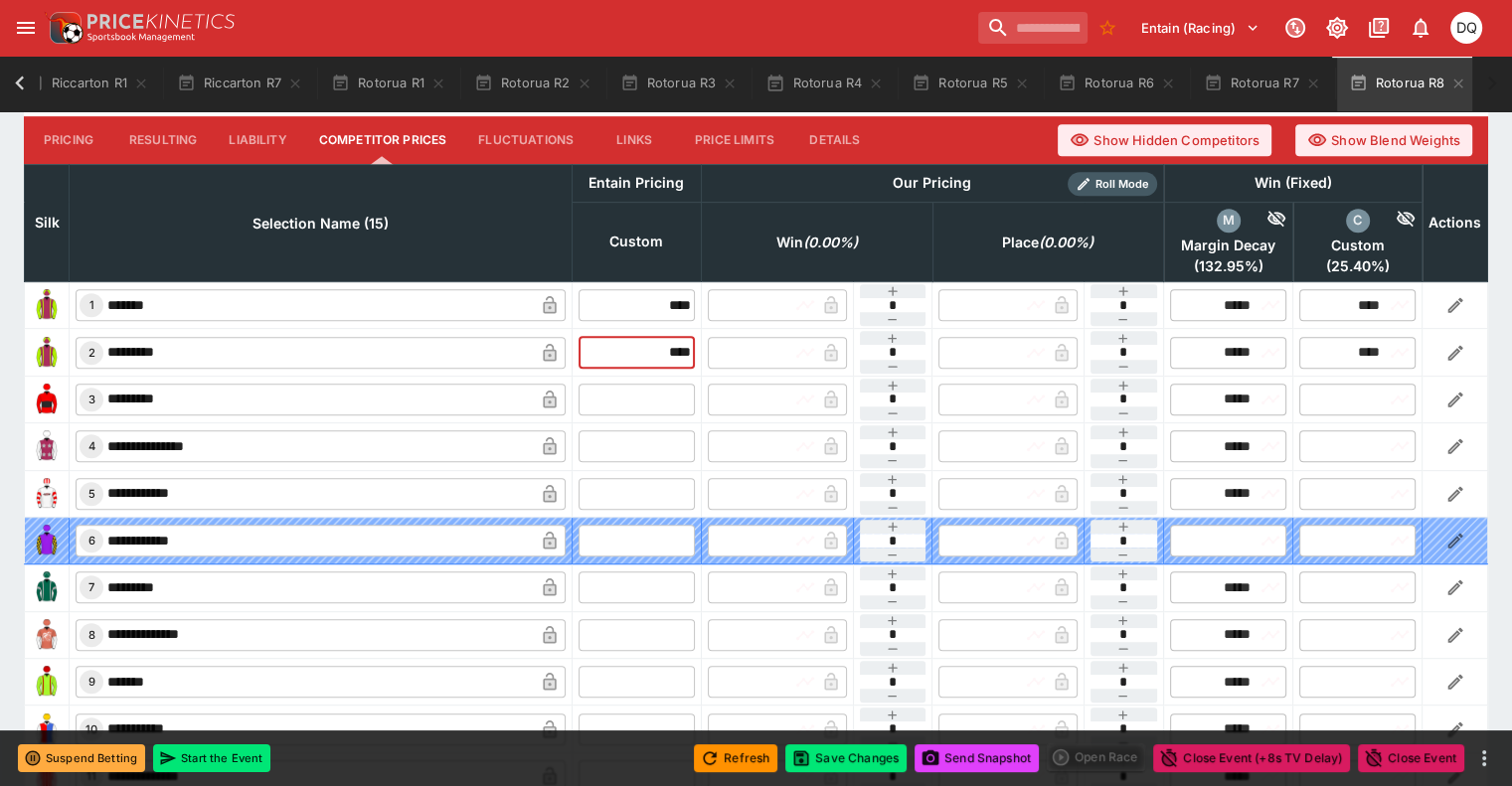 click at bounding box center (636, 399) 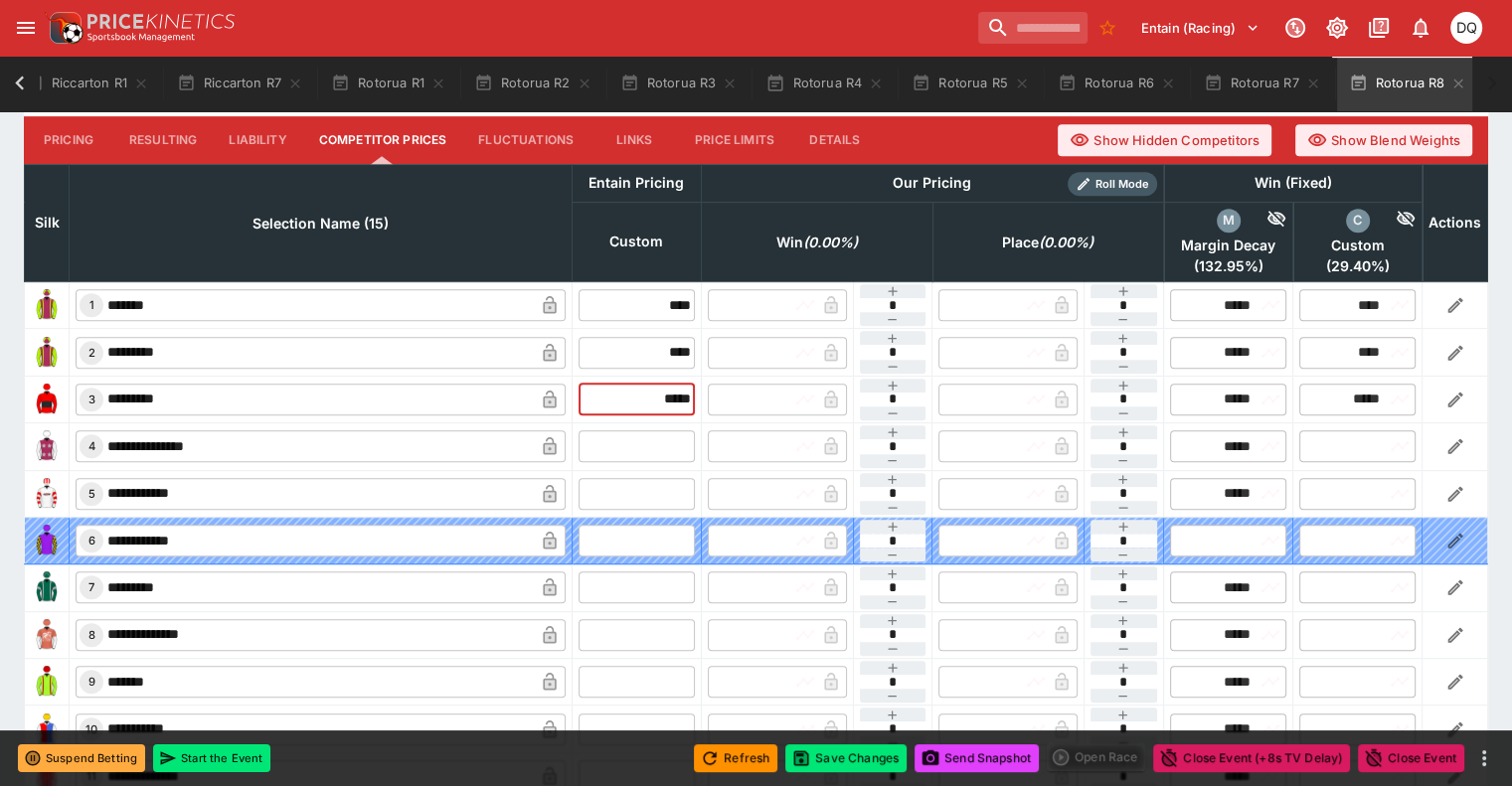 click at bounding box center [636, 446] 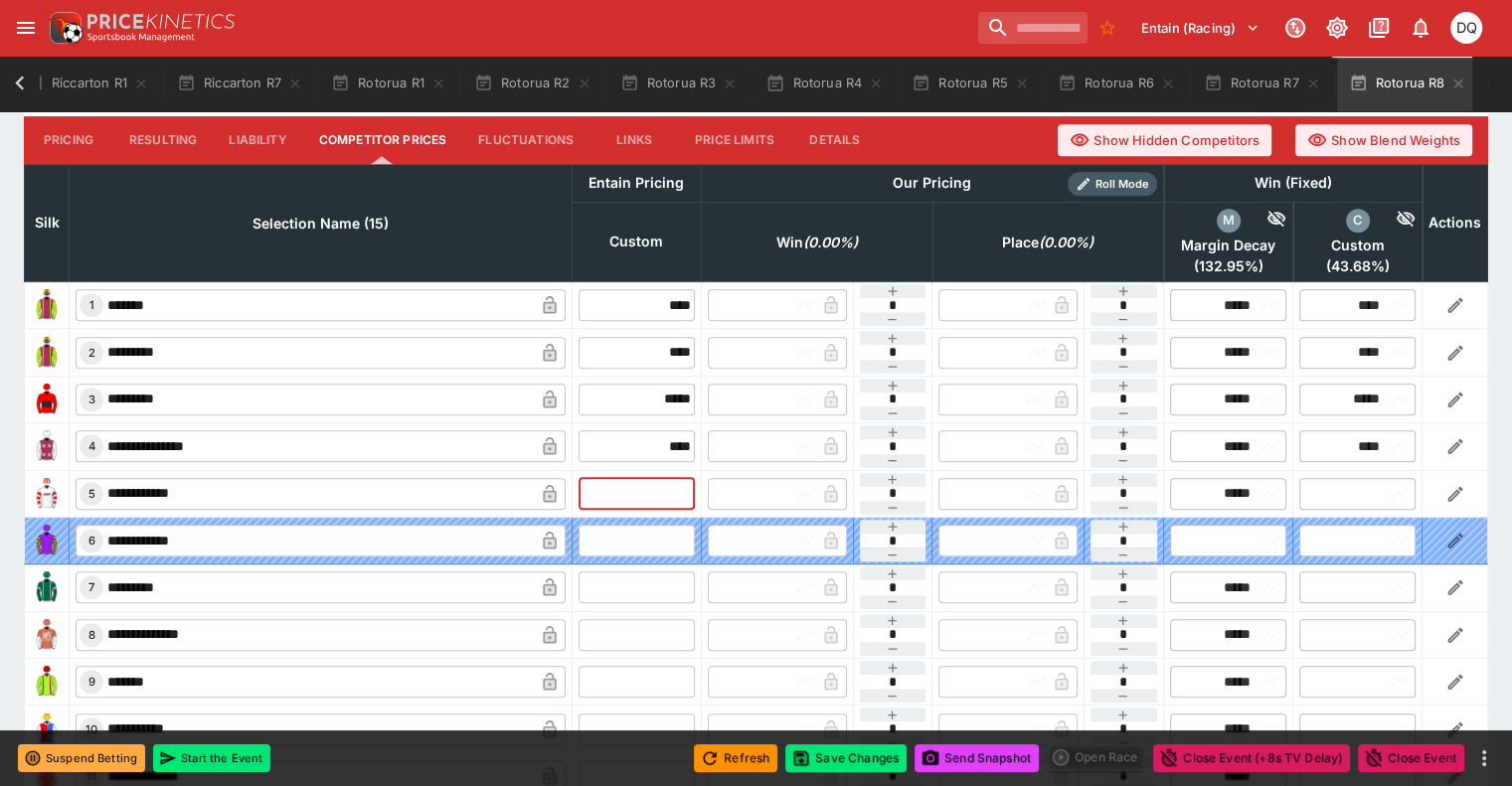 click at bounding box center [636, 494] 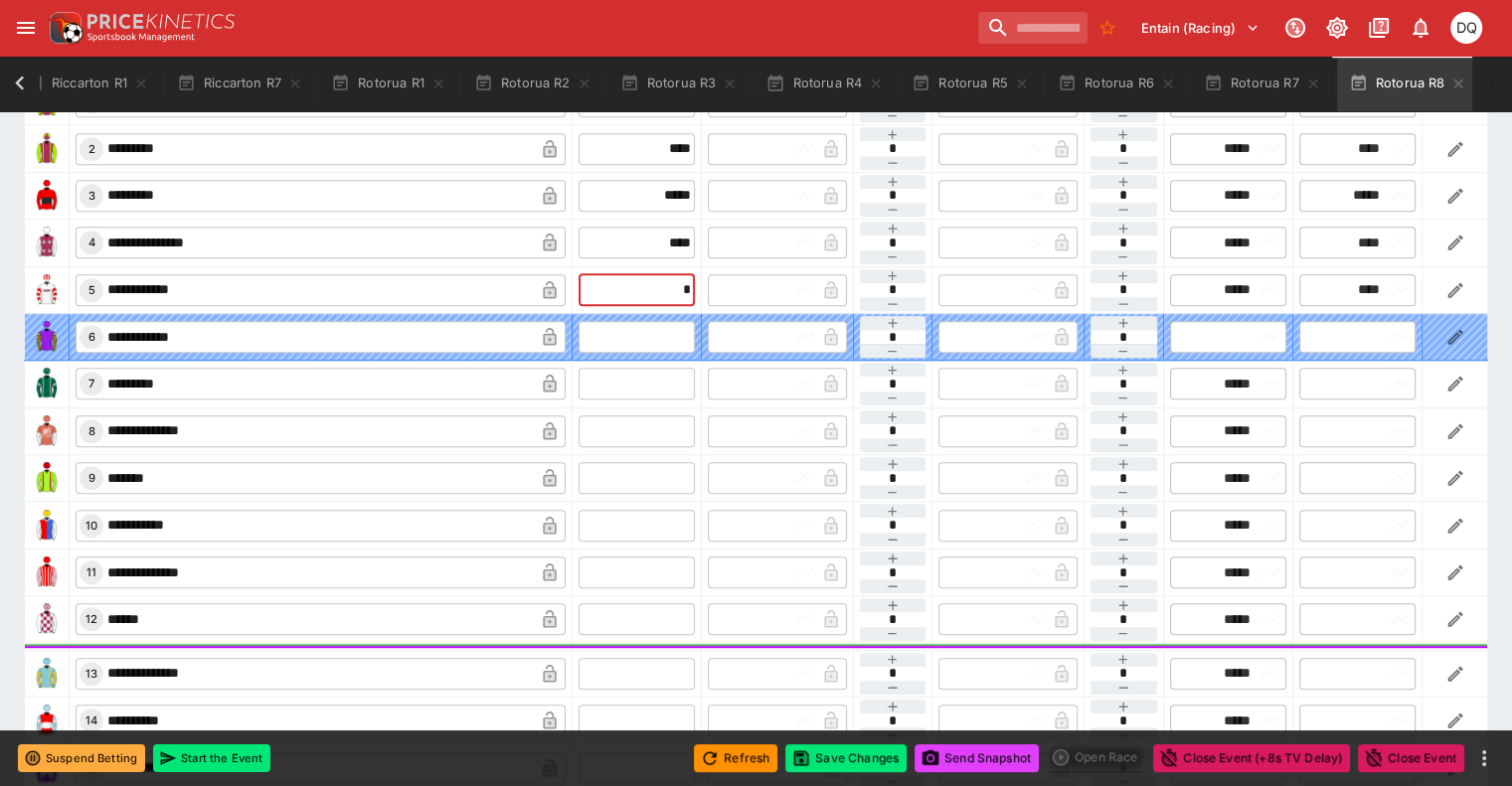 scroll, scrollTop: 1112, scrollLeft: 0, axis: vertical 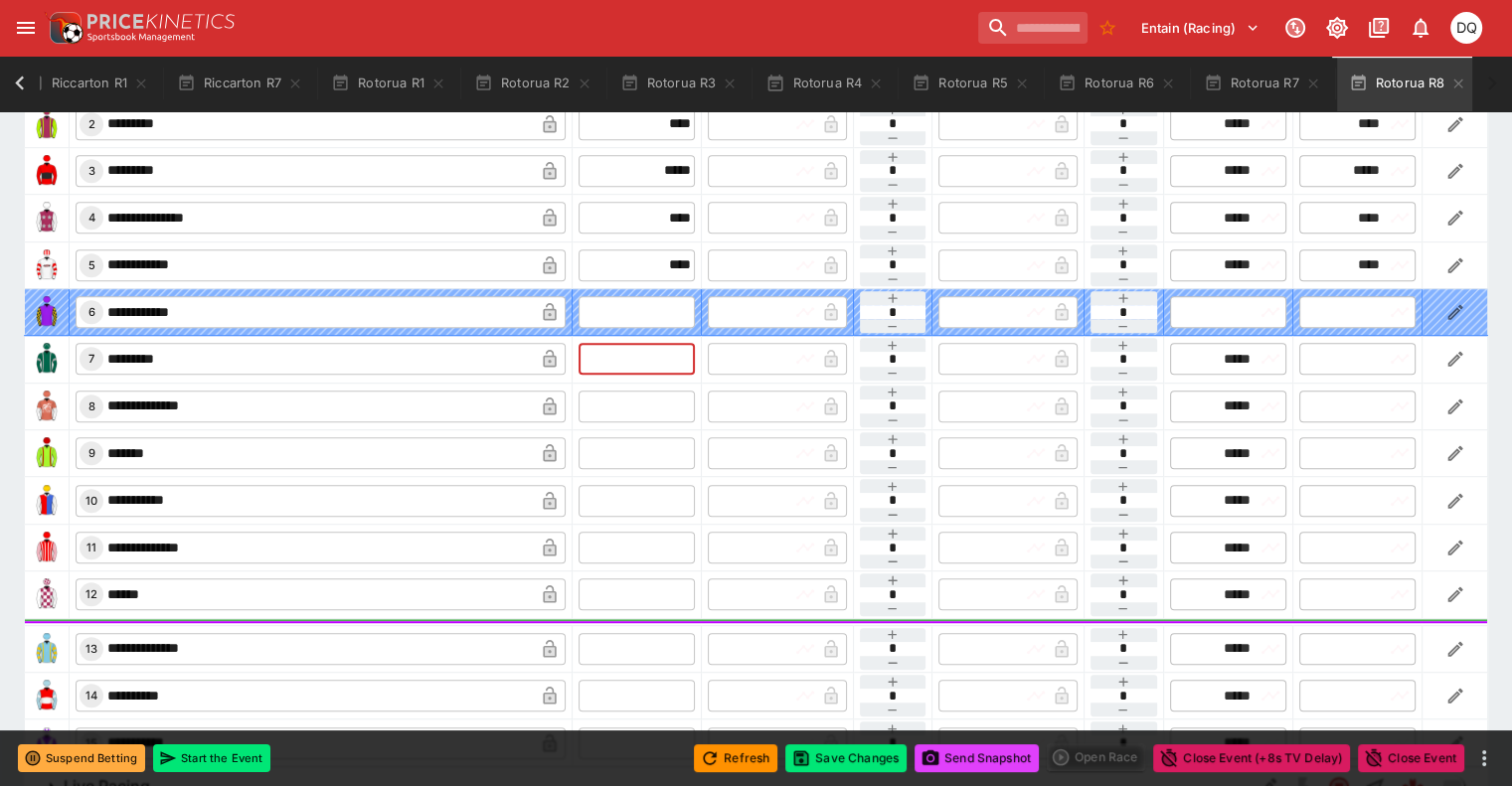 click at bounding box center (636, 359) 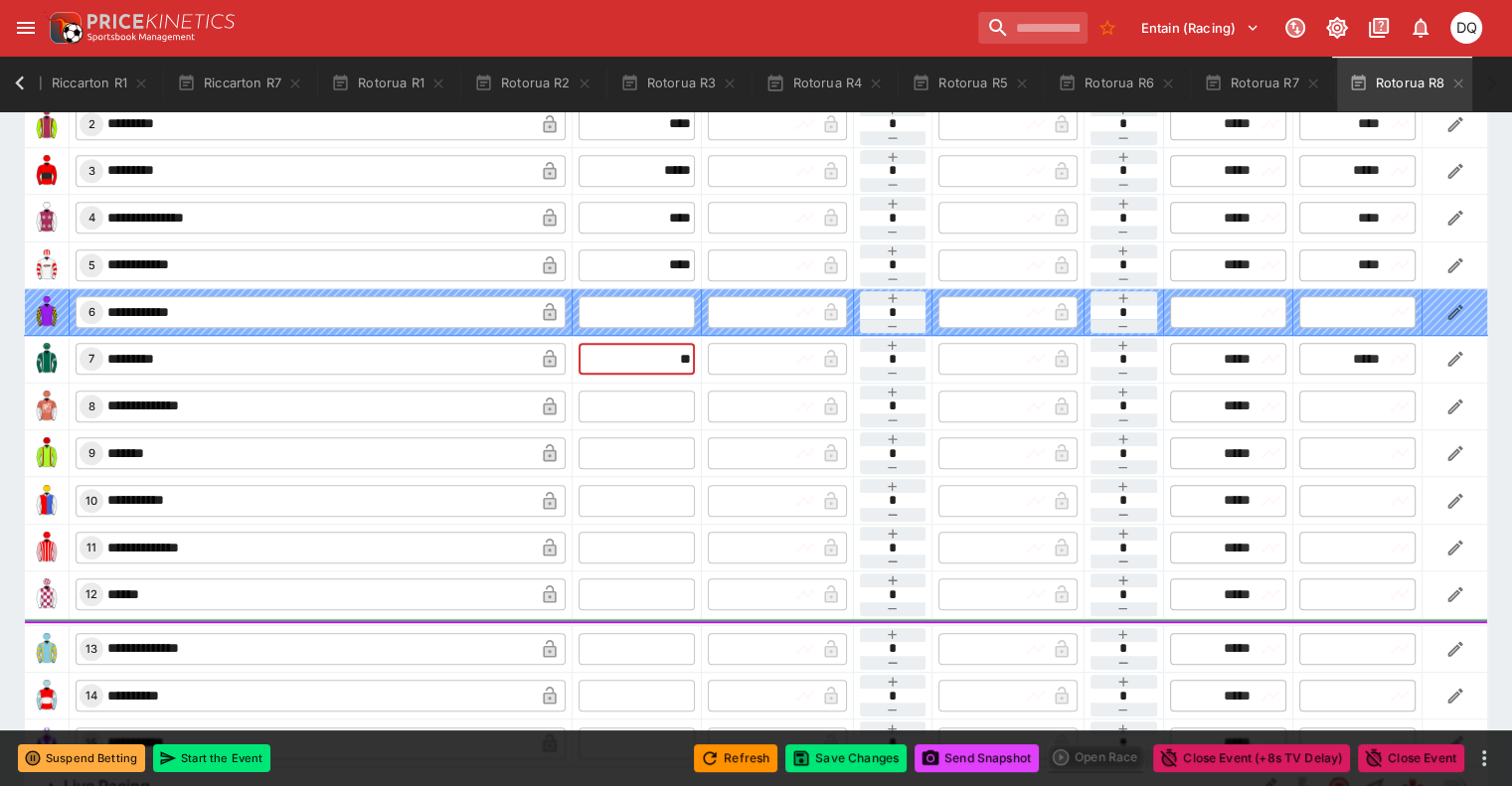 click at bounding box center (636, 406) 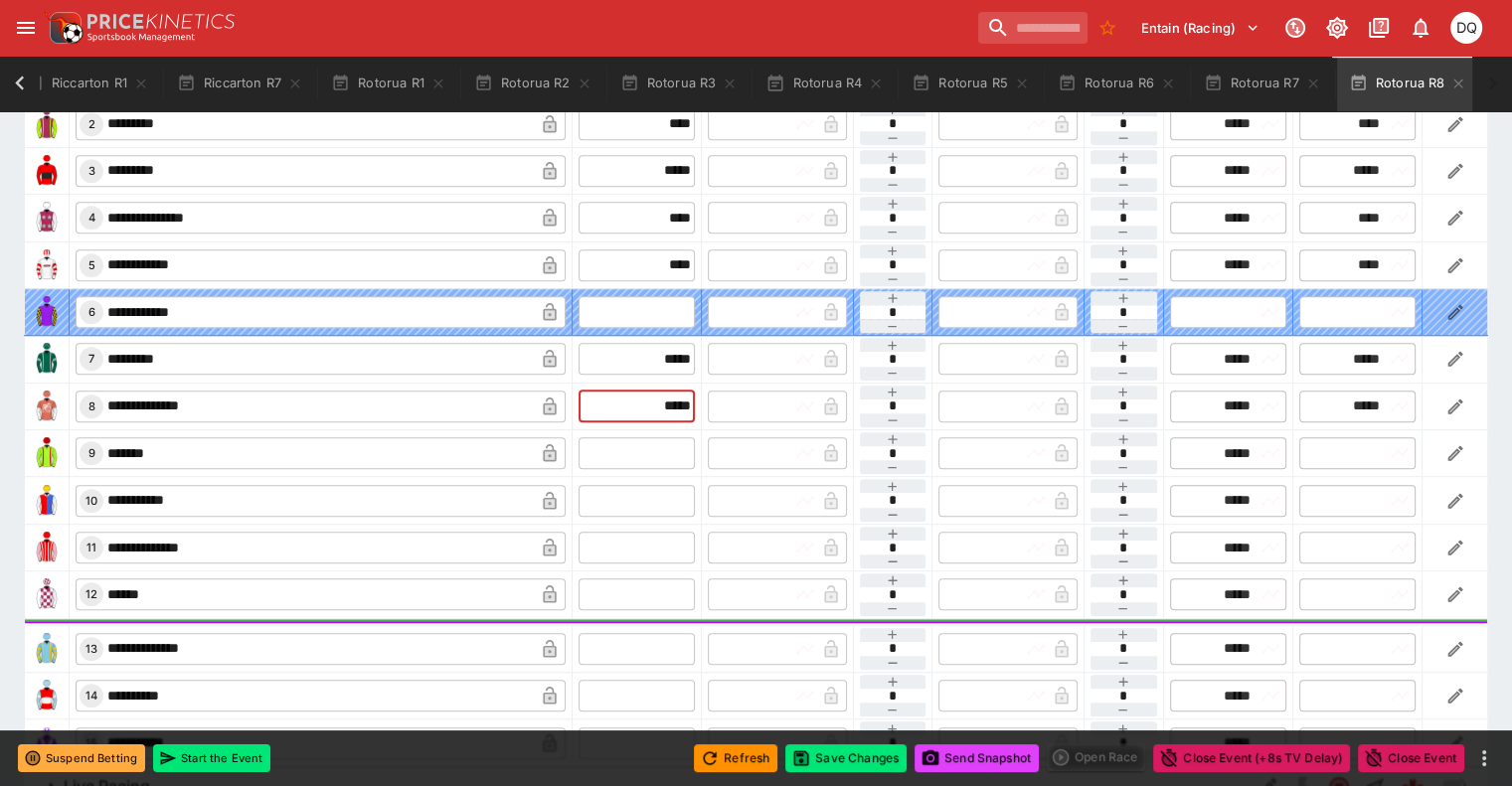 click at bounding box center [636, 453] 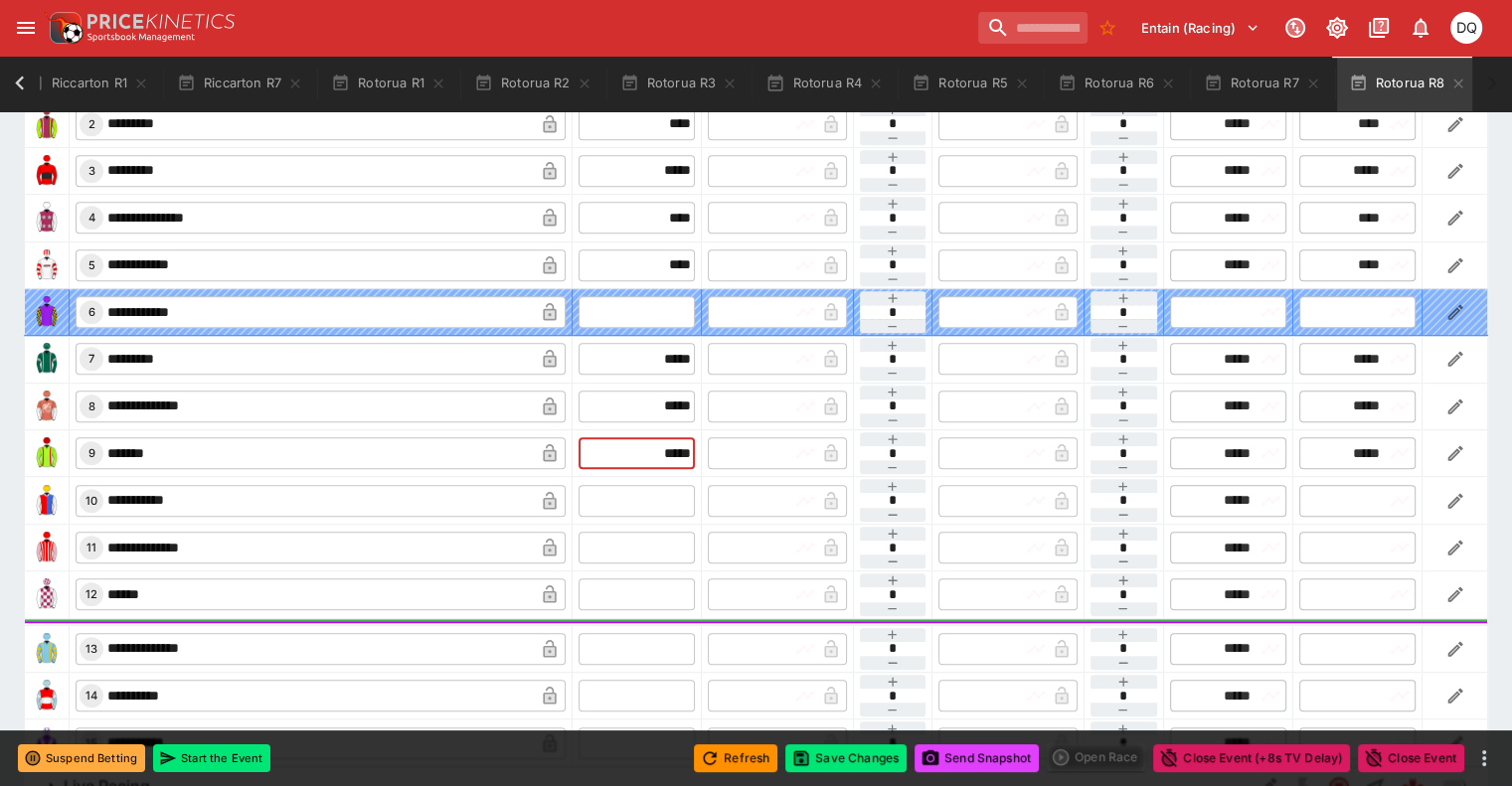 click at bounding box center [636, 501] 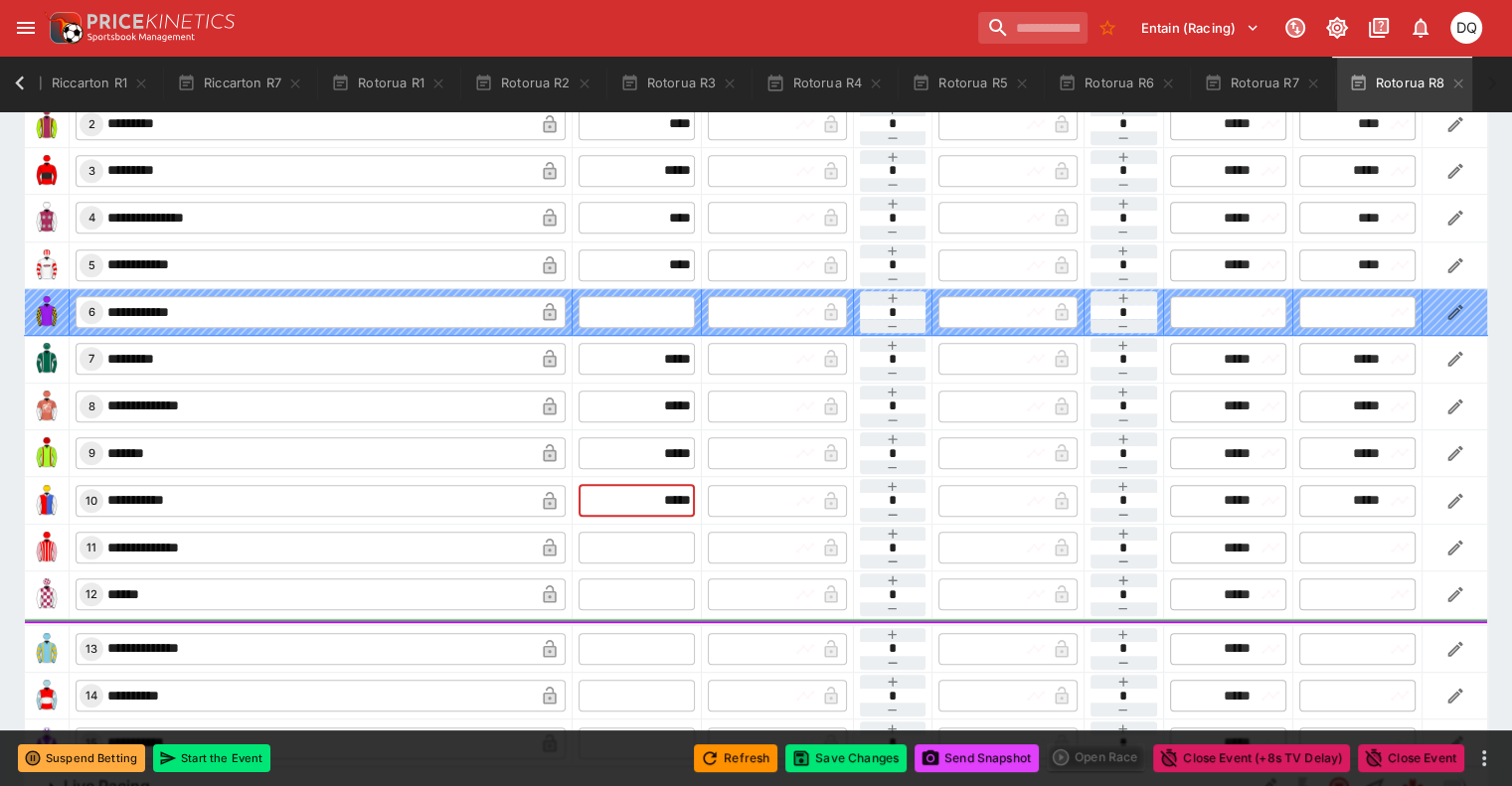 click at bounding box center [636, 548] 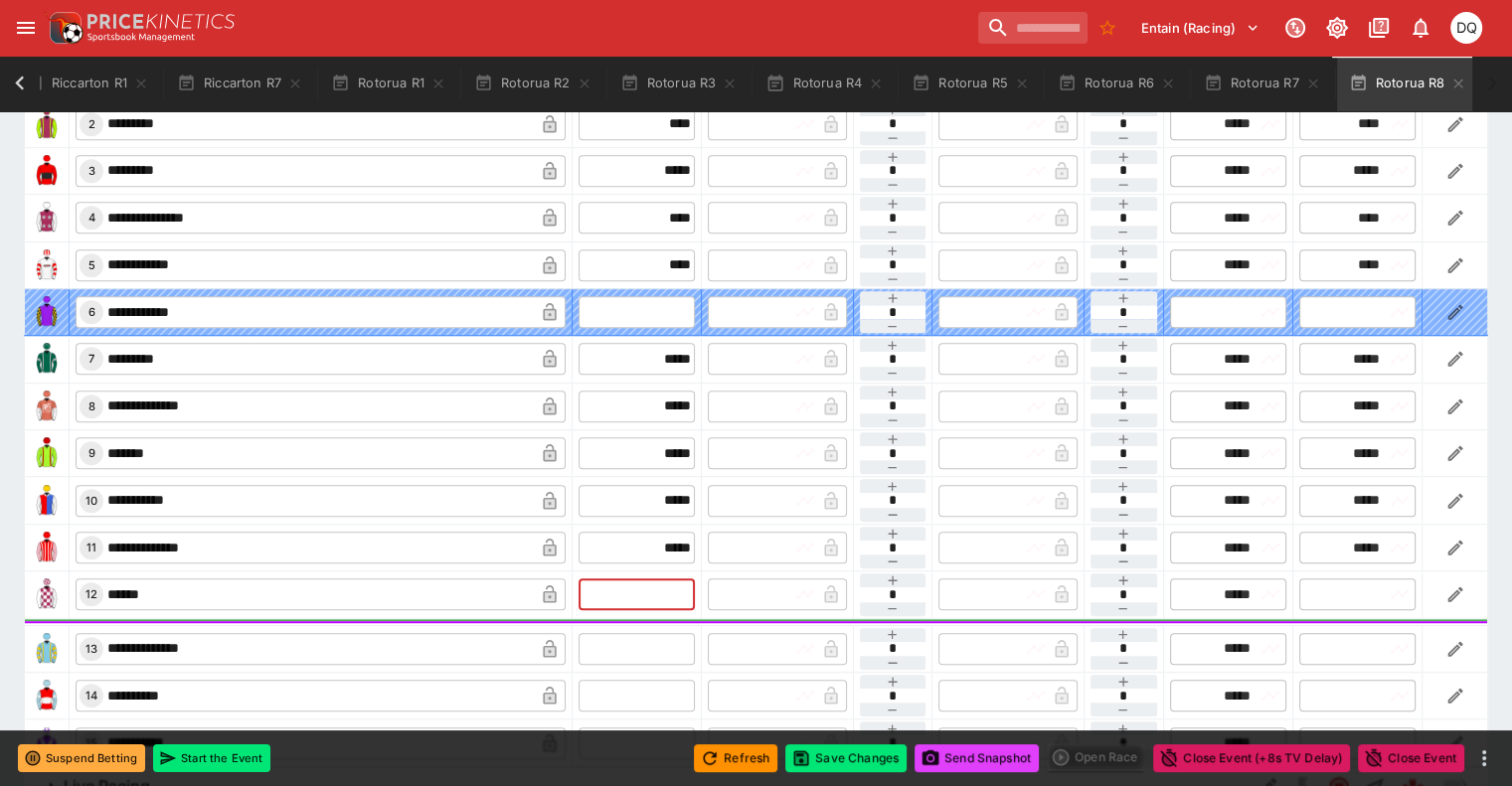 click at bounding box center (636, 594) 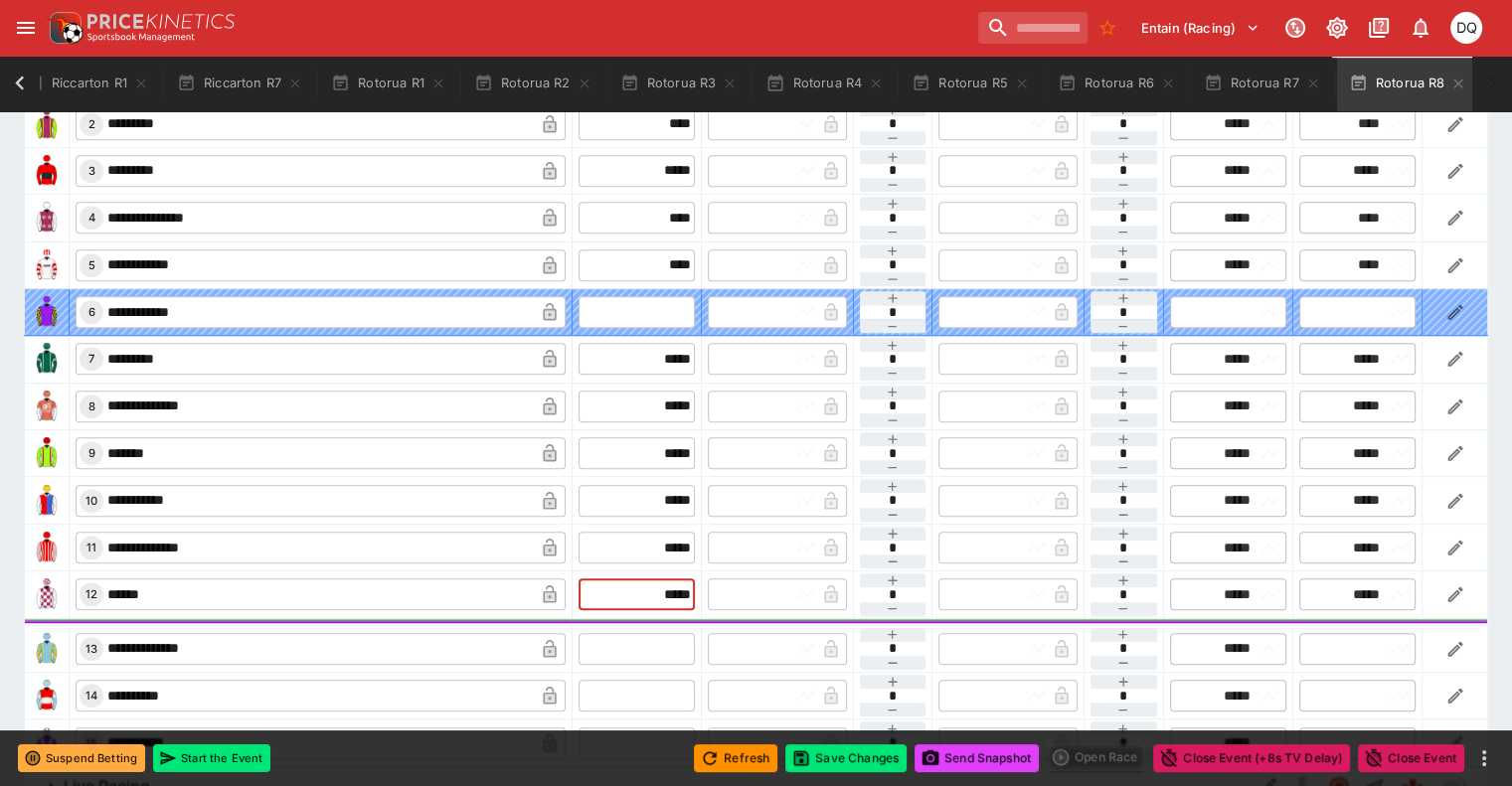 click at bounding box center (636, 649) 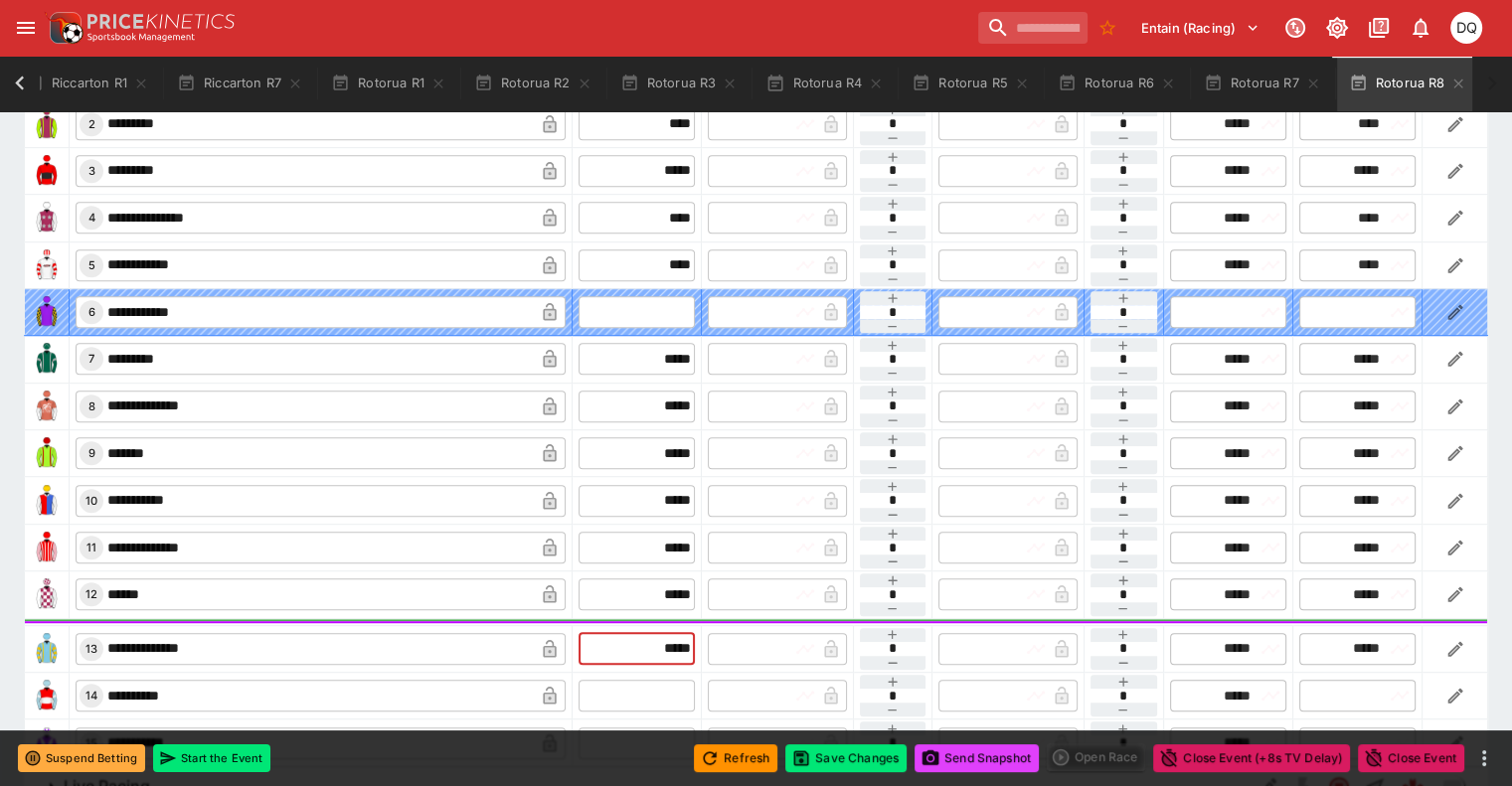 click at bounding box center (636, 696) 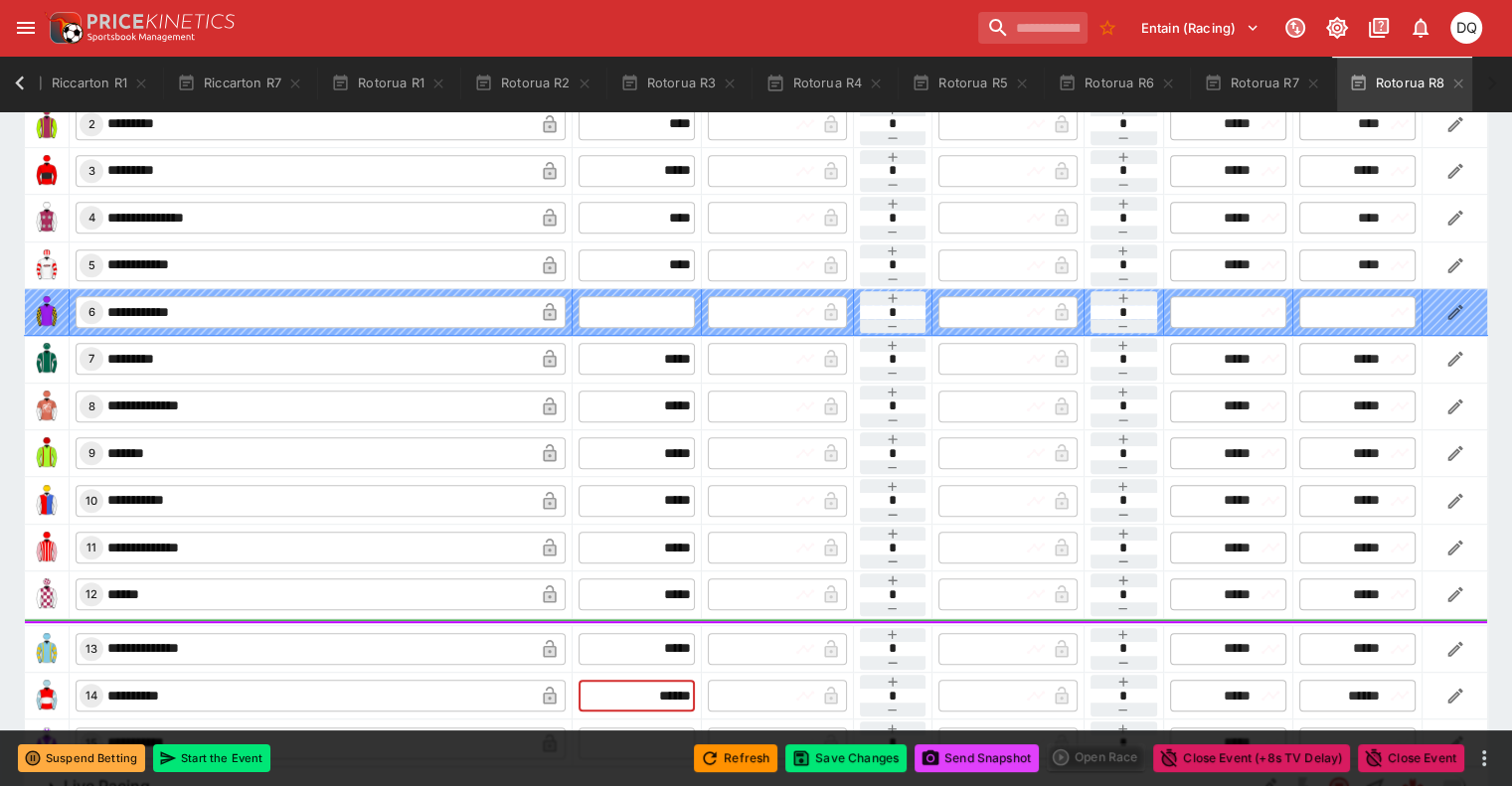click at bounding box center [636, 743] 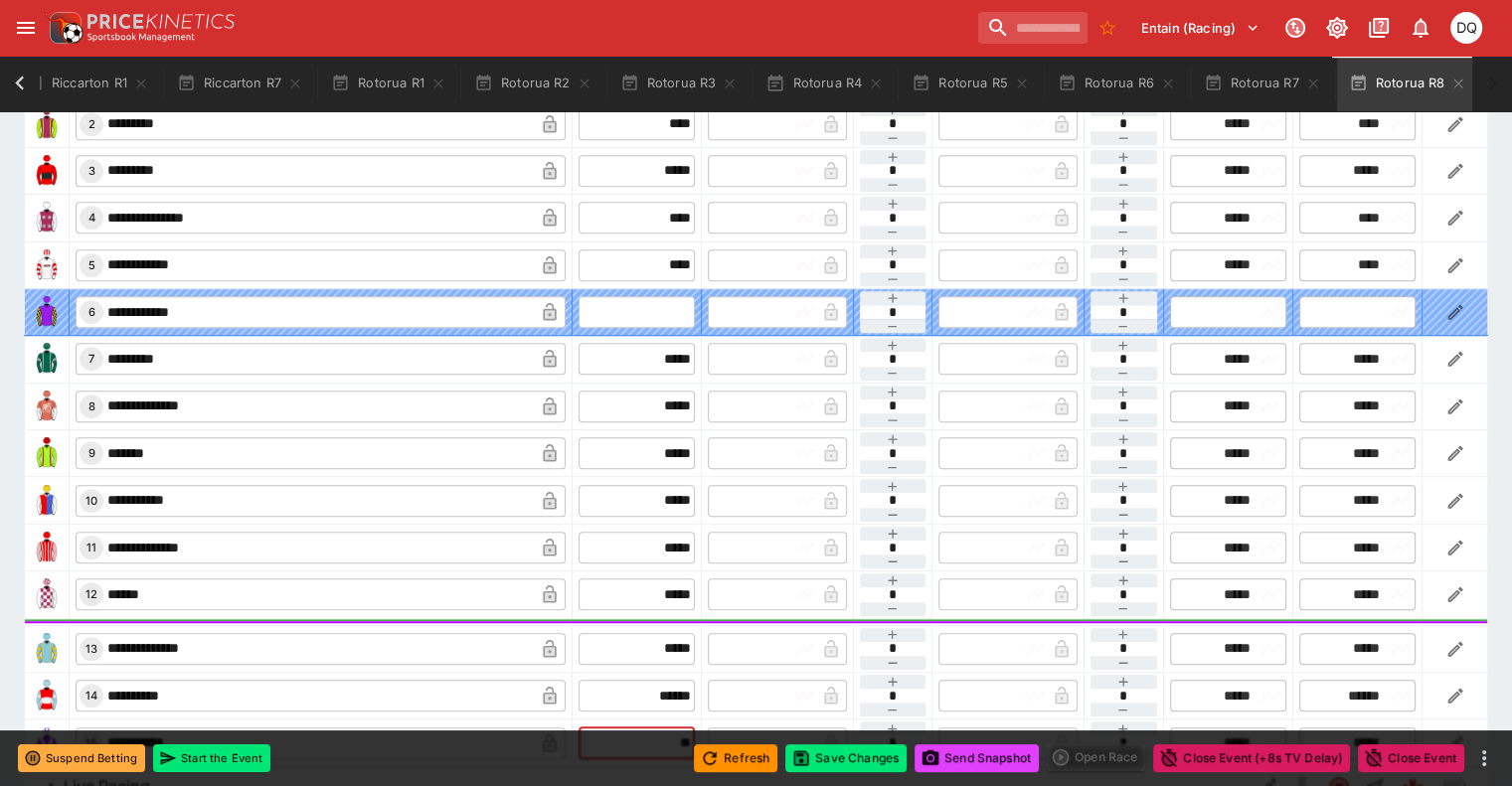 scroll, scrollTop: 1149, scrollLeft: 0, axis: vertical 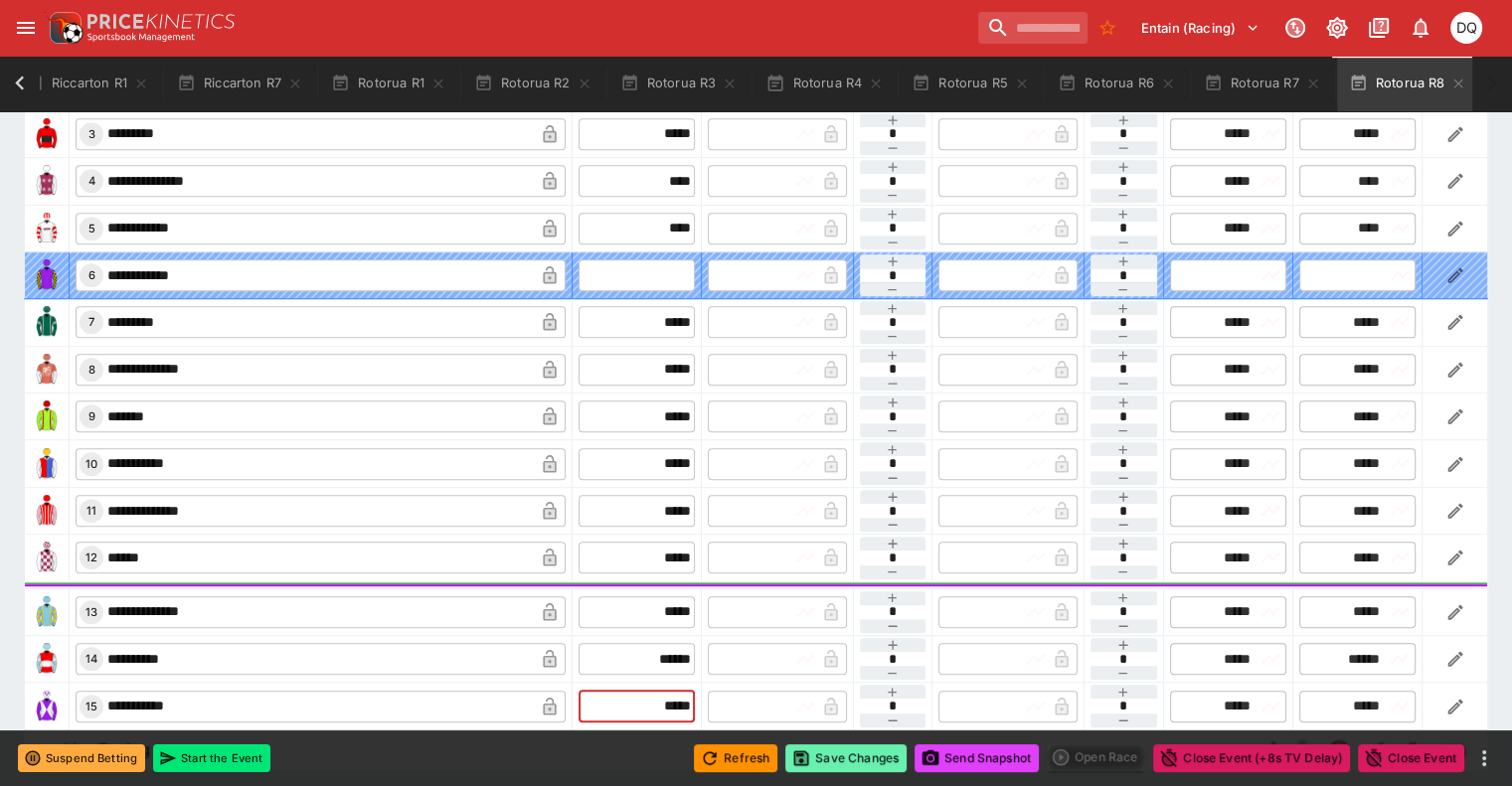 click on "Save Changes" at bounding box center [846, 758] 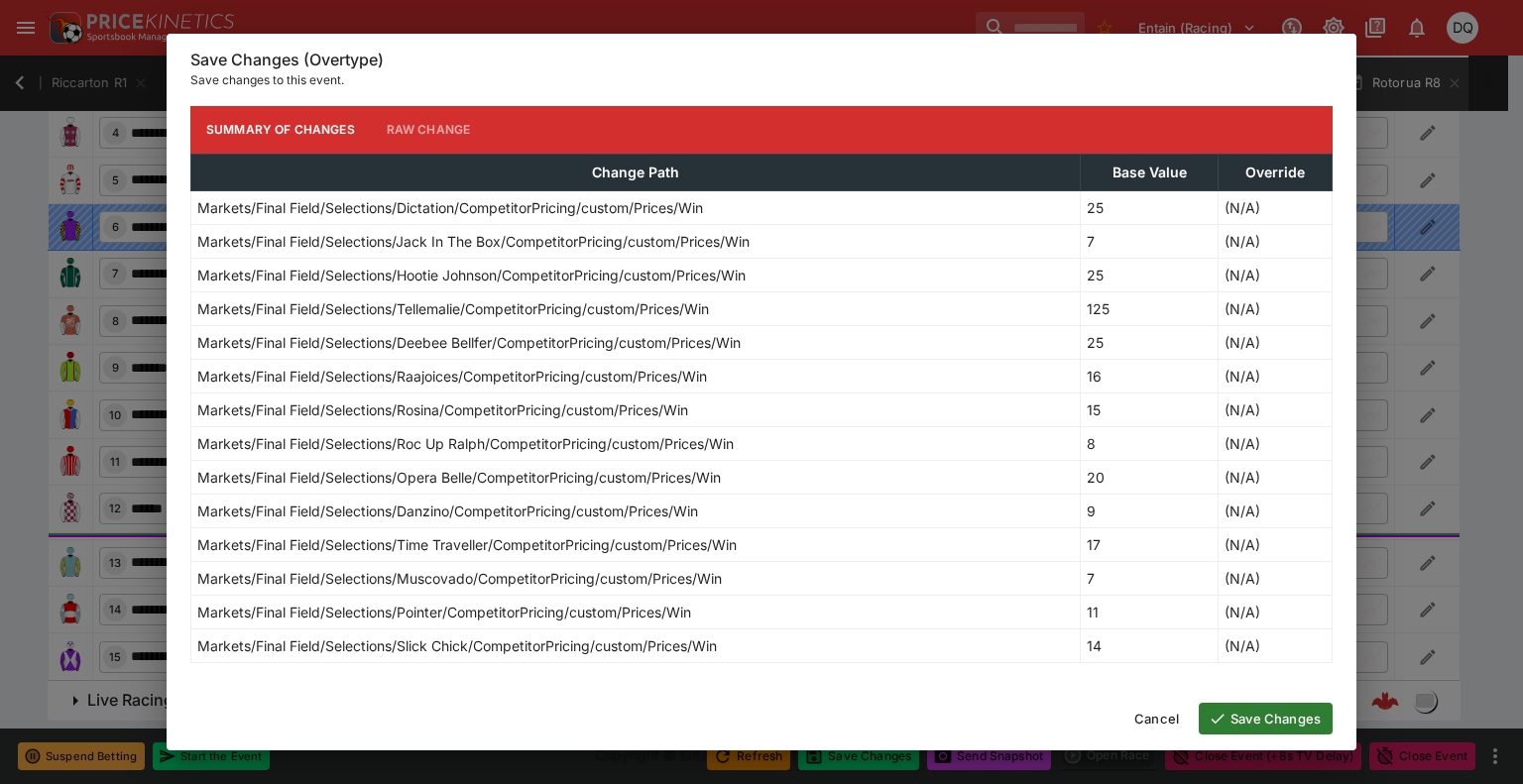 click on "Save Changes" at bounding box center (1265, 719) 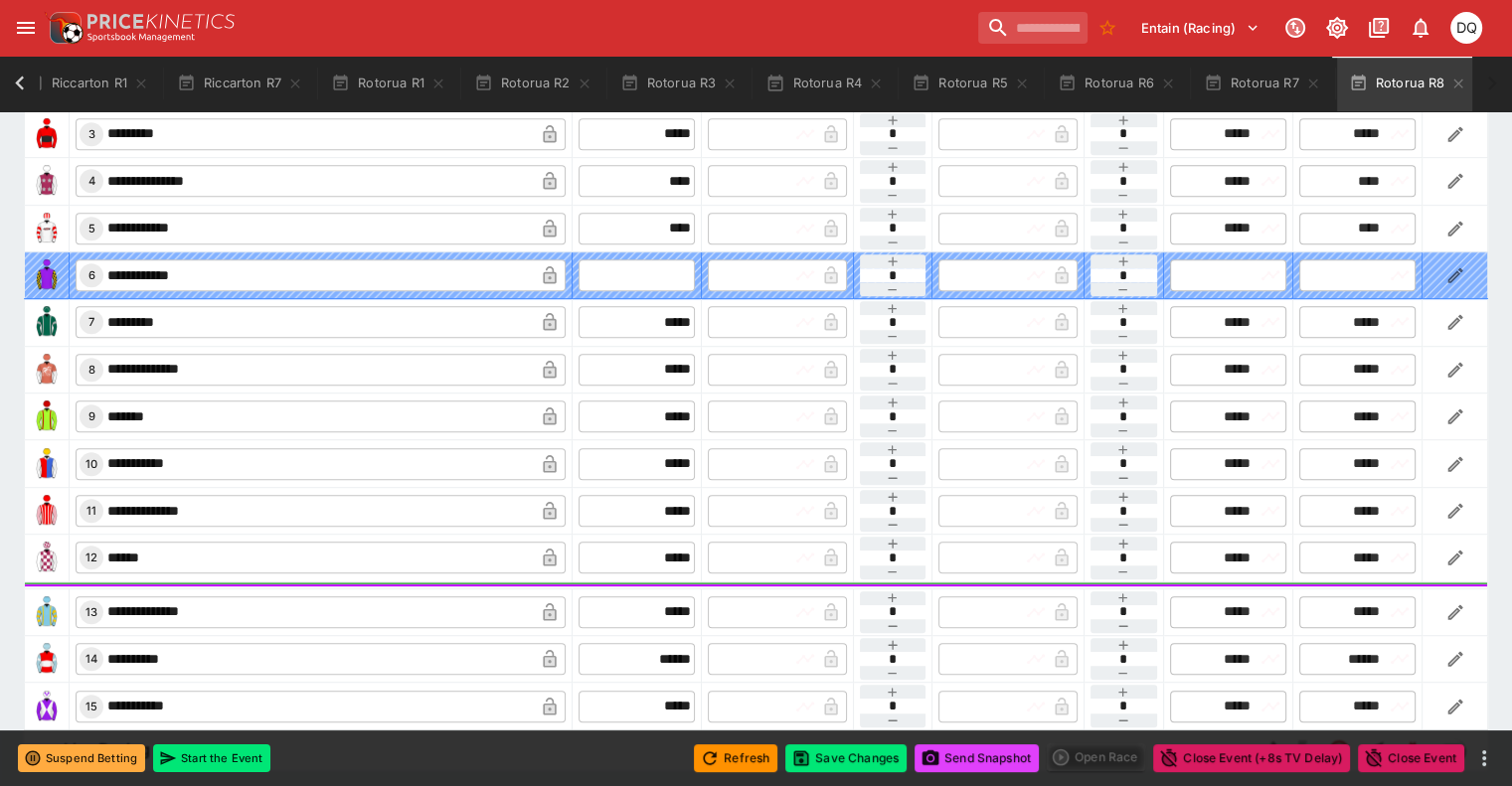 scroll, scrollTop: 0, scrollLeft: 1084, axis: horizontal 